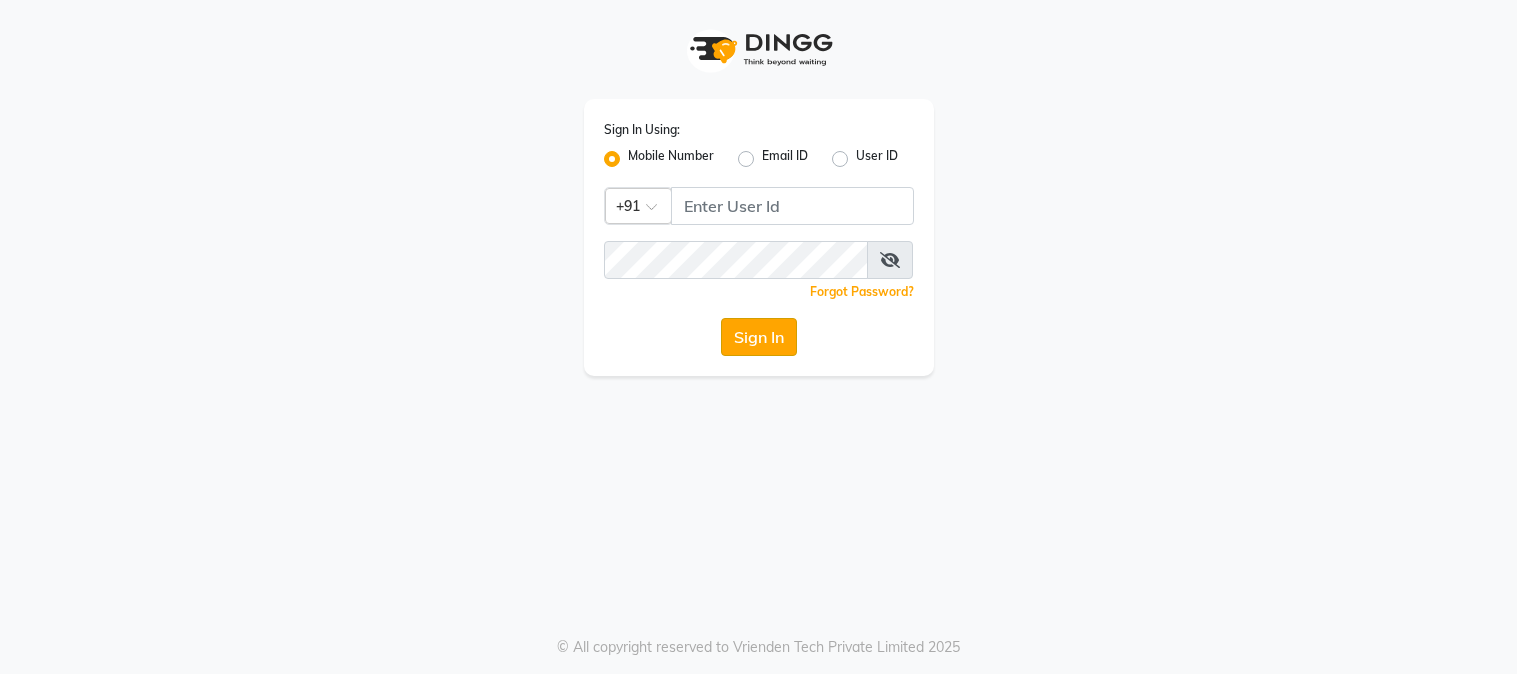 scroll, scrollTop: 0, scrollLeft: 0, axis: both 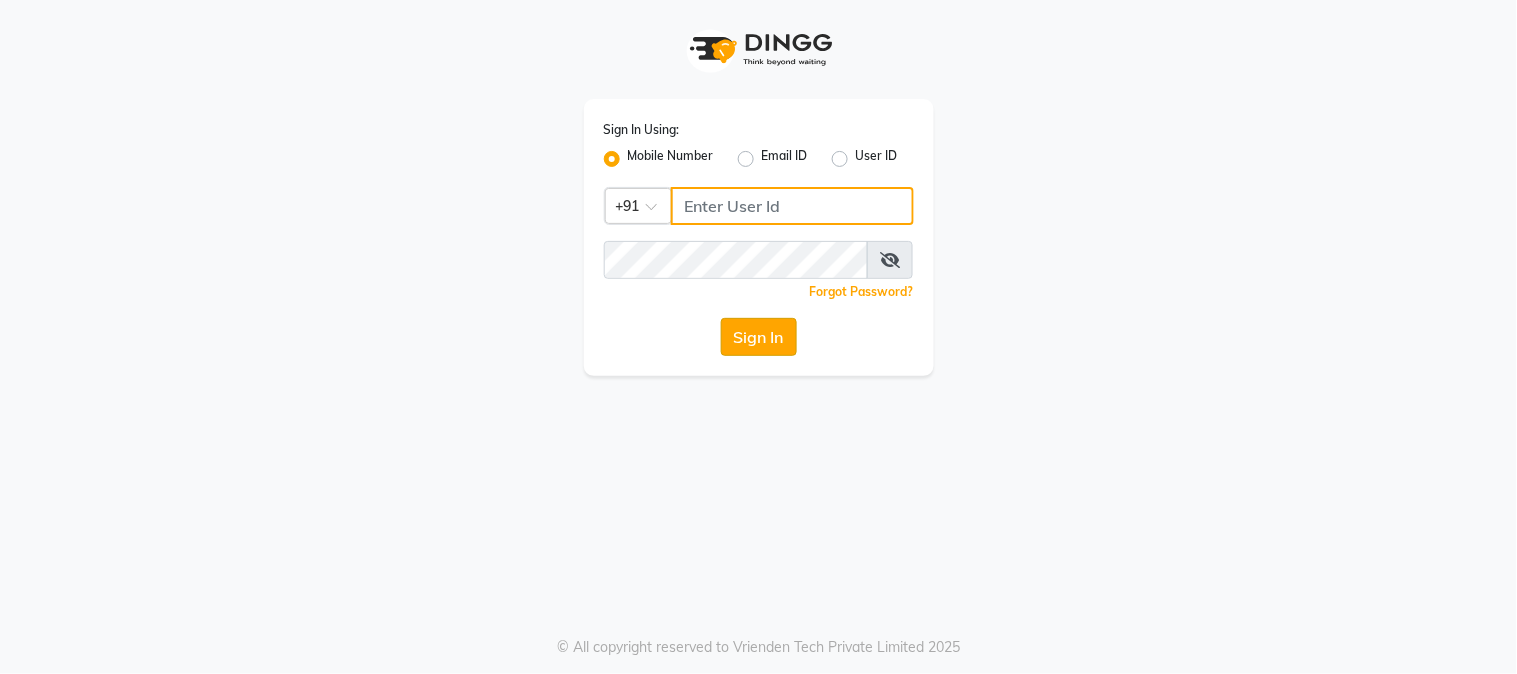 type on "[PHONE]" 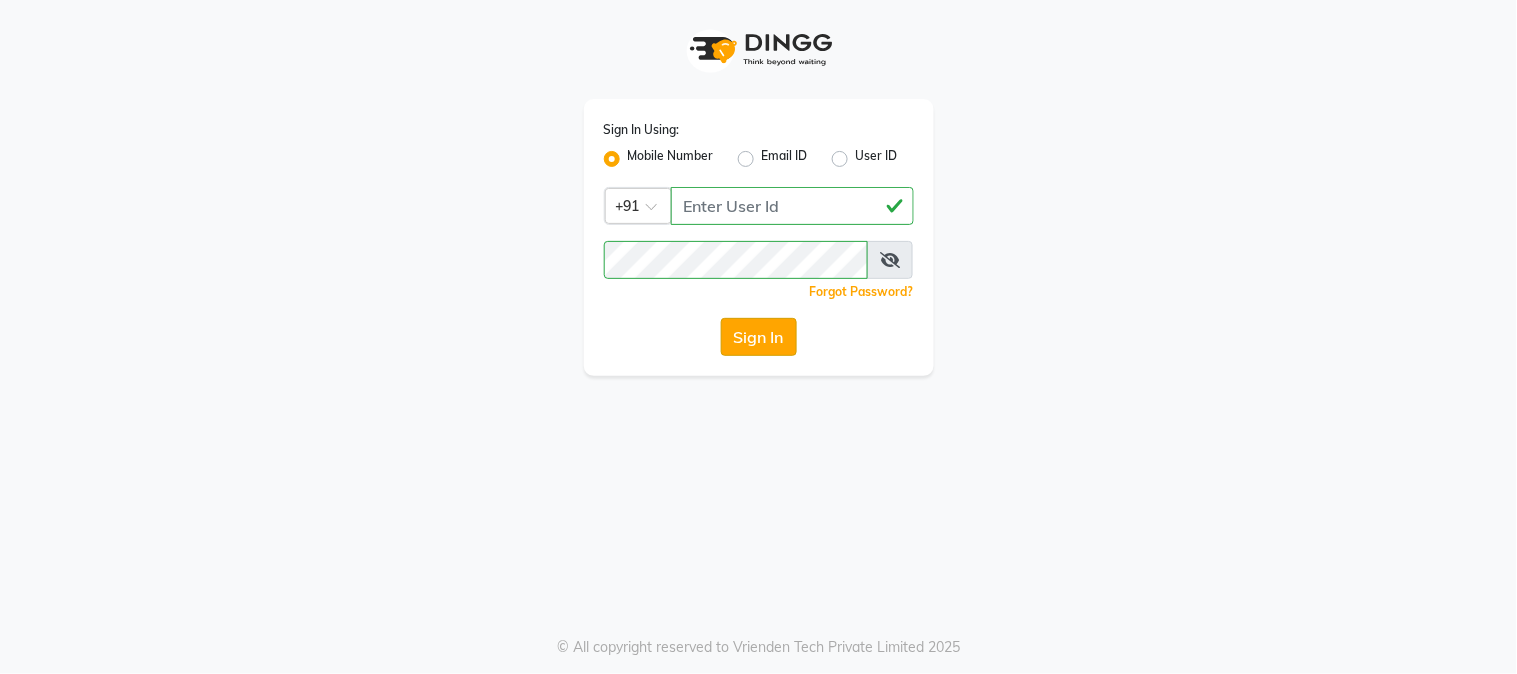 click on "Sign In" 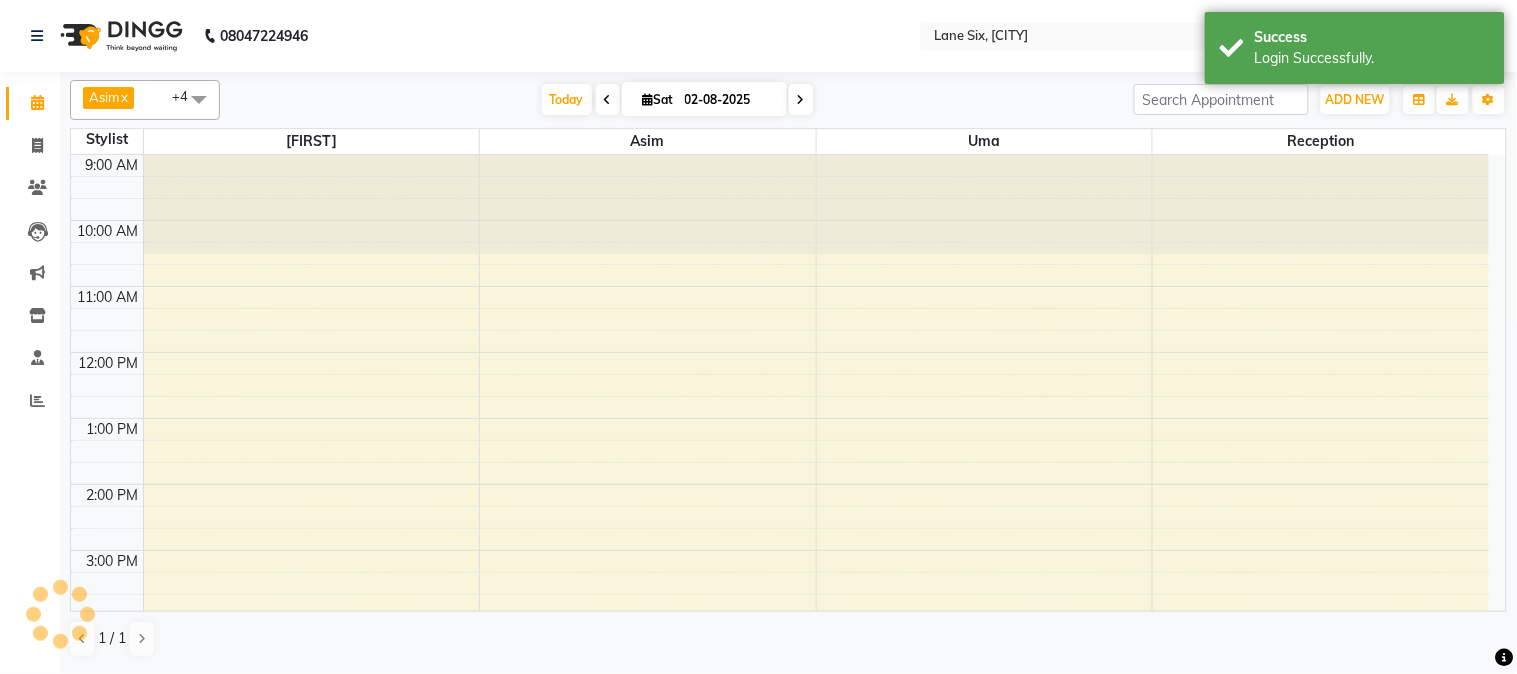 scroll, scrollTop: 0, scrollLeft: 0, axis: both 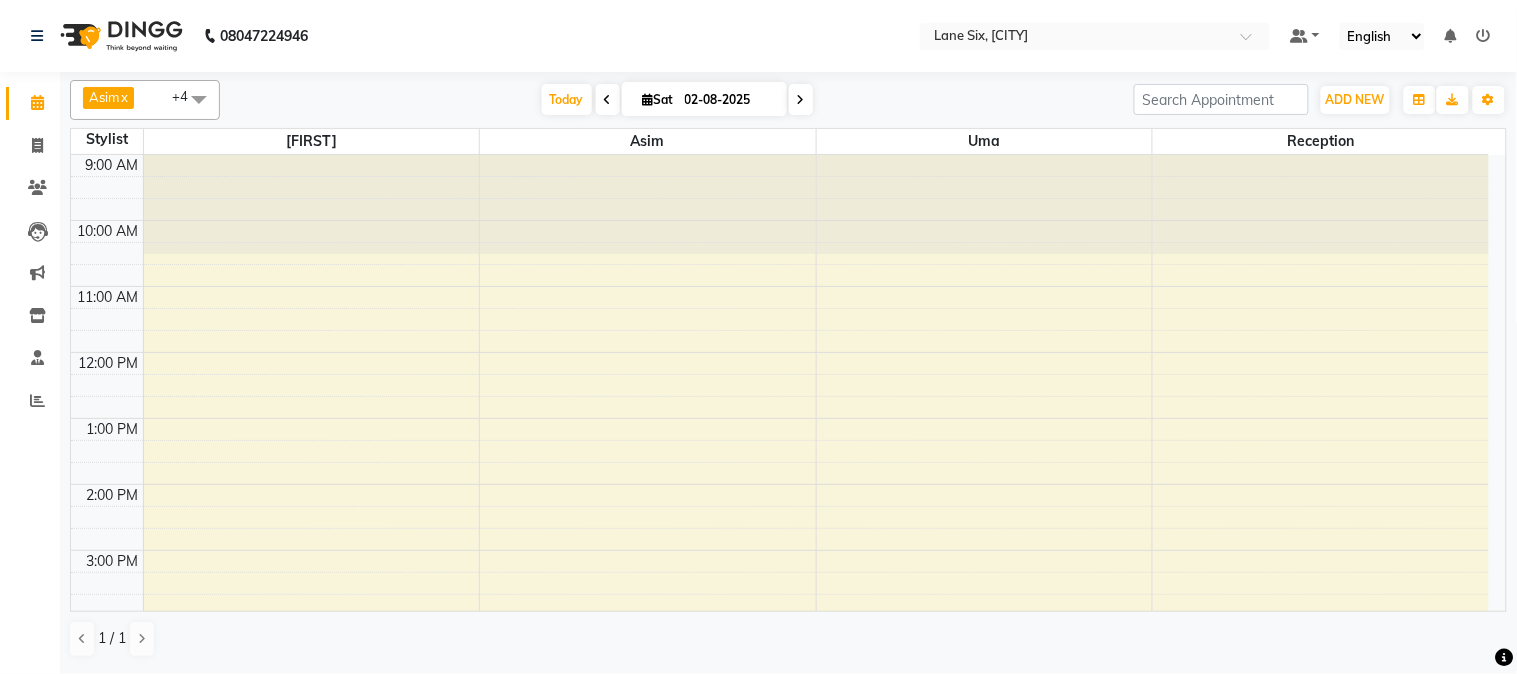 click on "9:00 AM 10:00 AM 11:00 AM 12:00 PM 1:00 PM 2:00 PM 3:00 PM 4:00 PM 5:00 PM 6:00 PM 7:00 PM" at bounding box center [780, 517] 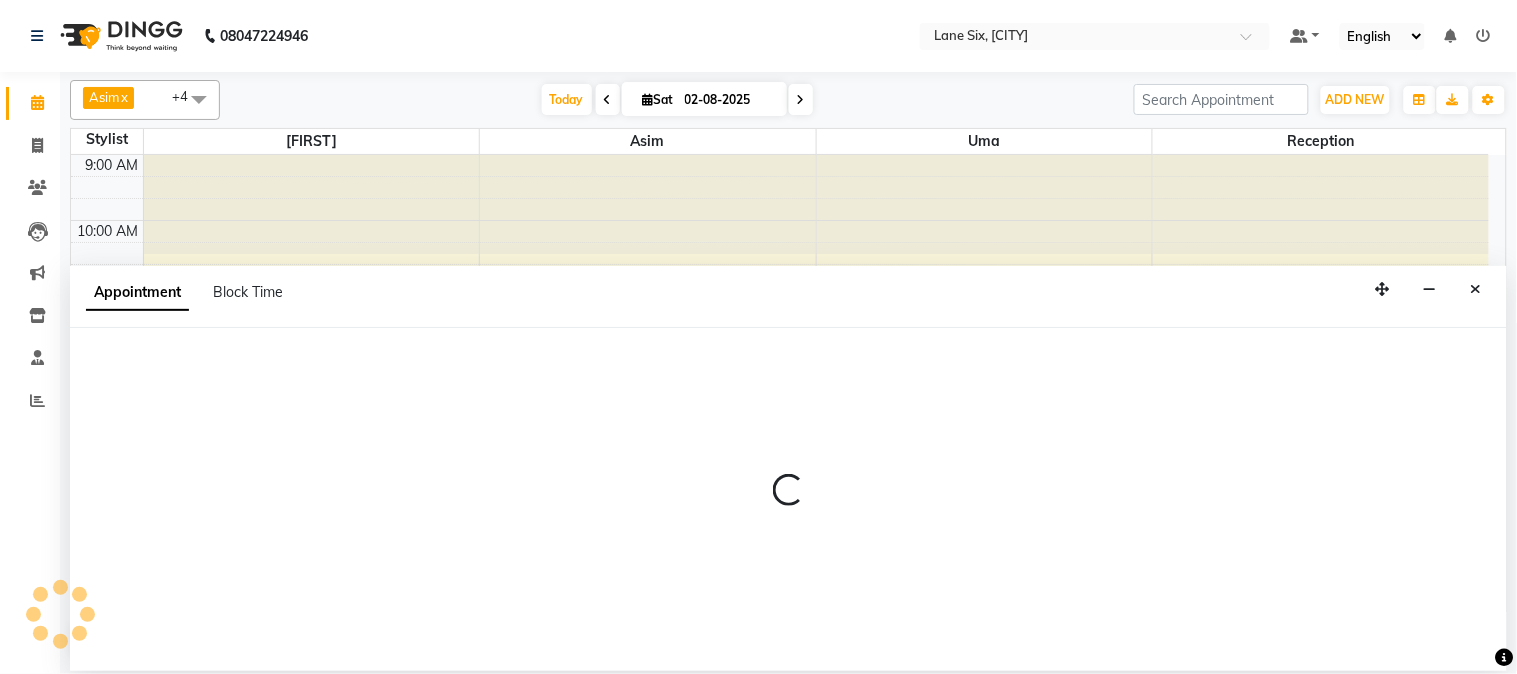 select on "9819" 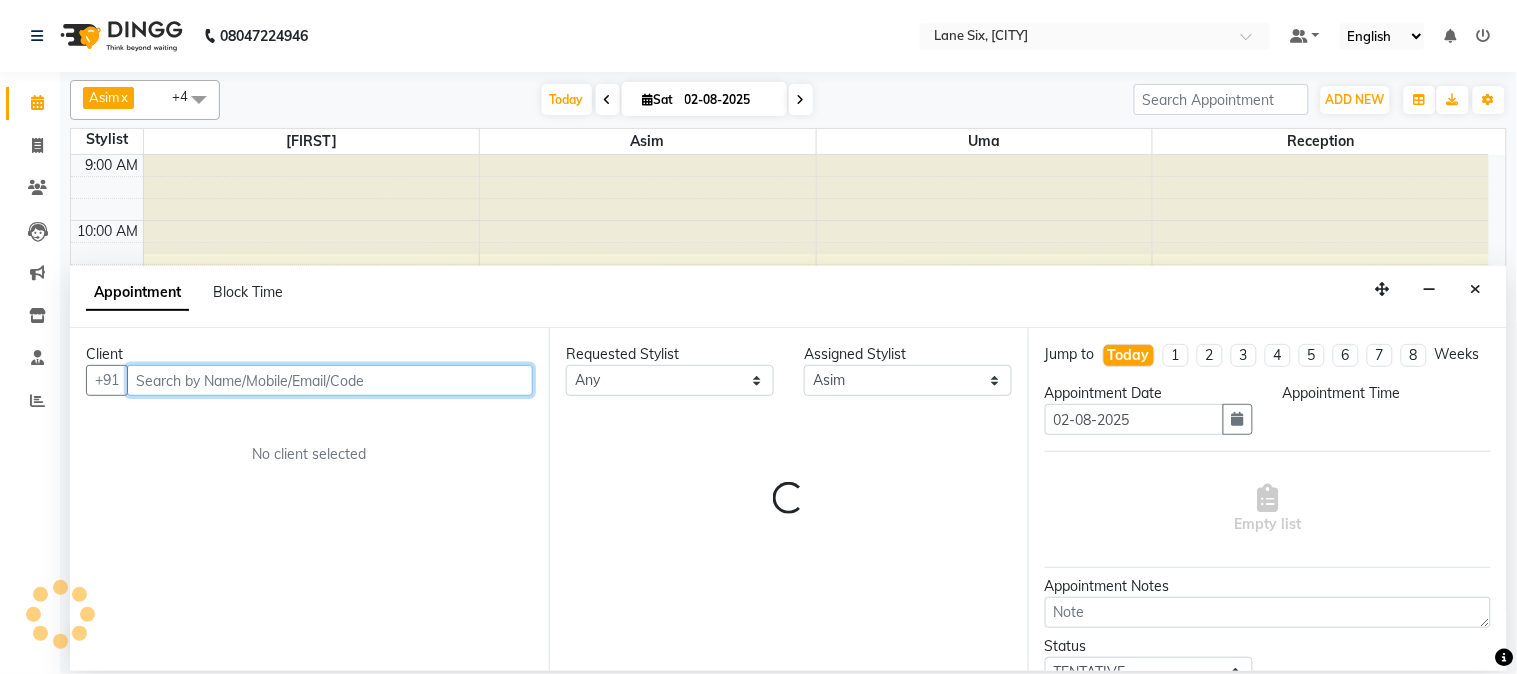 select on "720" 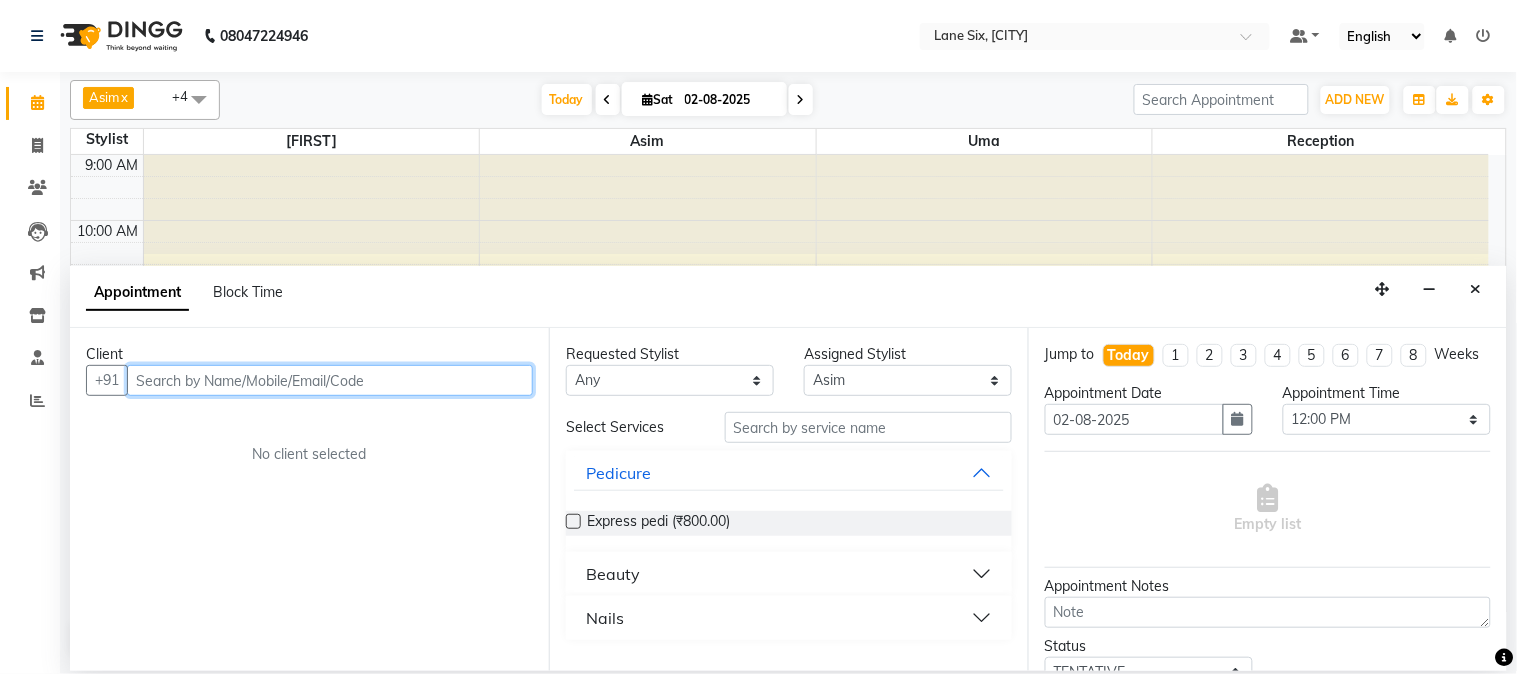 click at bounding box center (330, 380) 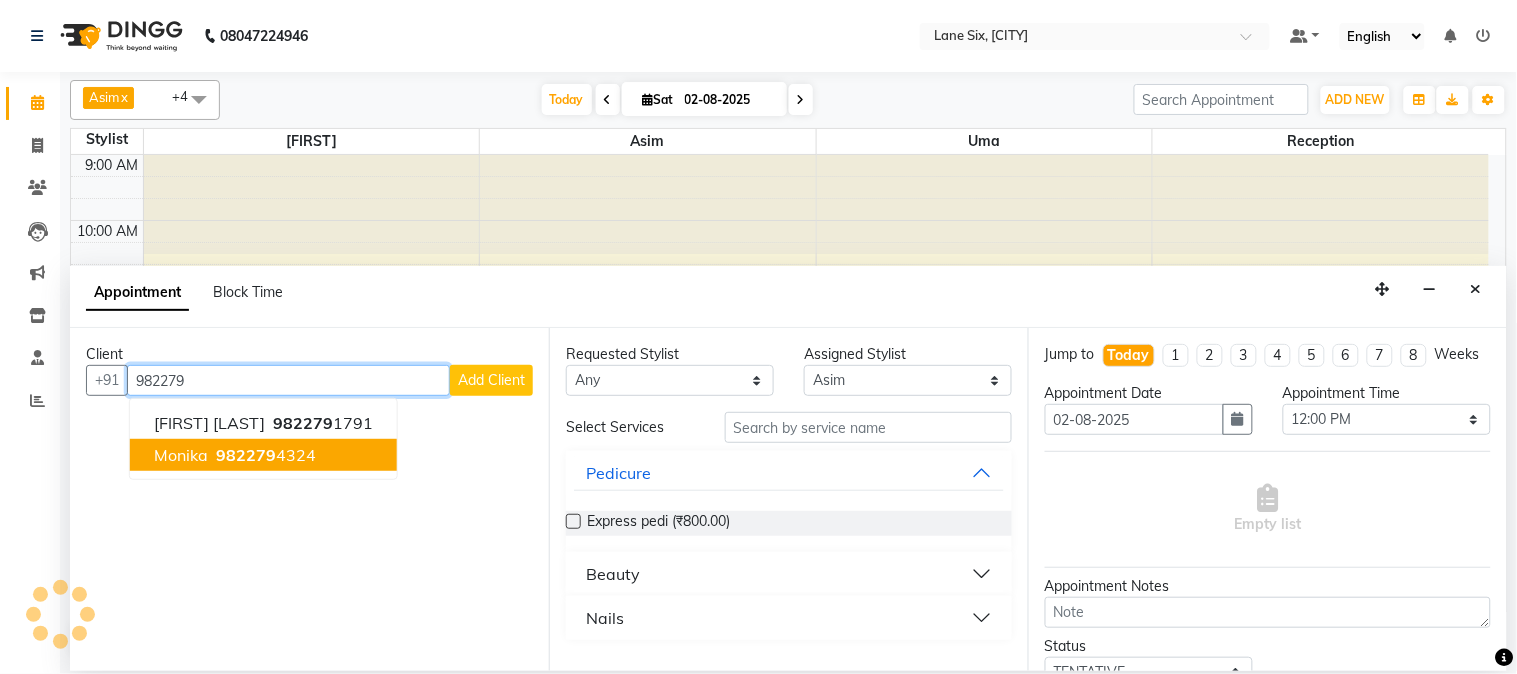 click on "982279" at bounding box center (246, 455) 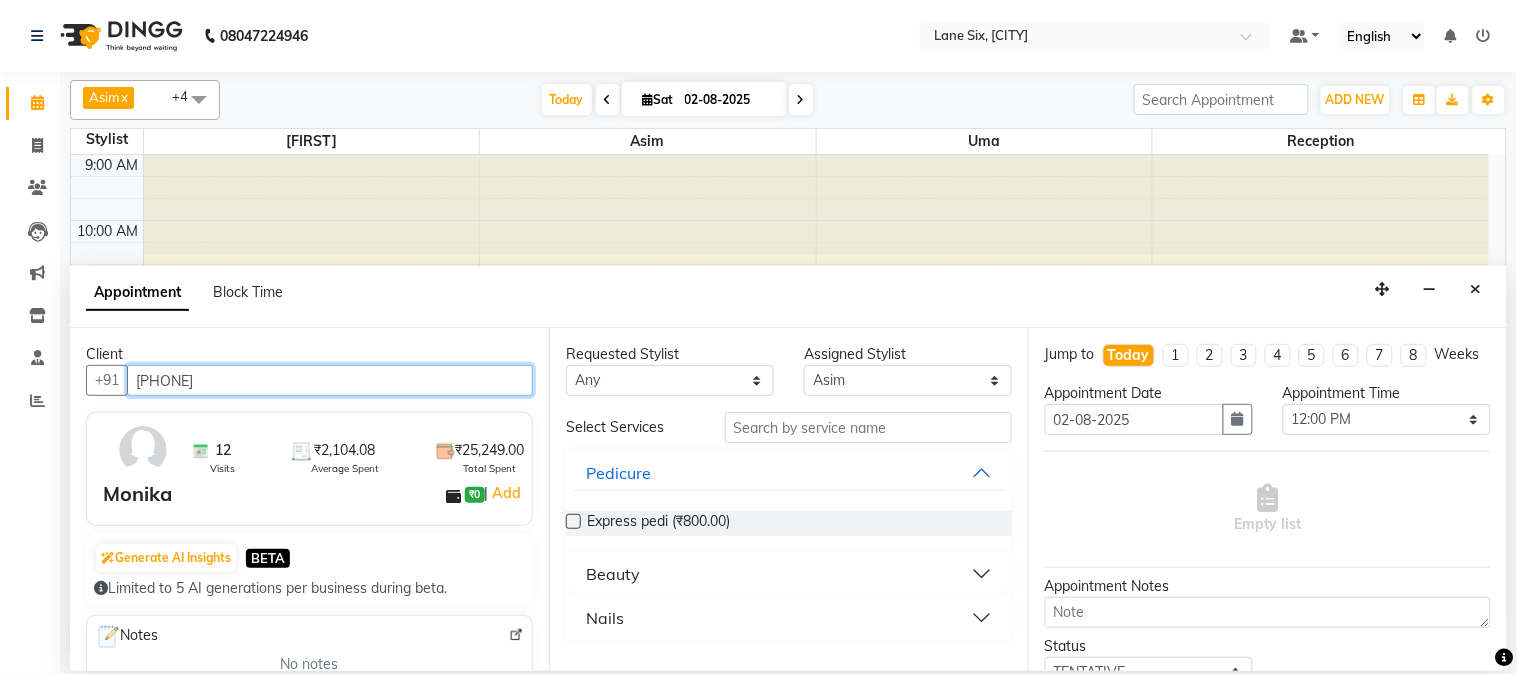 type on "[PHONE]" 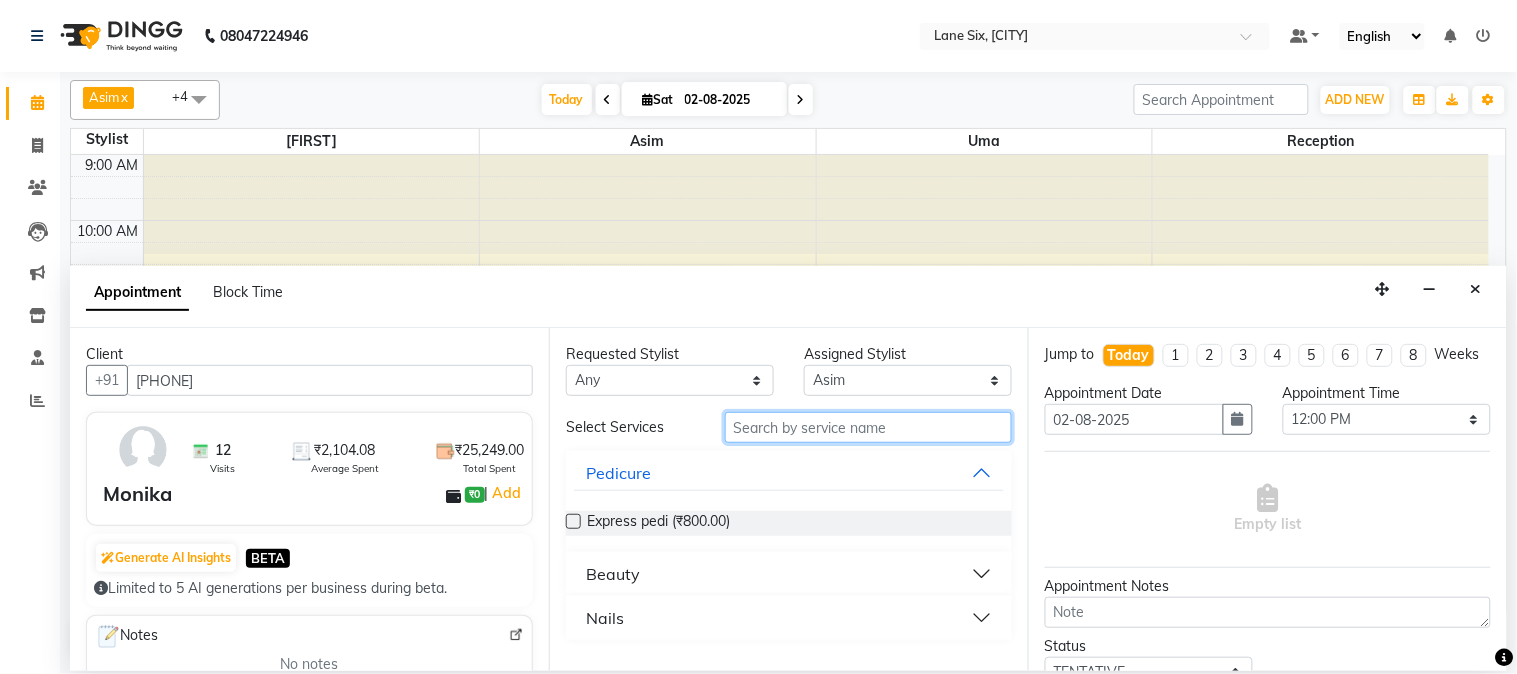 click at bounding box center [868, 427] 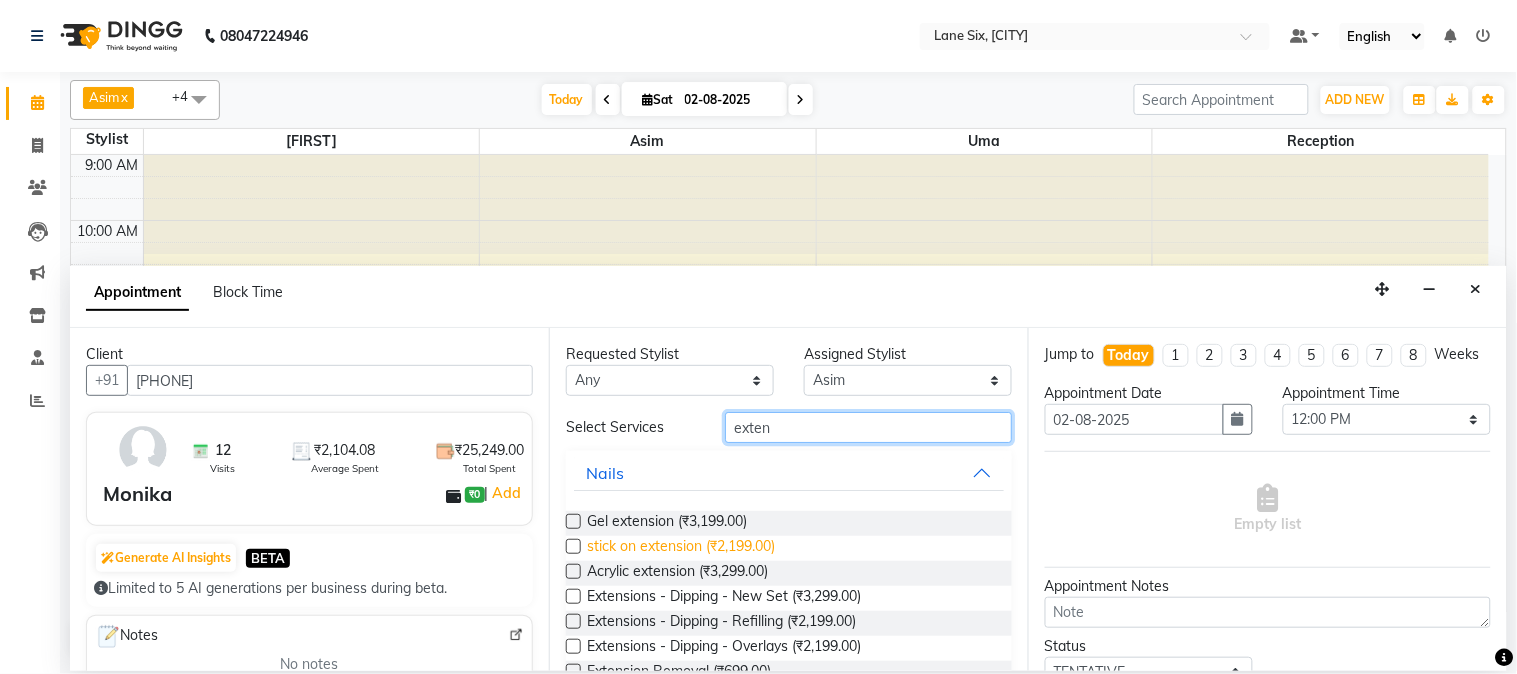 type on "exten" 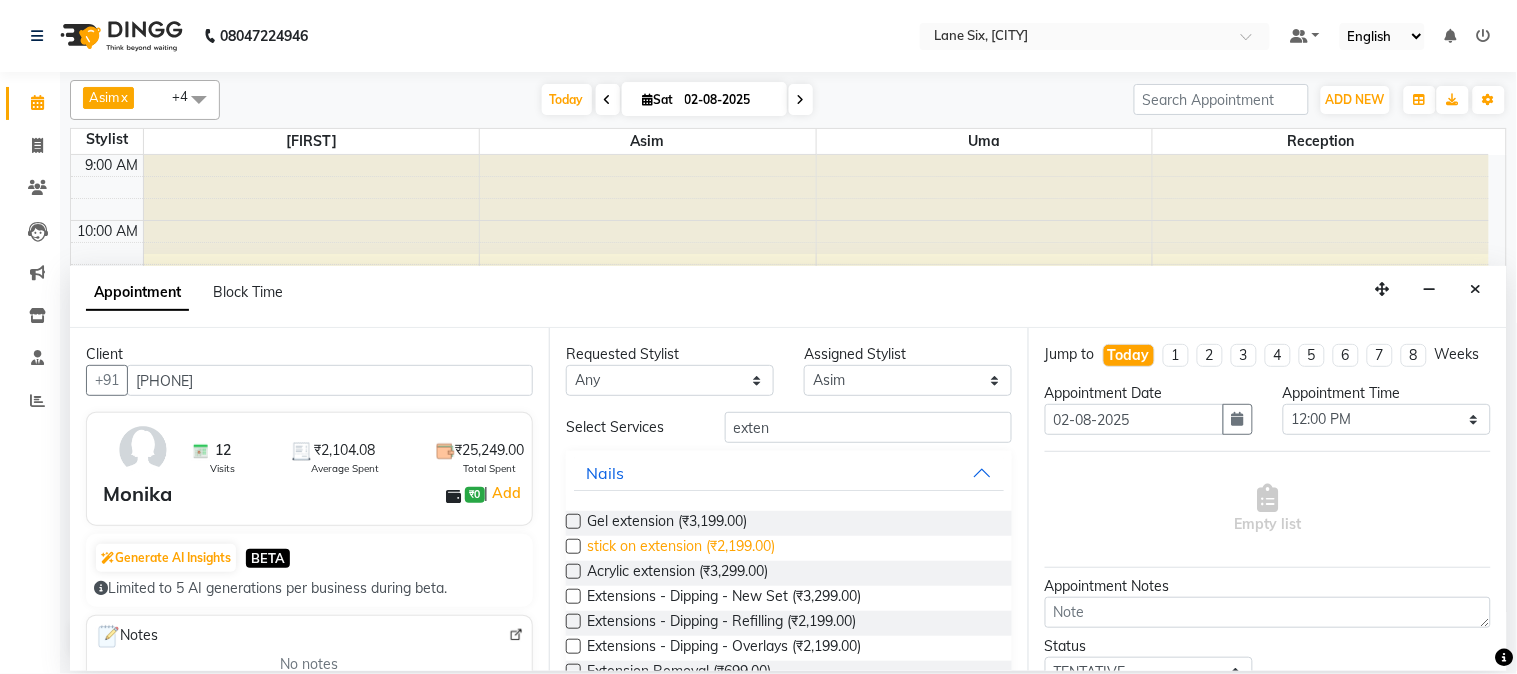 click on "stick on extension (₹2,199.00)" at bounding box center (681, 548) 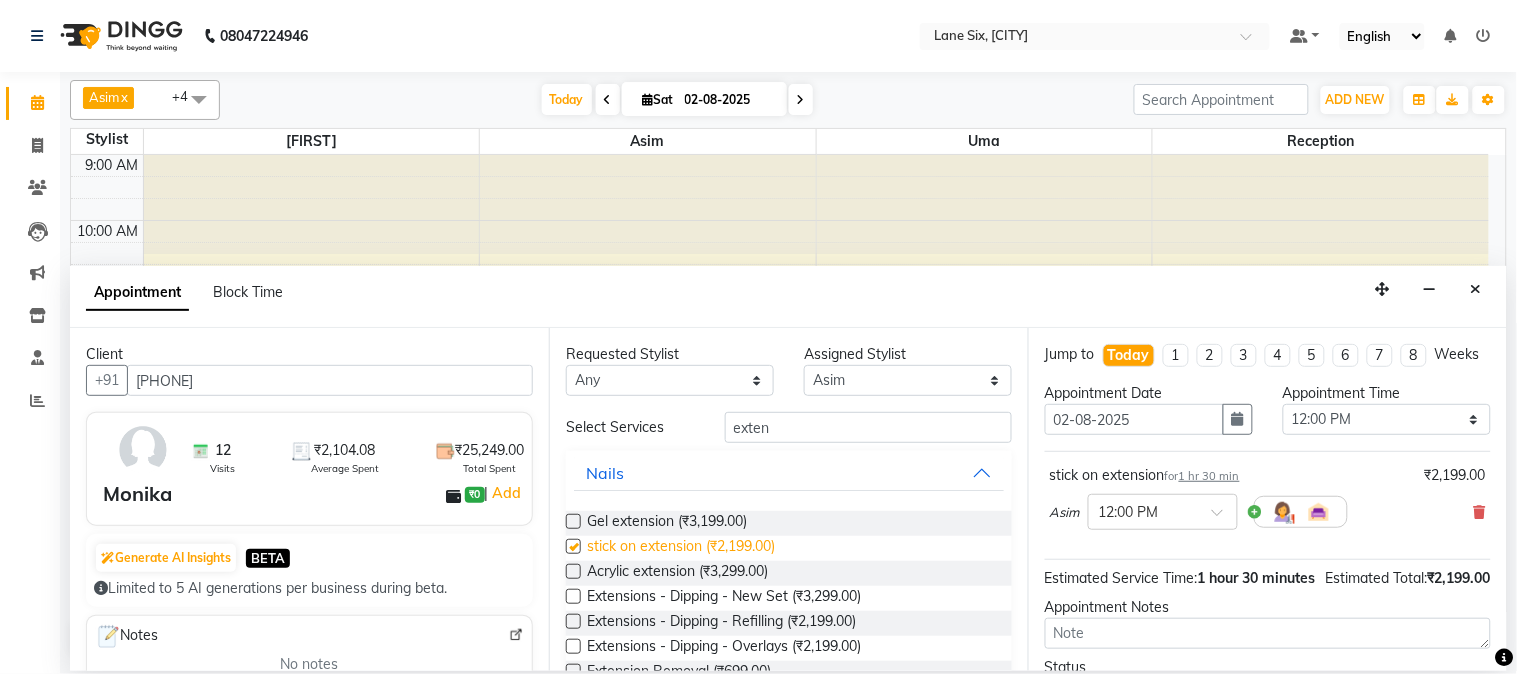 checkbox on "false" 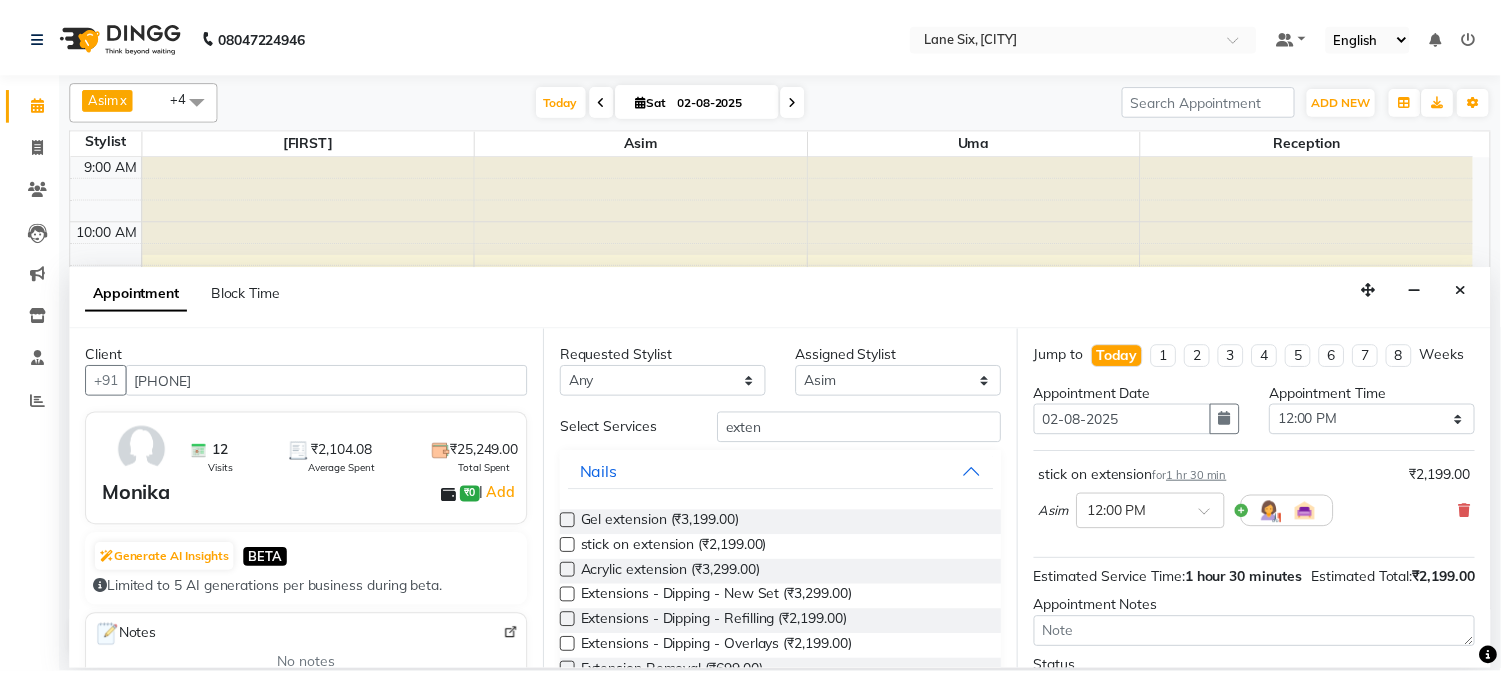 scroll, scrollTop: 204, scrollLeft: 0, axis: vertical 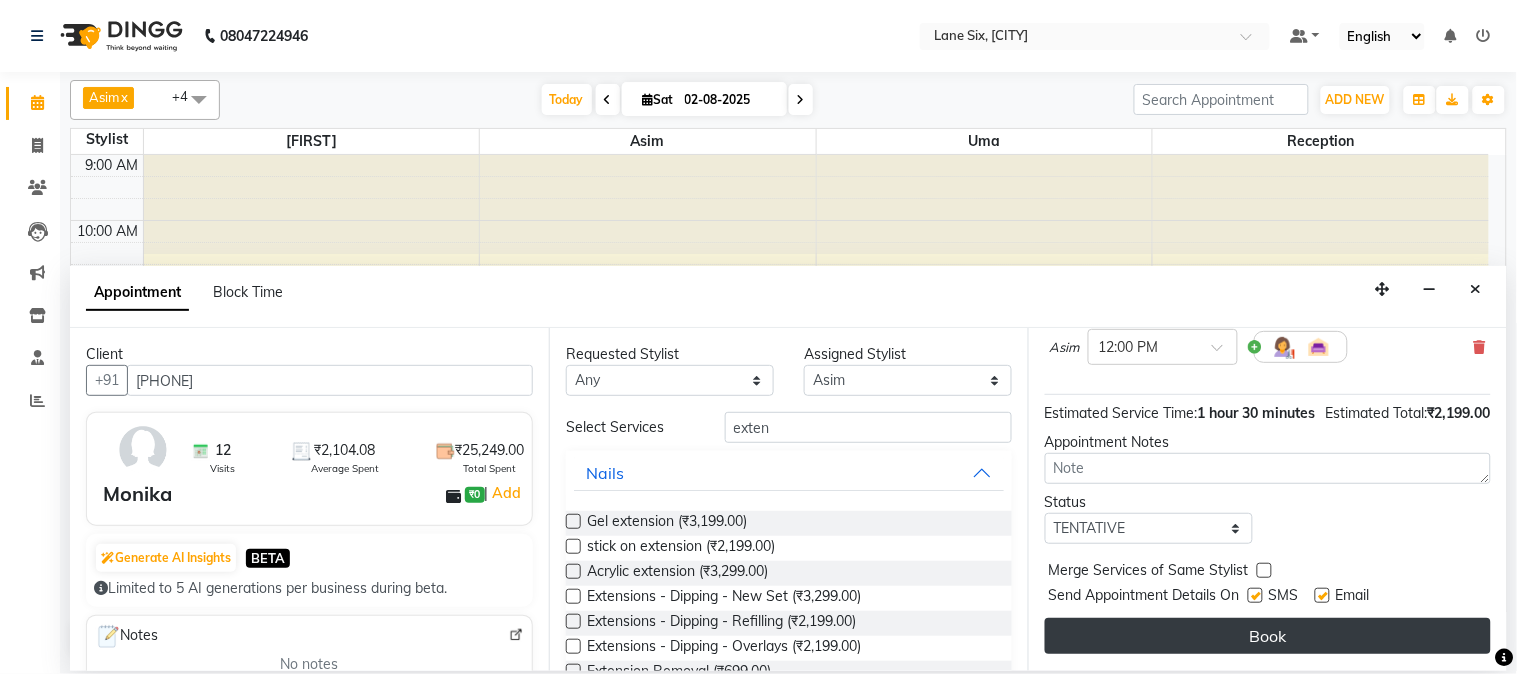 click on "Book" at bounding box center [1268, 636] 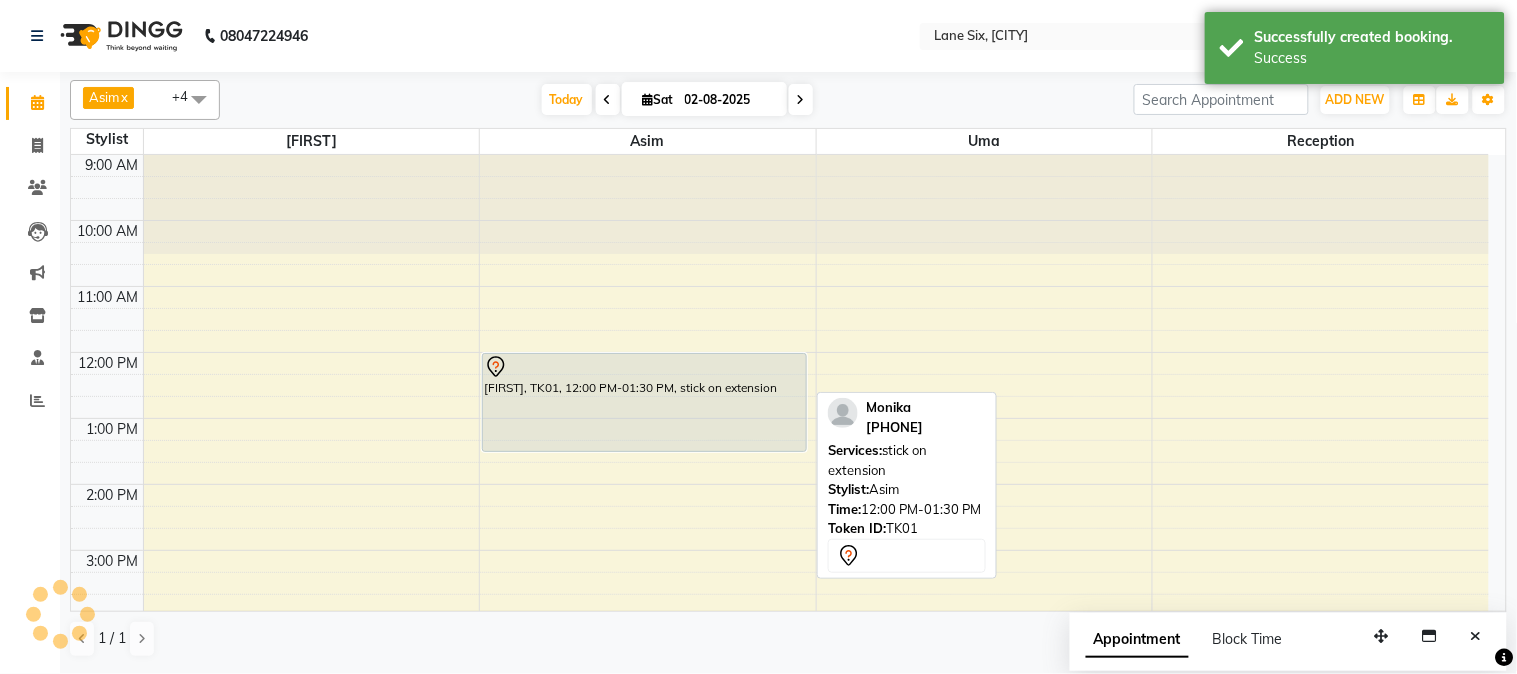 click on "[FIRST], TK01, 12:00 PM-01:30 PM, stick on extension" at bounding box center [644, 402] 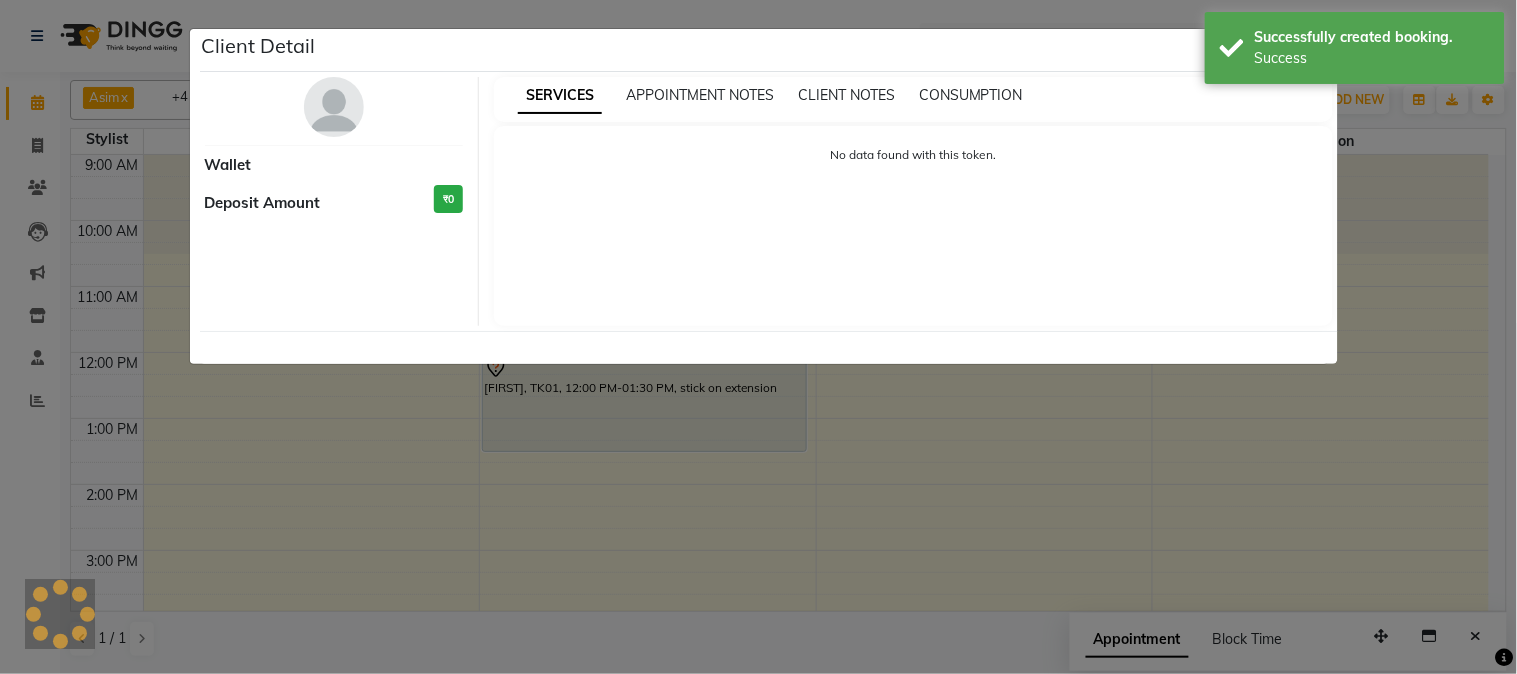 select on "7" 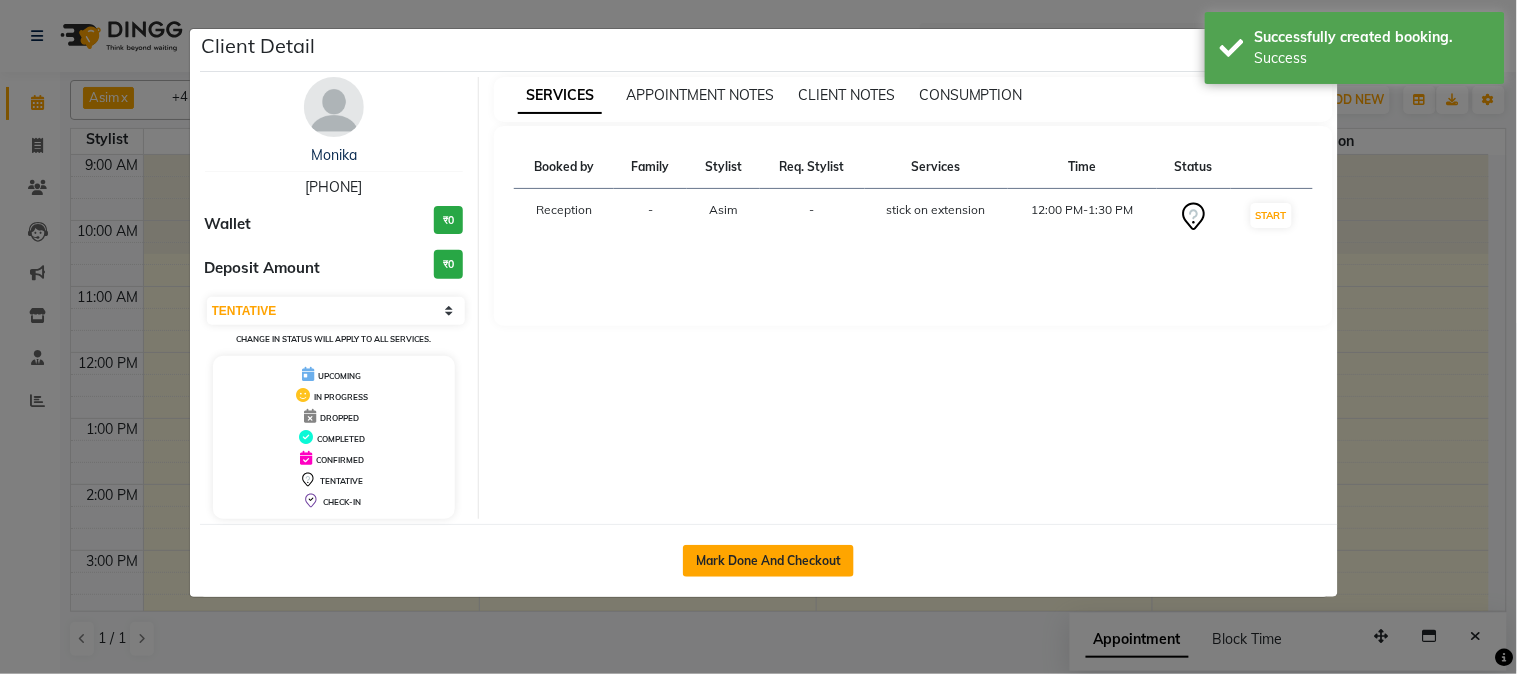click on "Mark Done And Checkout" 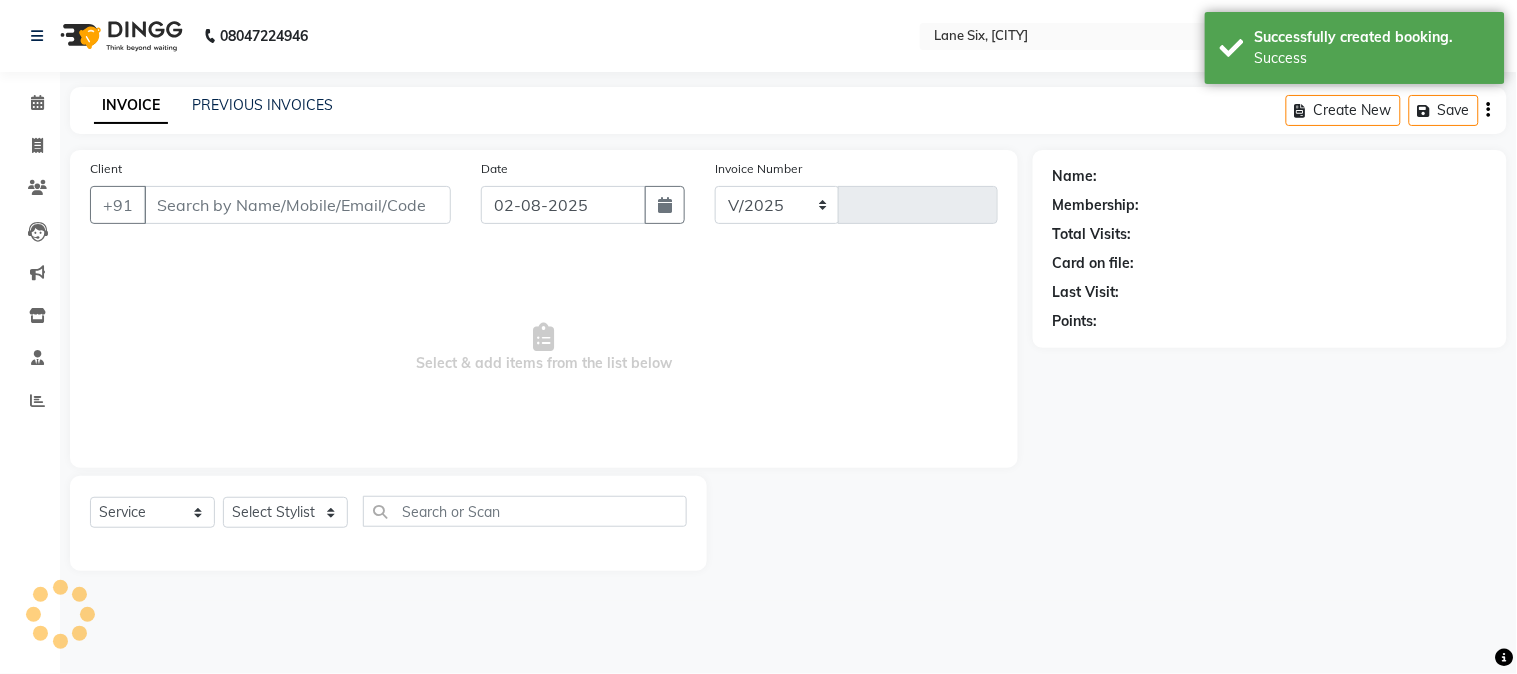 select on "664" 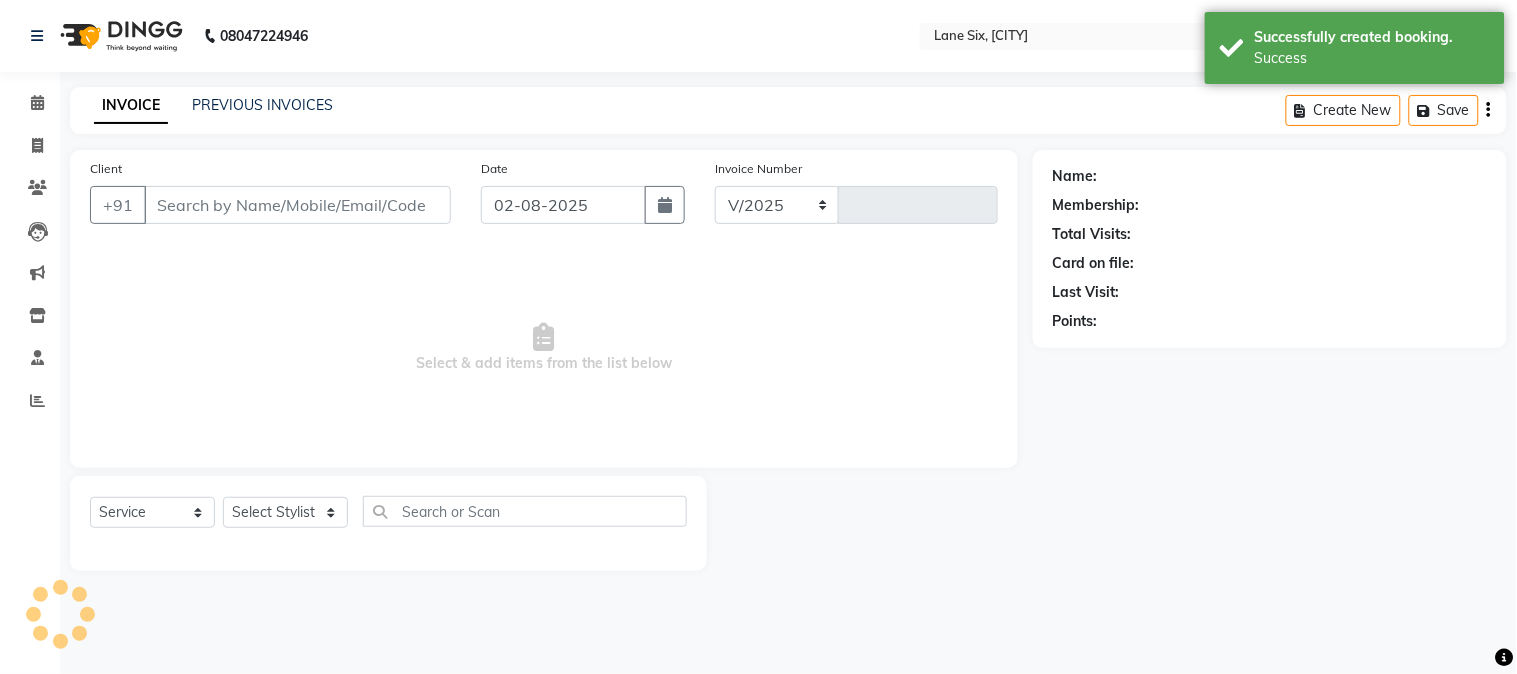 type on "0391" 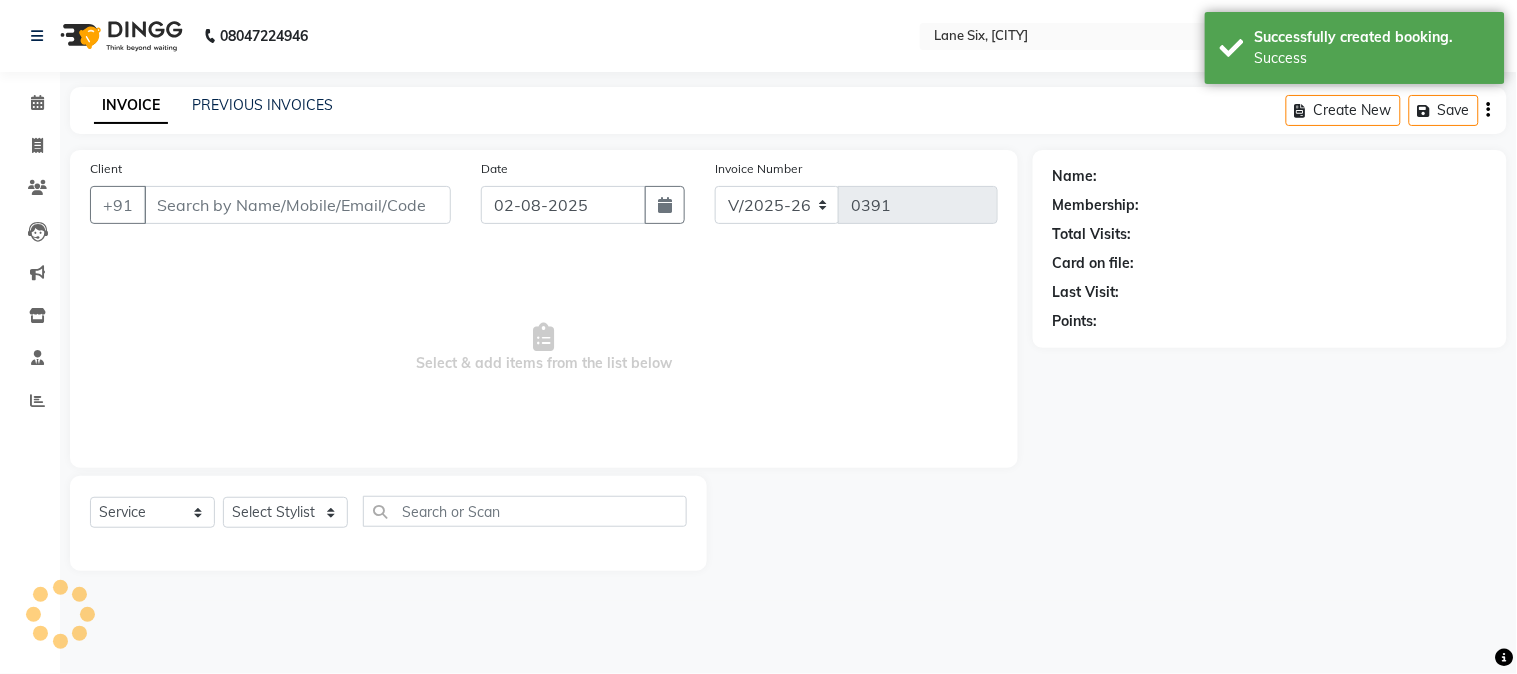 type on "[PHONE]" 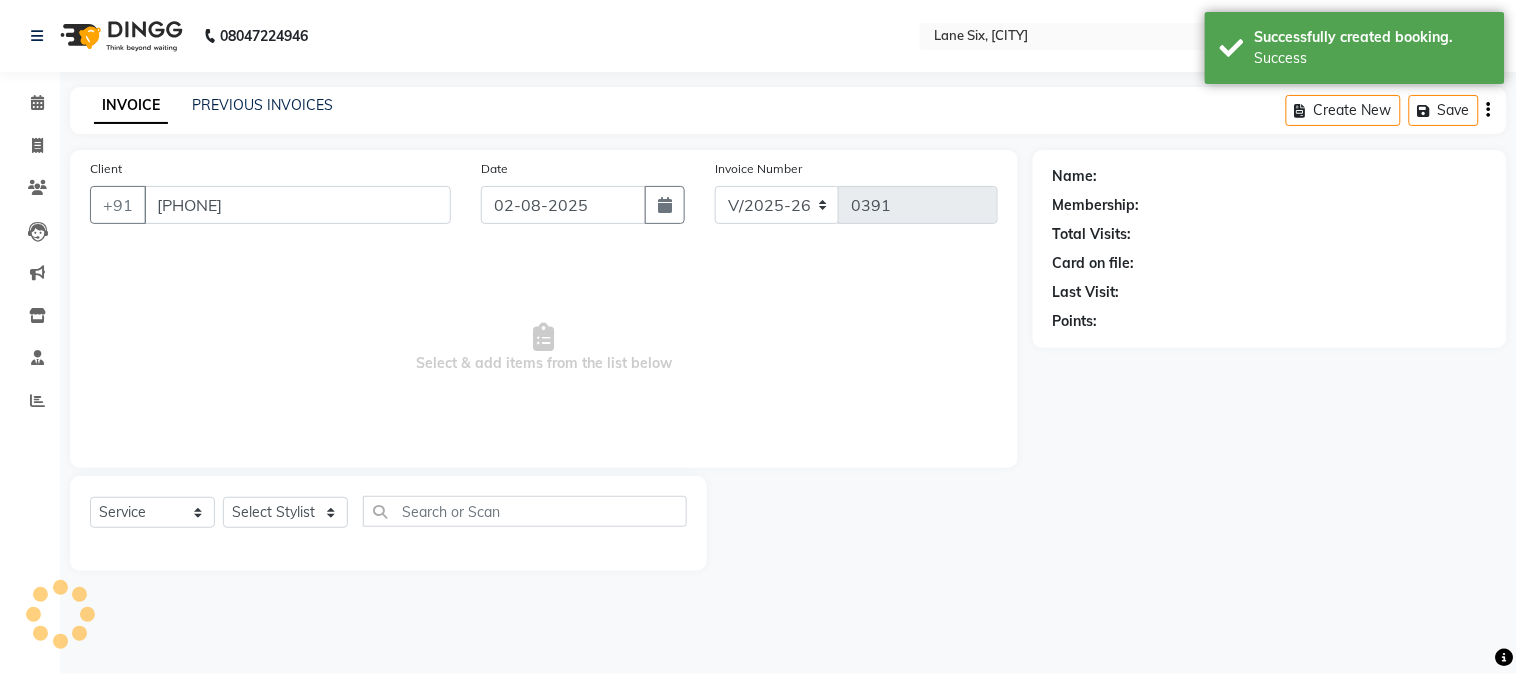 select on "9819" 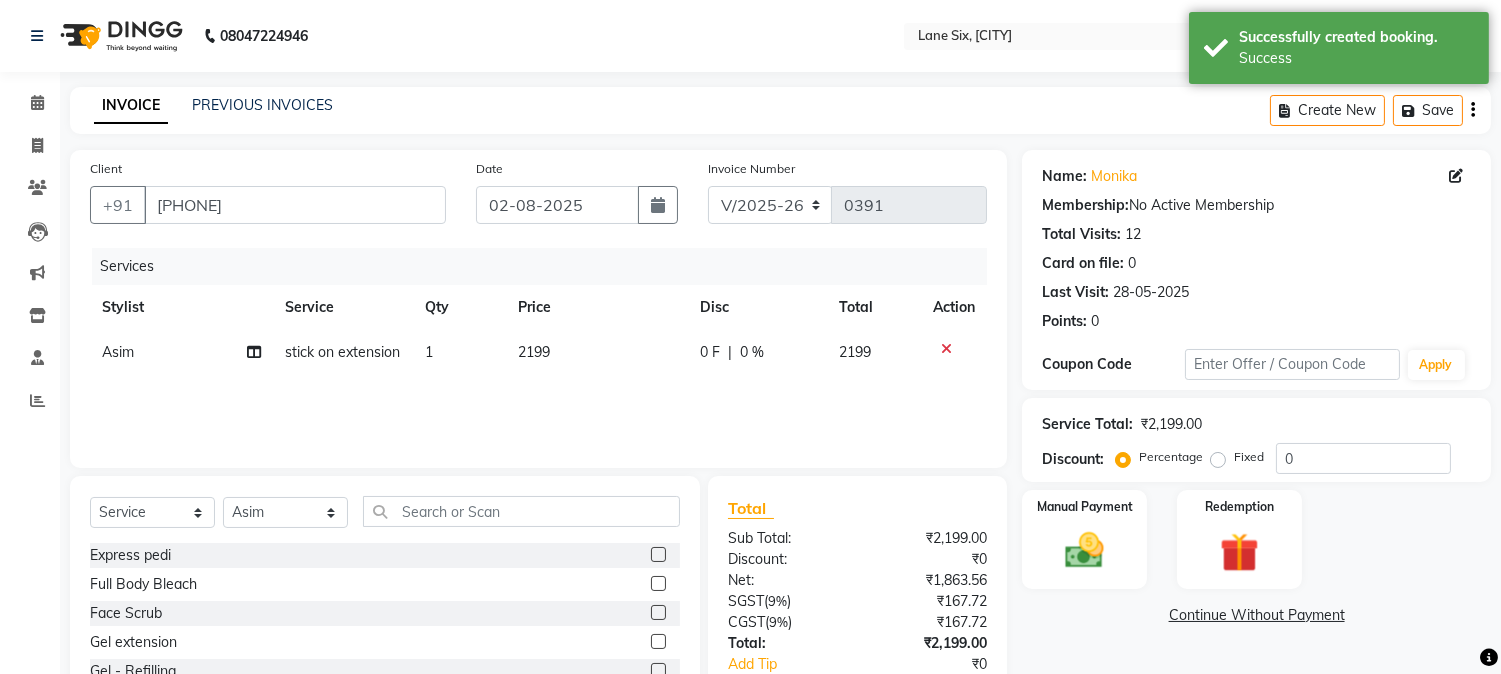 click on "2199" 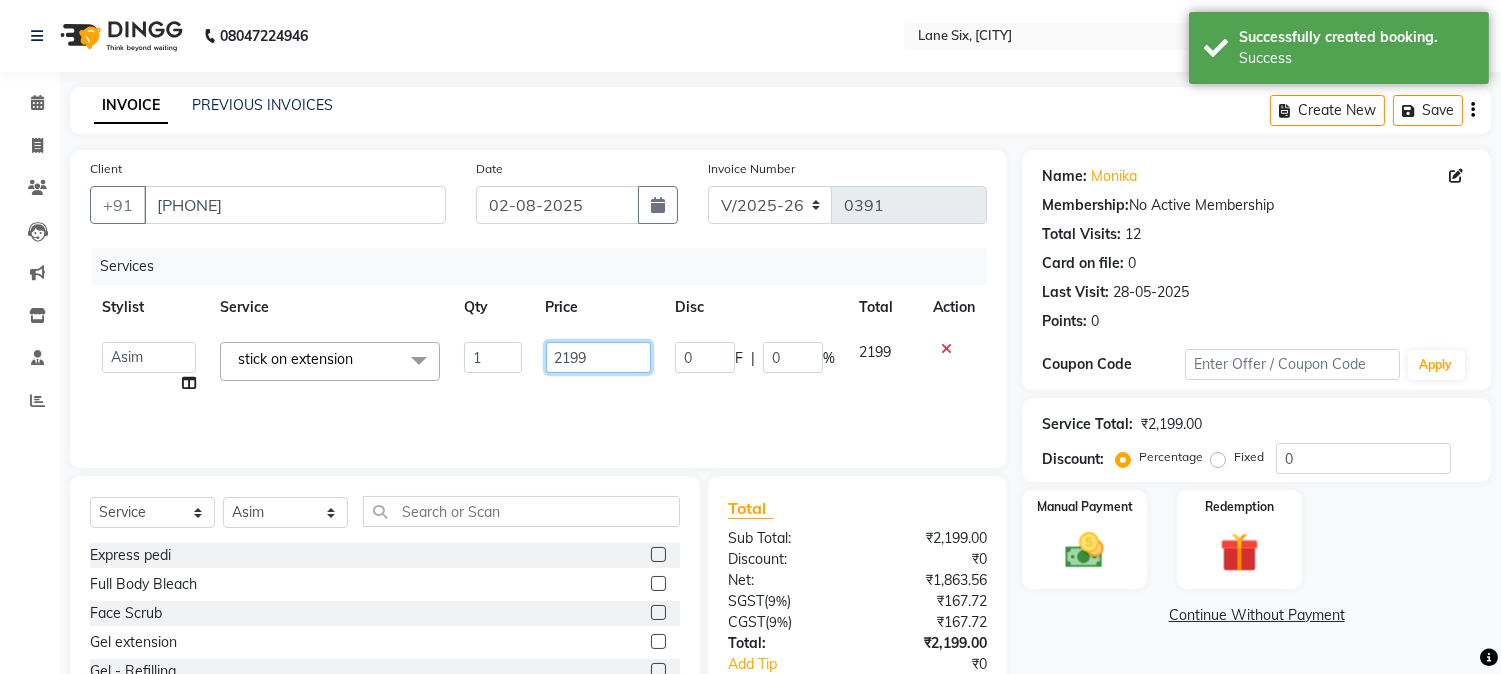 click on "2199" 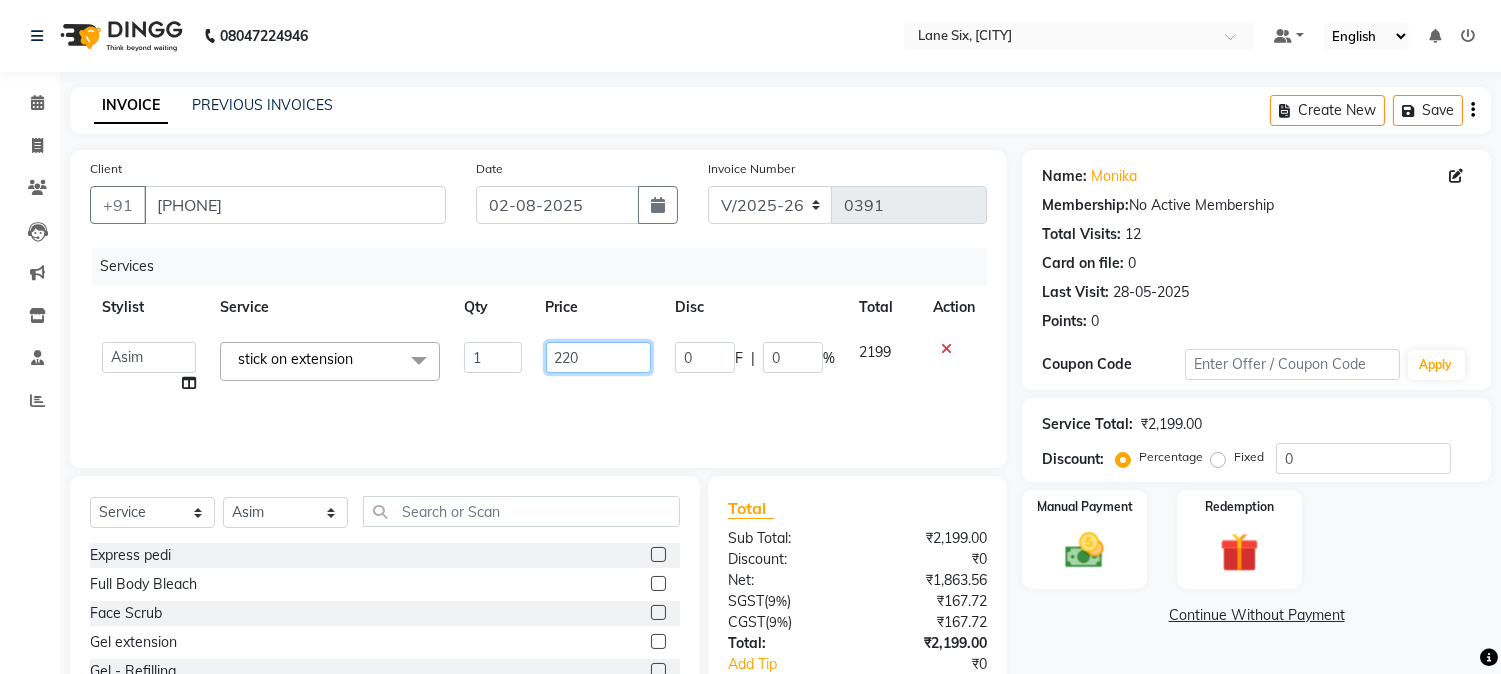 type on "2200" 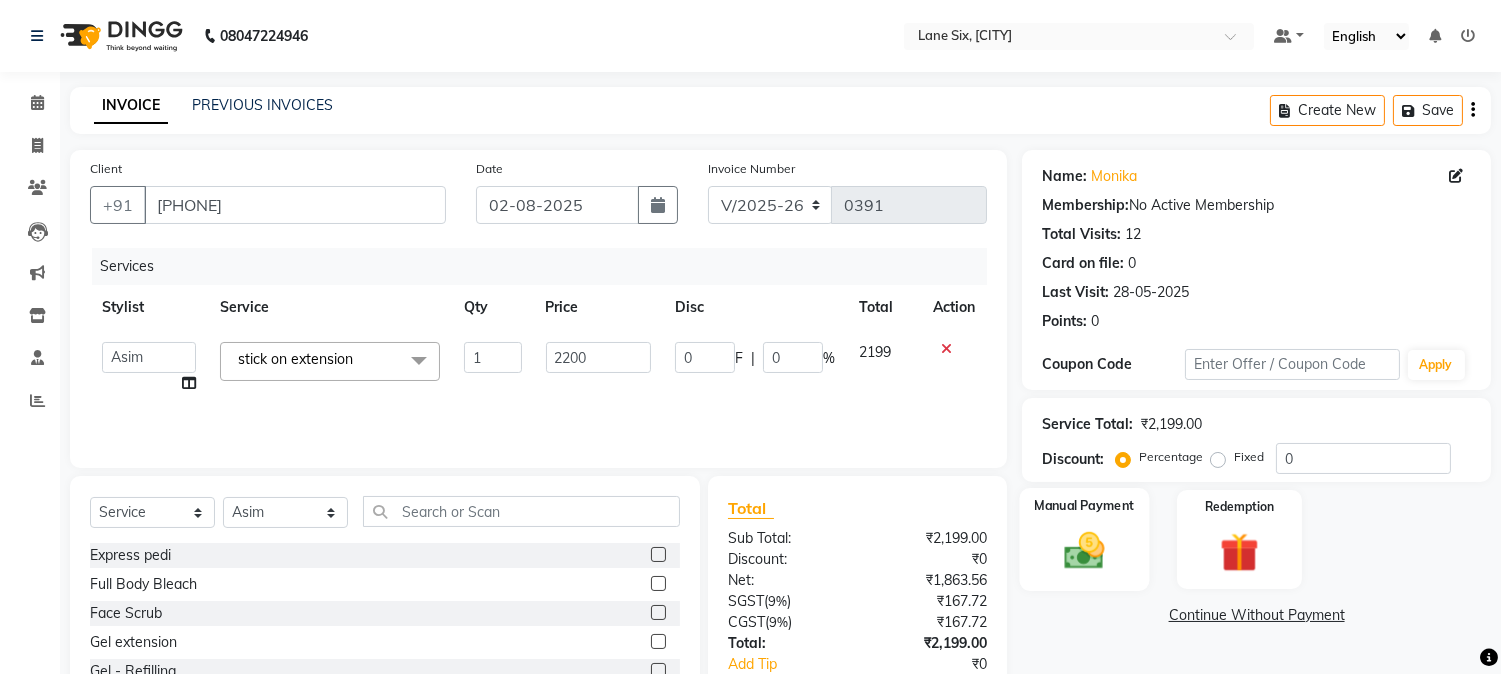 click 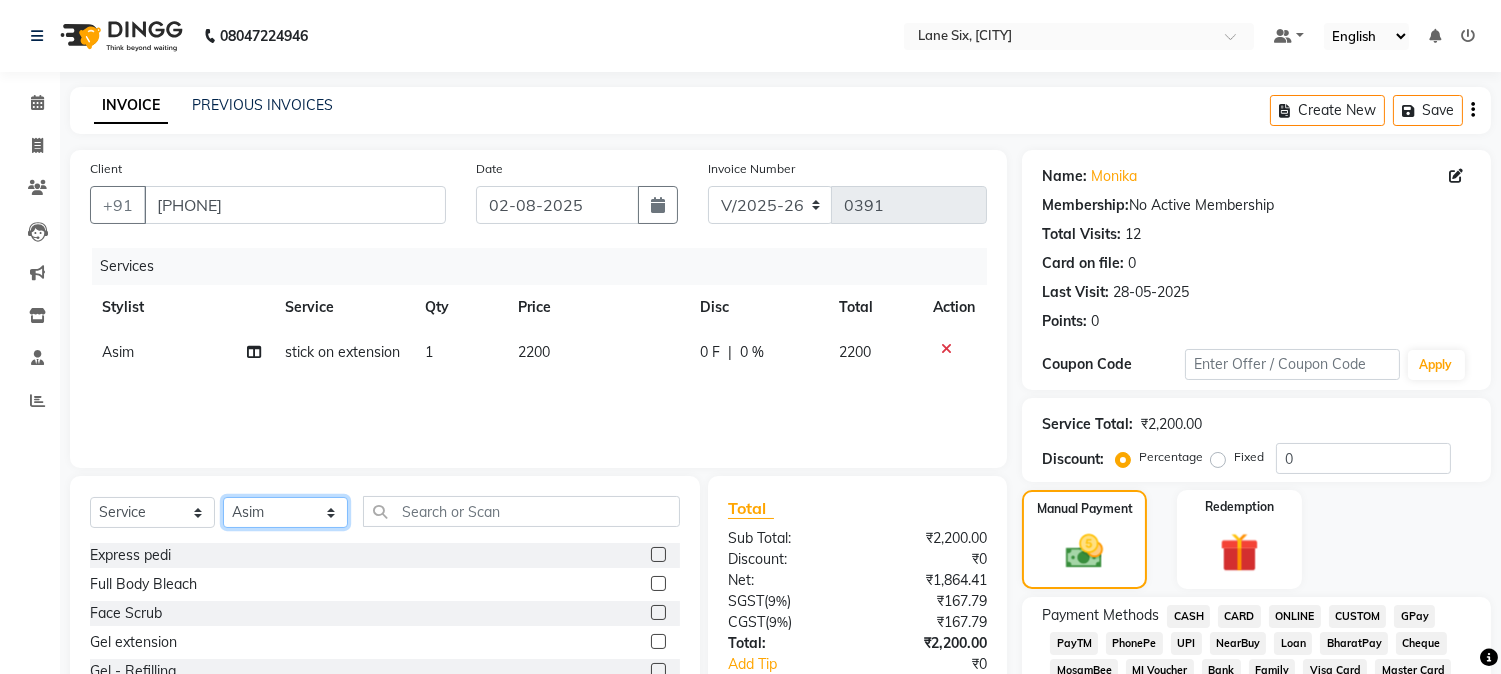 click on "Select Stylist [FIRST] [FIRST] [FIRST] Reception [FIRST]" 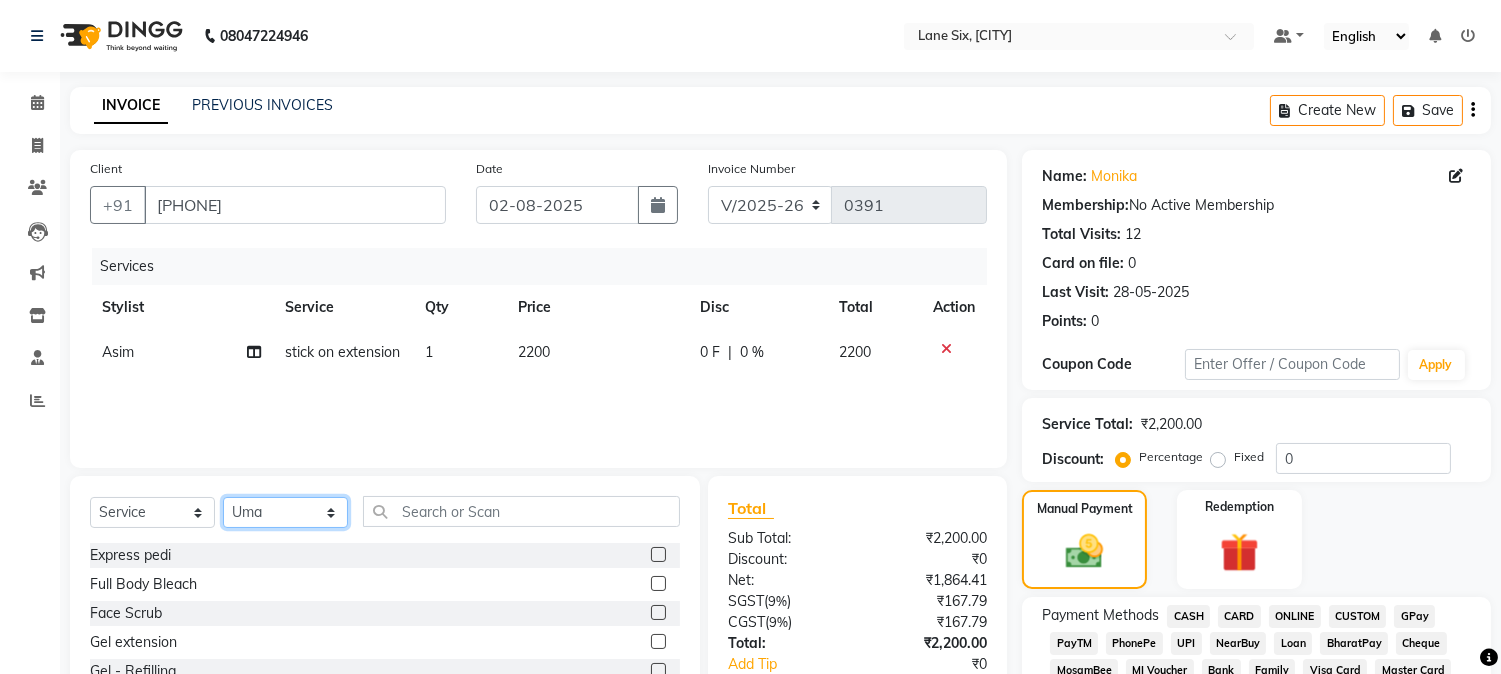 click on "Select Stylist [FIRST] [FIRST] [FIRST] Reception [FIRST]" 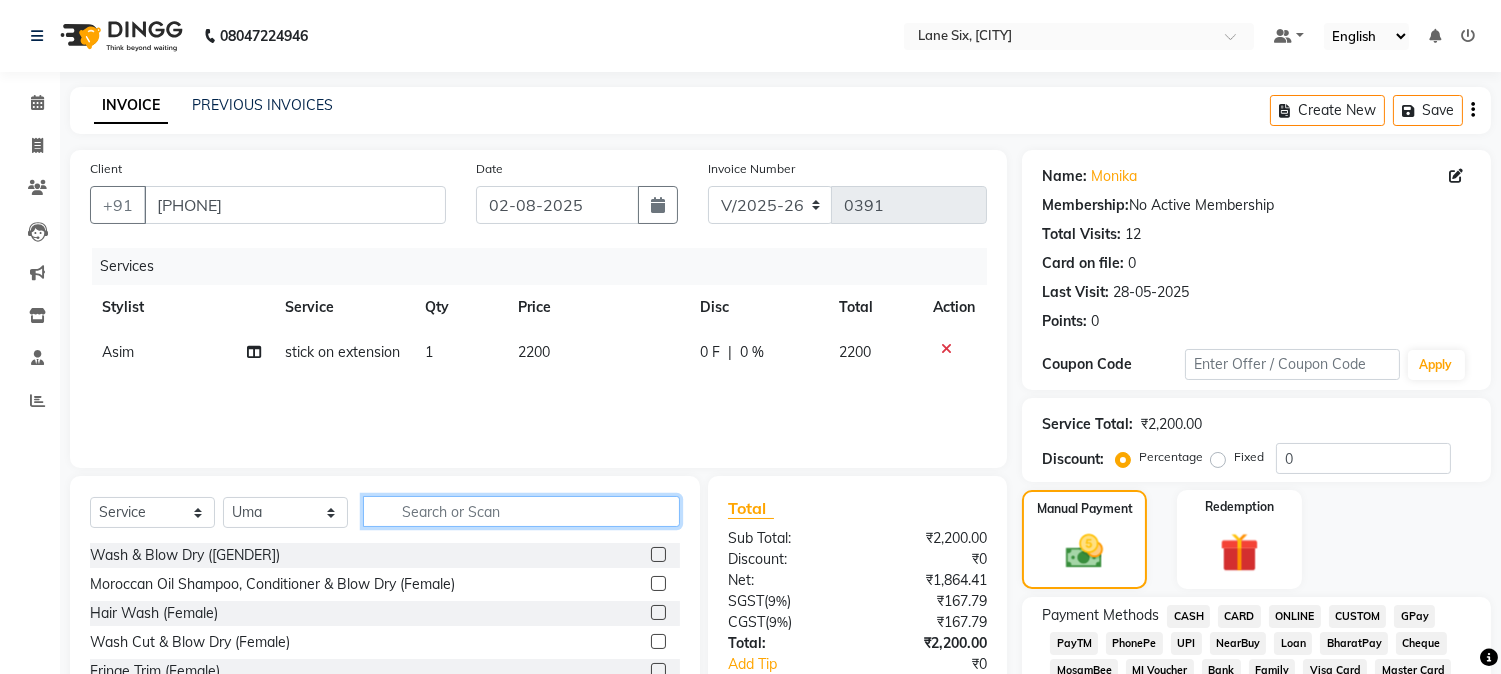 click 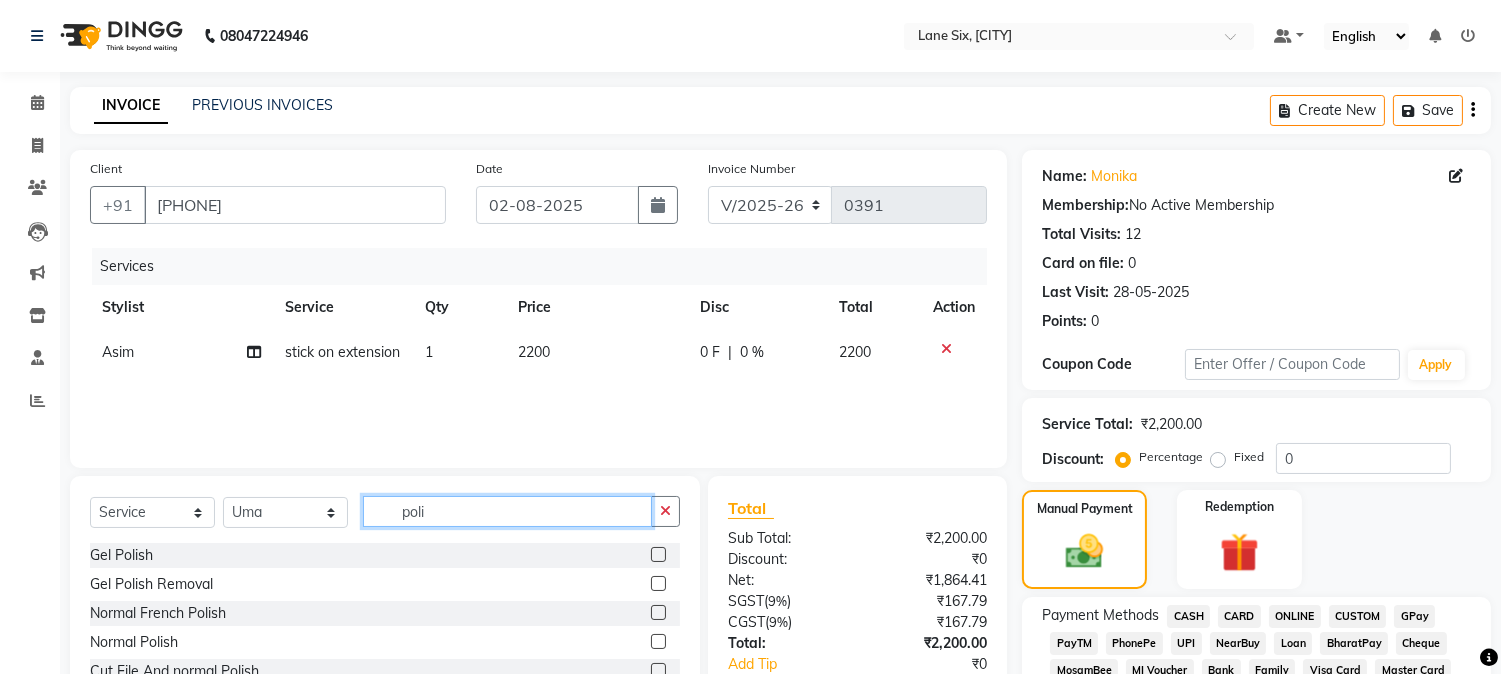 type on "poli" 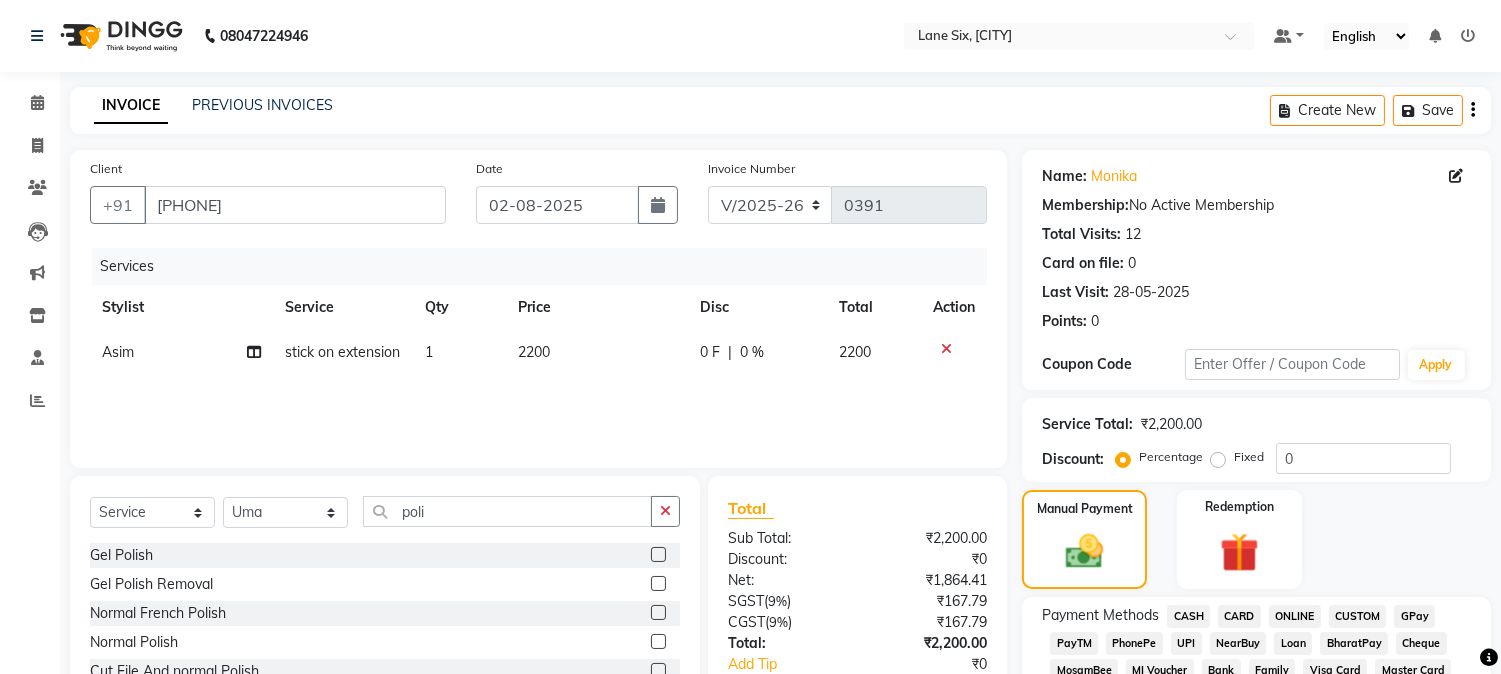 click 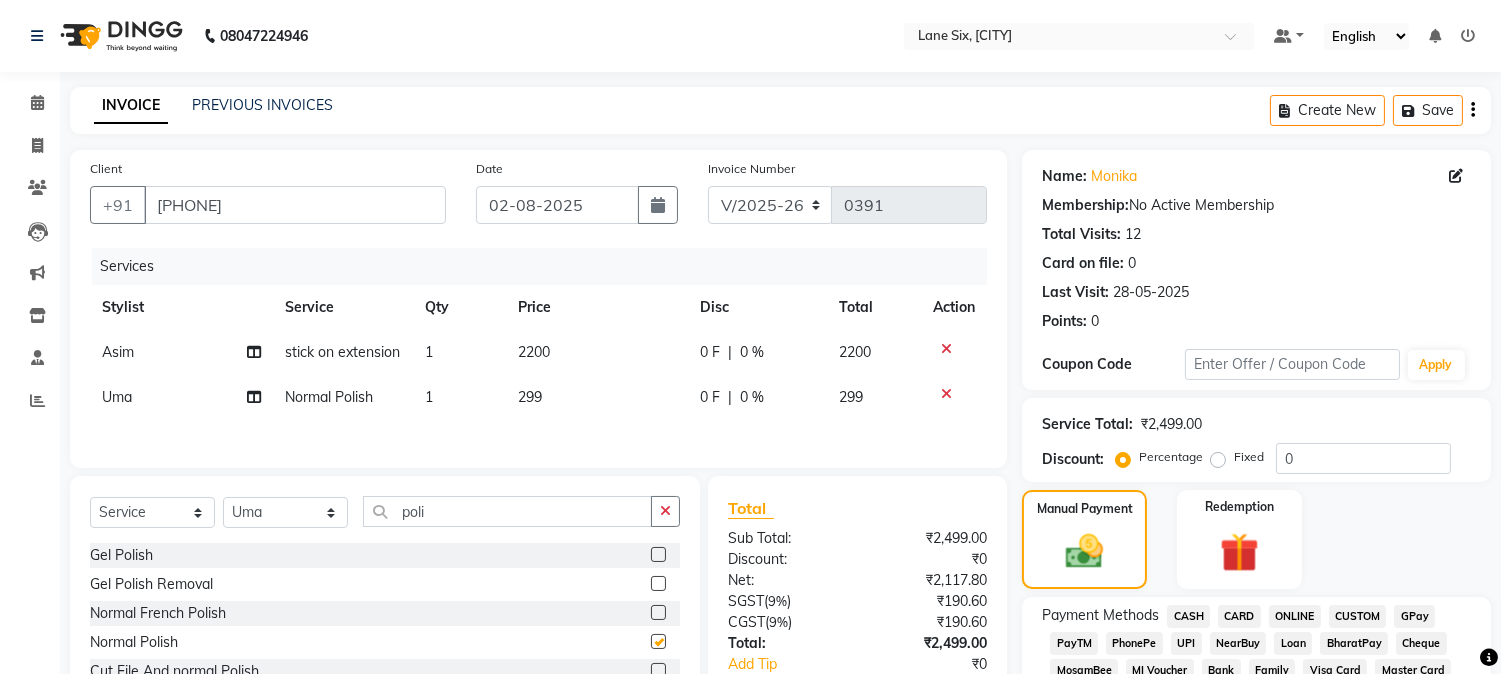 checkbox on "false" 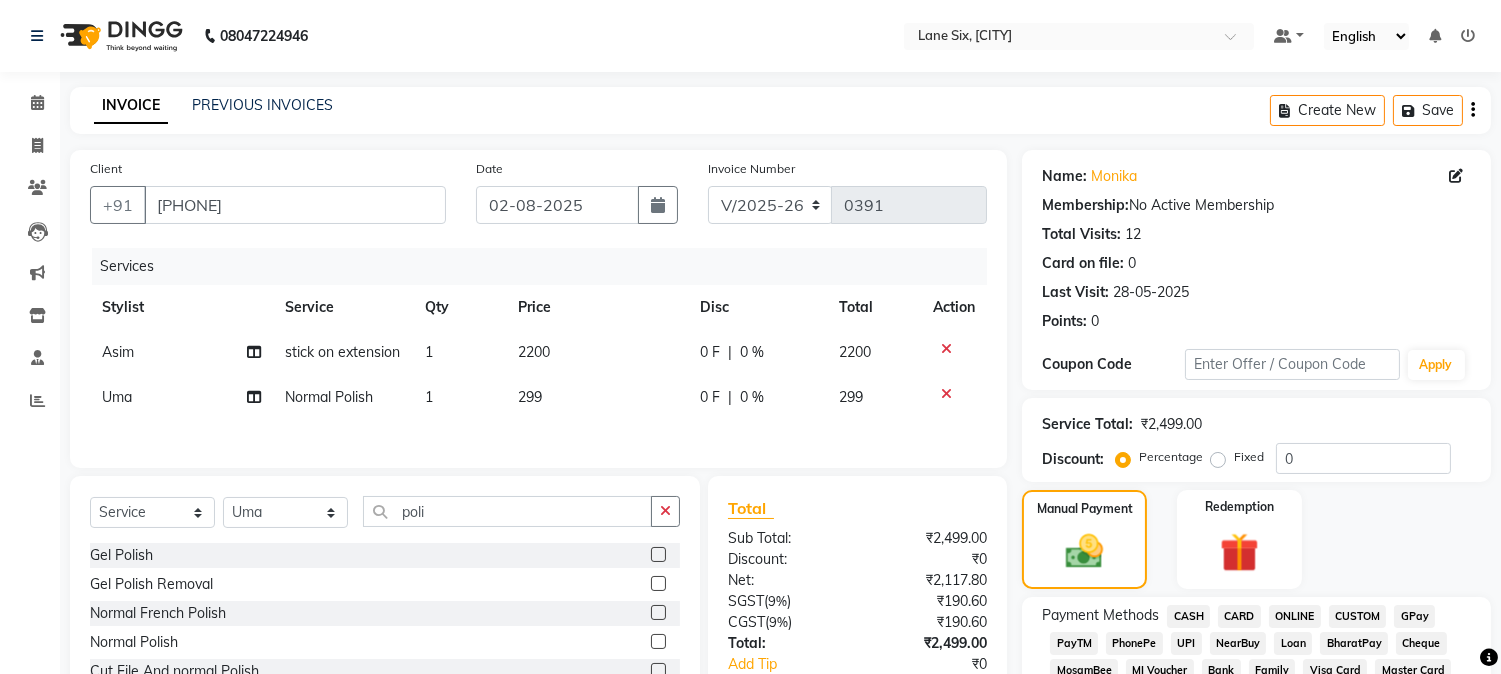 click on "299" 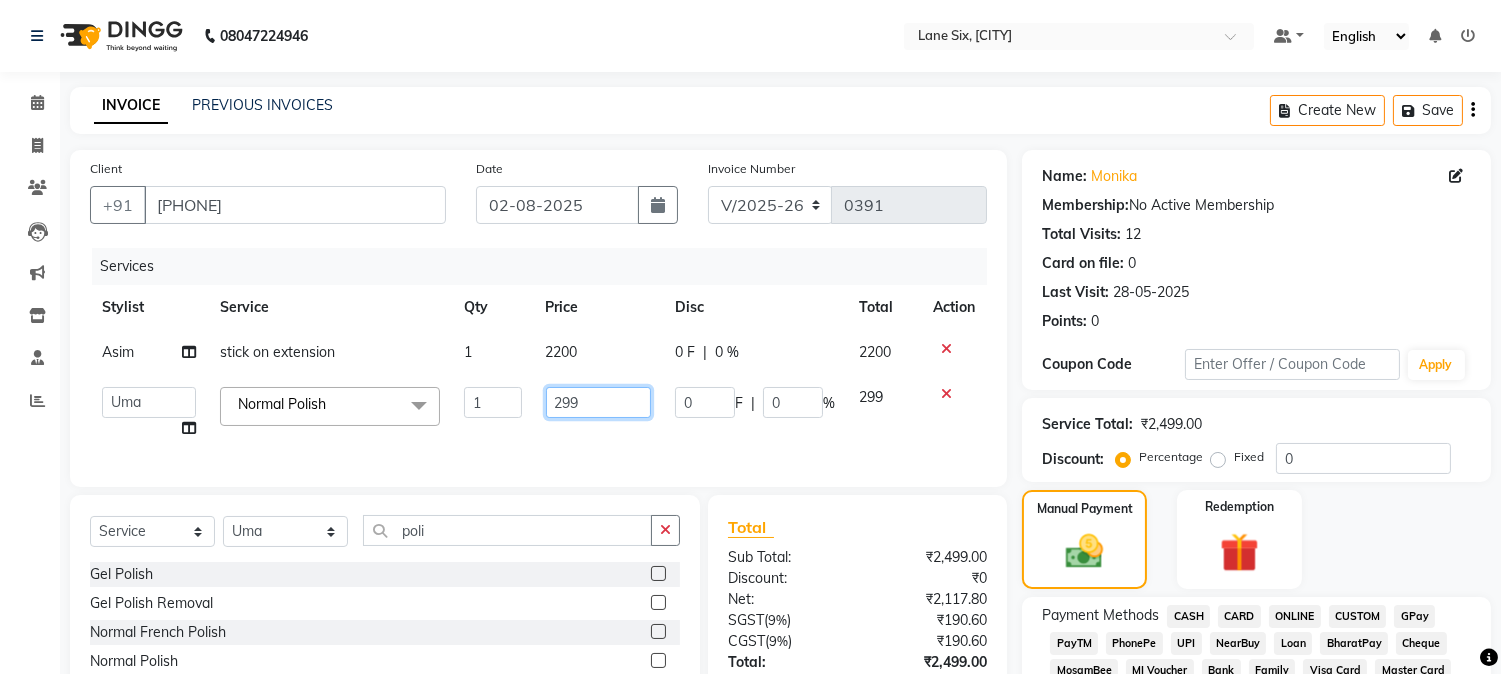 click on "299" 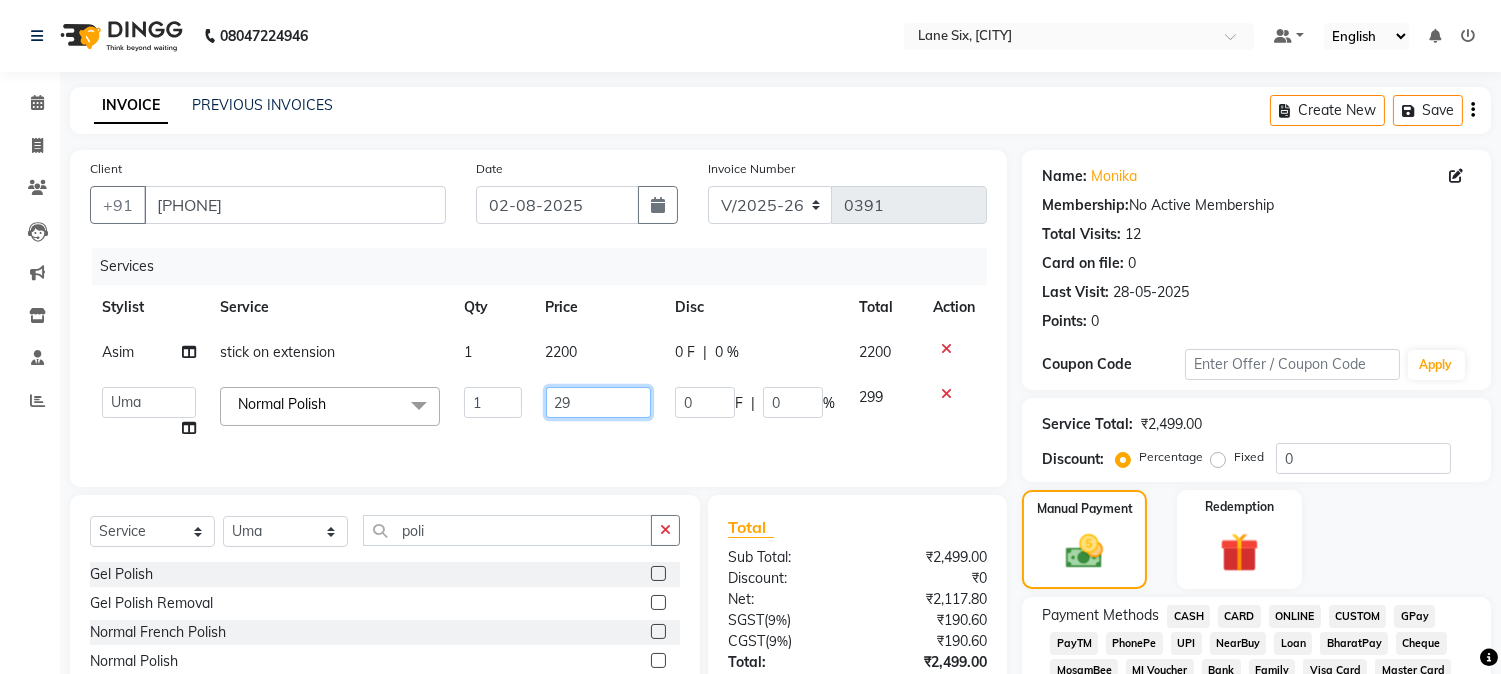 type on "2" 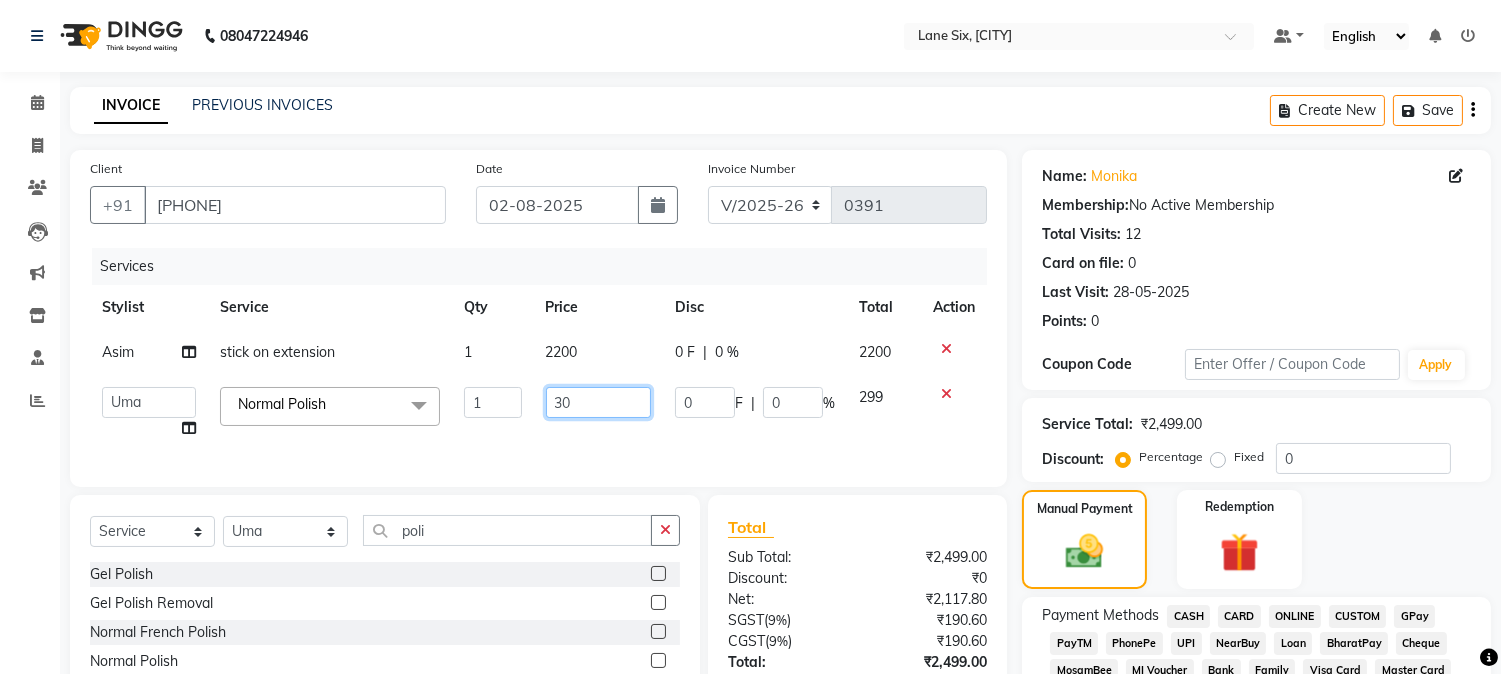 type on "300" 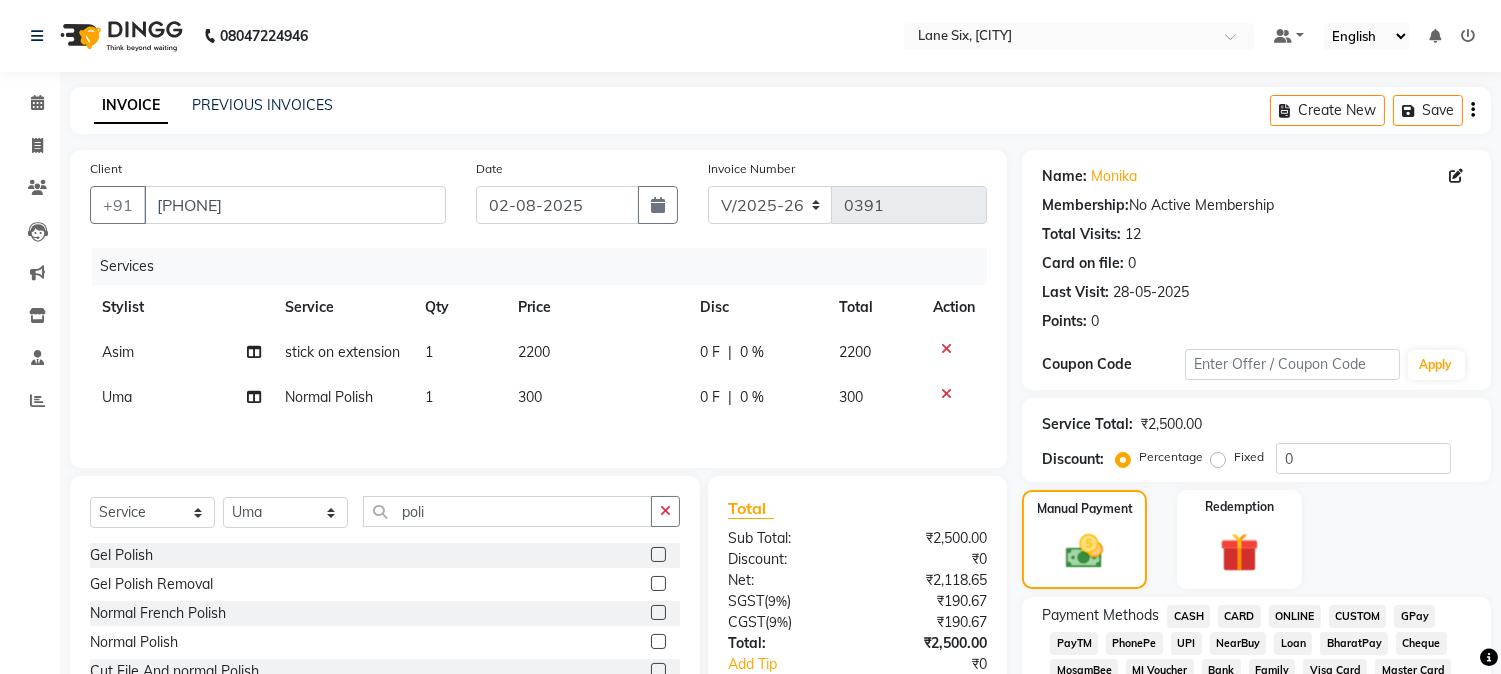 click on "Manual Payment Redemption" 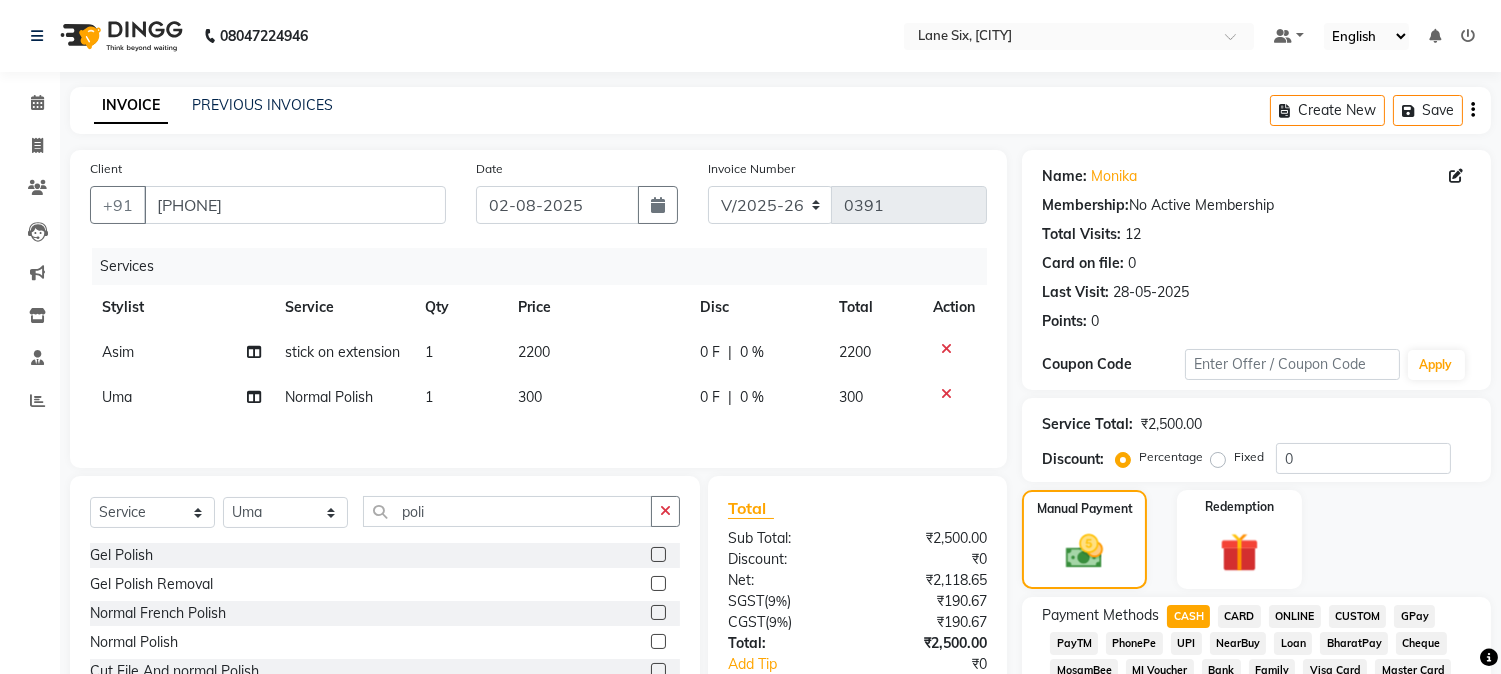 scroll, scrollTop: 590, scrollLeft: 0, axis: vertical 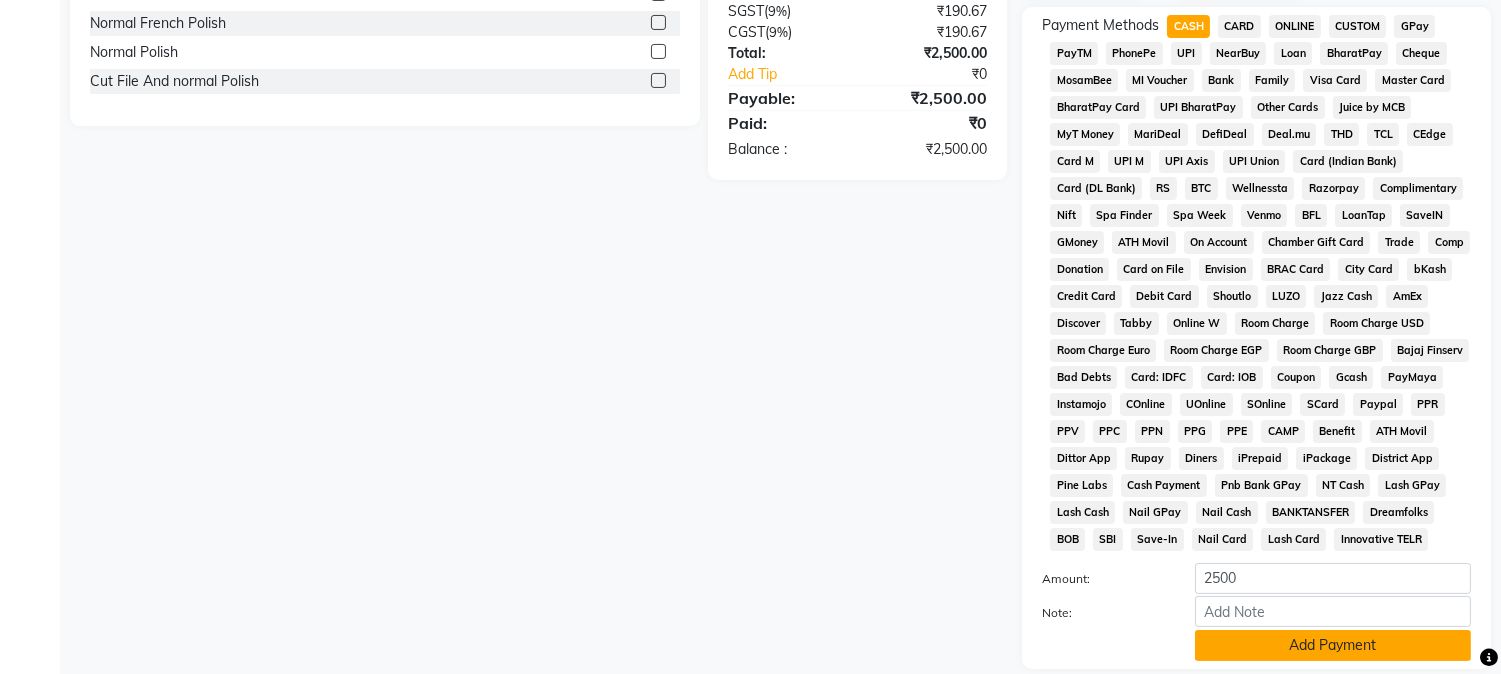 click on "Add Payment" 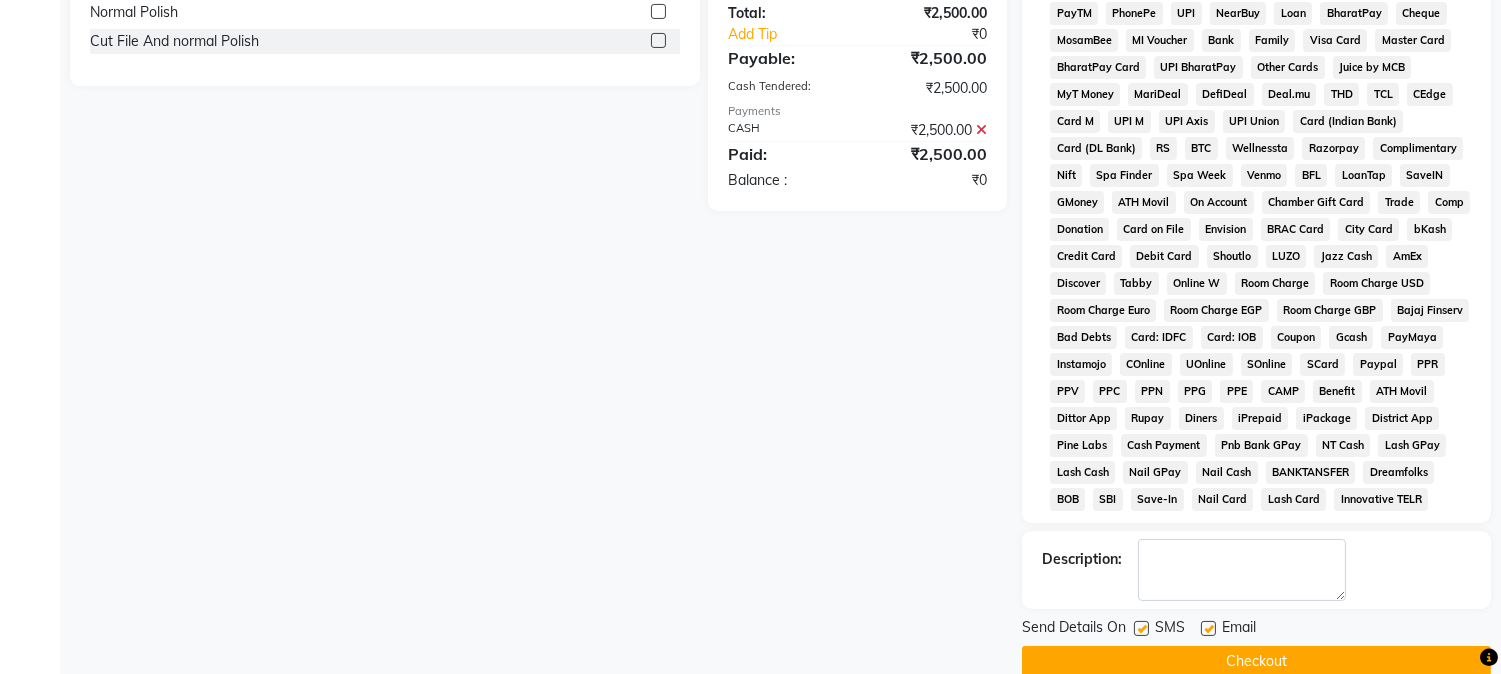 scroll, scrollTop: 666, scrollLeft: 0, axis: vertical 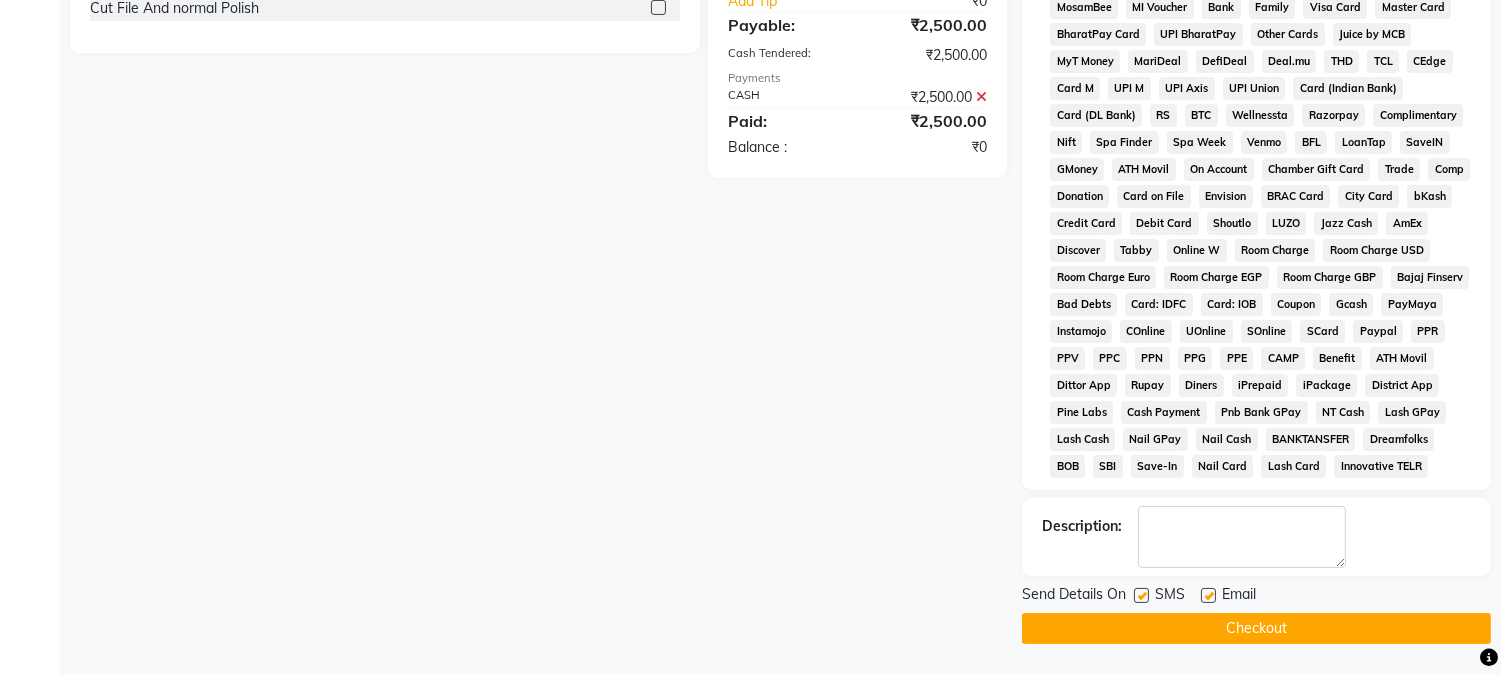 click on "Checkout" 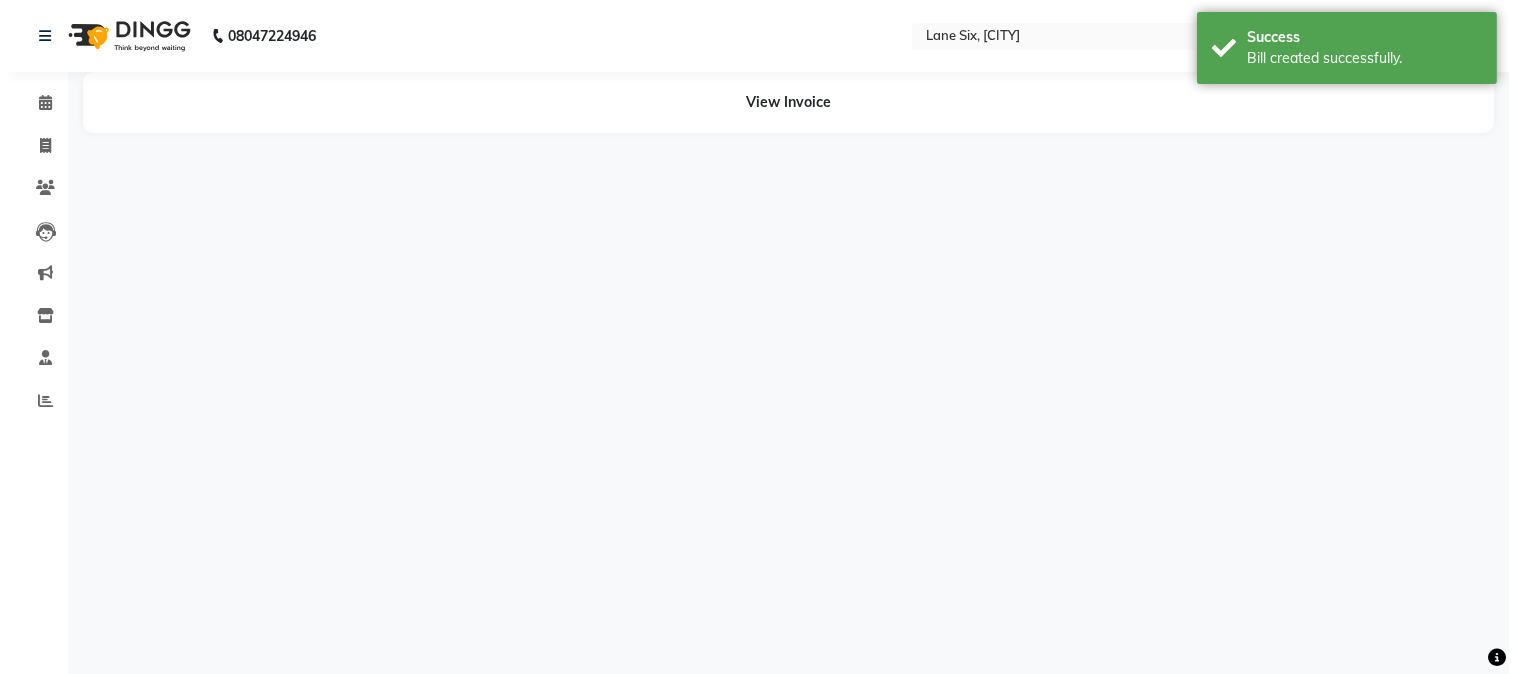 scroll, scrollTop: 0, scrollLeft: 0, axis: both 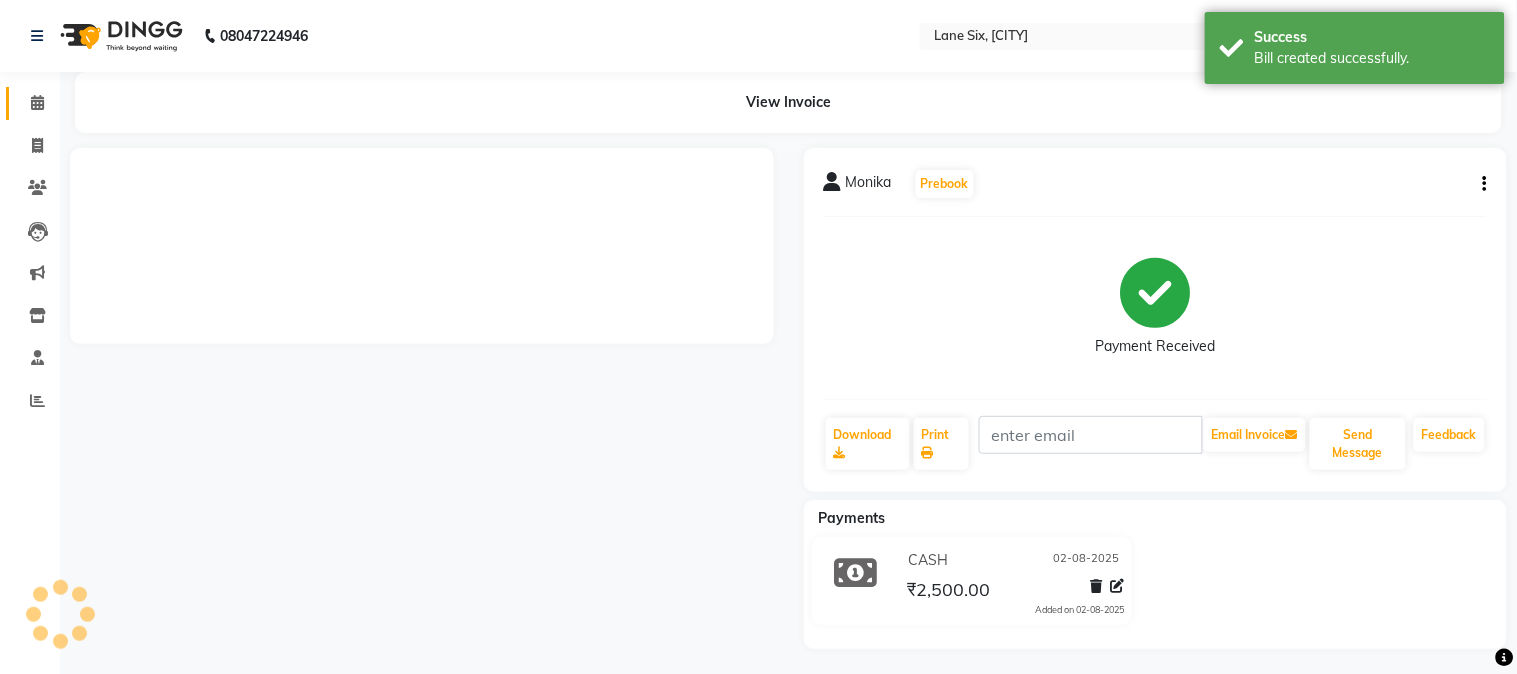 click 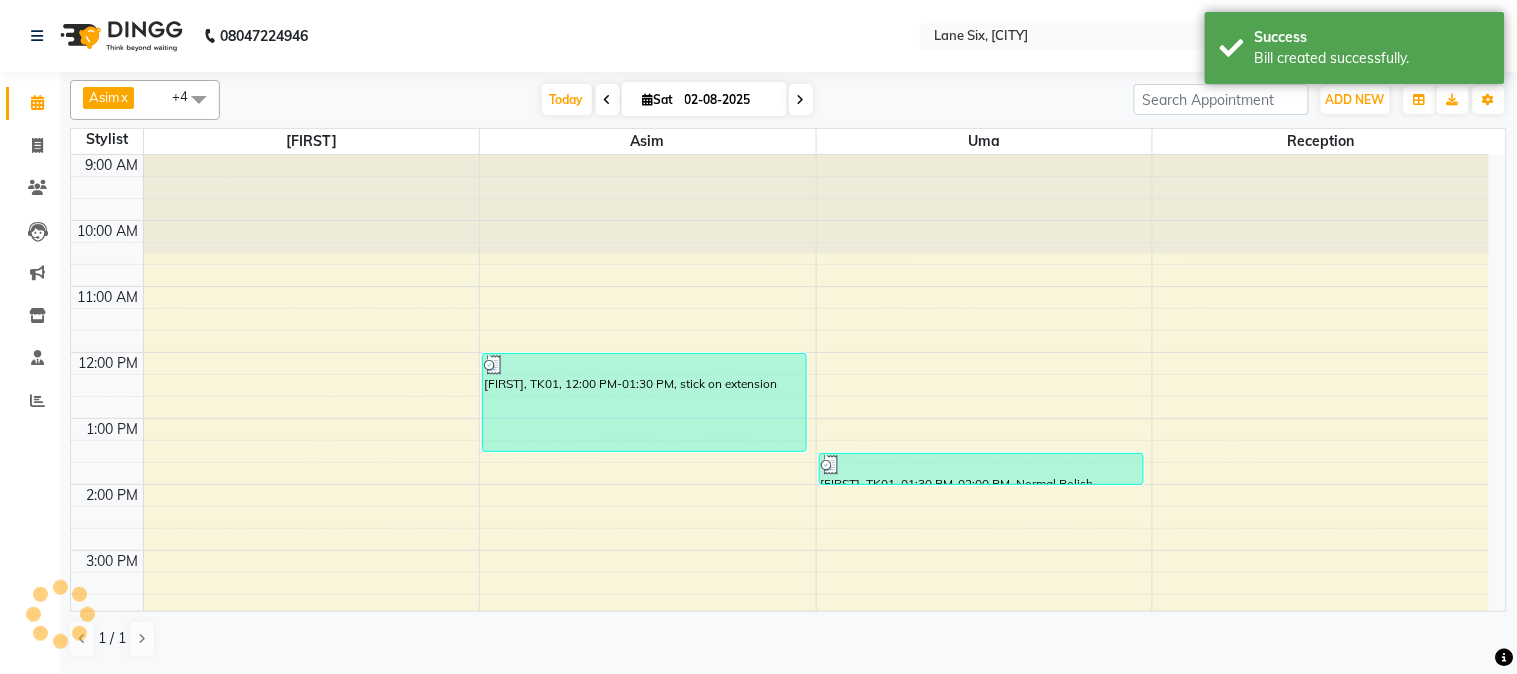 scroll, scrollTop: 0, scrollLeft: 0, axis: both 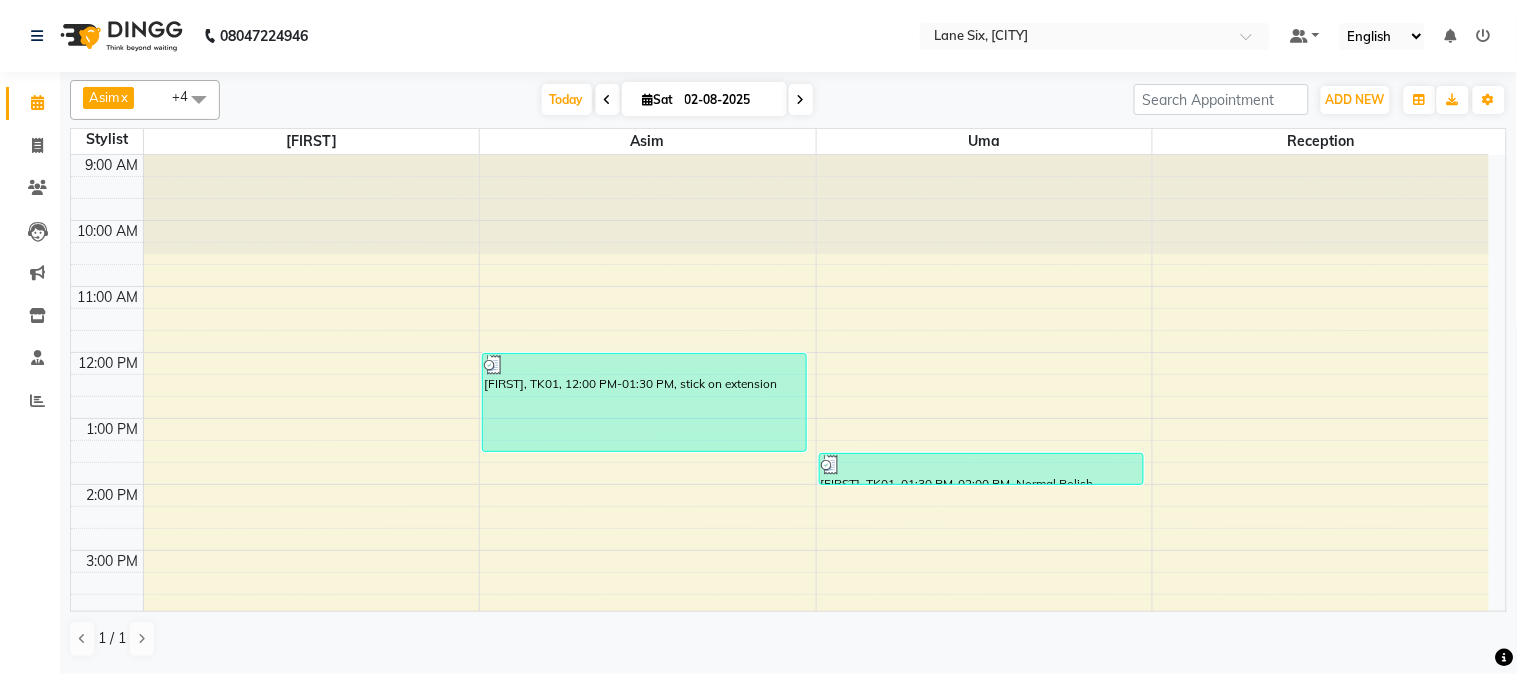 click on "9:00 AM 10:00 AM 11:00 AM 12:00 PM 1:00 PM 2:00 PM 3:00 PM 4:00 PM 5:00 PM 6:00 PM 7:00 PM     [FIRST], TK01, 12:00 PM-01:30 PM, stick on extension     [FIRST], TK01, 01:30 PM-02:00 PM, Normal Polish" at bounding box center (780, 517) 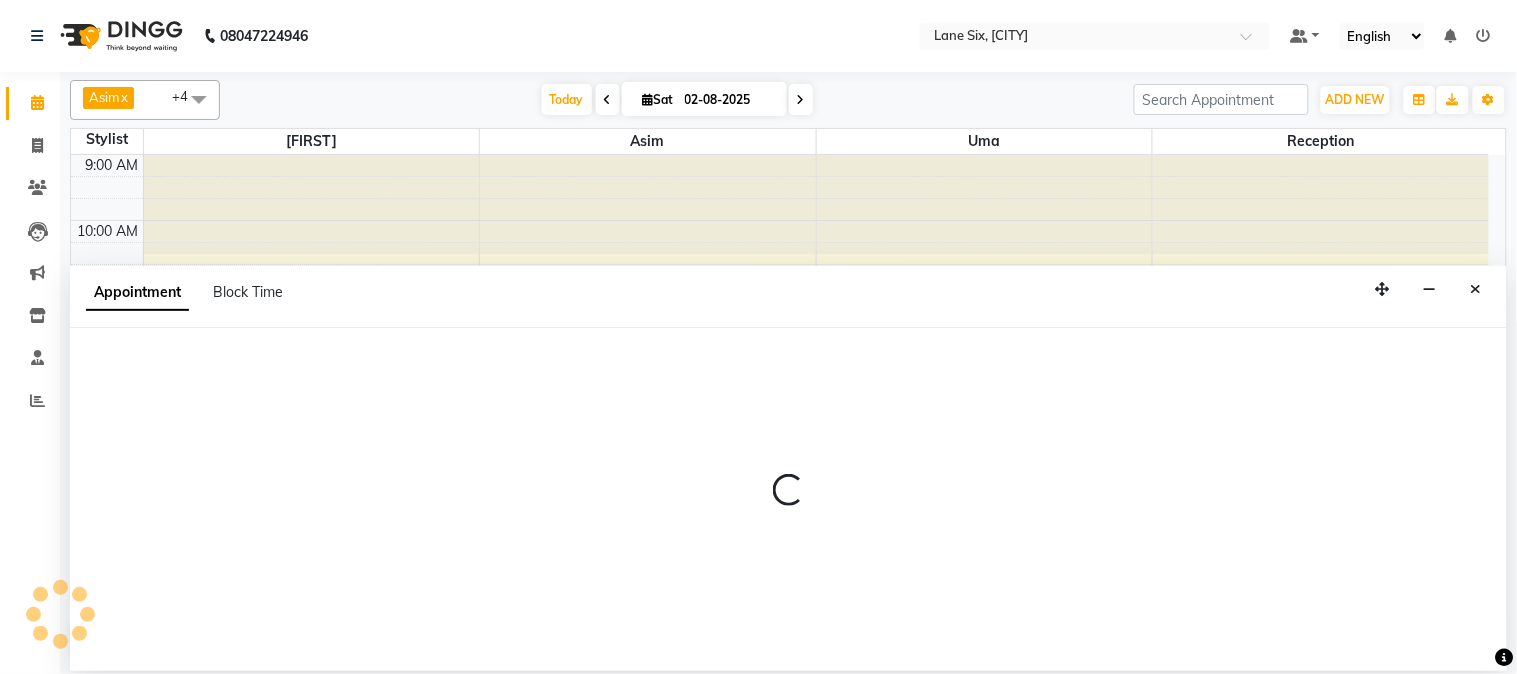 select on "9818" 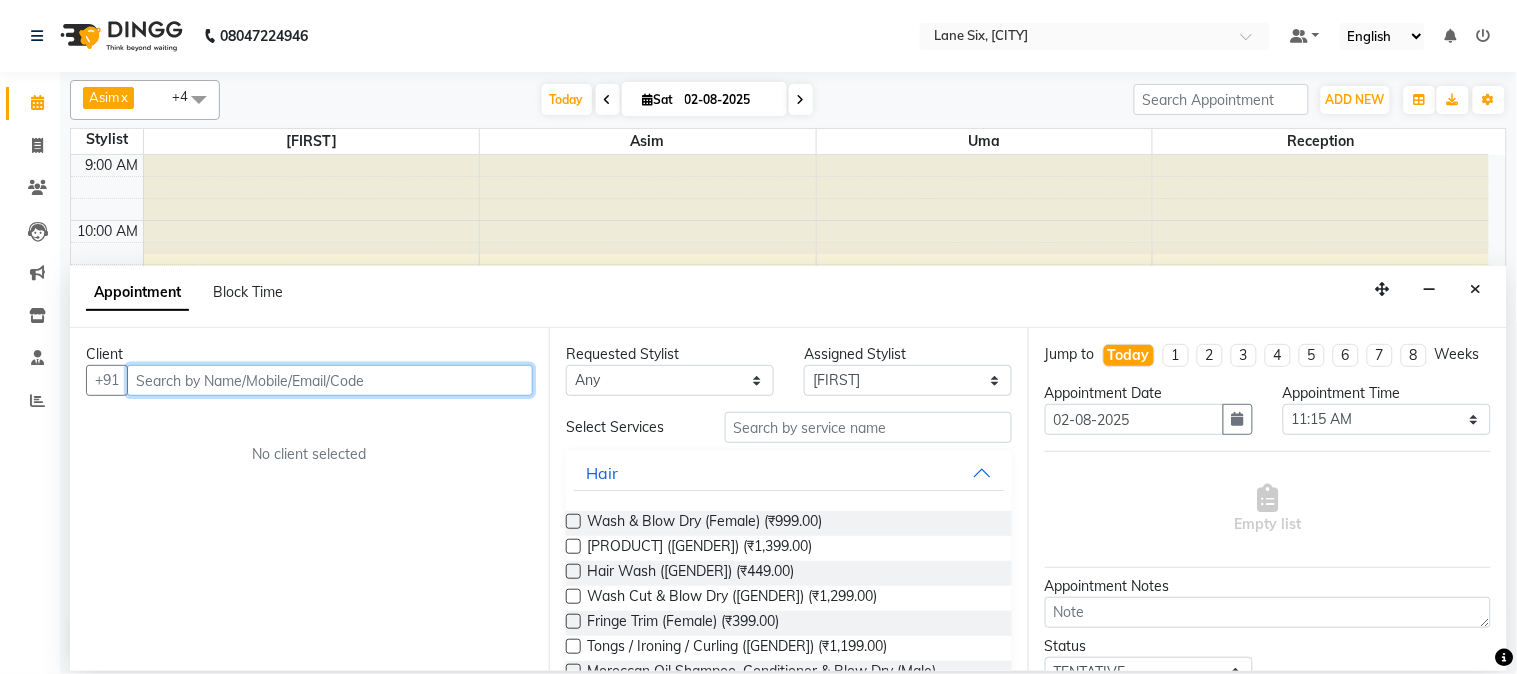 click at bounding box center [330, 380] 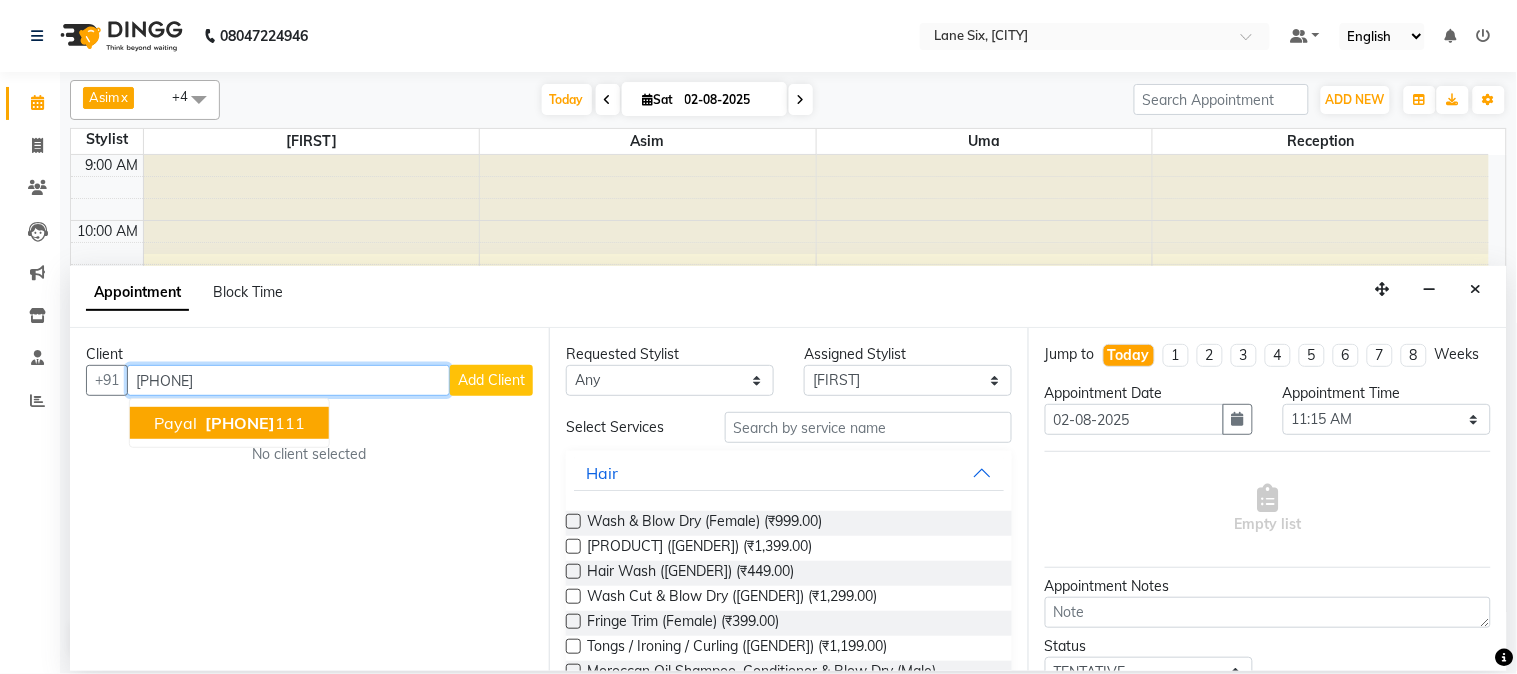click on "[PHONE]" at bounding box center [240, 423] 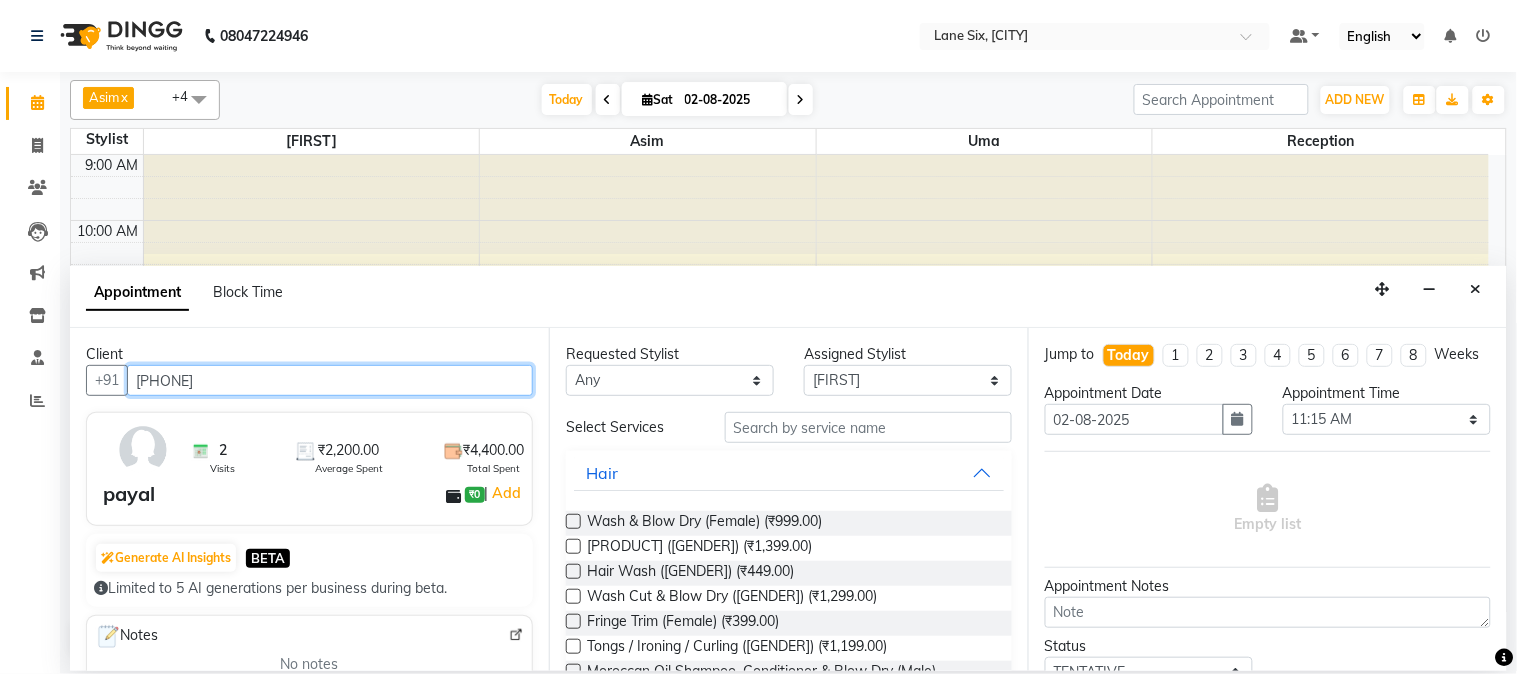 type on "[PHONE]" 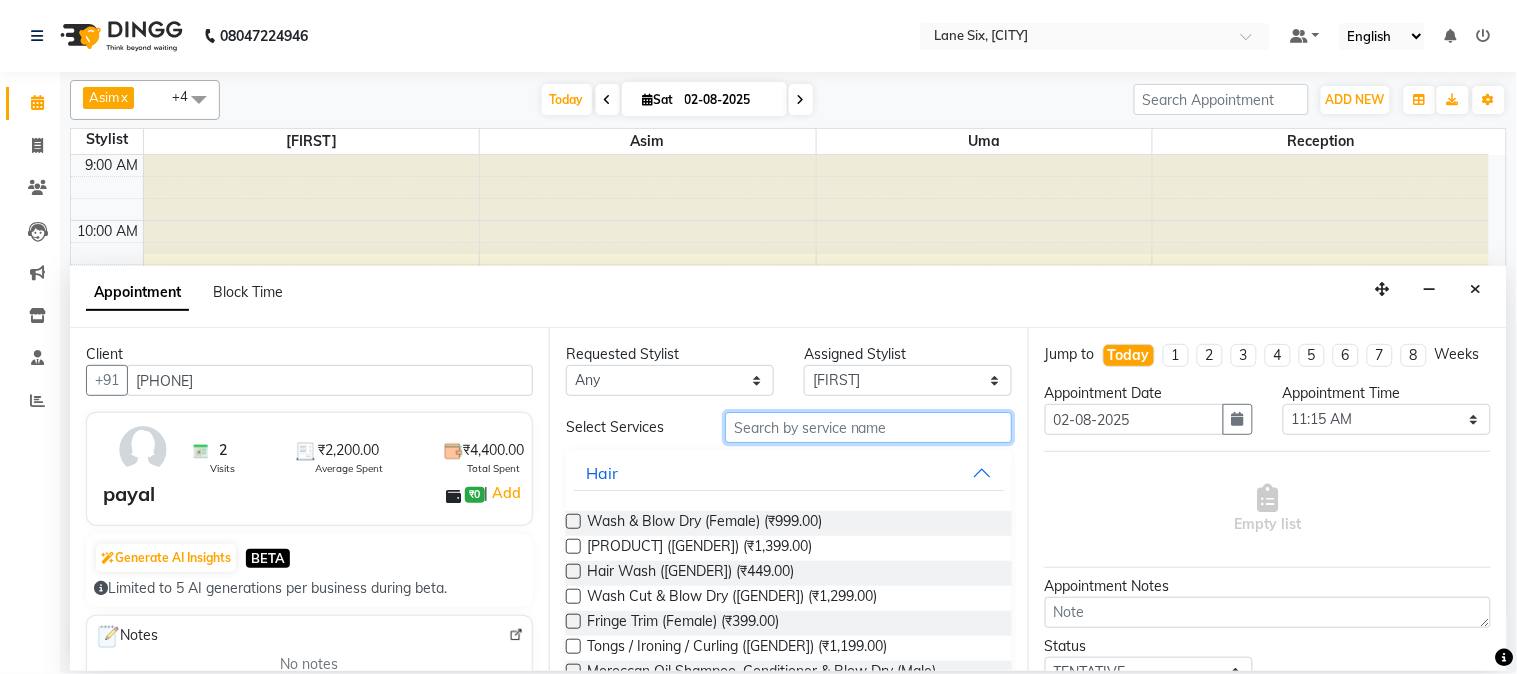 click at bounding box center [868, 427] 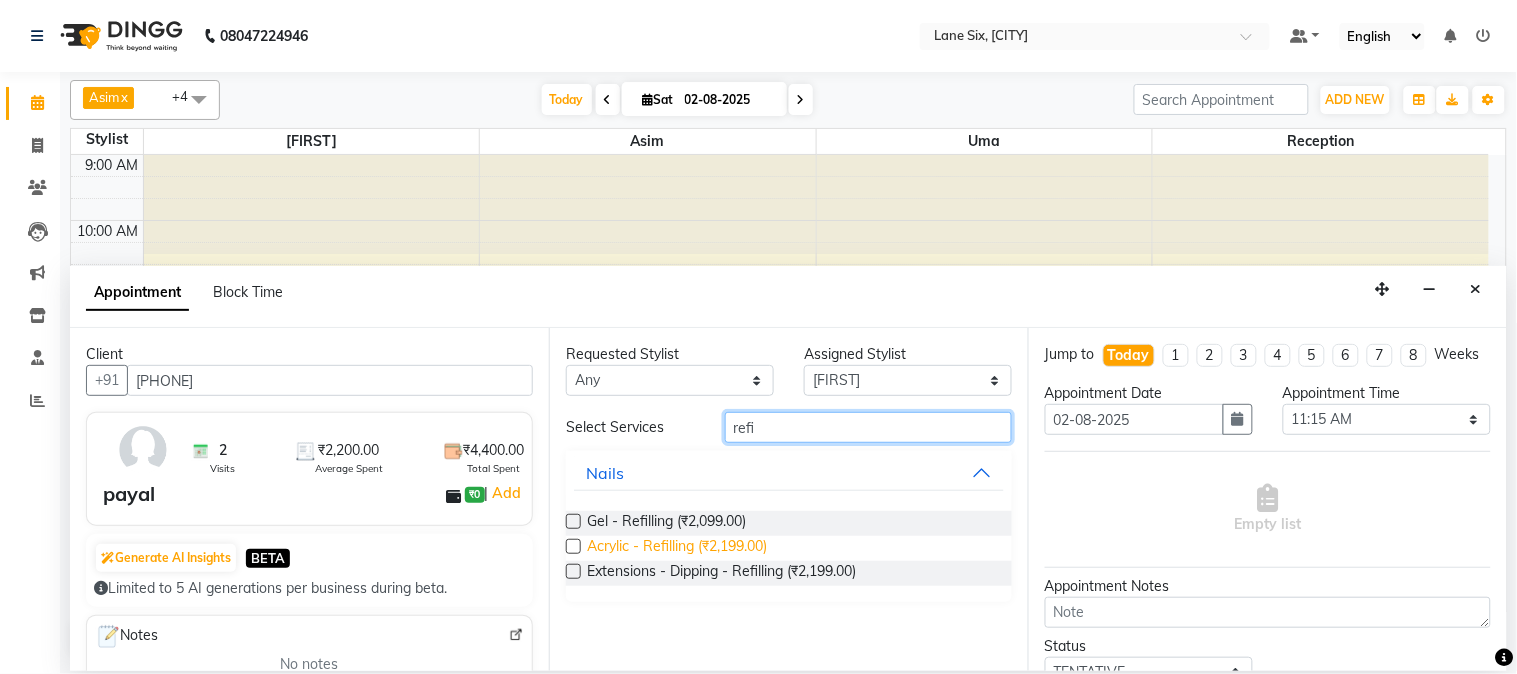 type on "refi" 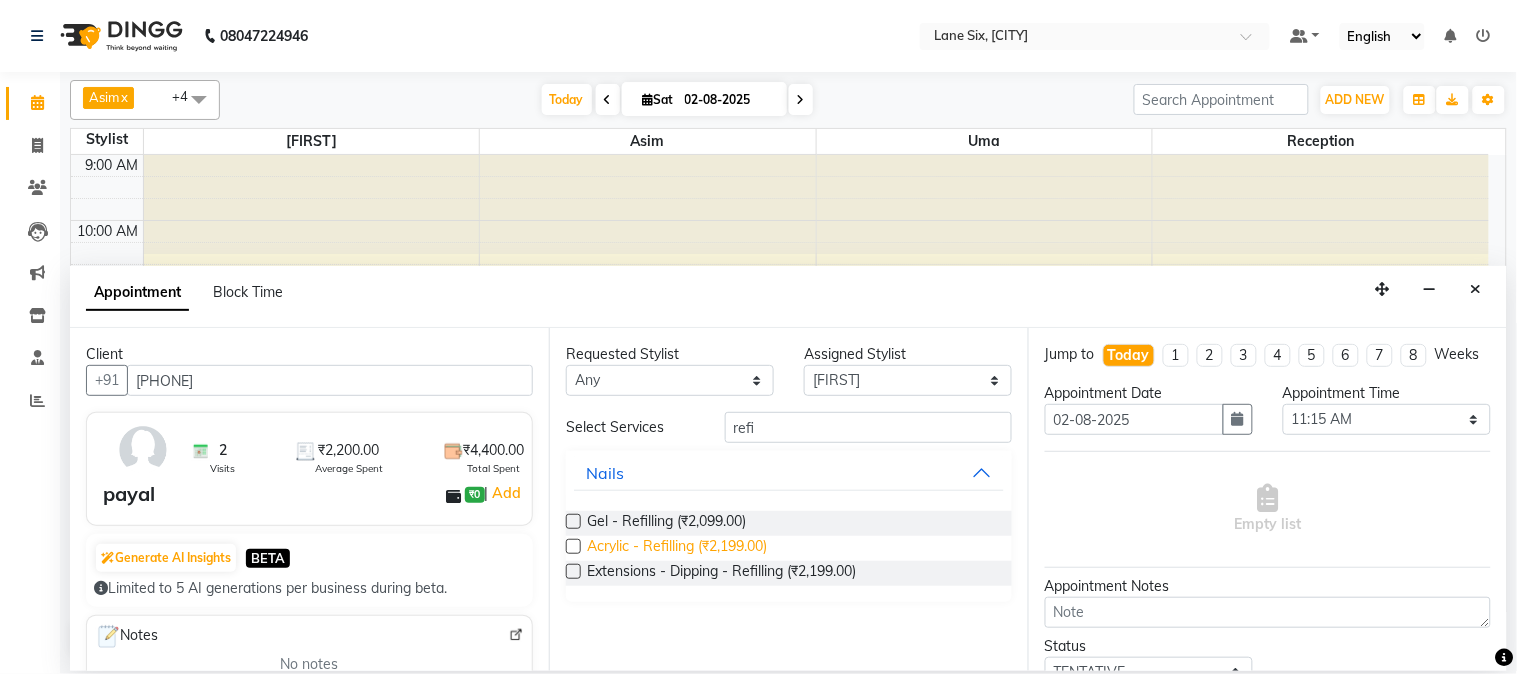 click on "Acrylic - Refilling (₹2,199.00)" at bounding box center (677, 548) 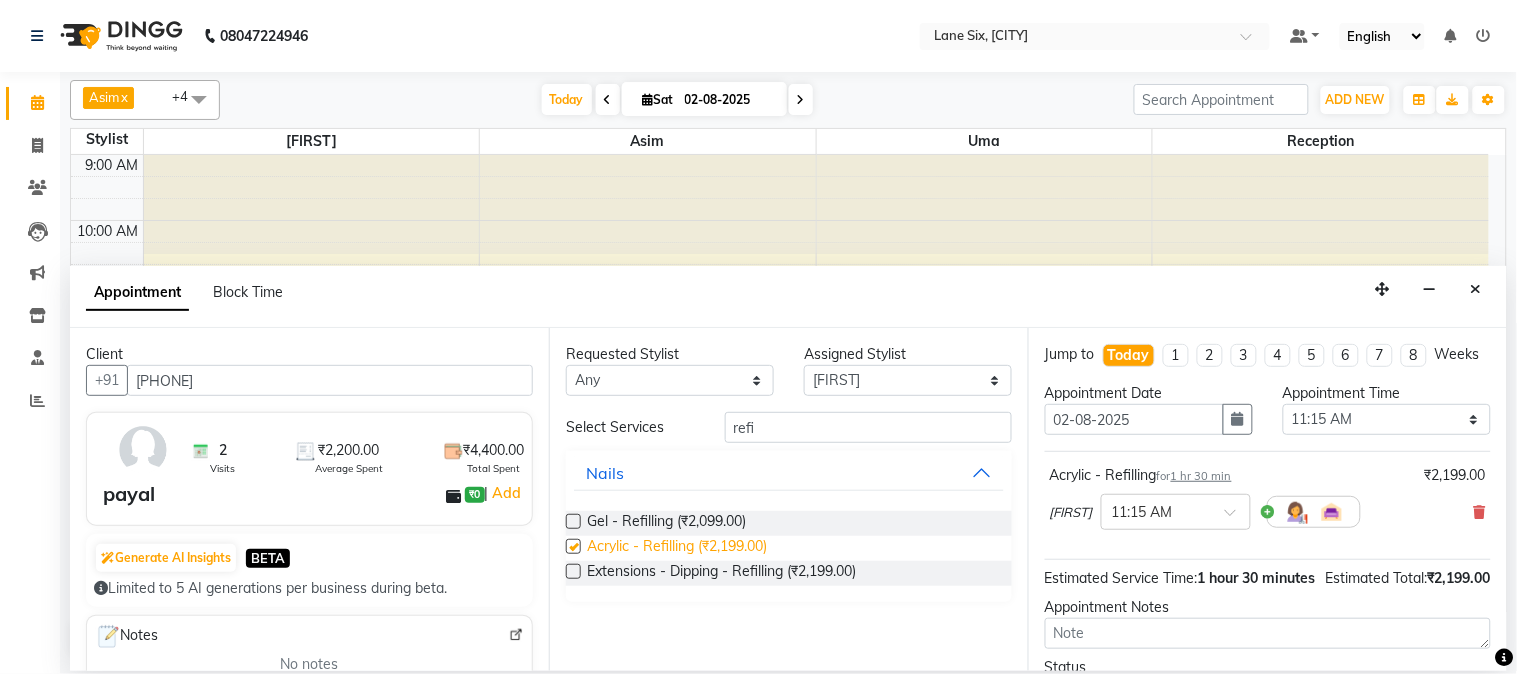 checkbox on "false" 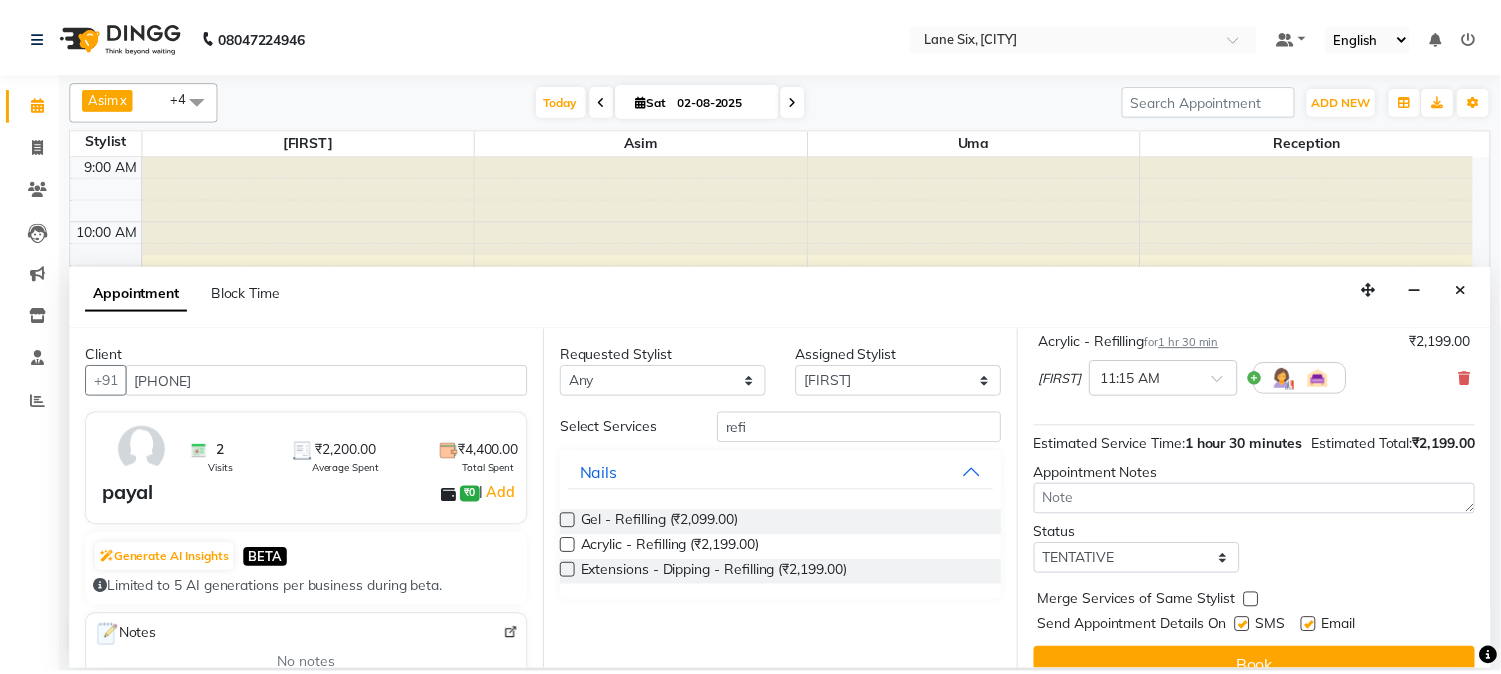 scroll, scrollTop: 204, scrollLeft: 0, axis: vertical 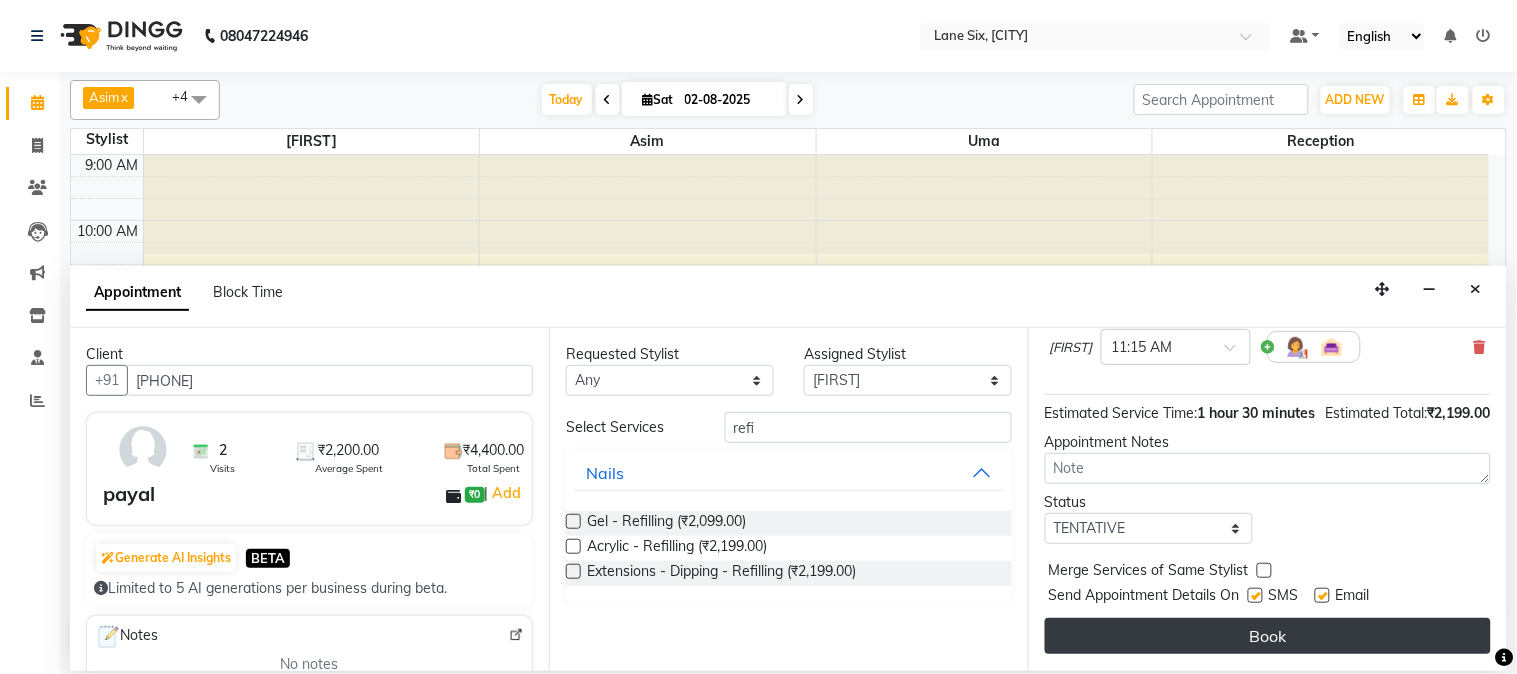 click on "Book" at bounding box center (1268, 636) 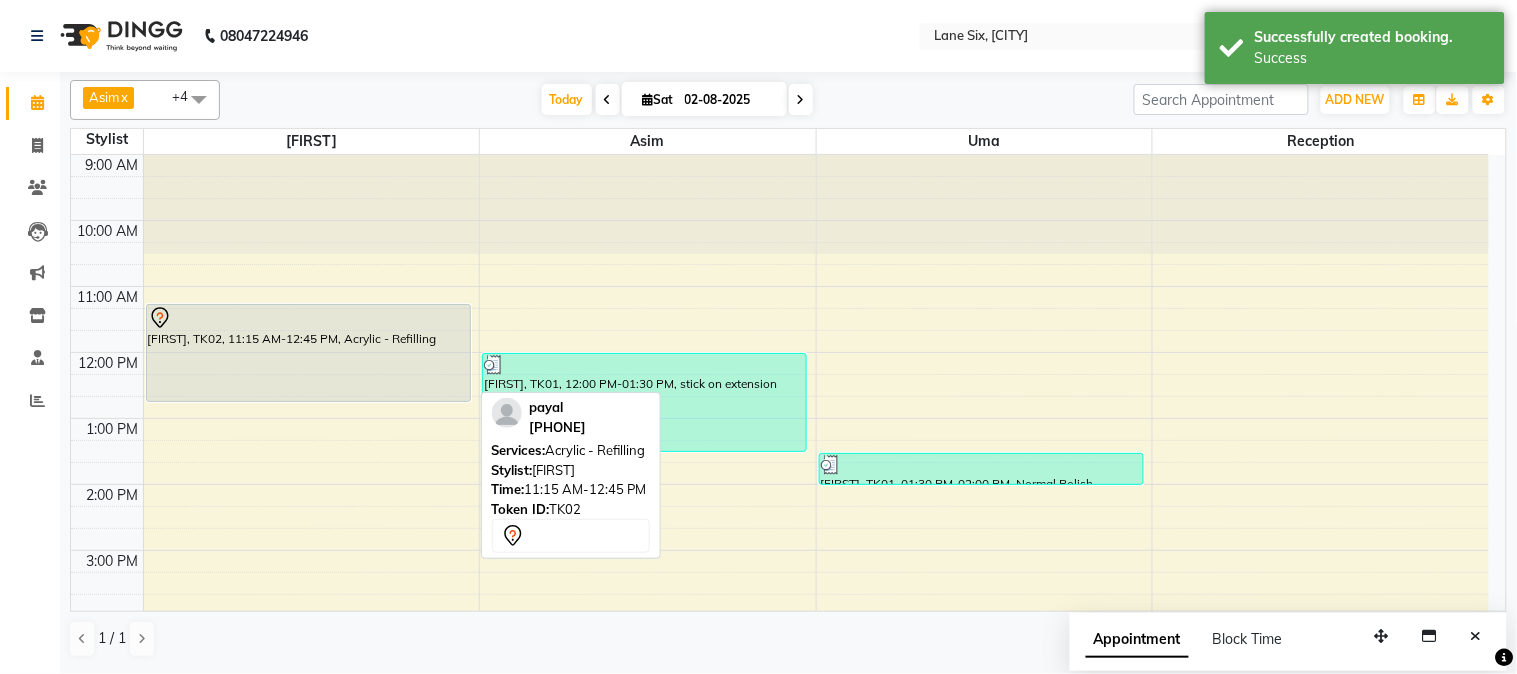 click on "[FIRST], TK02, 11:15 AM-12:45 PM, Acrylic - Refilling" at bounding box center (308, 353) 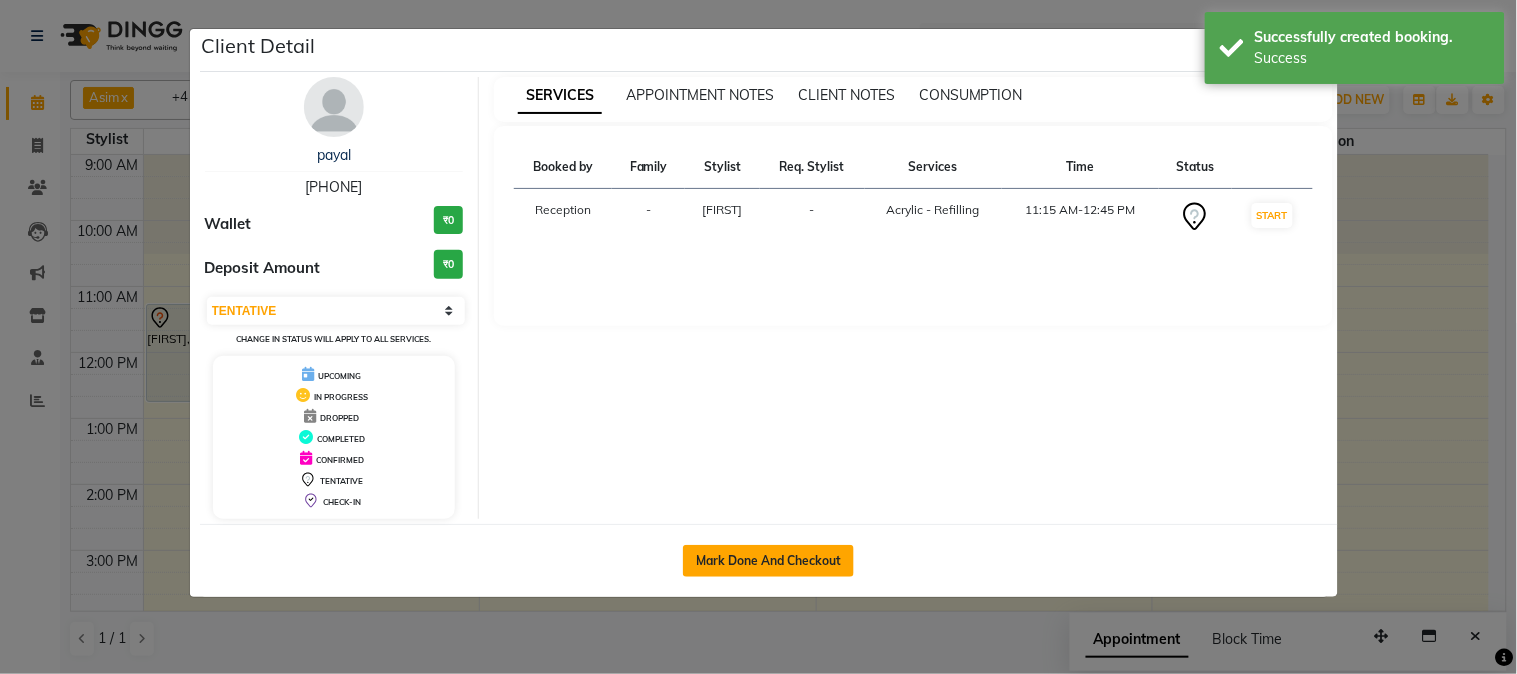 click on "Mark Done And Checkout" 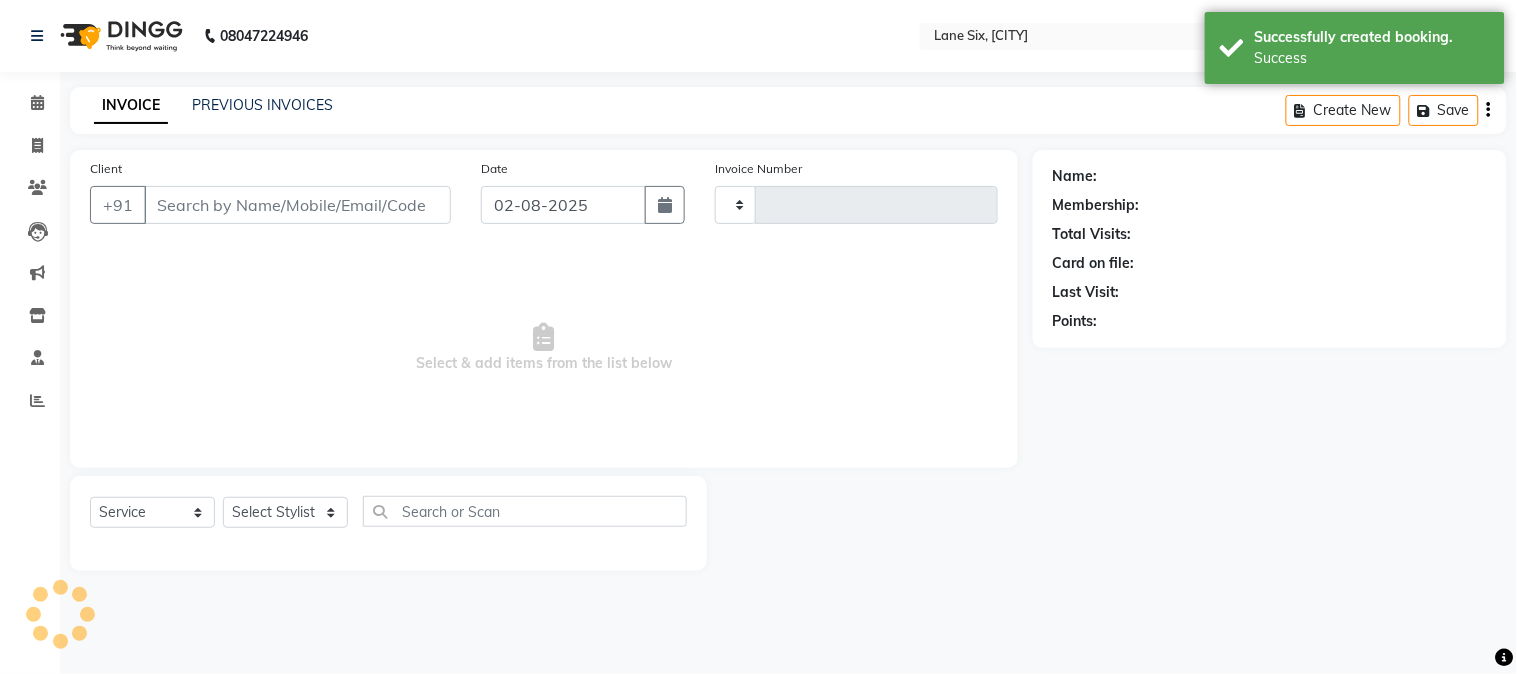 type on "0392" 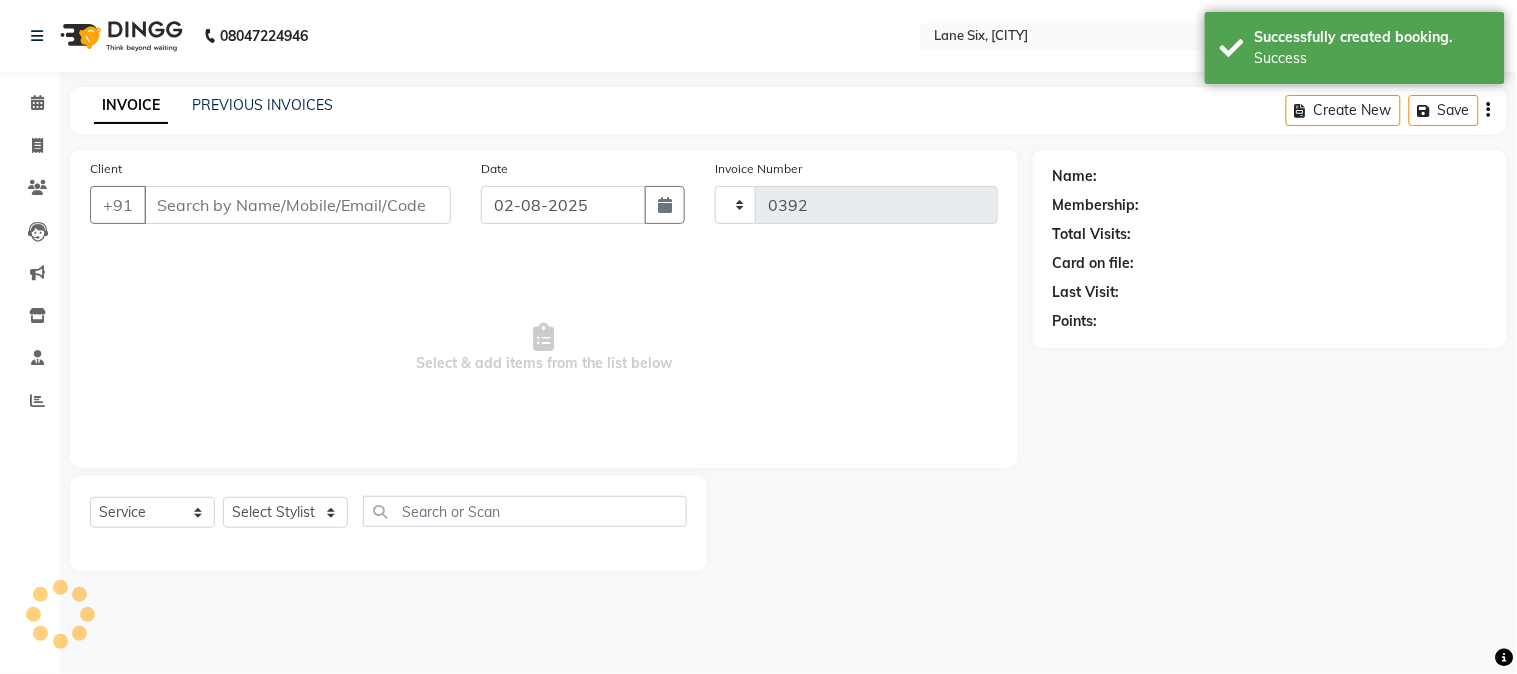 select on "664" 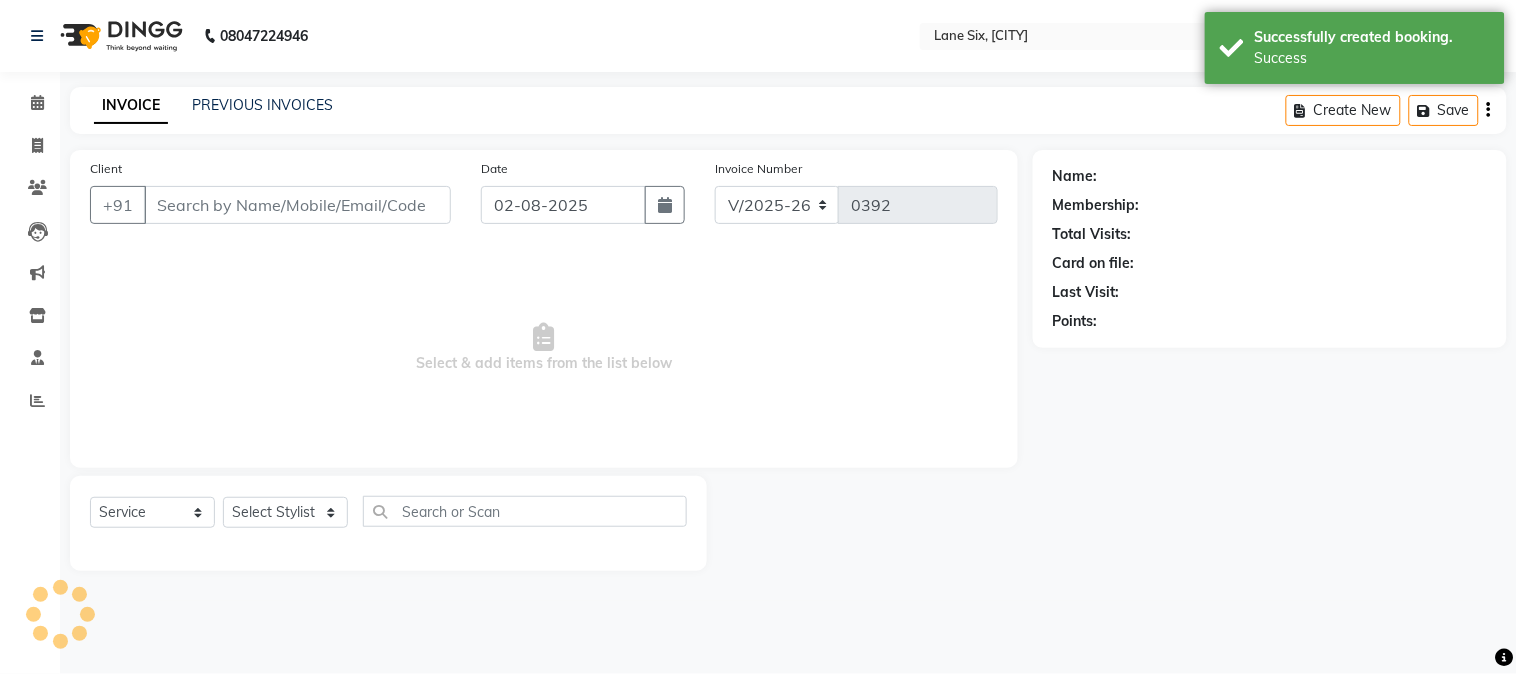 type on "[PHONE]" 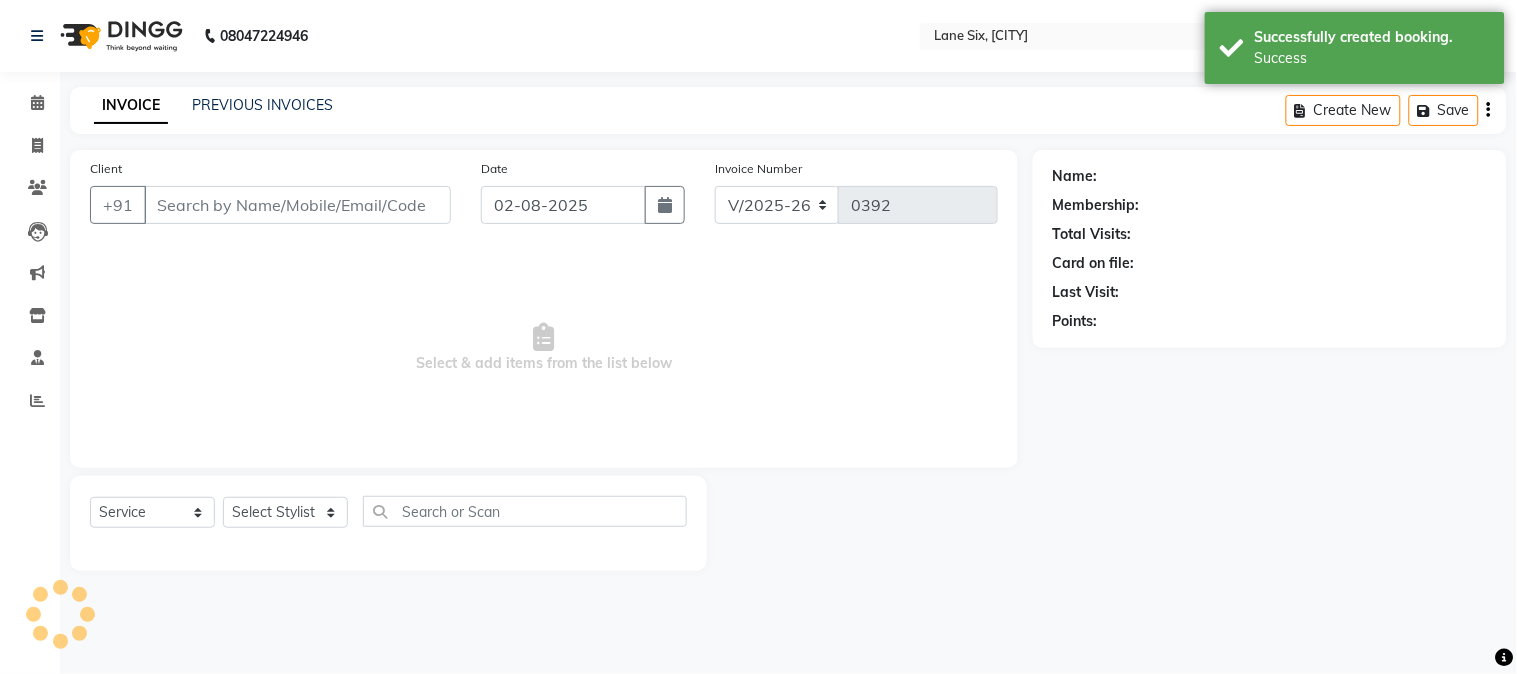select on "9818" 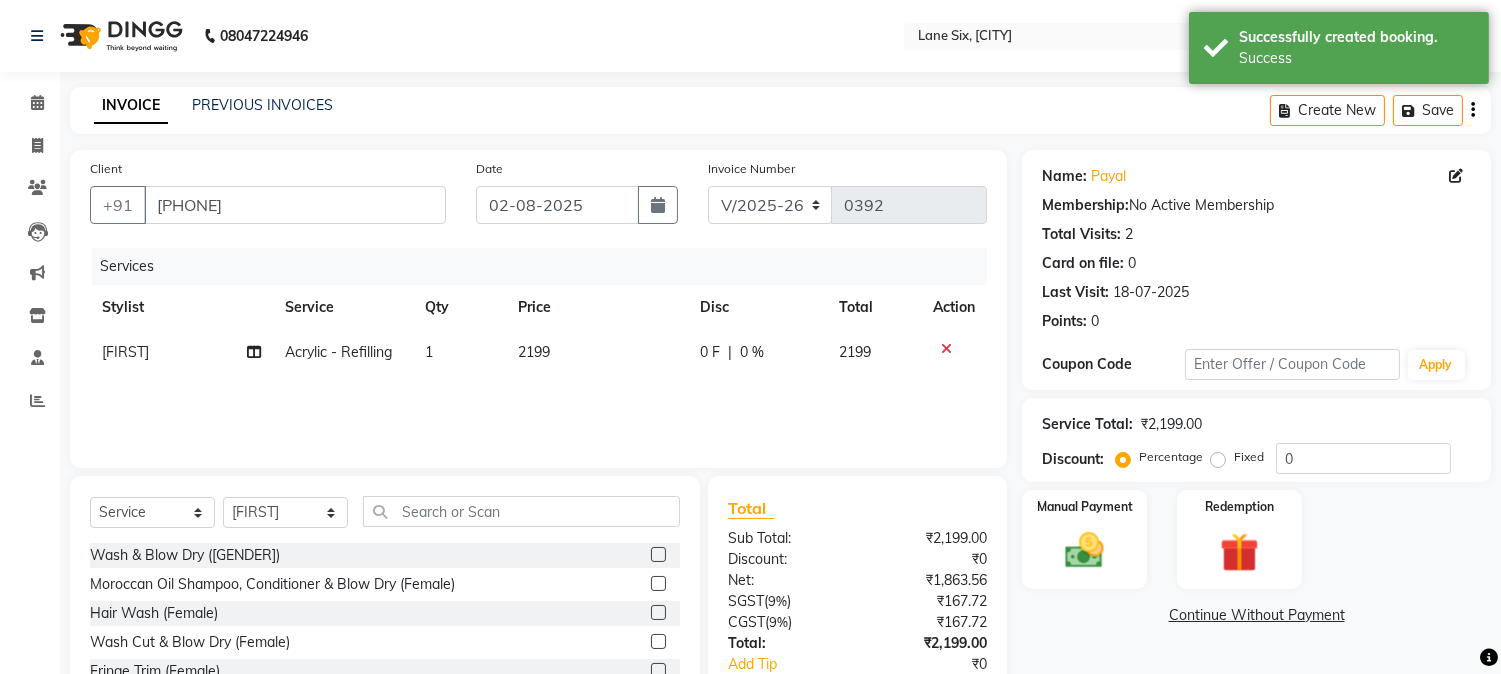 click on "2199" 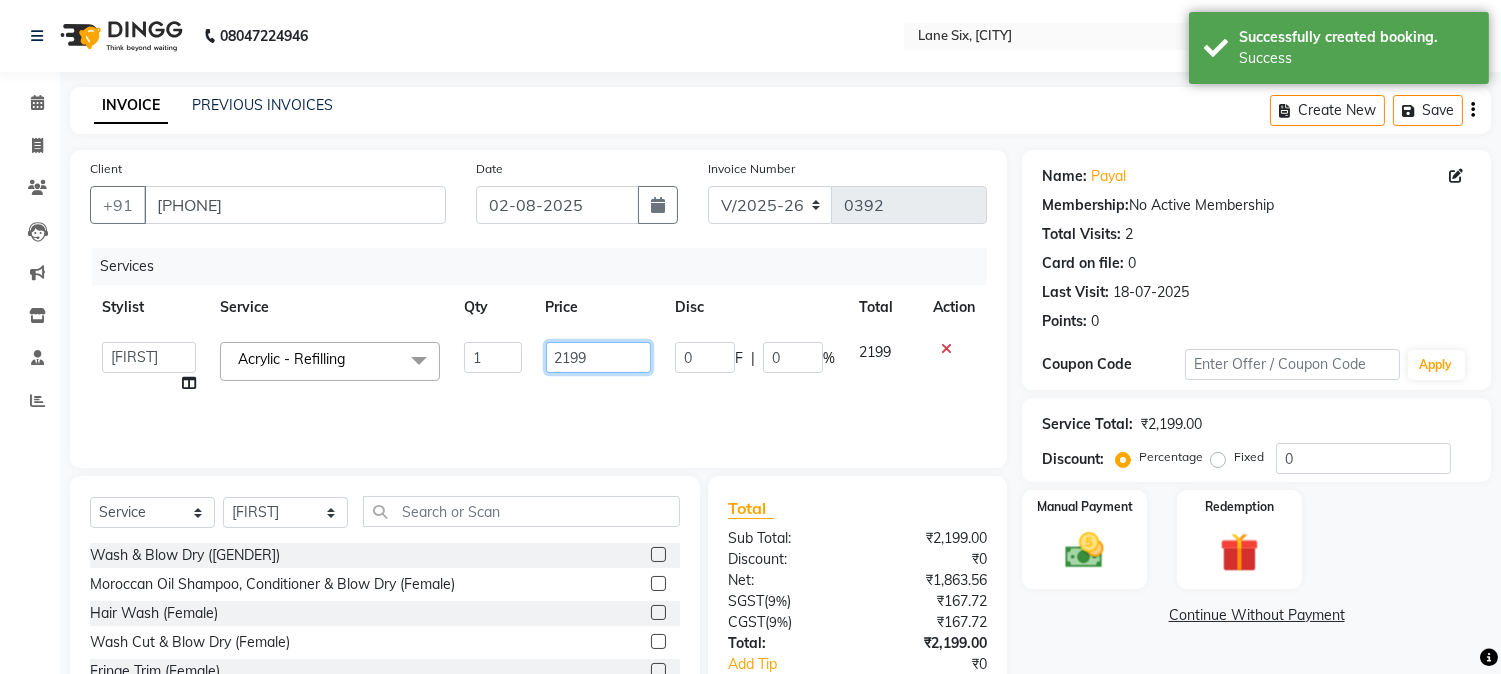 click on "2199" 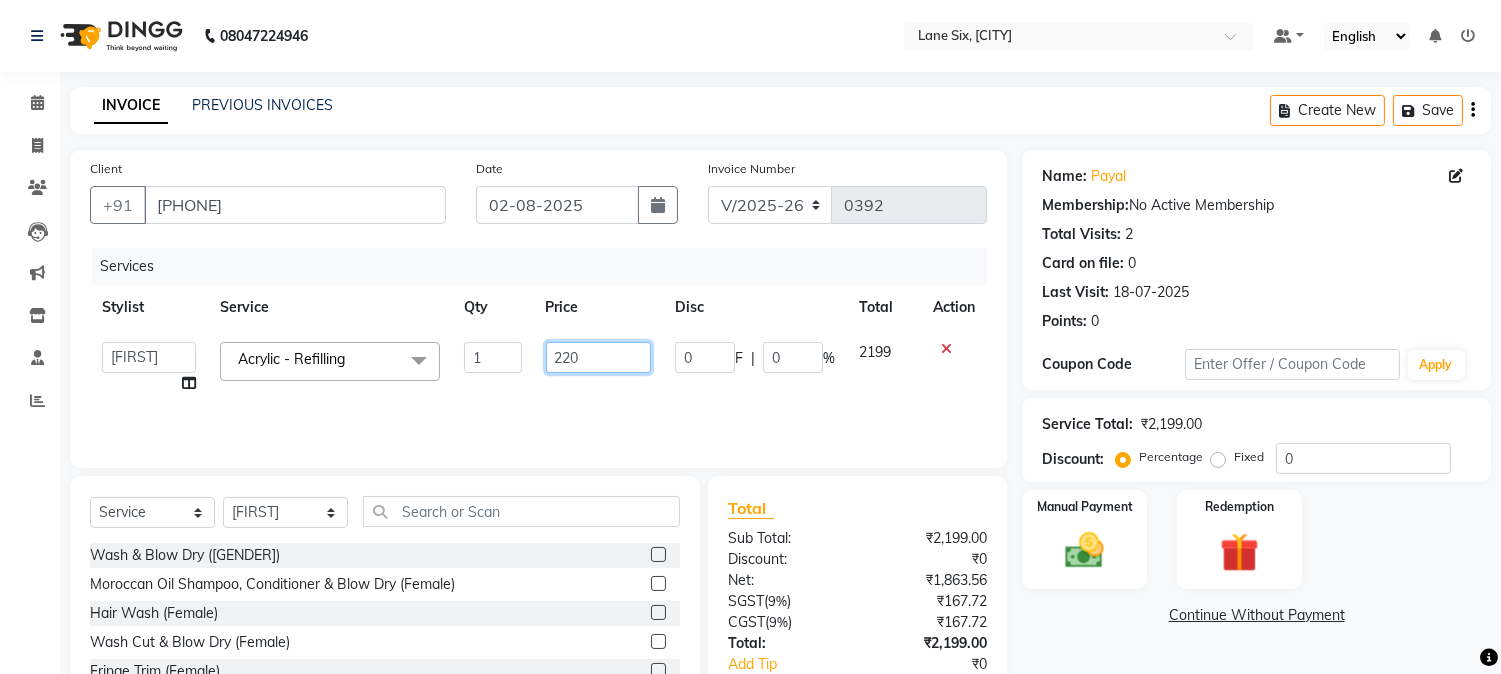 type on "2200" 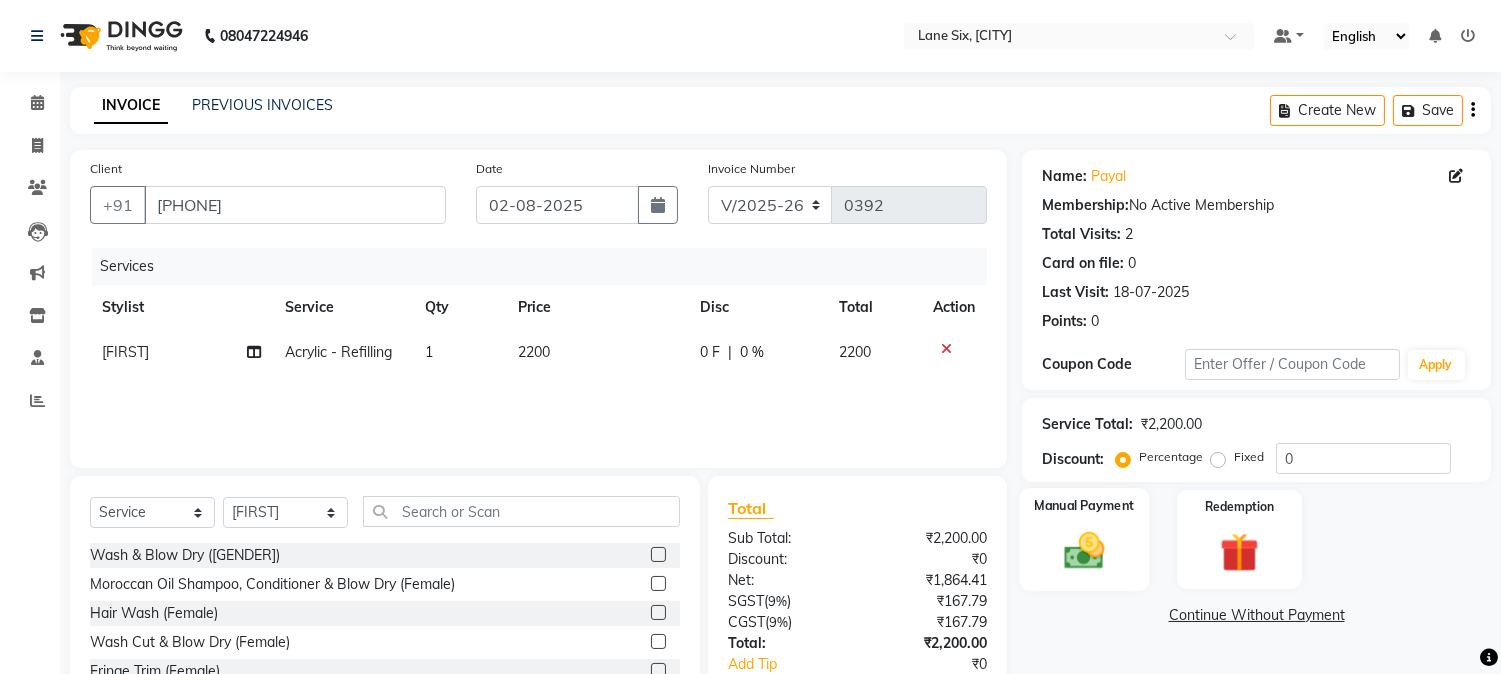 click 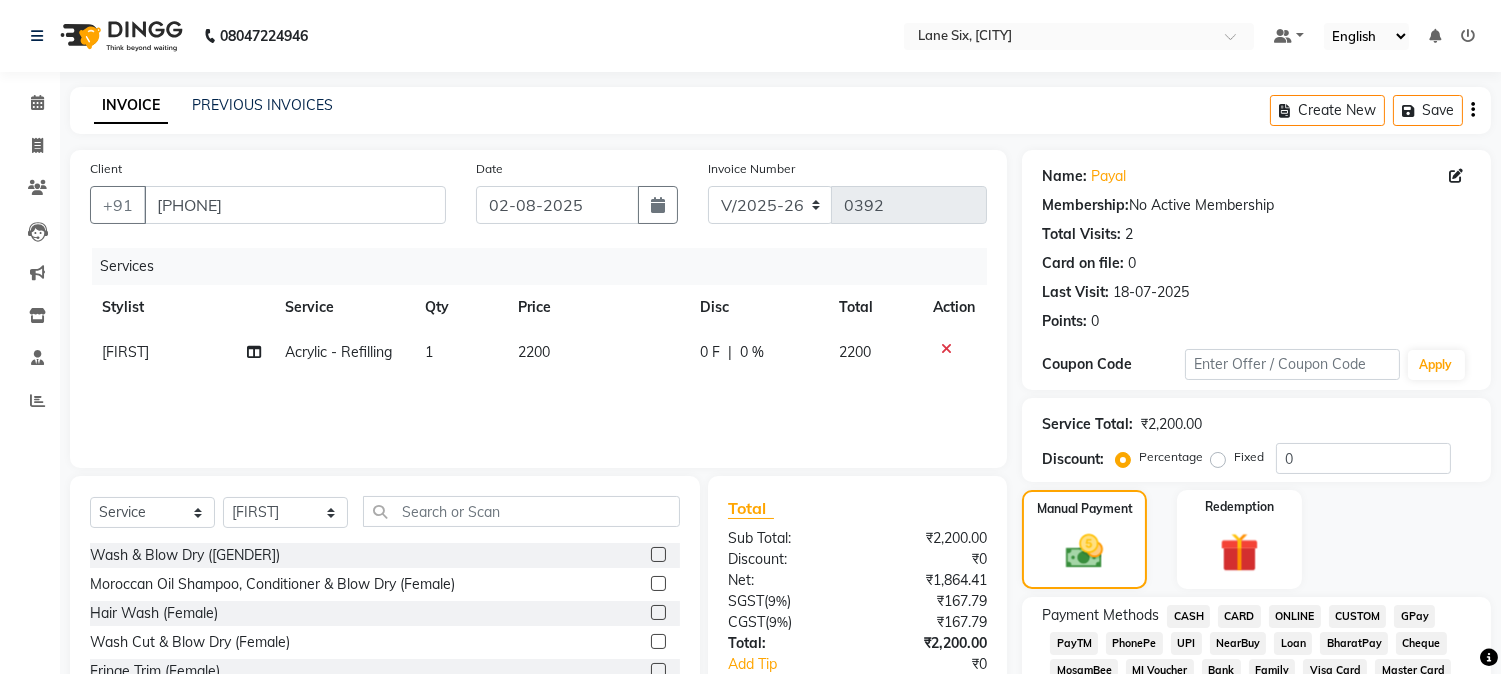 click on "GPay" 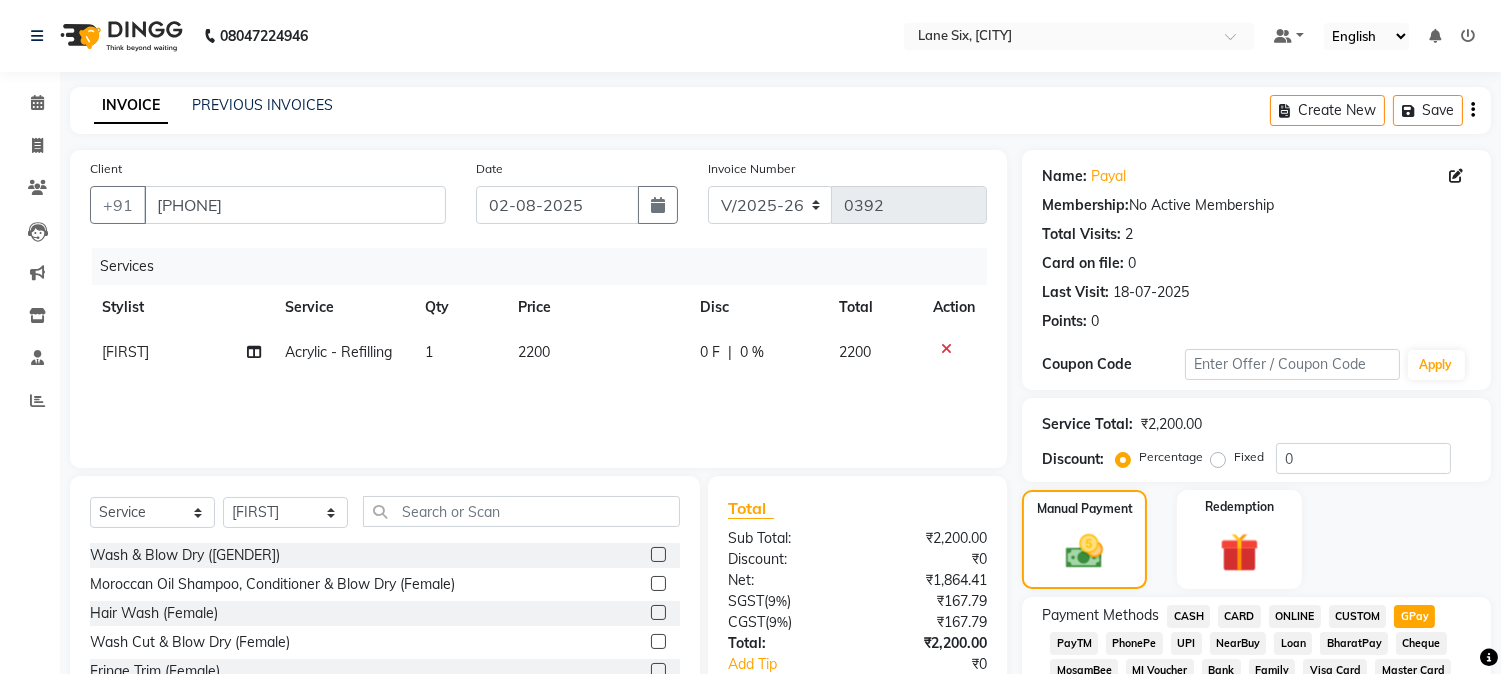 scroll, scrollTop: 590, scrollLeft: 0, axis: vertical 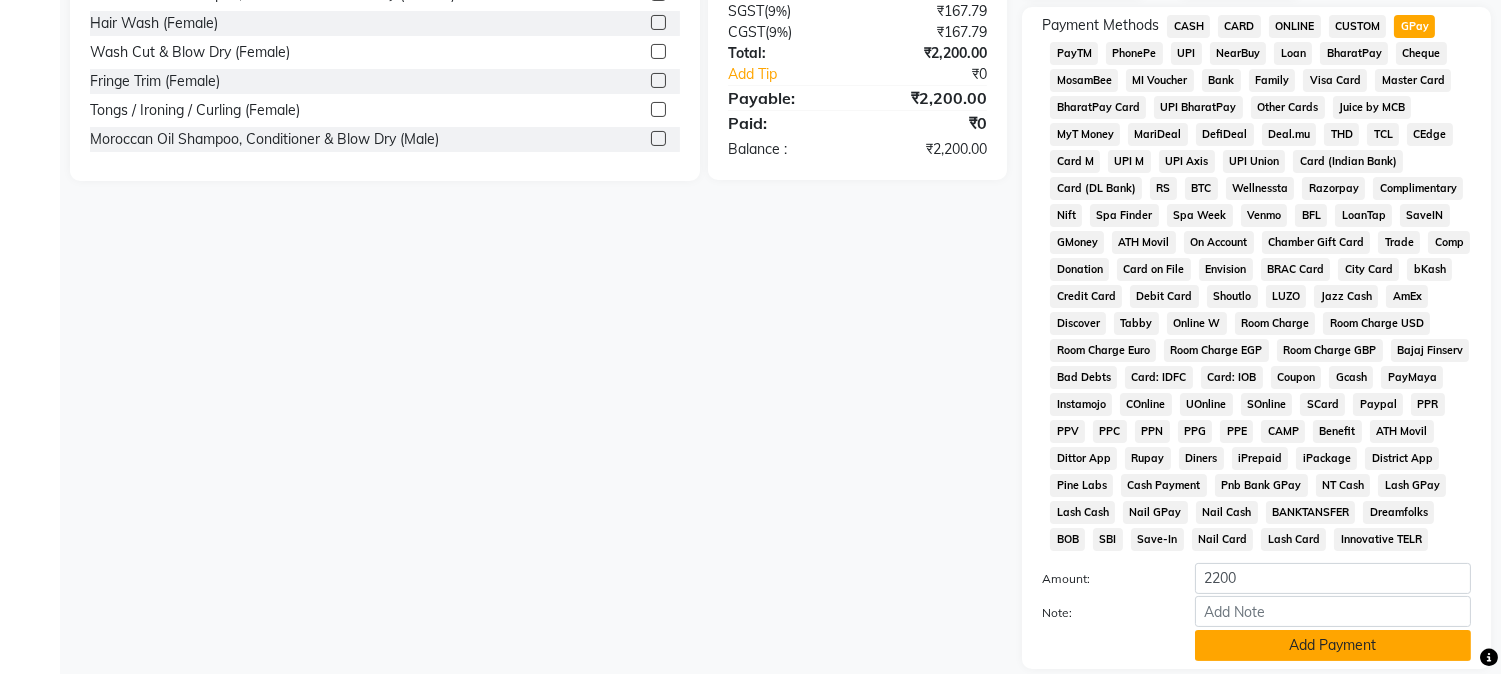 click on "Add Payment" 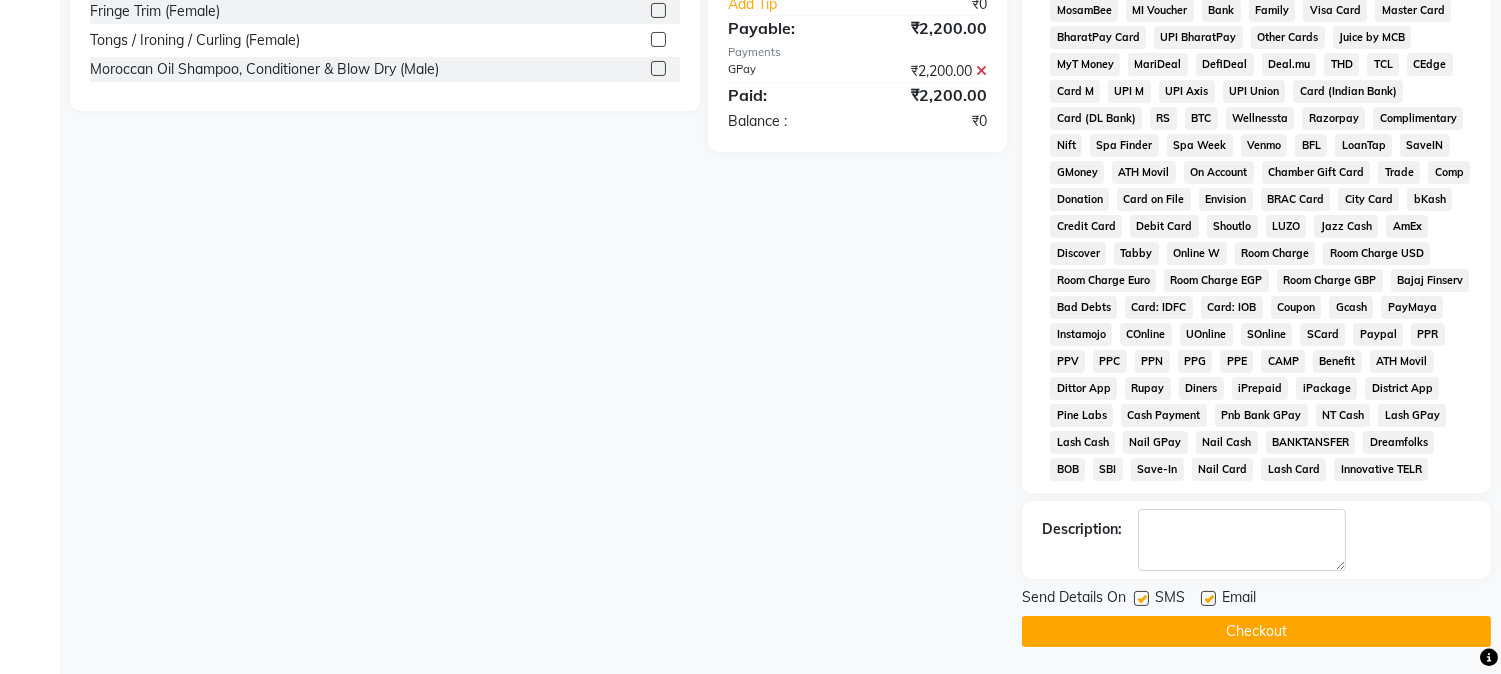 scroll, scrollTop: 666, scrollLeft: 0, axis: vertical 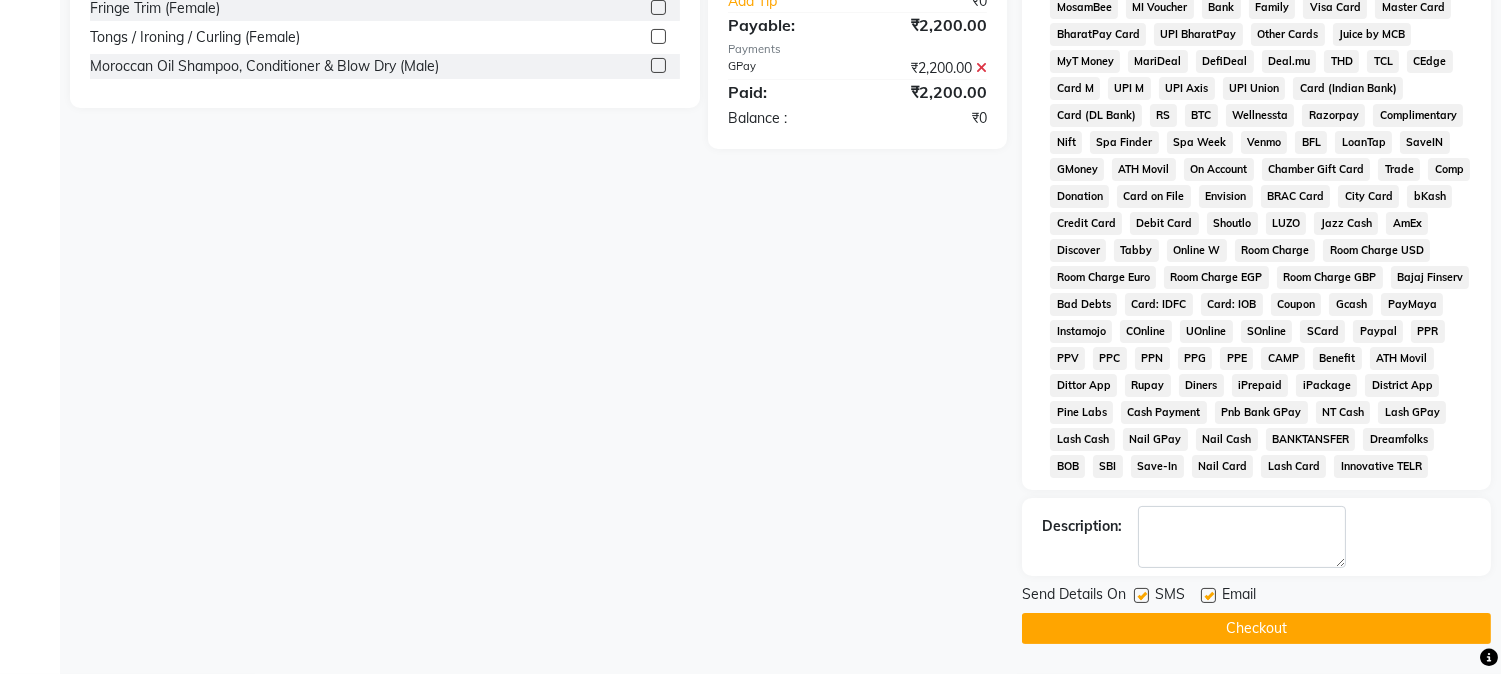 click on "Checkout" 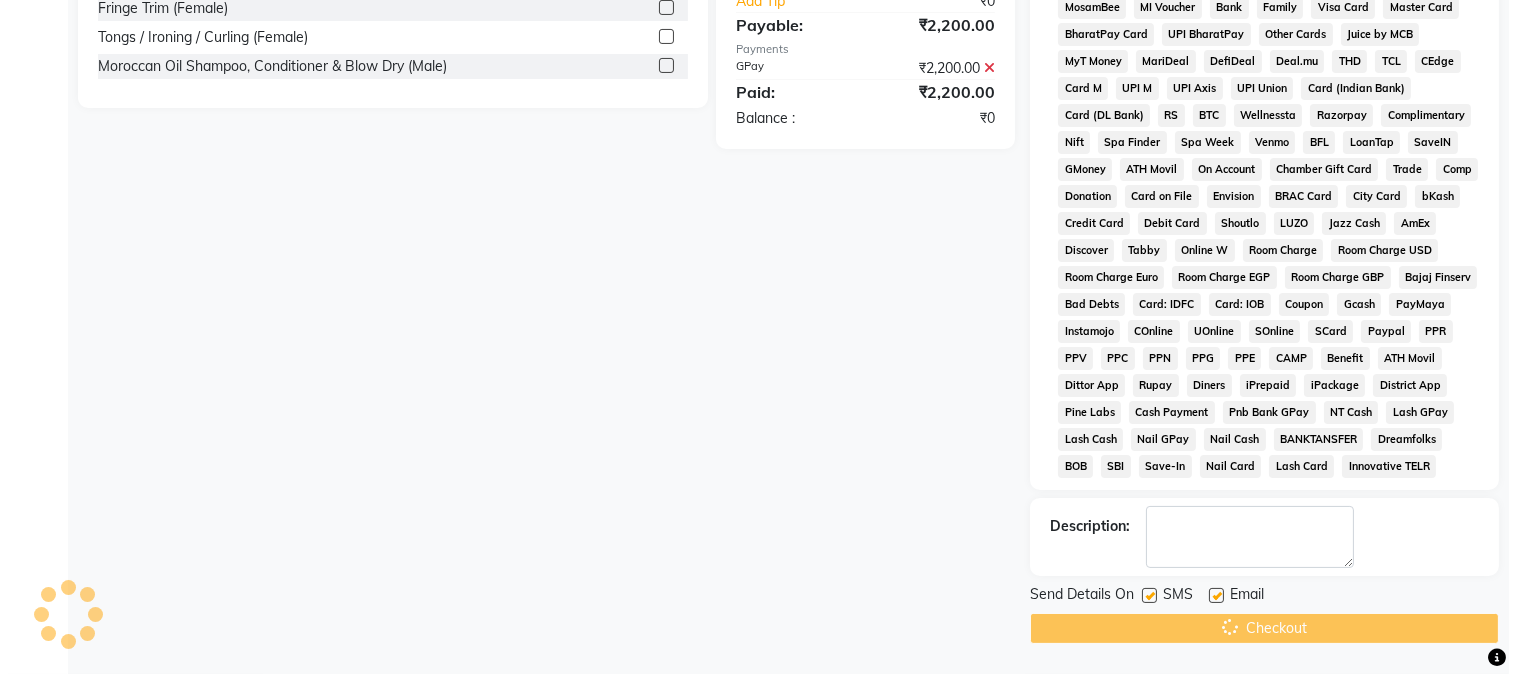 scroll, scrollTop: 0, scrollLeft: 0, axis: both 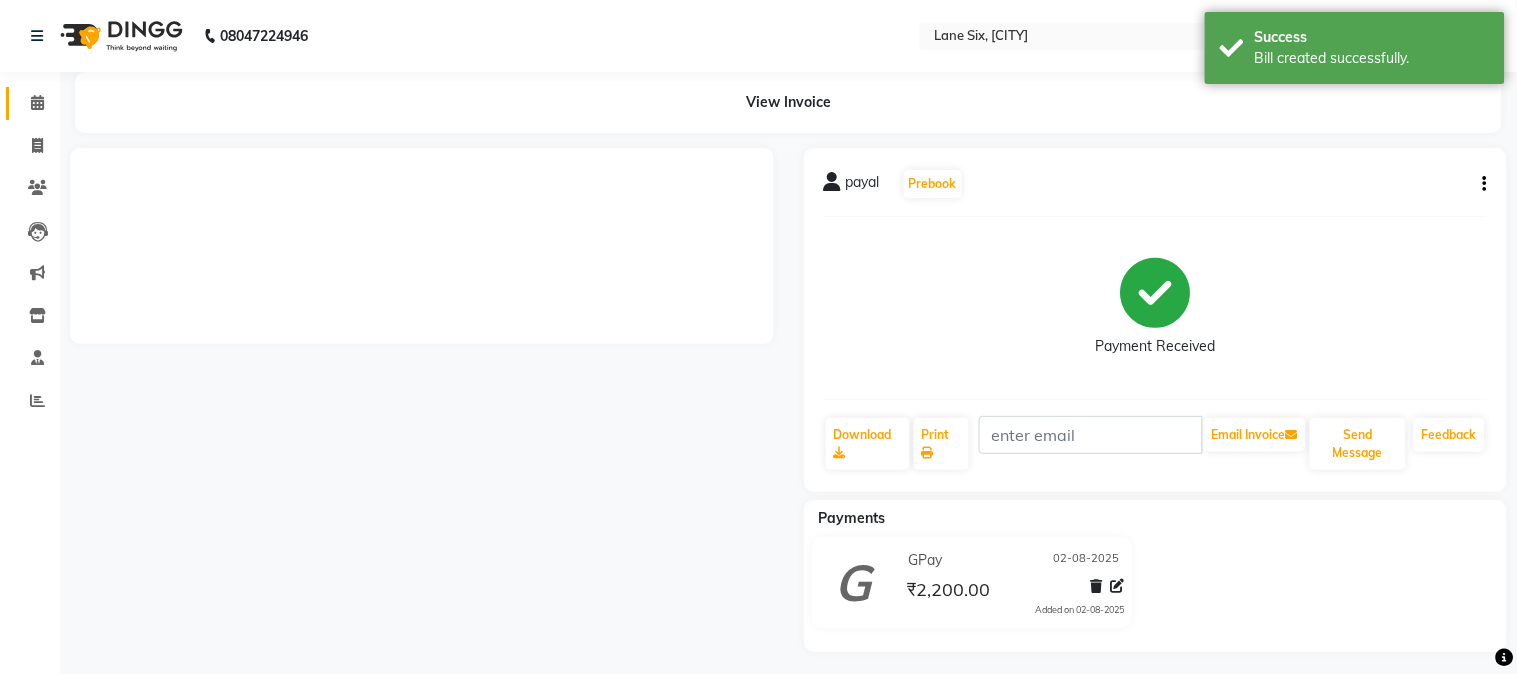 click 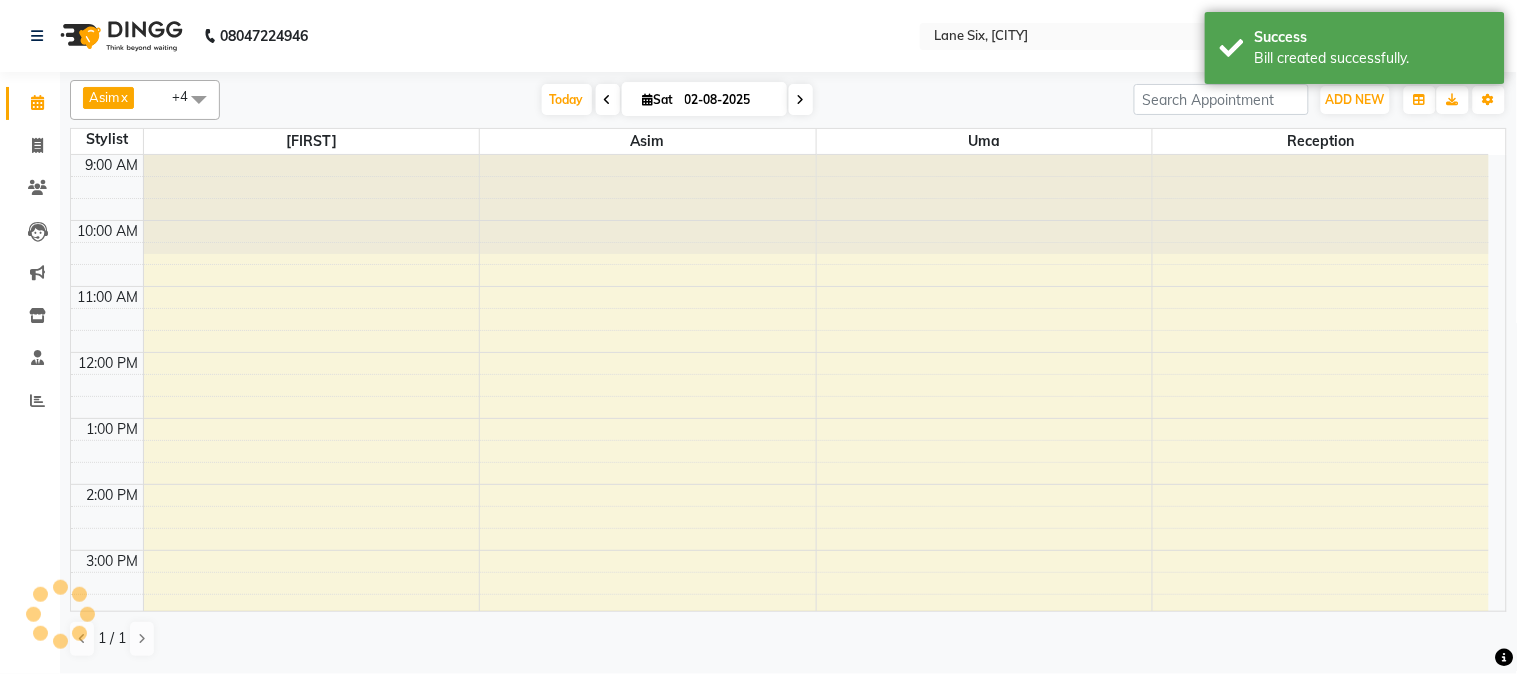 scroll, scrollTop: 0, scrollLeft: 0, axis: both 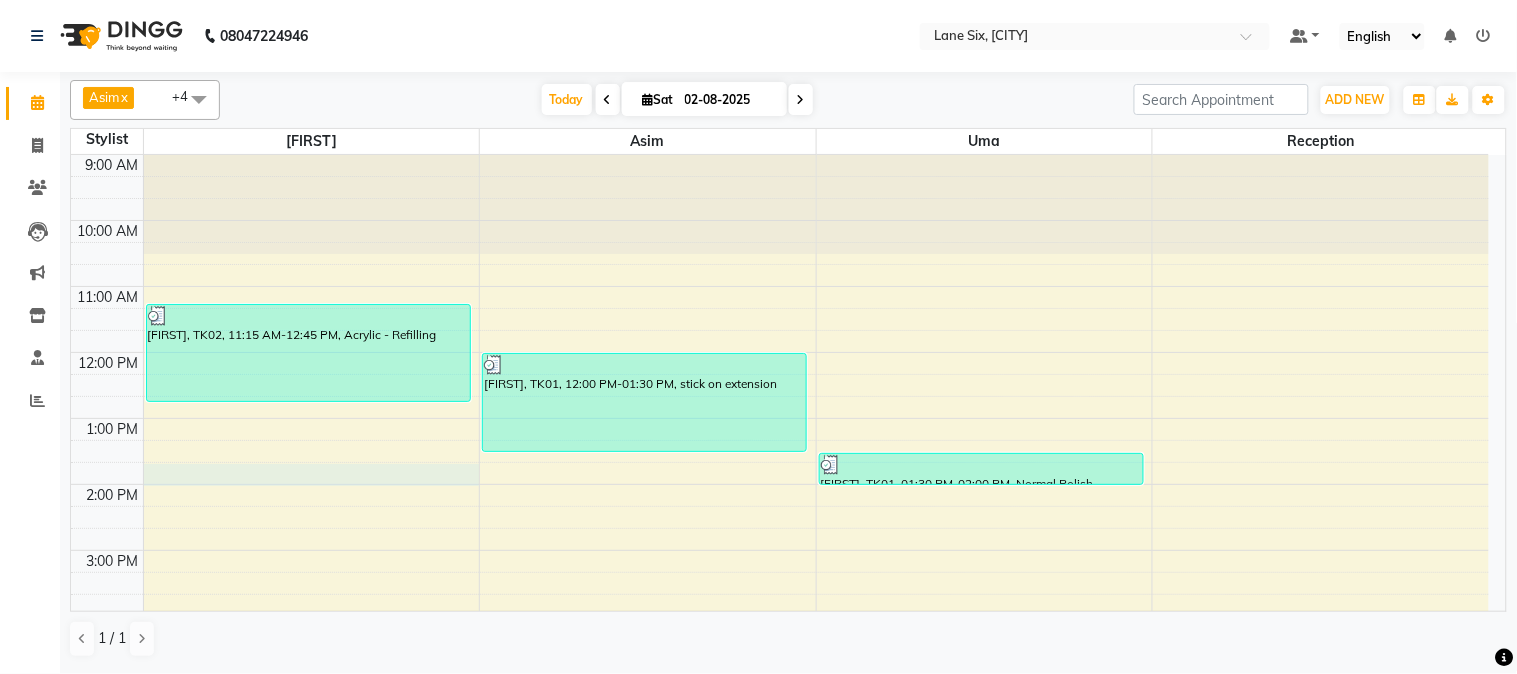click on "9:00 AM 10:00 AM 11:00 AM 12:00 PM 1:00 PM 2:00 PM 3:00 PM 4:00 PM 5:00 PM 6:00 PM 7:00 PM     [FIRST], TK01, 12:00 PM-01:30 PM, stick on extension     [FIRST], TK01, 01:30 PM-02:00 PM, Normal Polish" at bounding box center (780, 517) 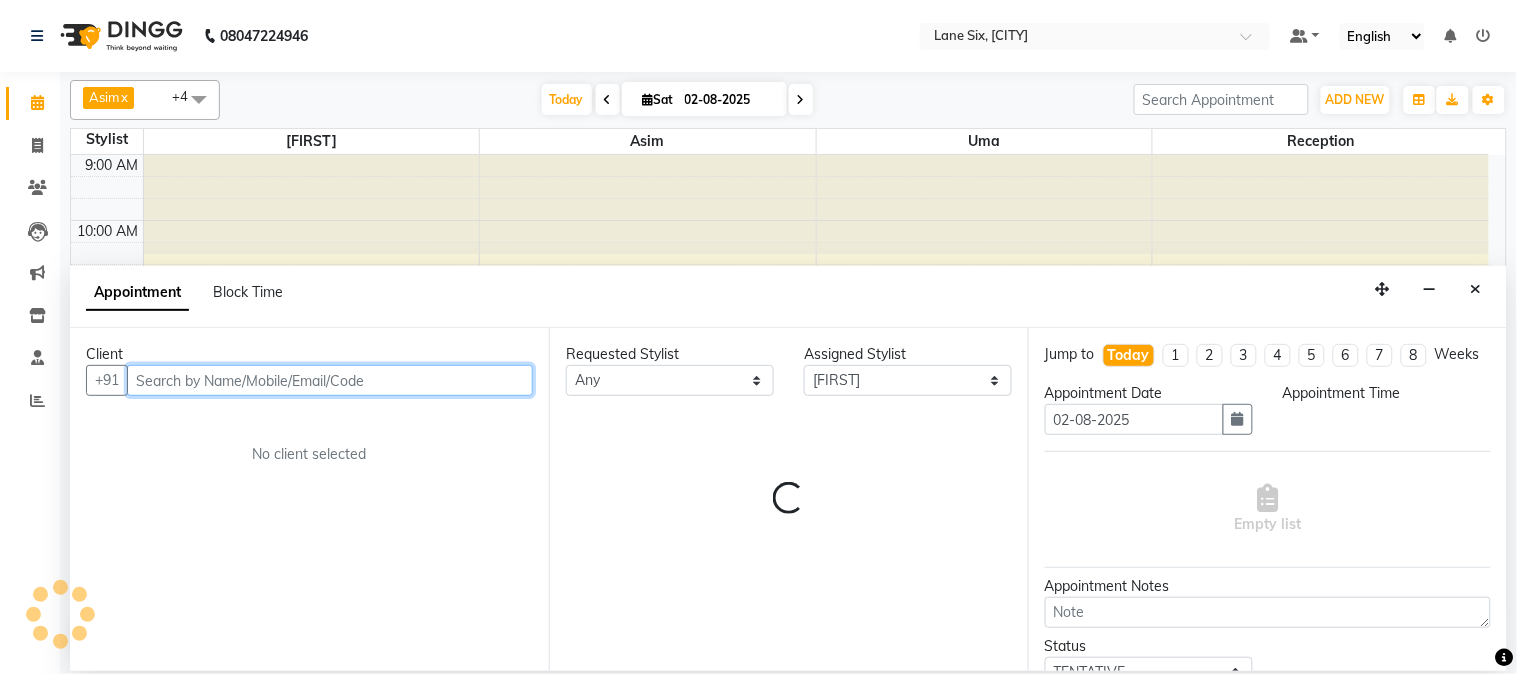 select on "825" 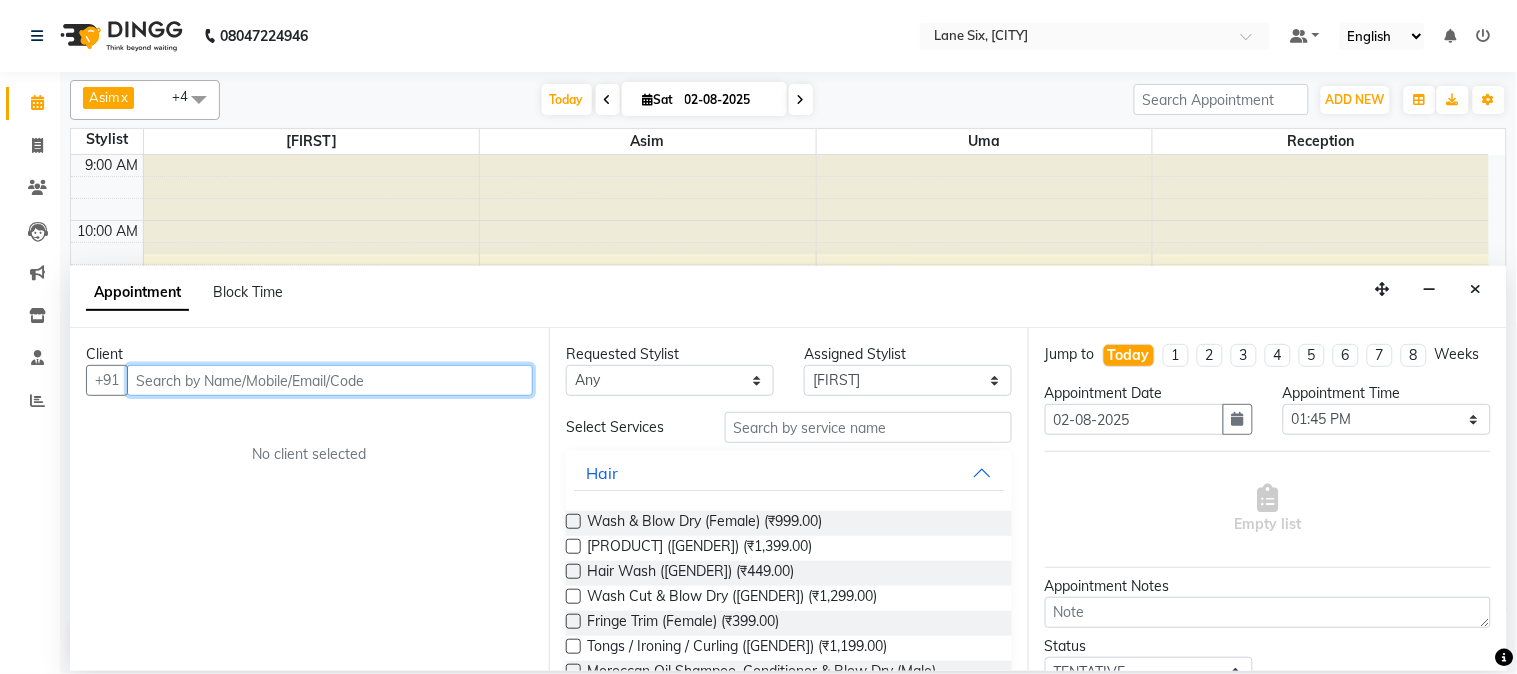 click at bounding box center [330, 380] 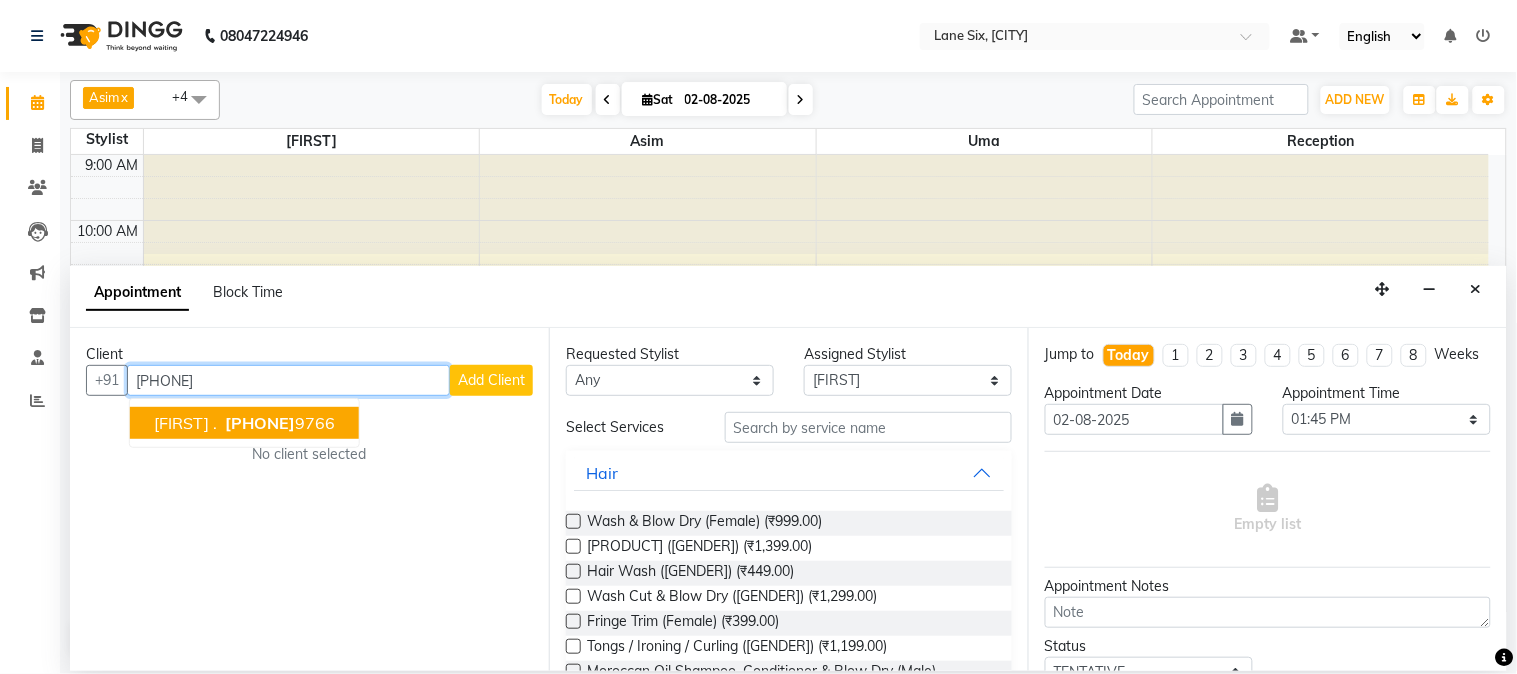 click on "[FIRST] ." at bounding box center [185, 423] 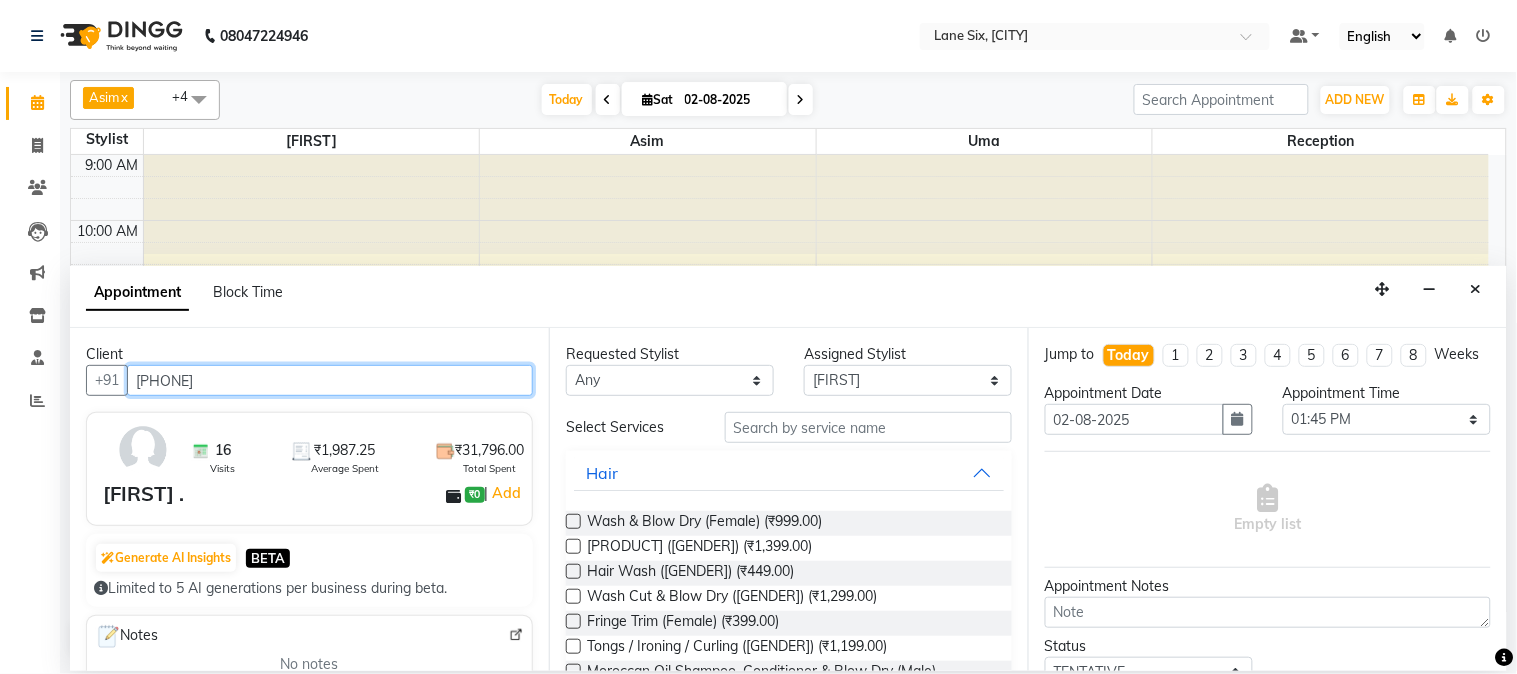 type on "[PHONE]" 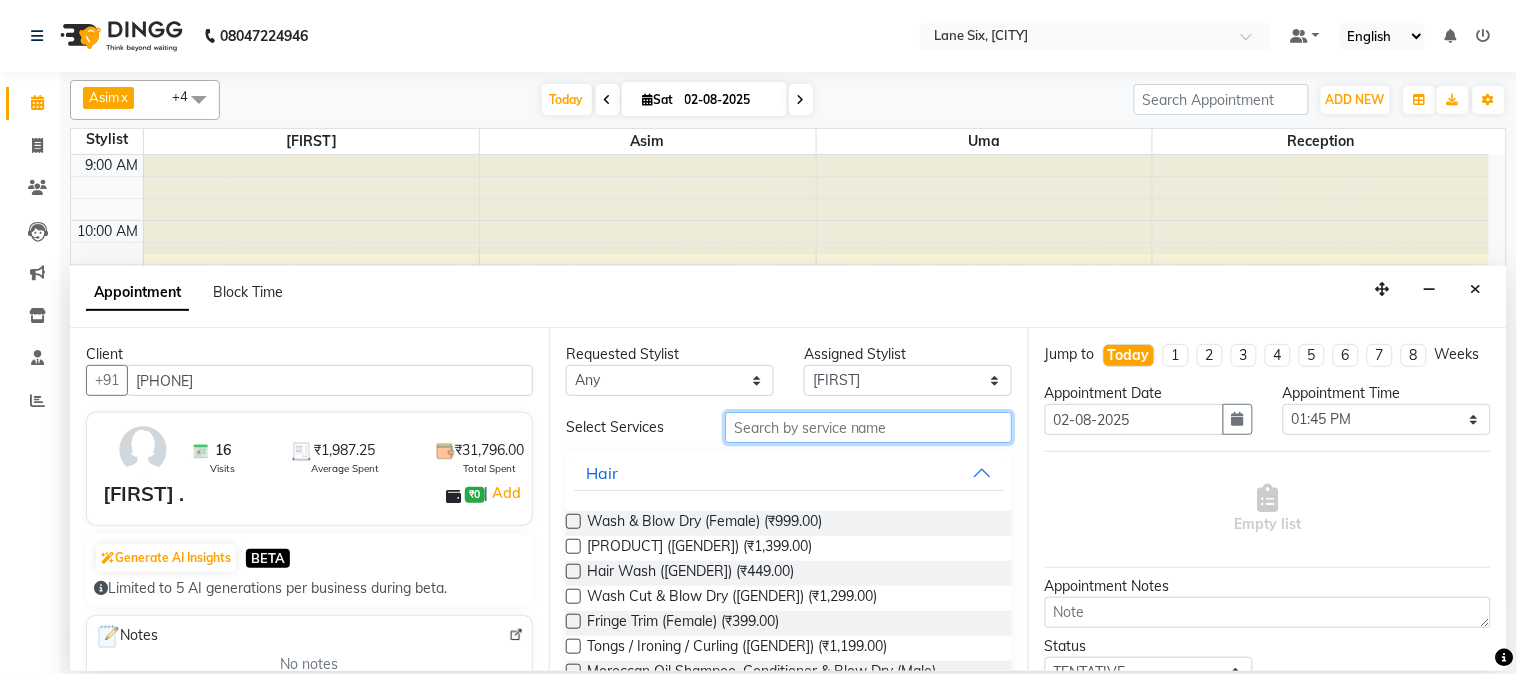 click at bounding box center (868, 427) 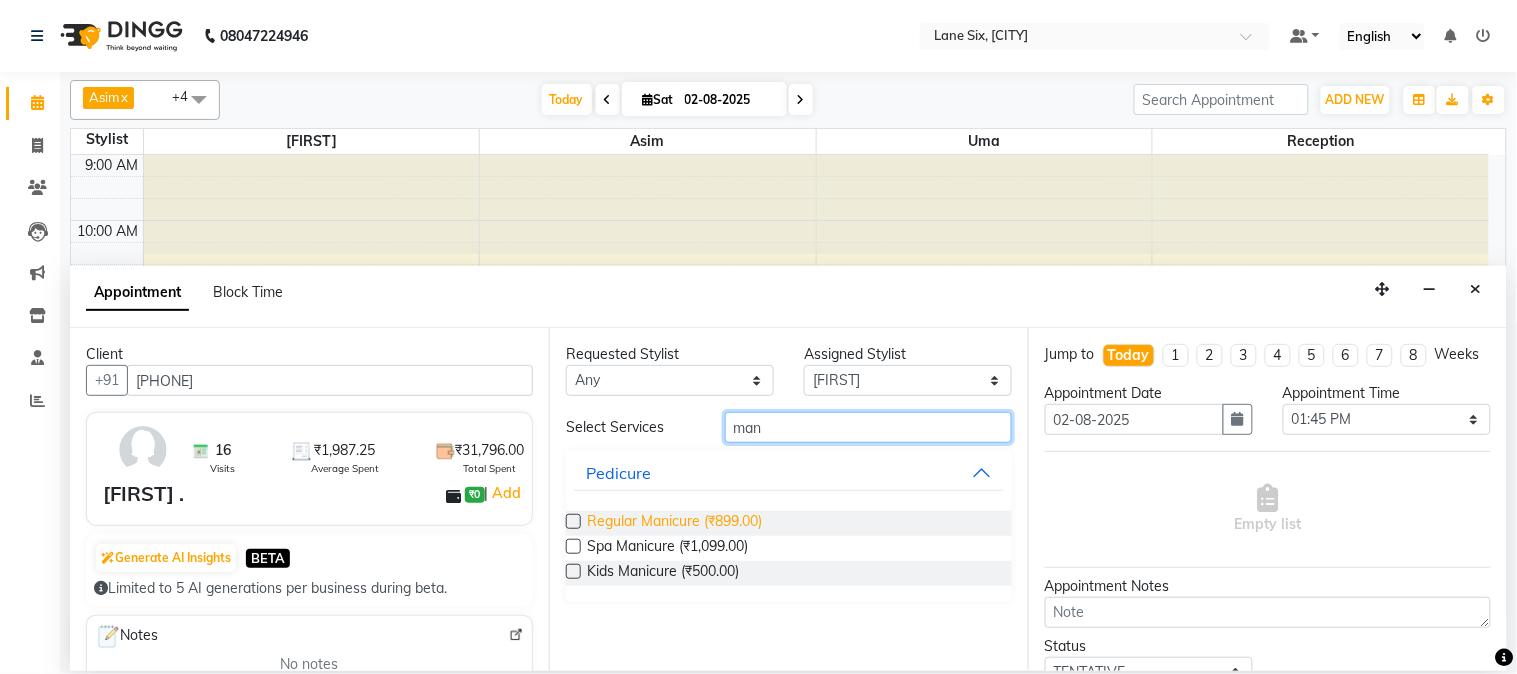 type on "man" 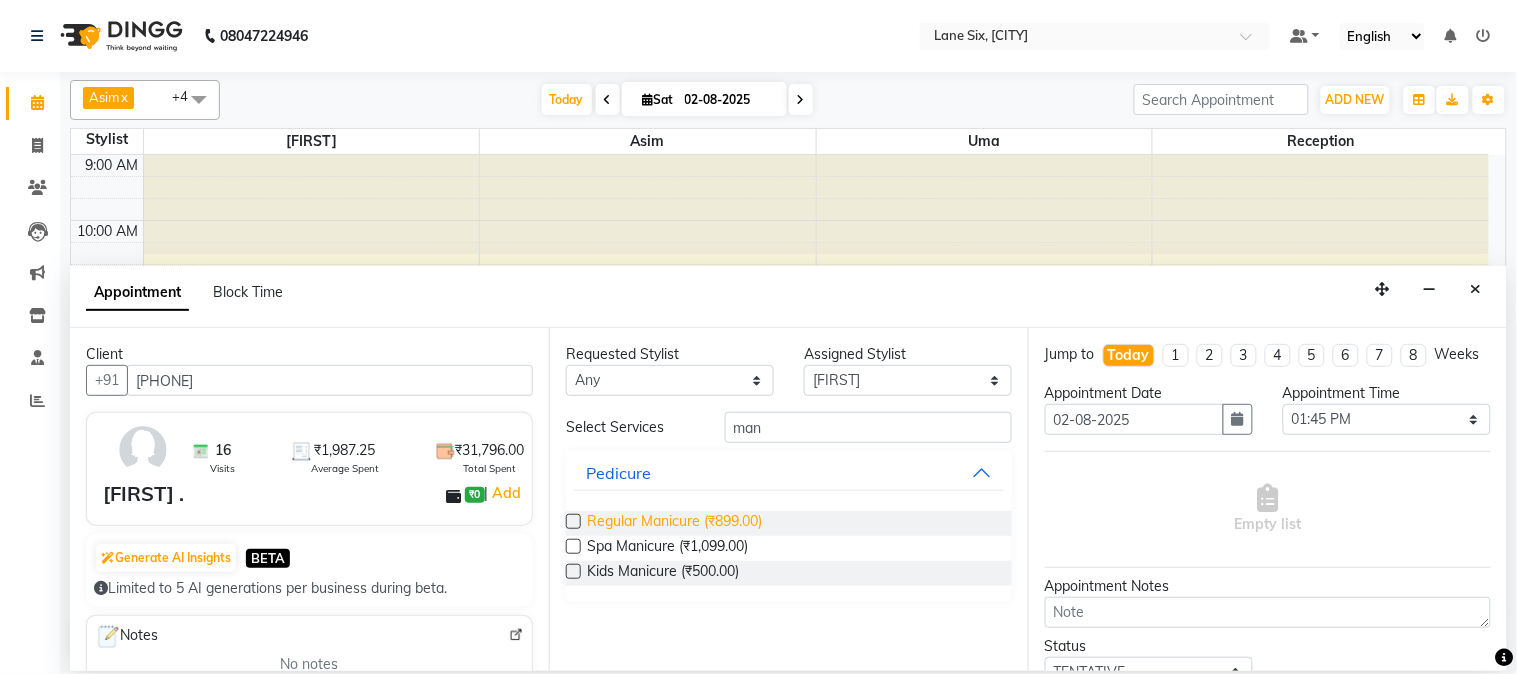 click on "Regular Manicure (₹899.00)" at bounding box center [674, 523] 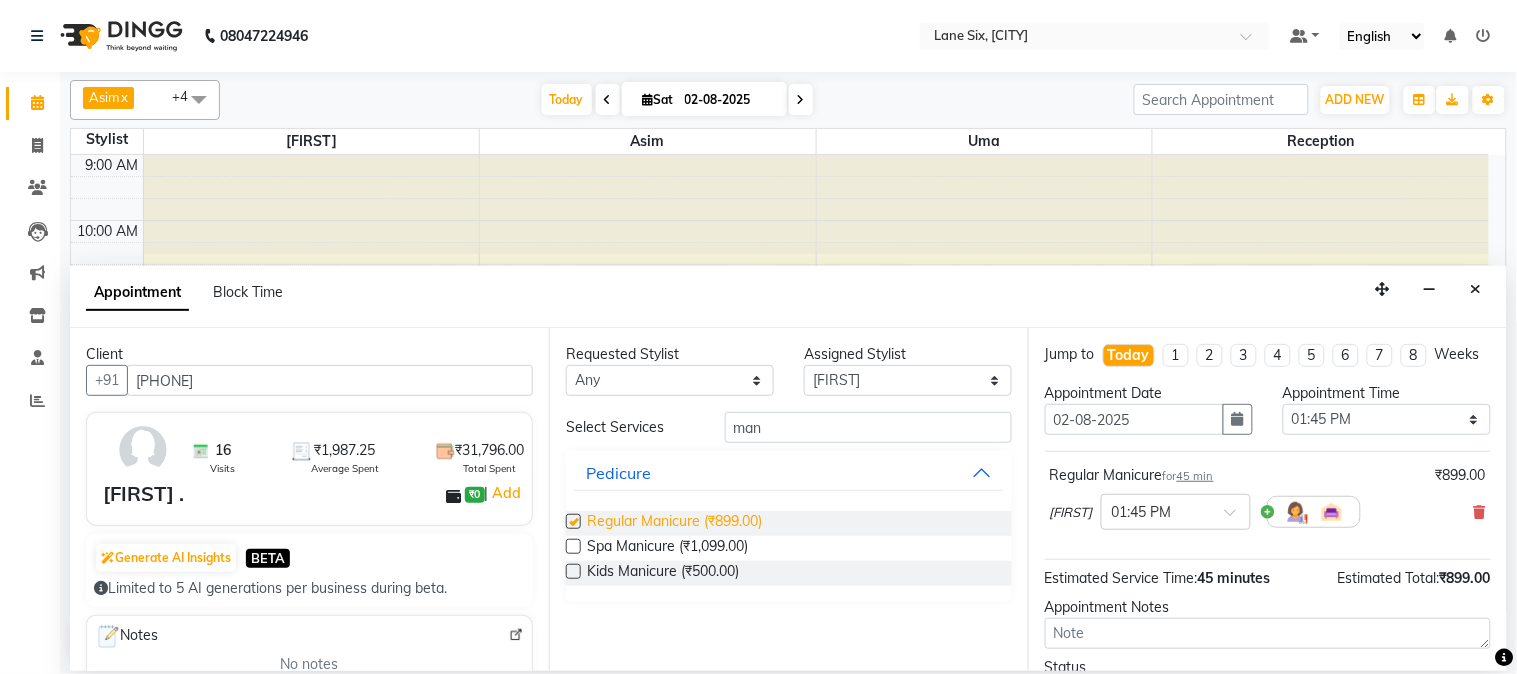 checkbox on "false" 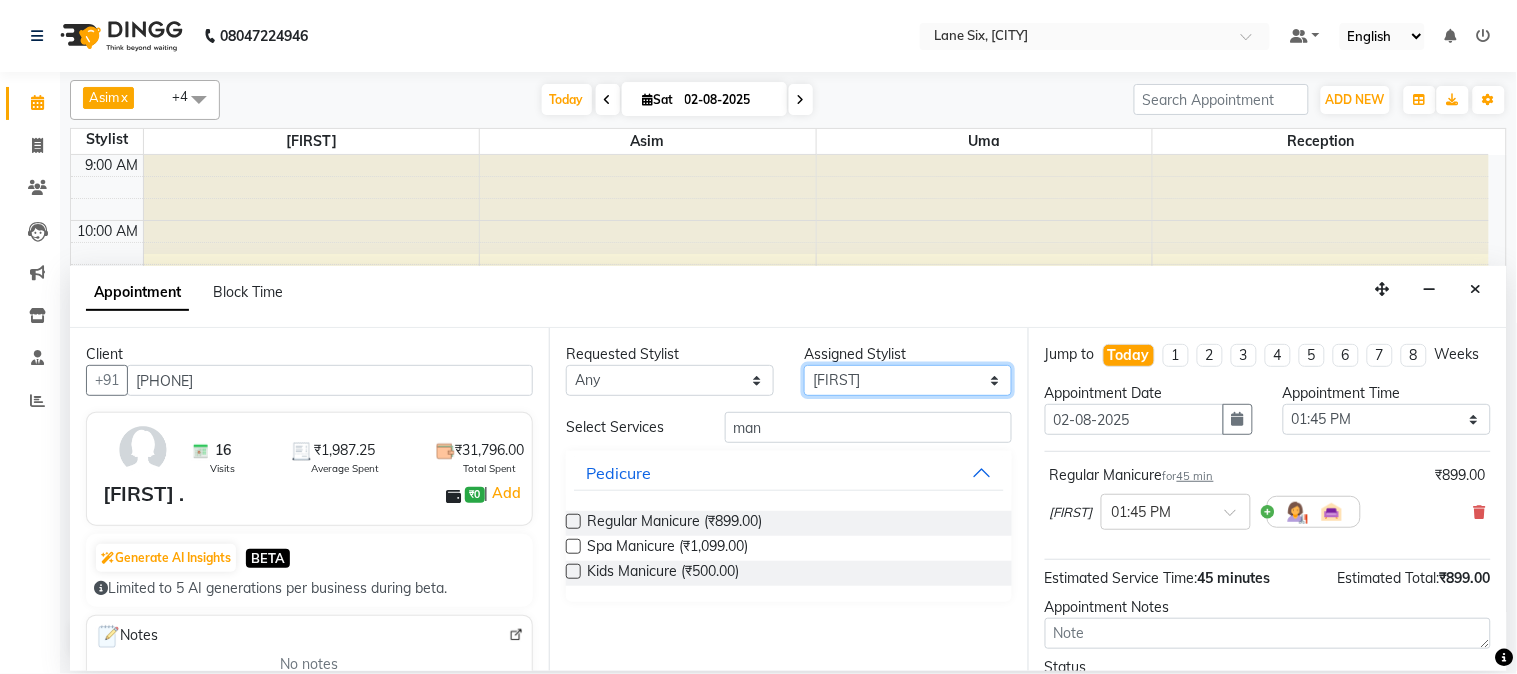 click on "Select [FIRST] Asim [FIRST] [FIRST] [FIRST]" at bounding box center (908, 380) 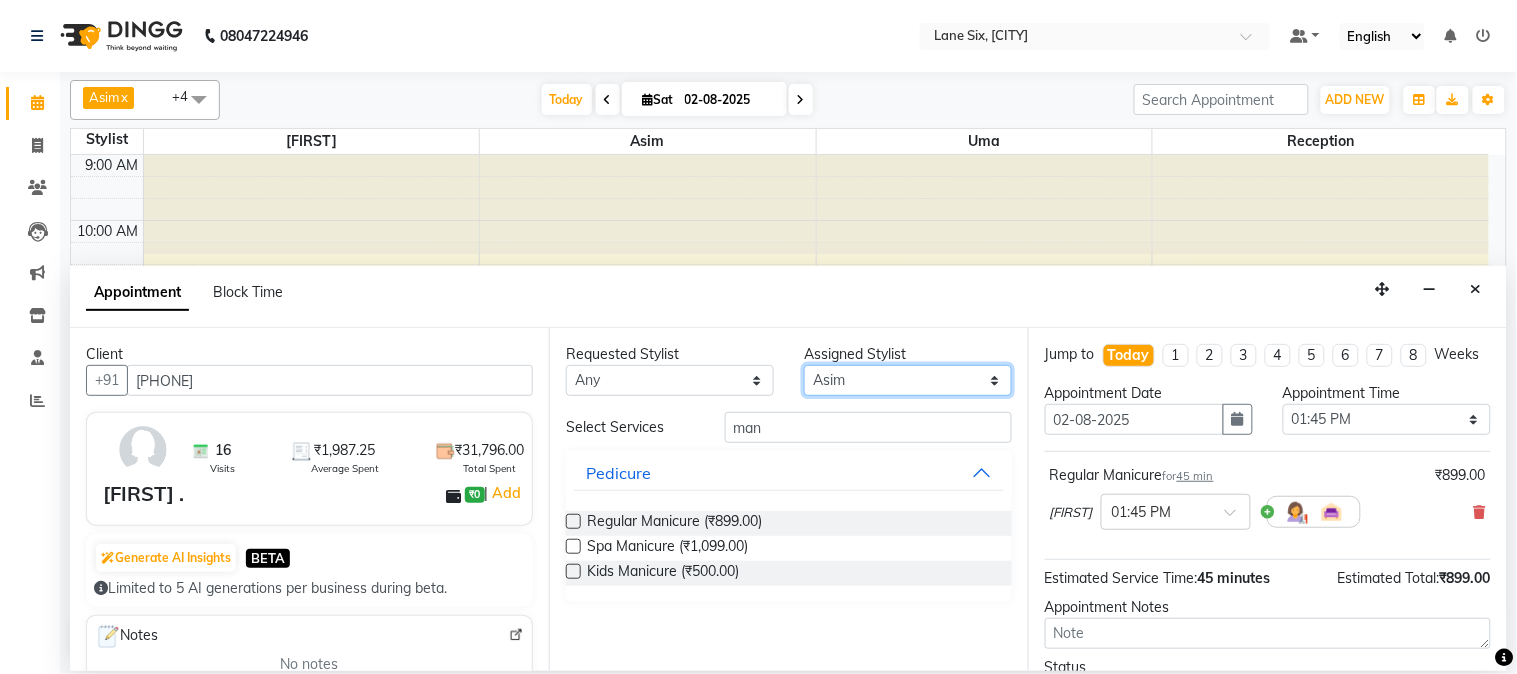 click on "Select [FIRST] Asim [FIRST] [FIRST] [FIRST]" at bounding box center [908, 380] 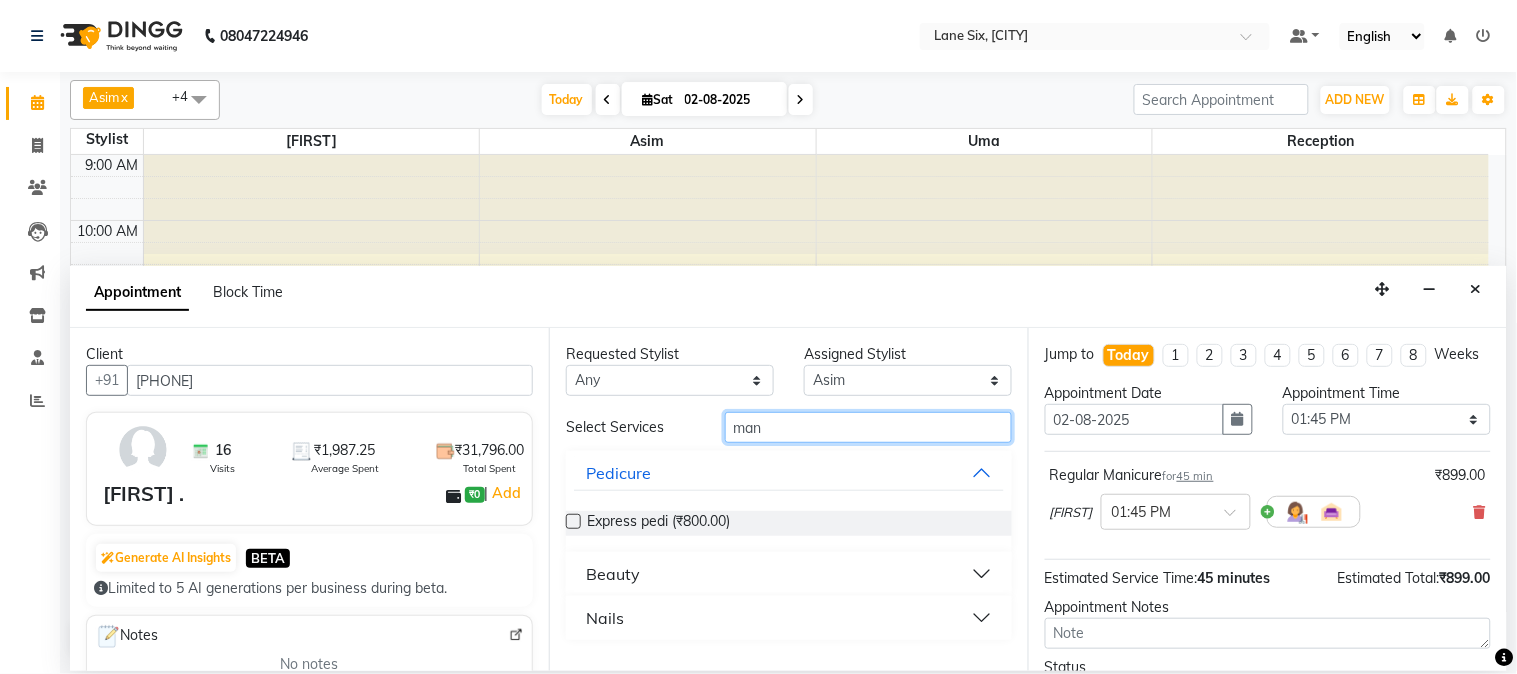 click on "man" at bounding box center (868, 427) 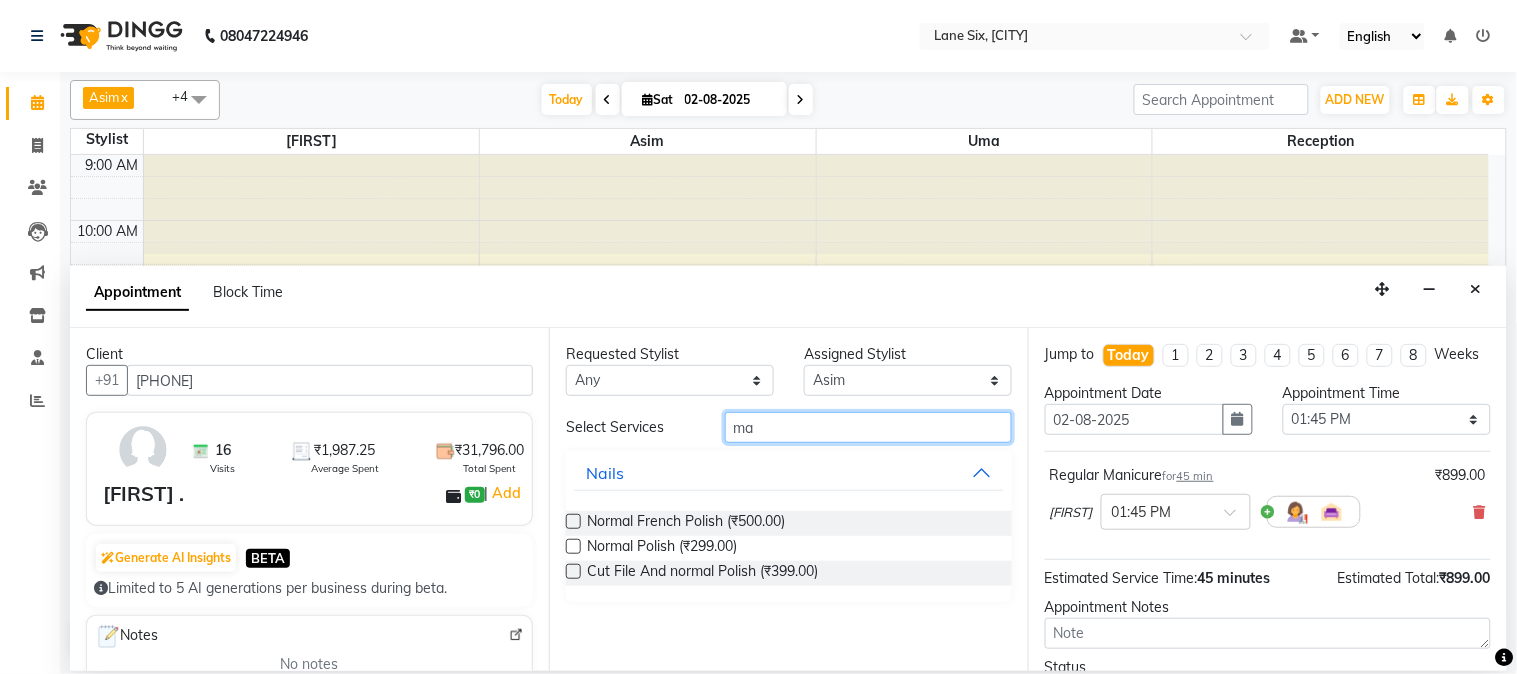 type on "m" 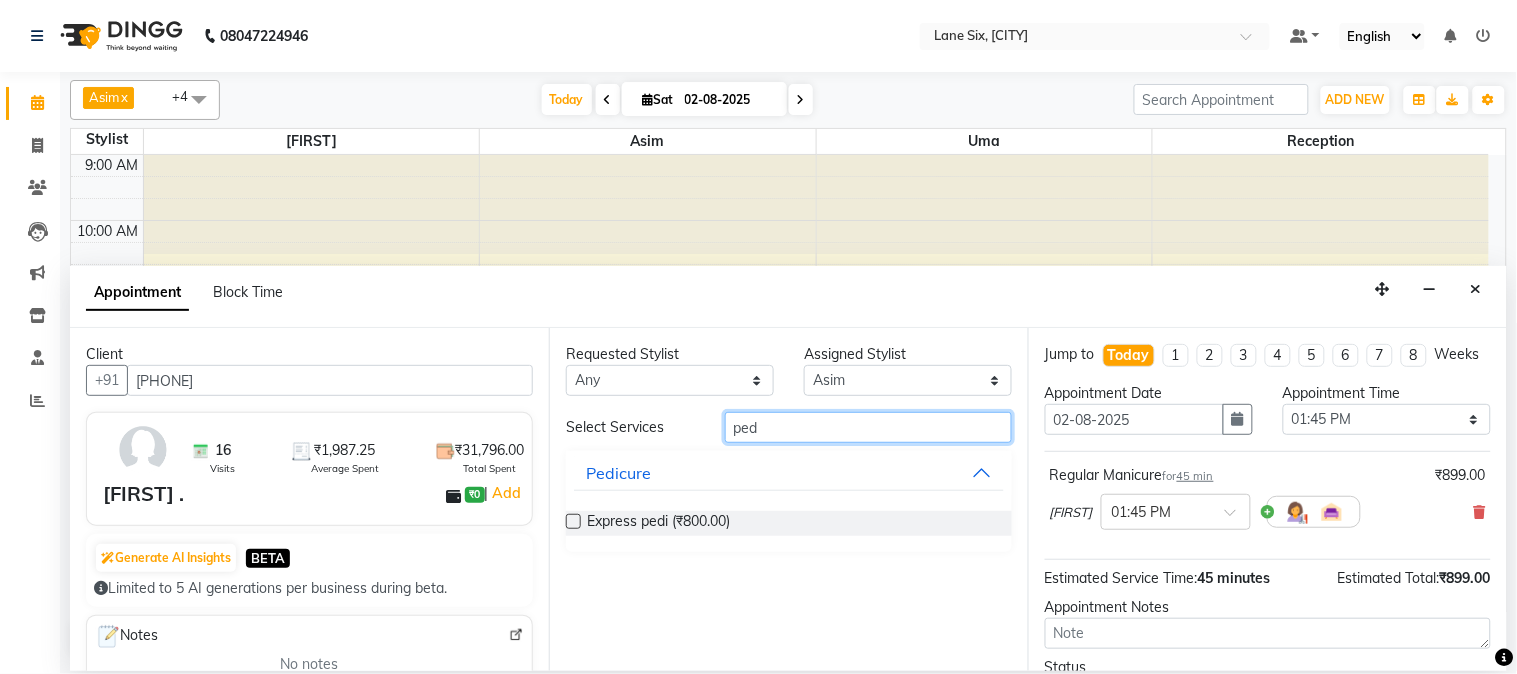 click on "ped" at bounding box center [868, 427] 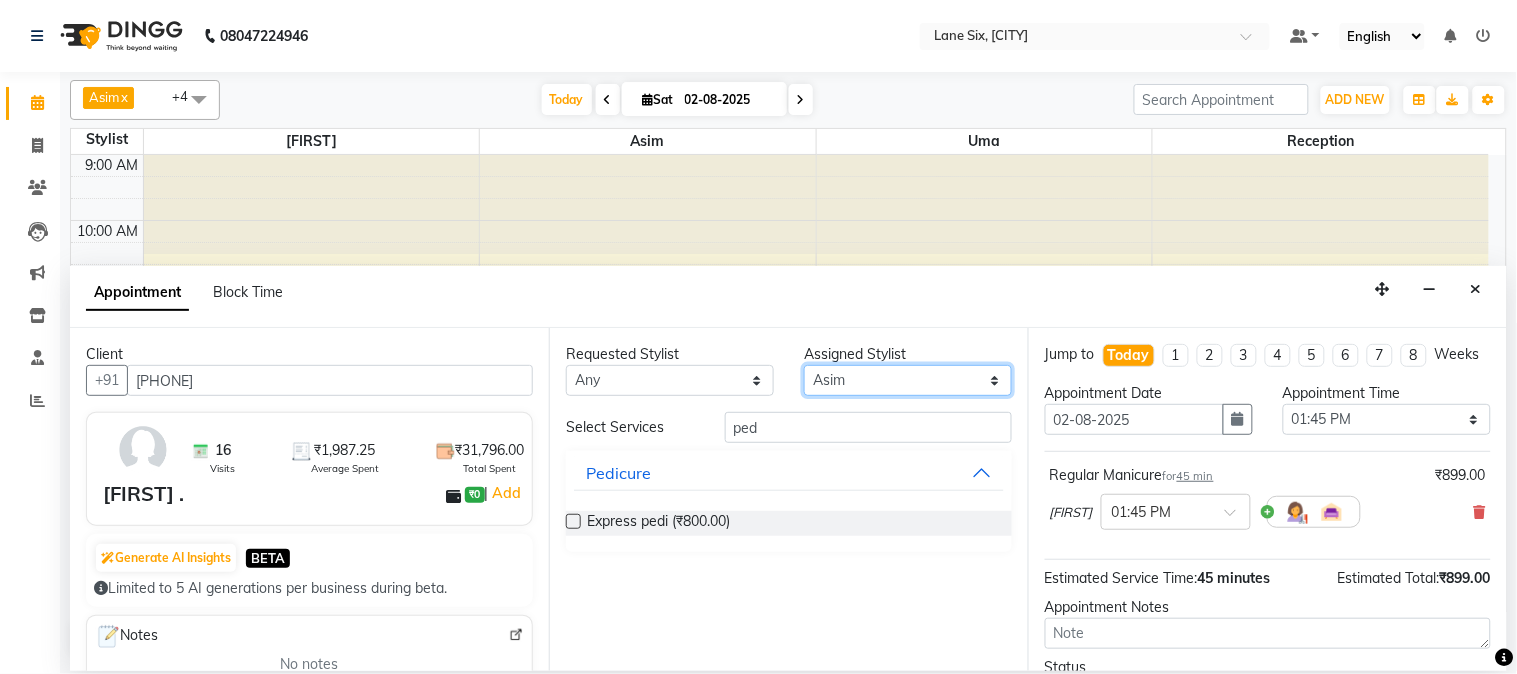 click on "Select [FIRST] Asim [FIRST] [FIRST] [FIRST]" at bounding box center [908, 380] 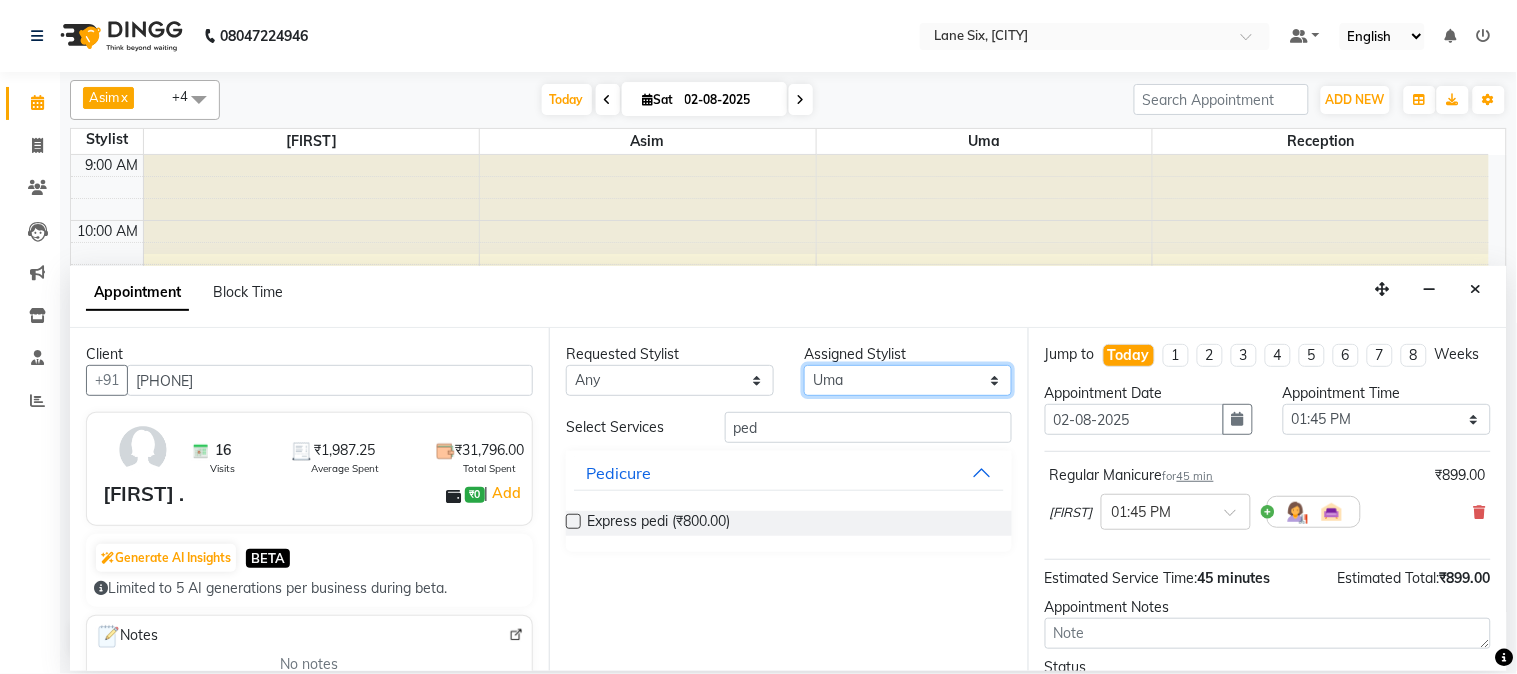 click on "Select [FIRST] Asim [FIRST] [FIRST] [FIRST]" at bounding box center (908, 380) 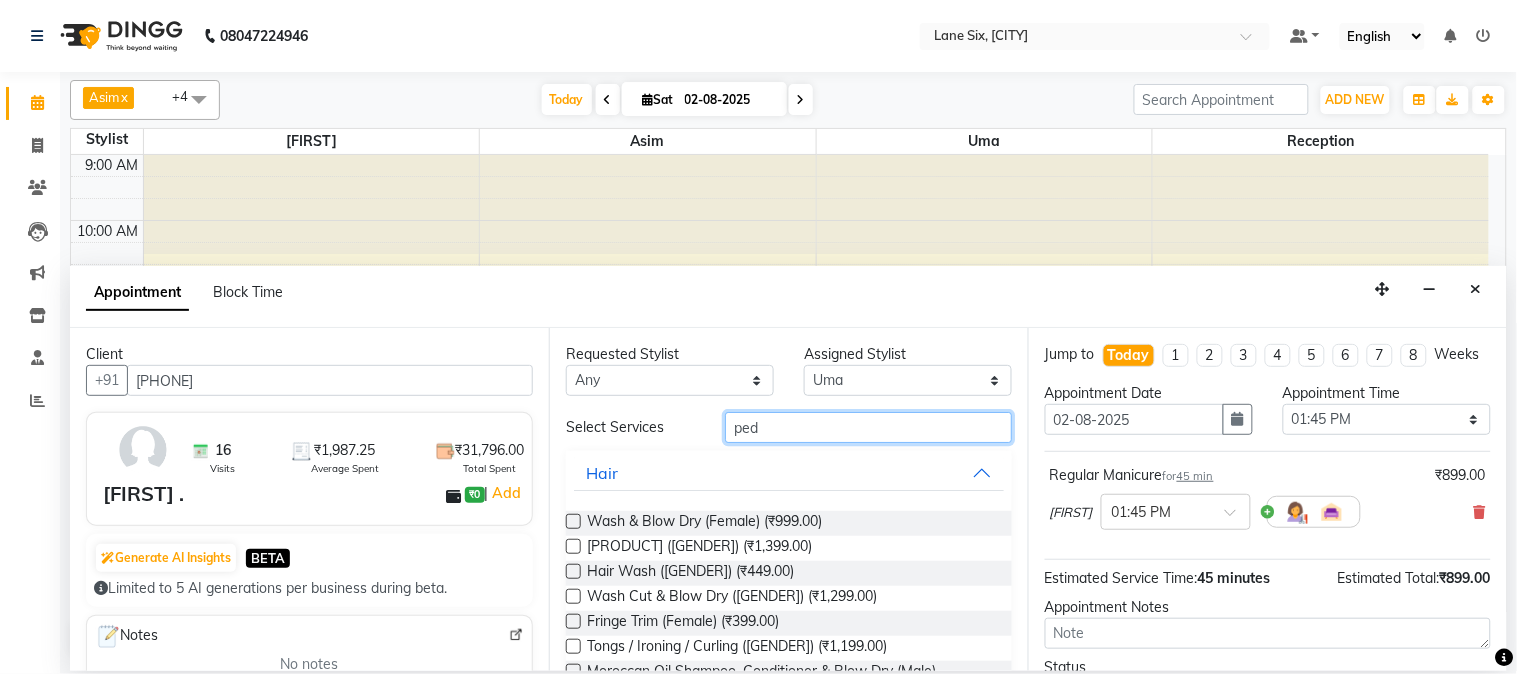 click on "ped" at bounding box center (868, 427) 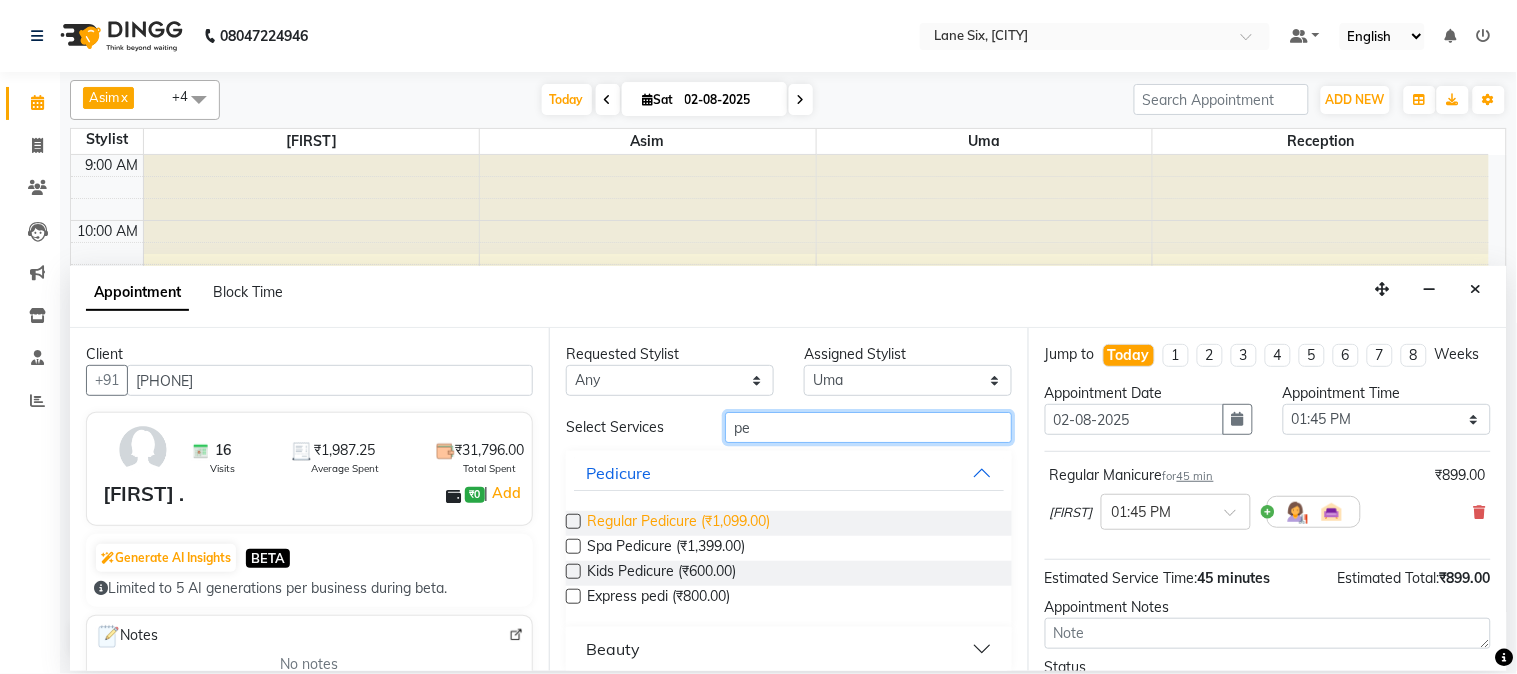 type on "pe" 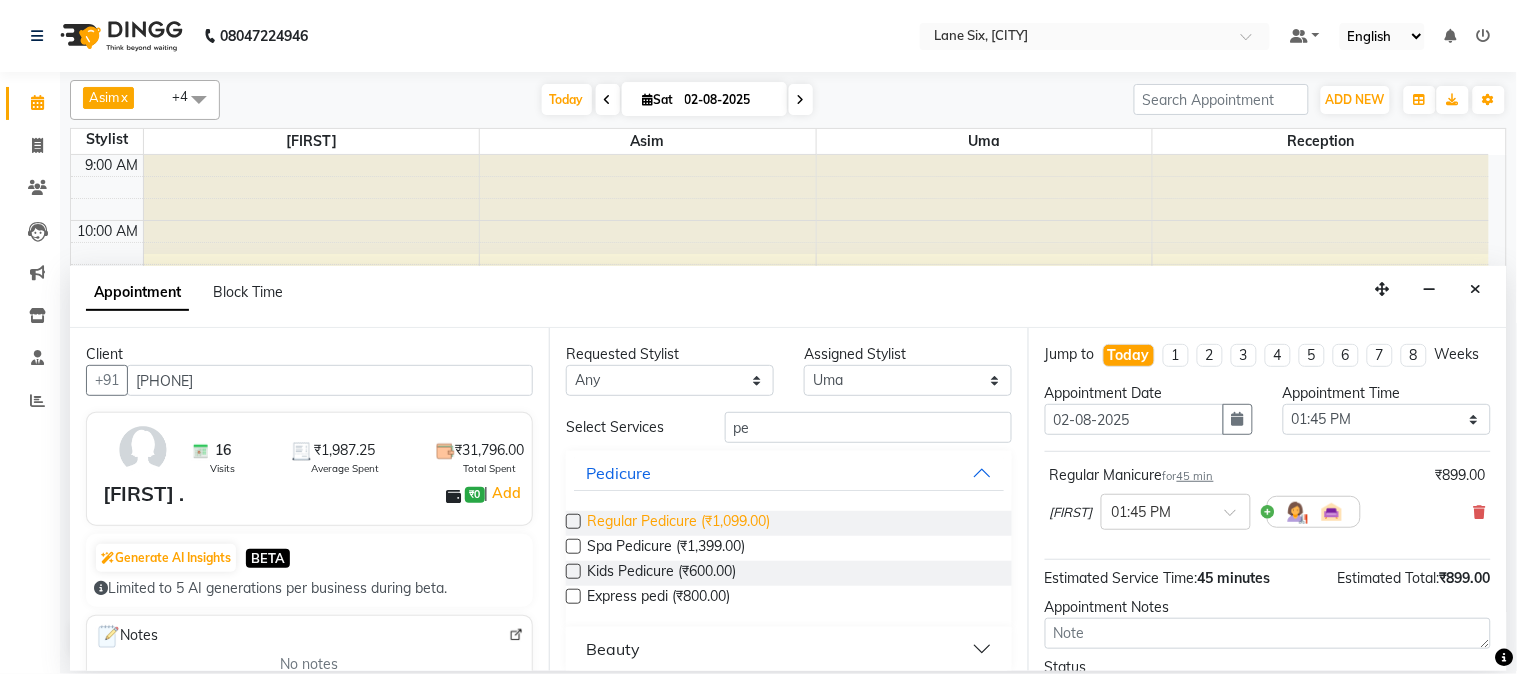 click on "Regular Pedicure (₹1,099.00)" at bounding box center [678, 523] 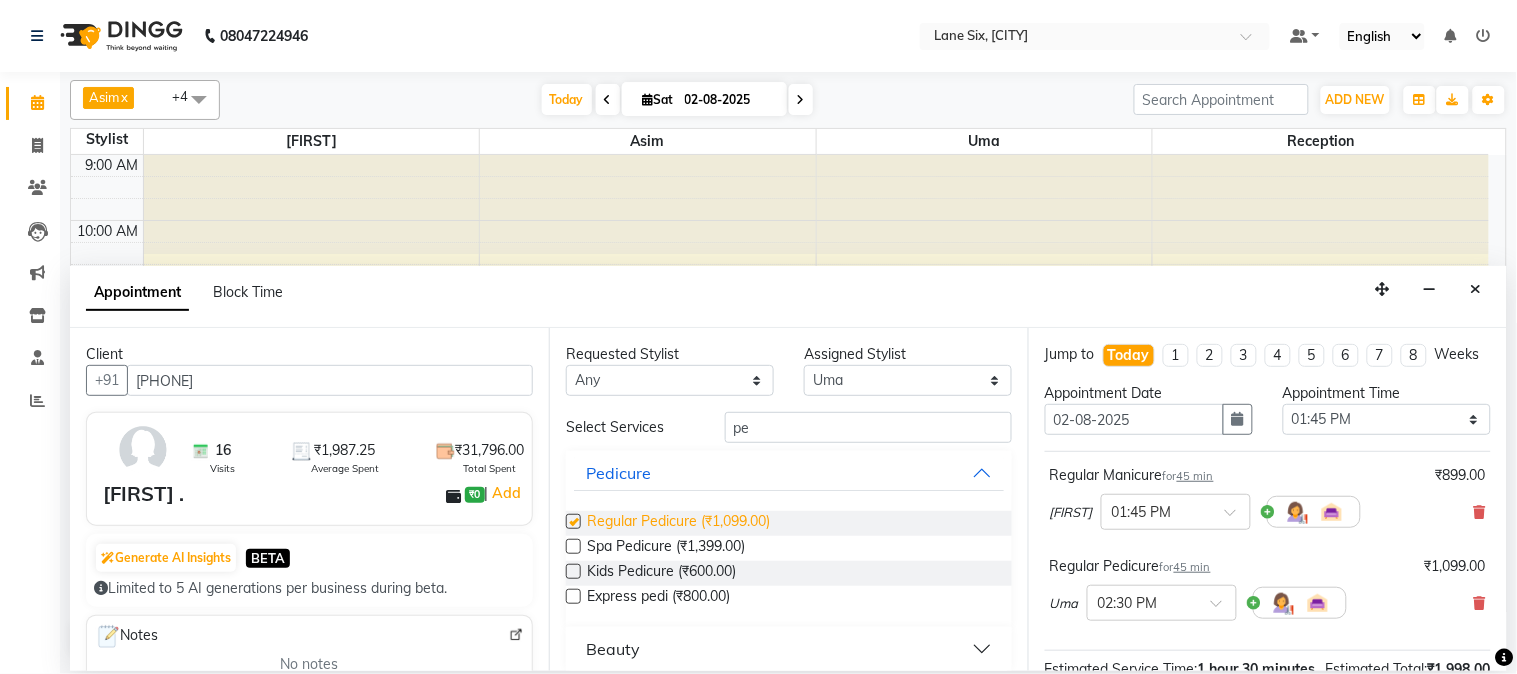 checkbox on "false" 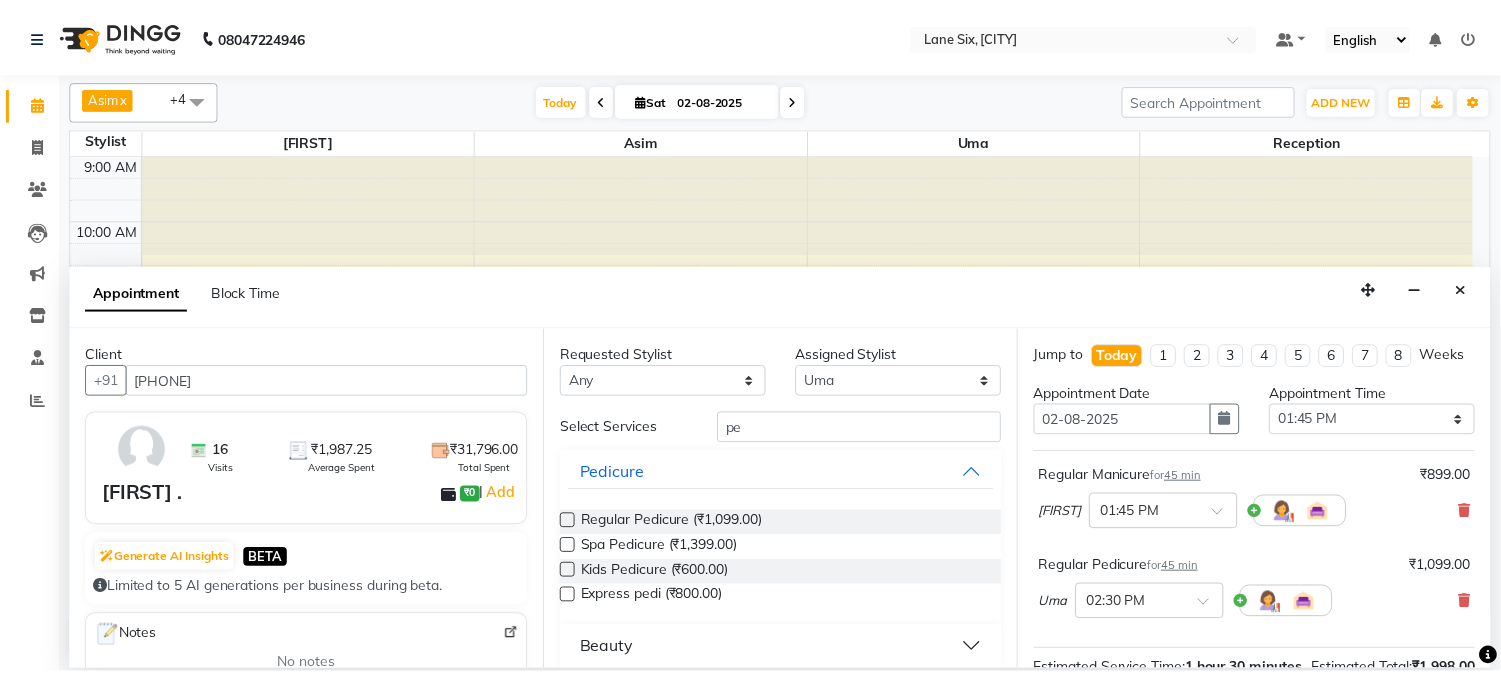 scroll, scrollTop: 295, scrollLeft: 0, axis: vertical 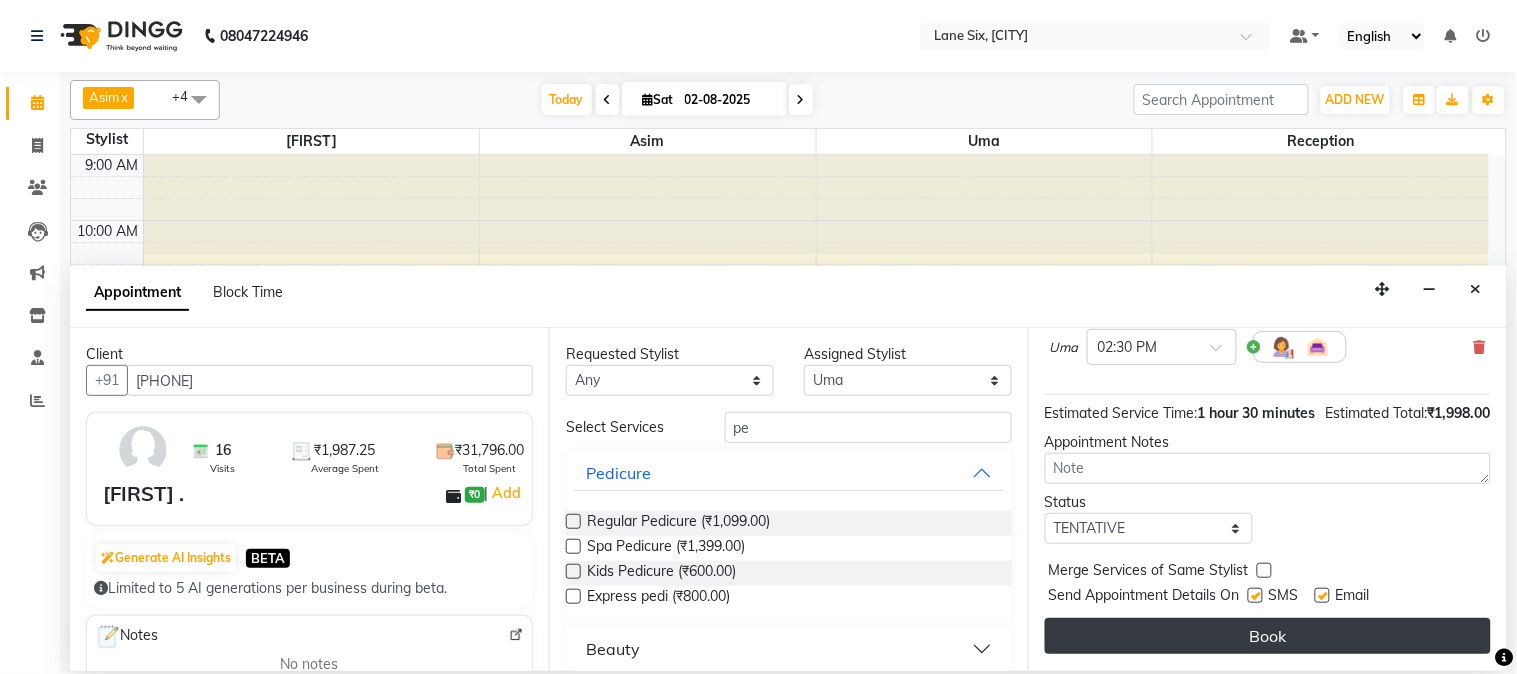 click on "Book" at bounding box center (1268, 636) 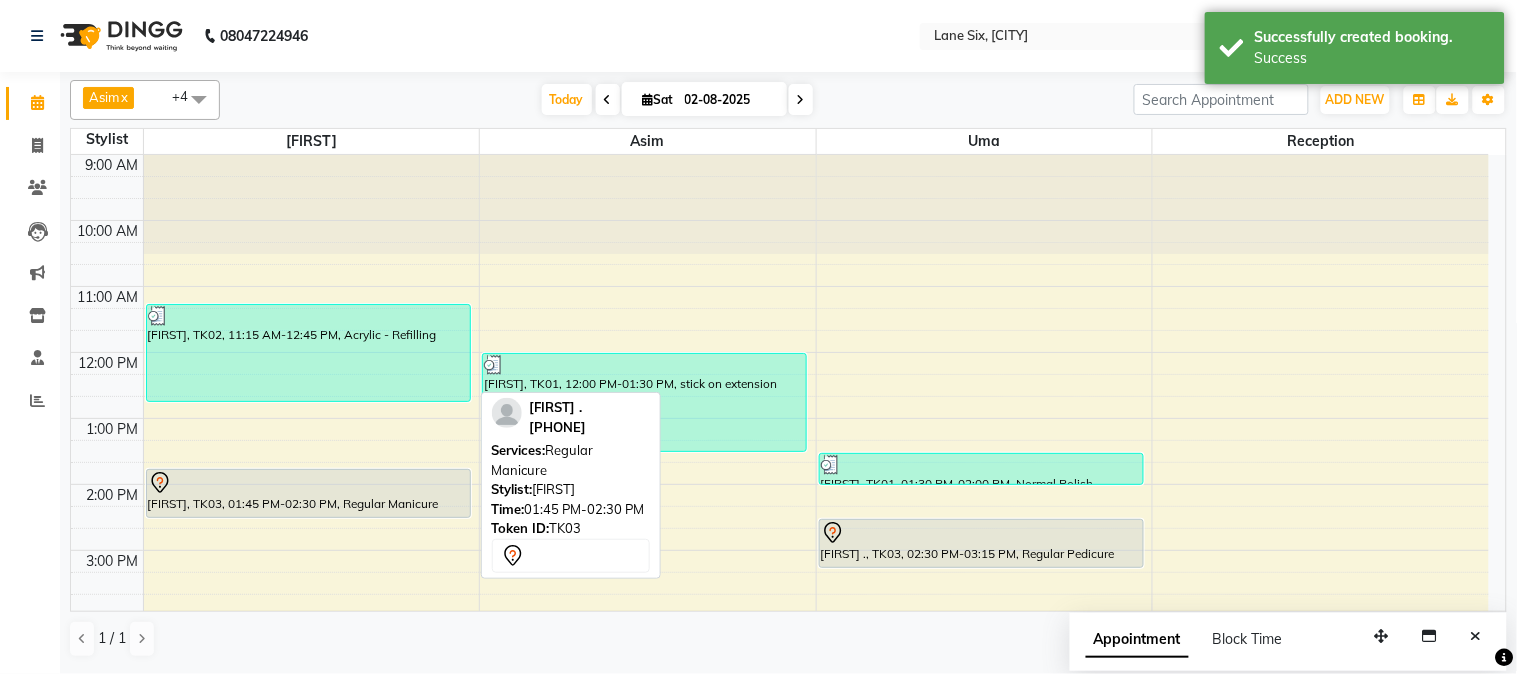 click at bounding box center (308, 483) 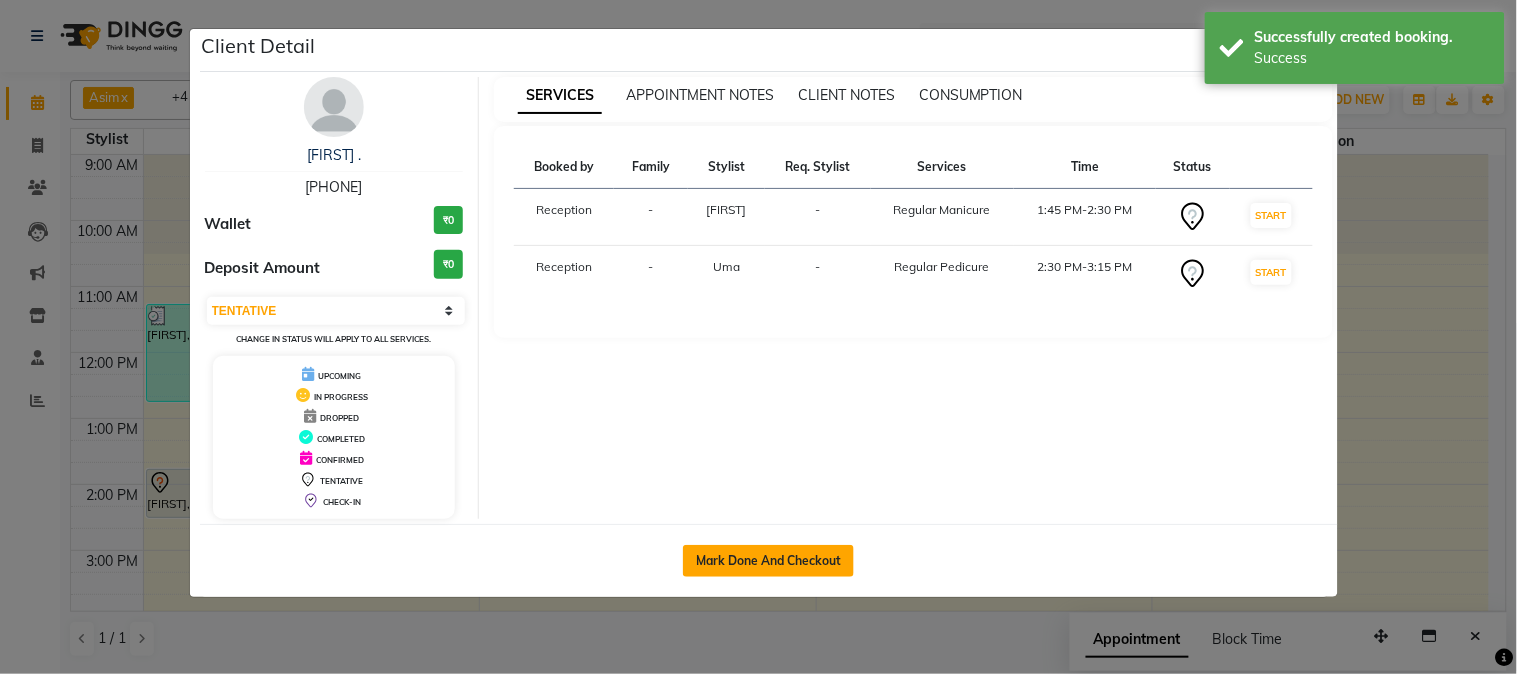 click on "Mark Done And Checkout" 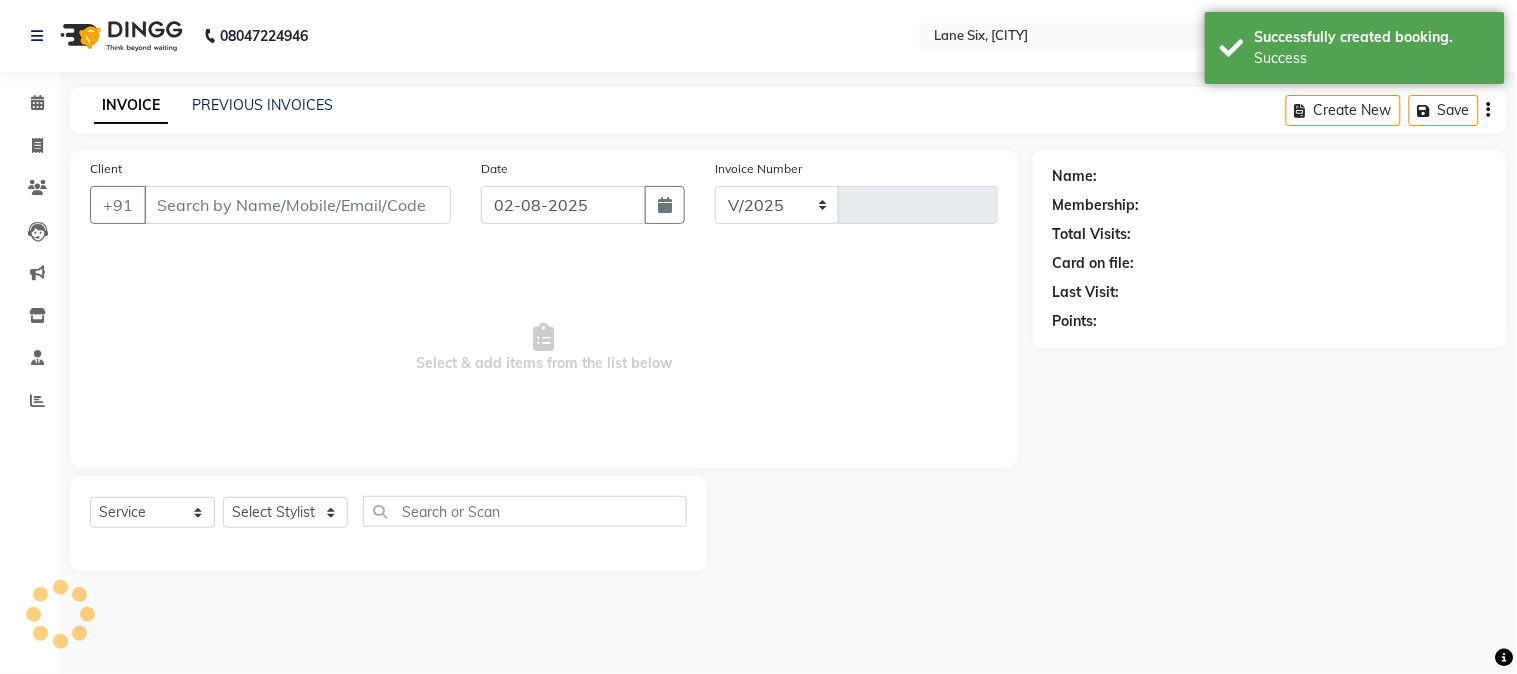 select on "664" 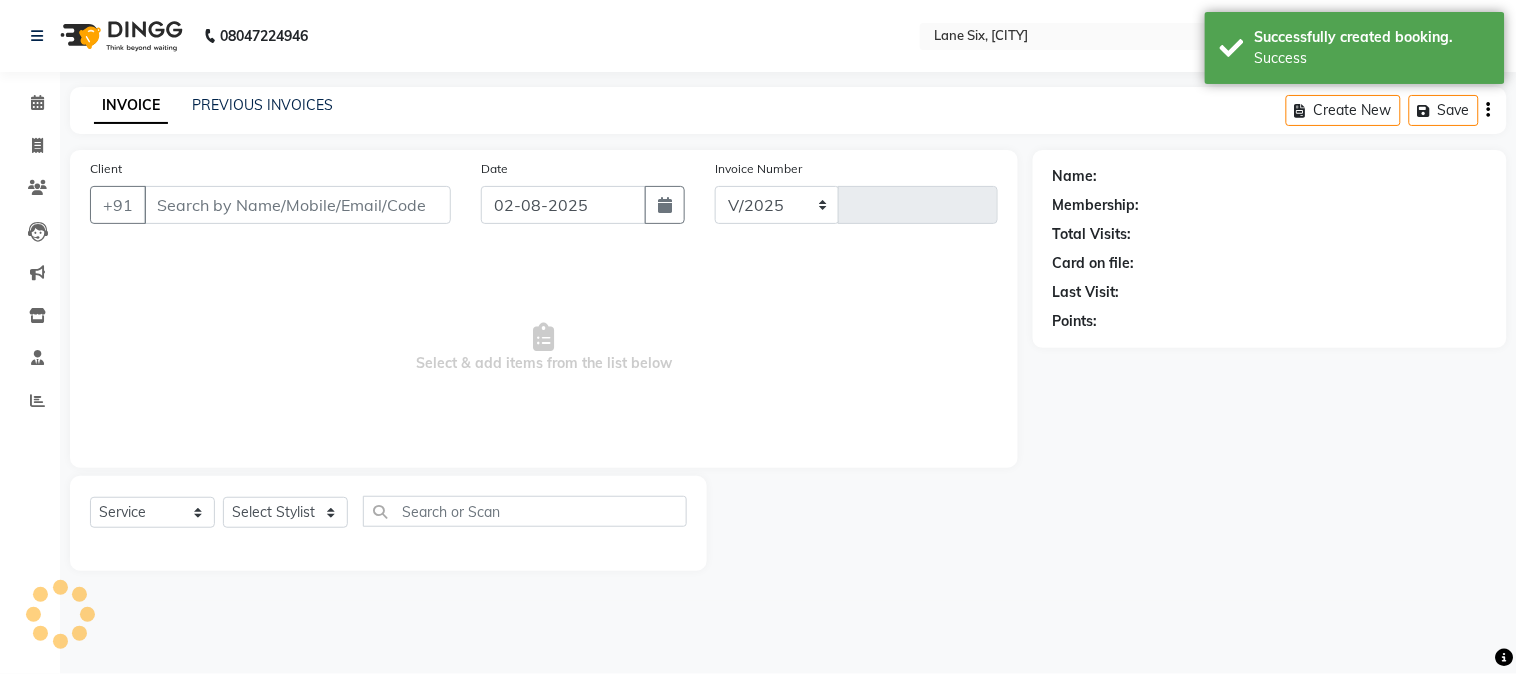 type on "0393" 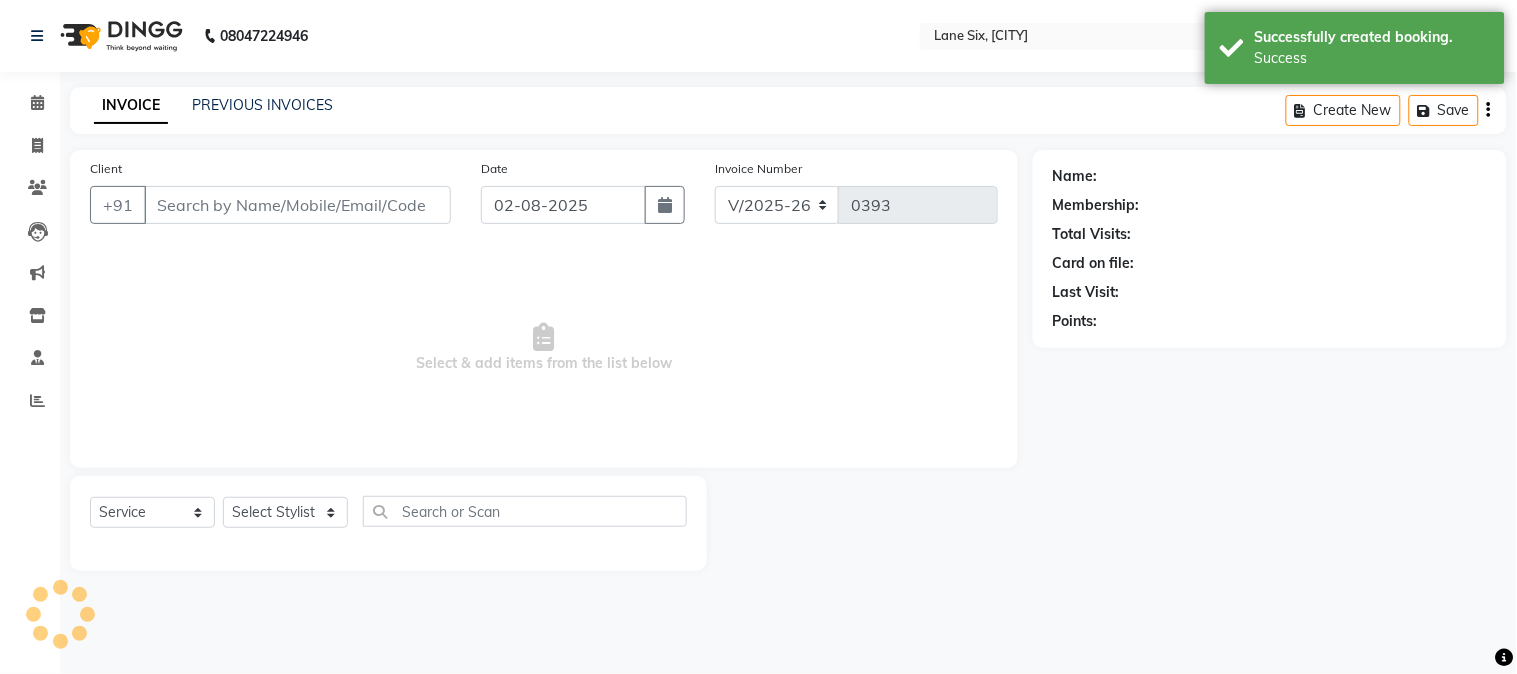 type on "[PHONE]" 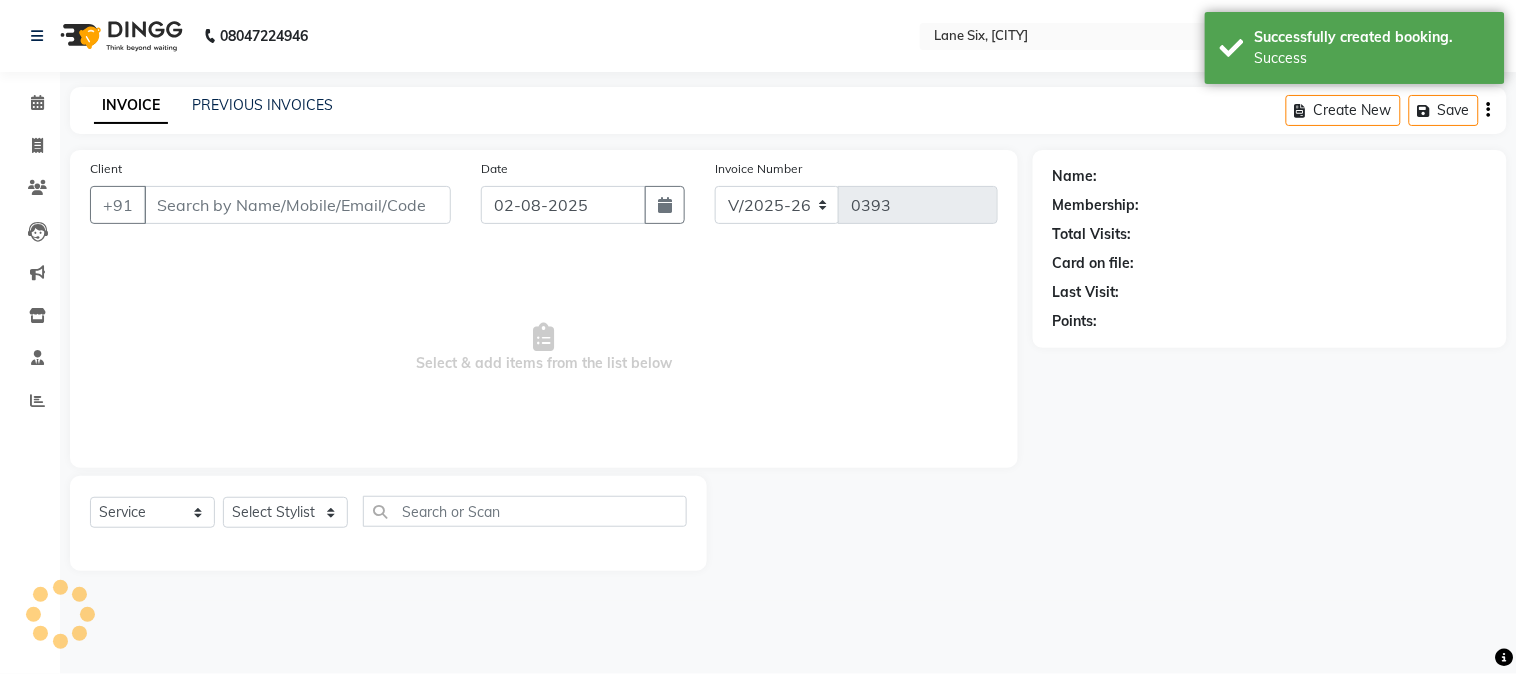 select on "10217" 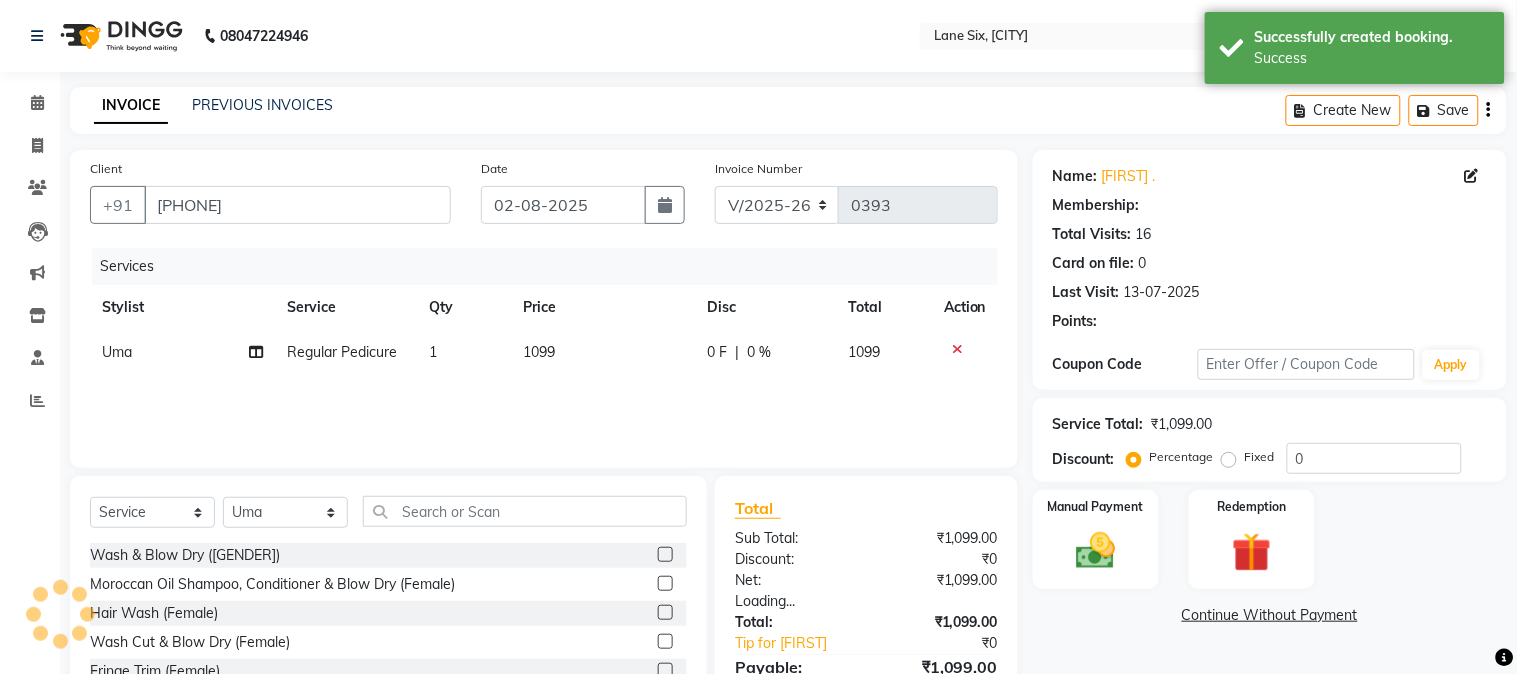 click on "1099" 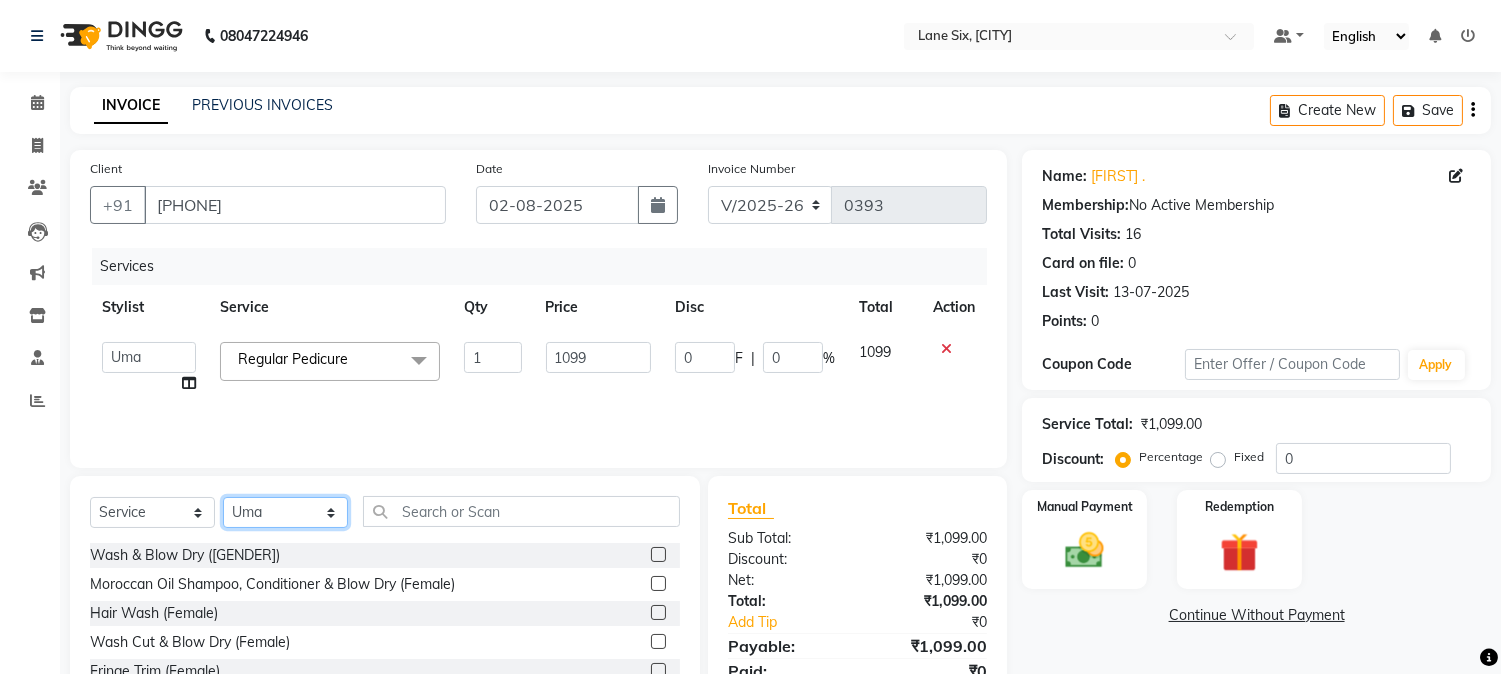 click on "Select Stylist [FIRST] [FIRST] [FIRST] Reception [FIRST]" 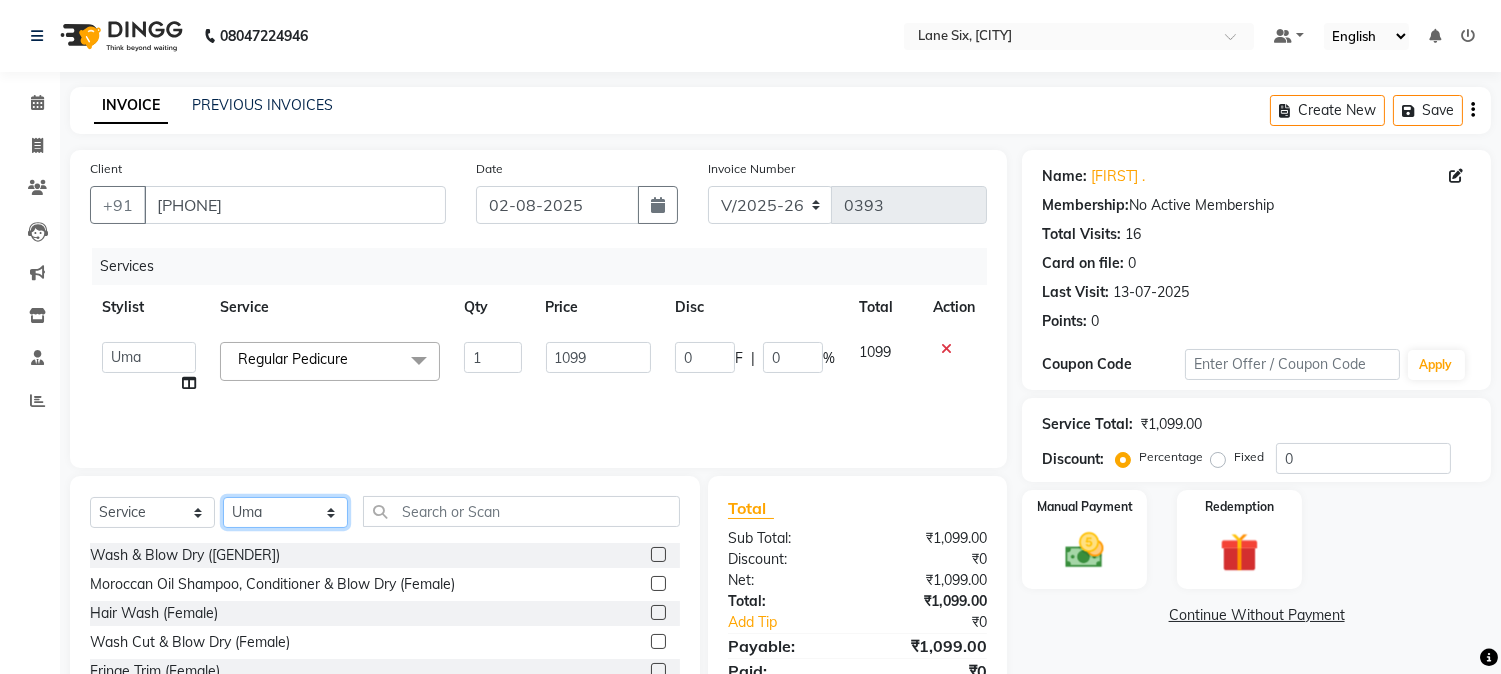 select on "9818" 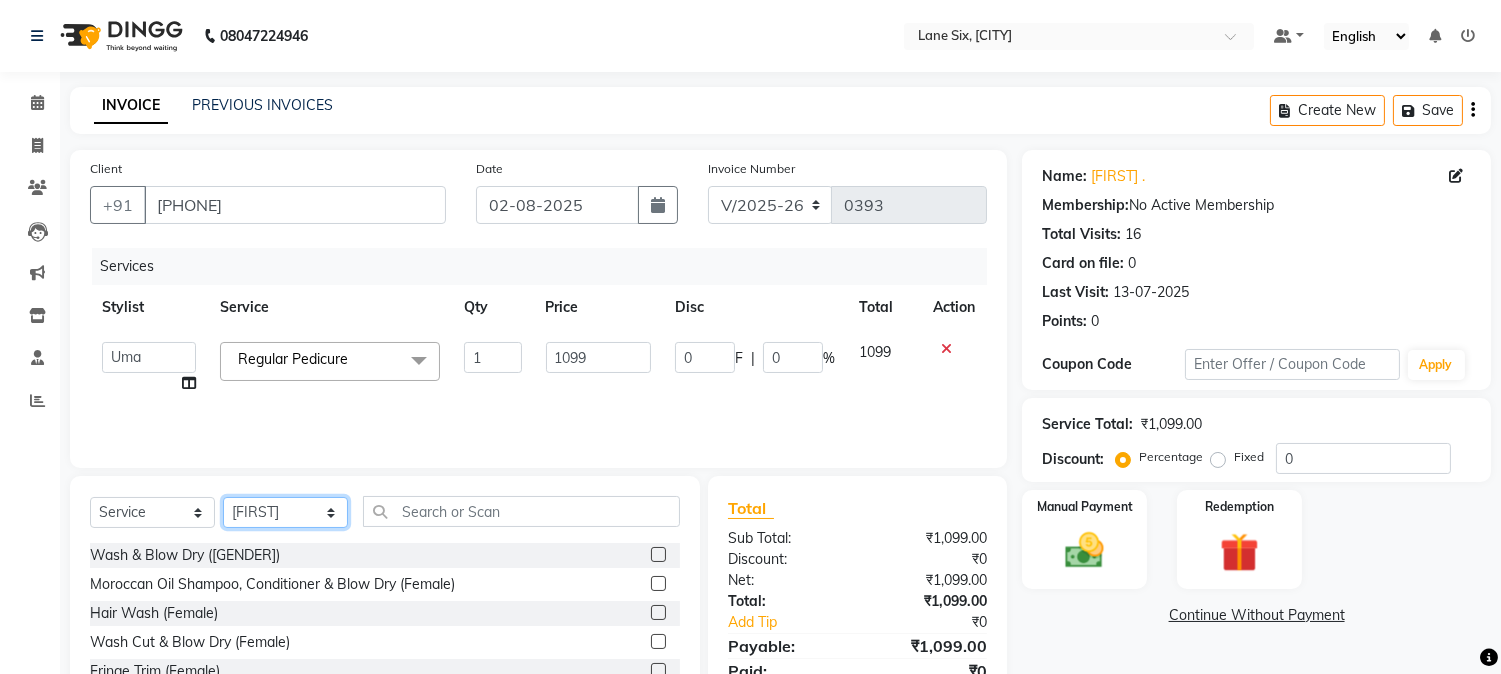 click on "Select Stylist [FIRST] [FIRST] [FIRST] Reception [FIRST]" 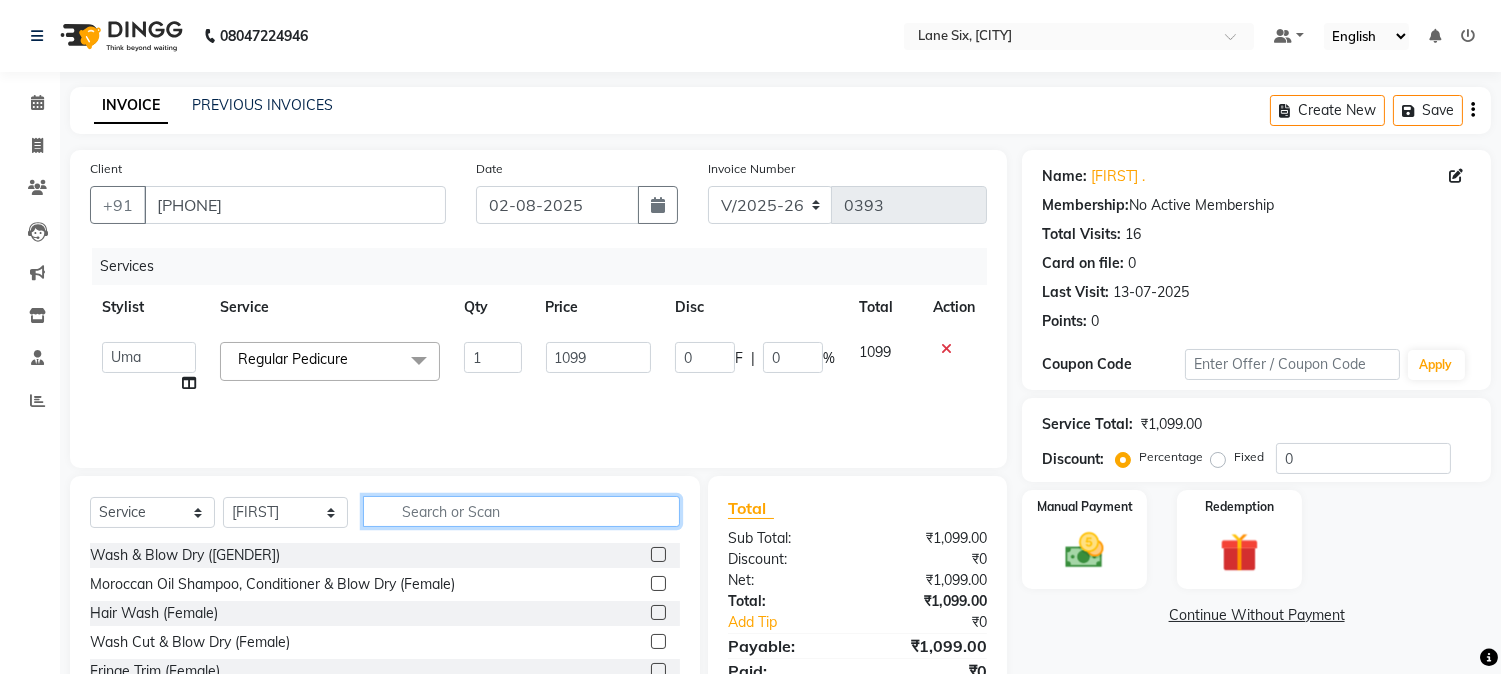 click 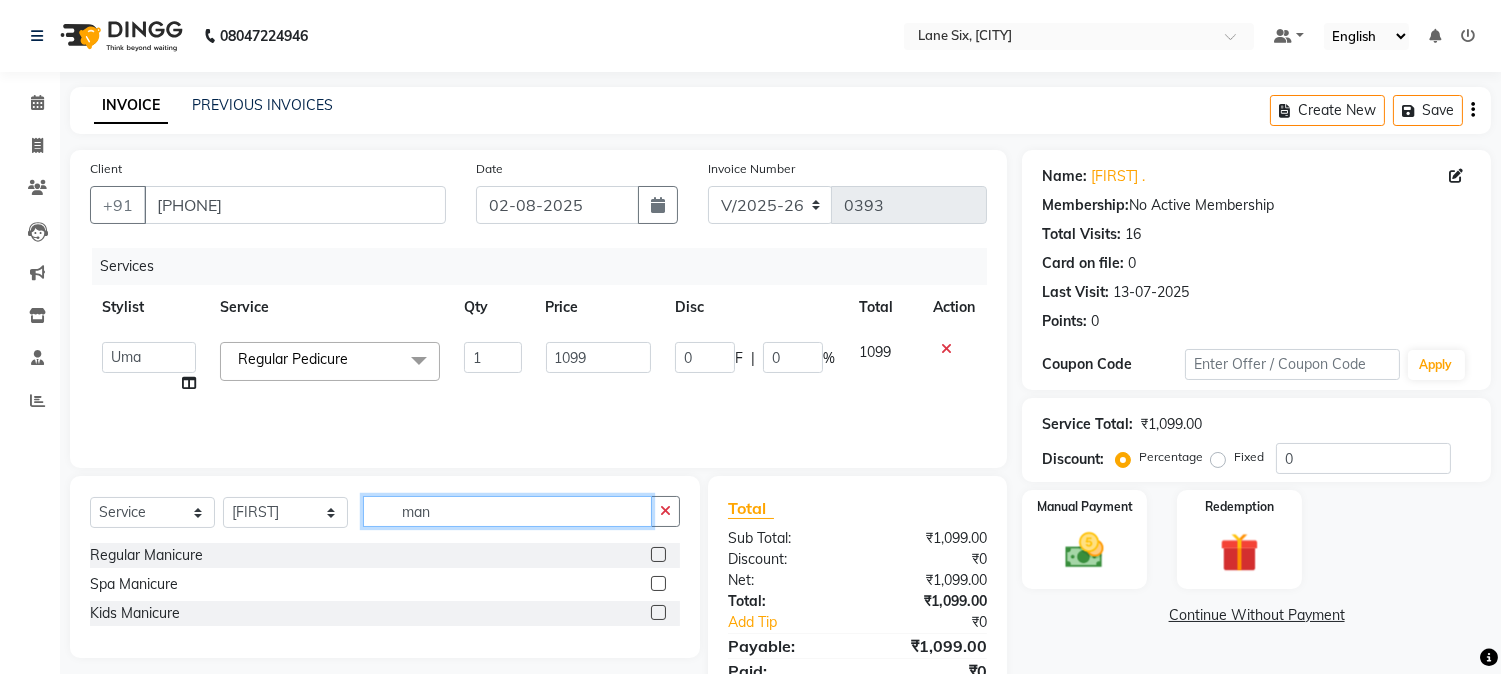 type on "man" 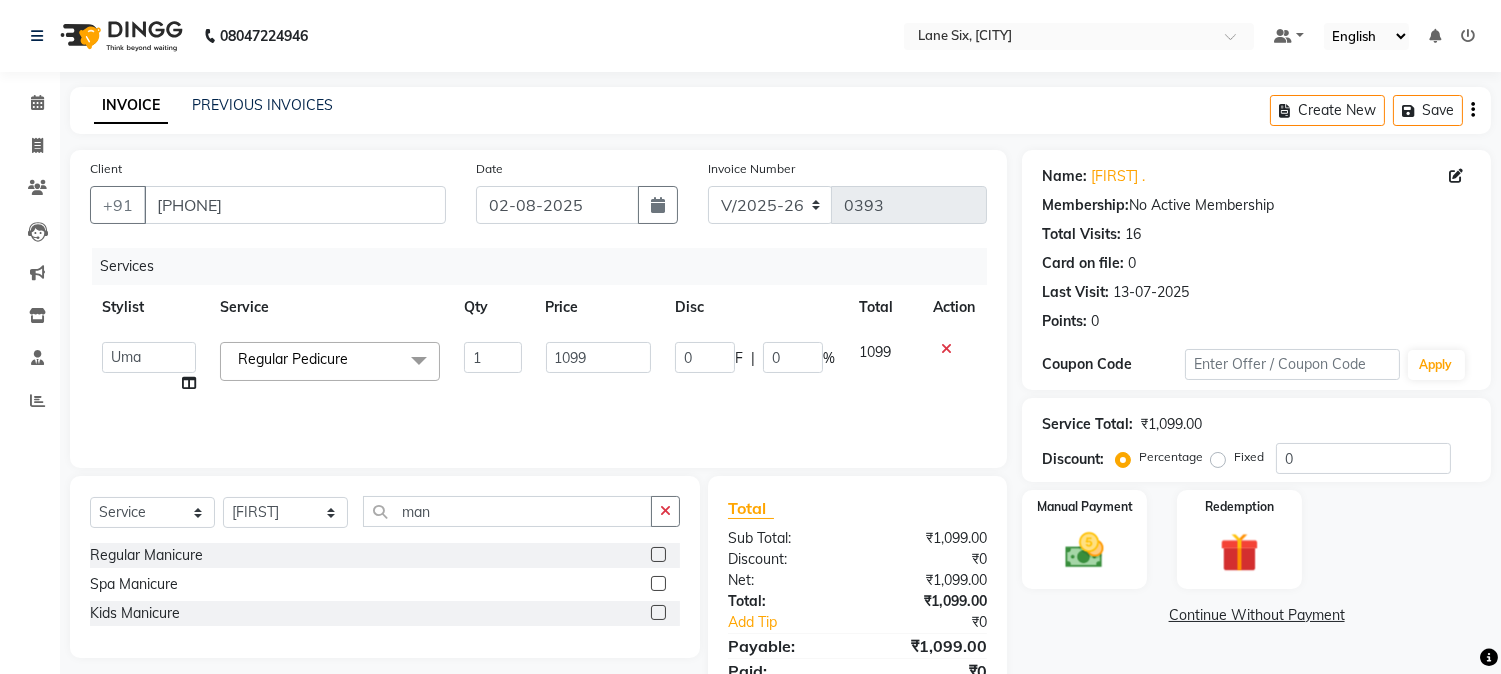 click 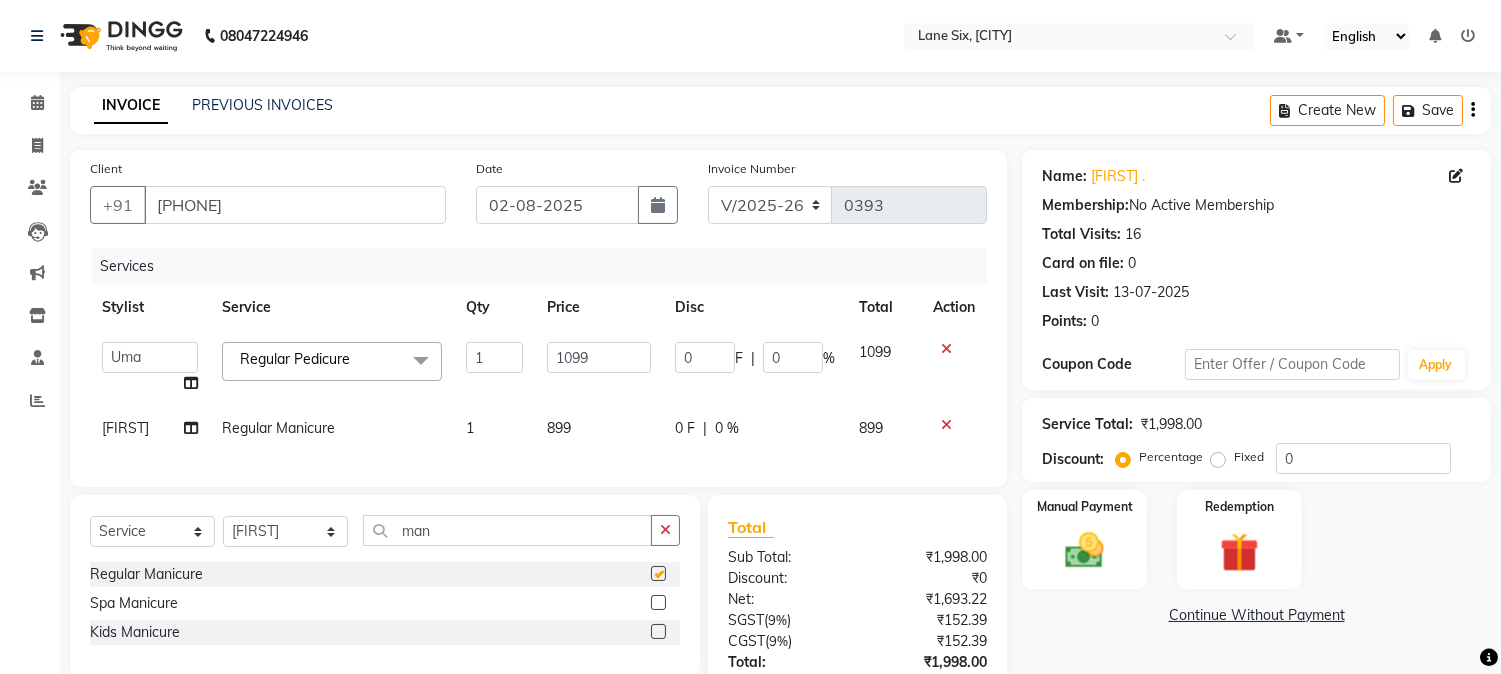 checkbox on "false" 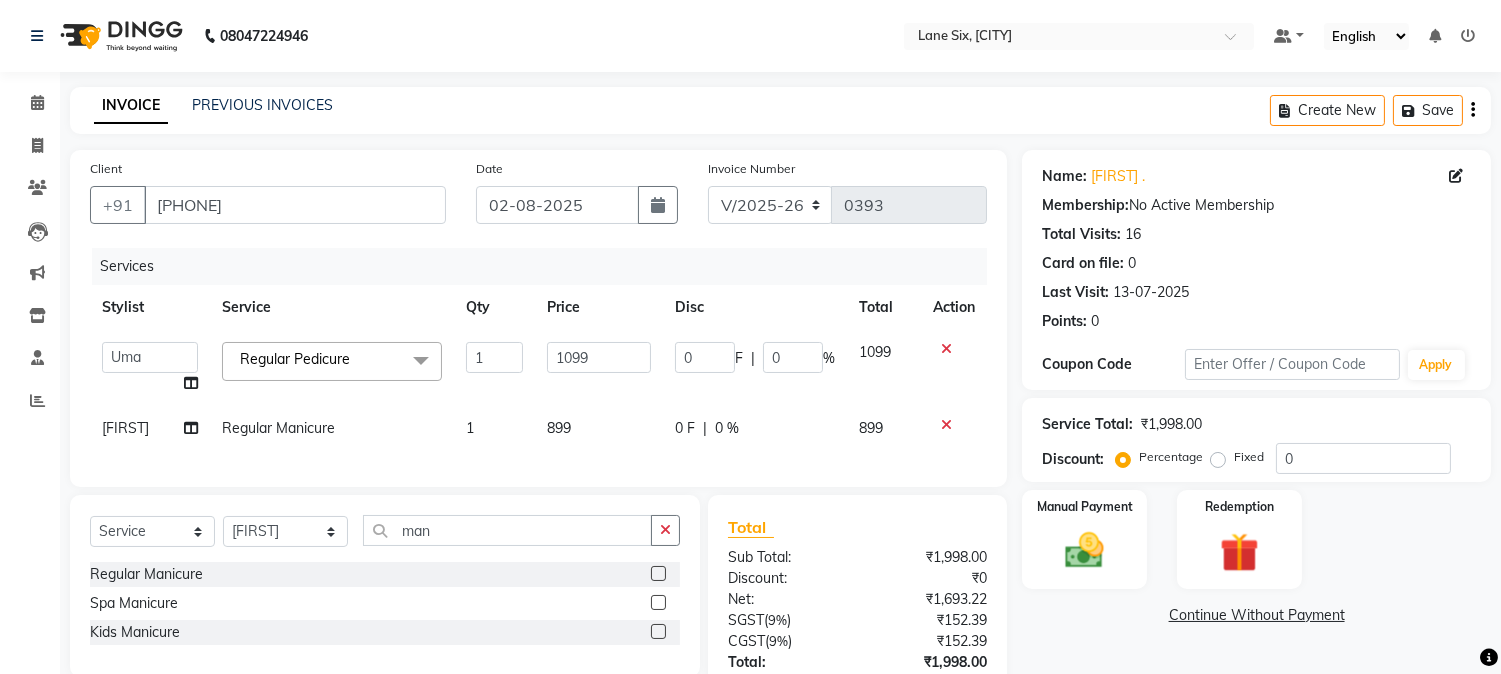click on "899" 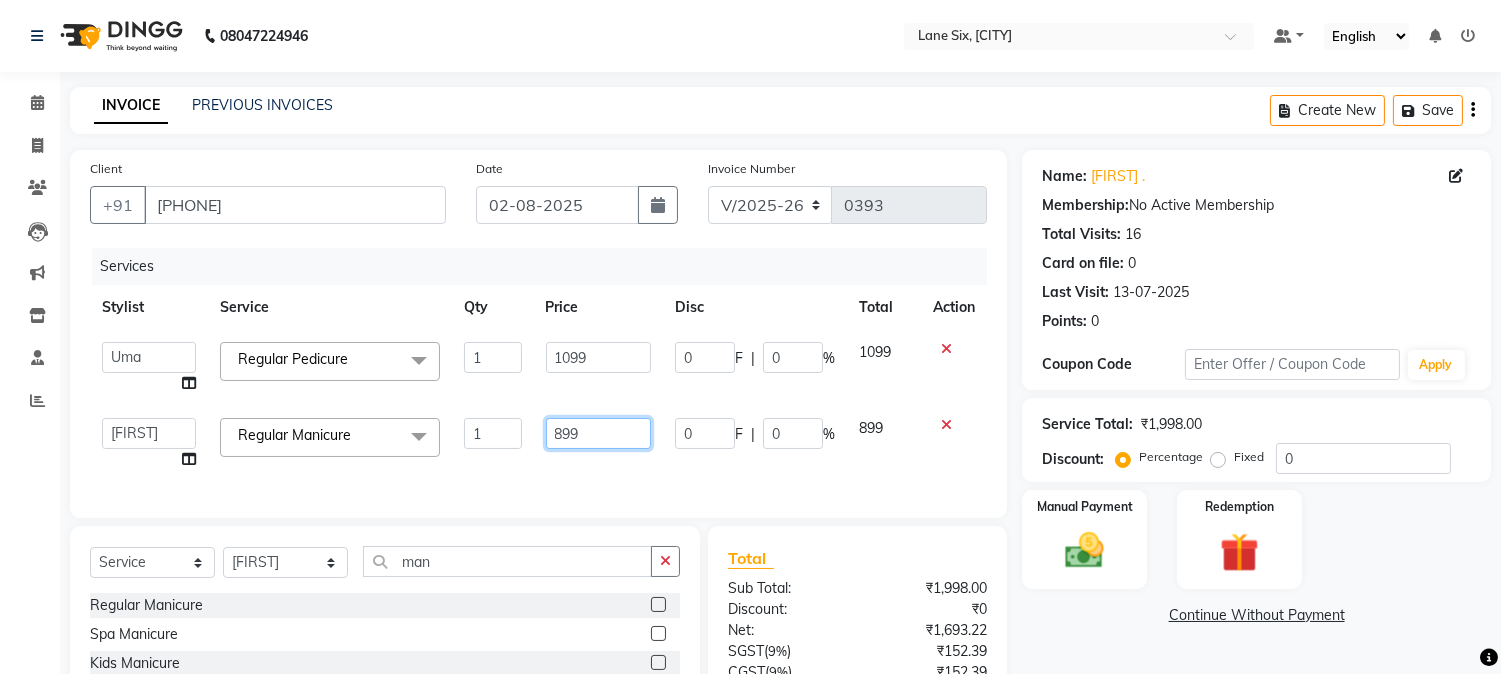 click on "899" 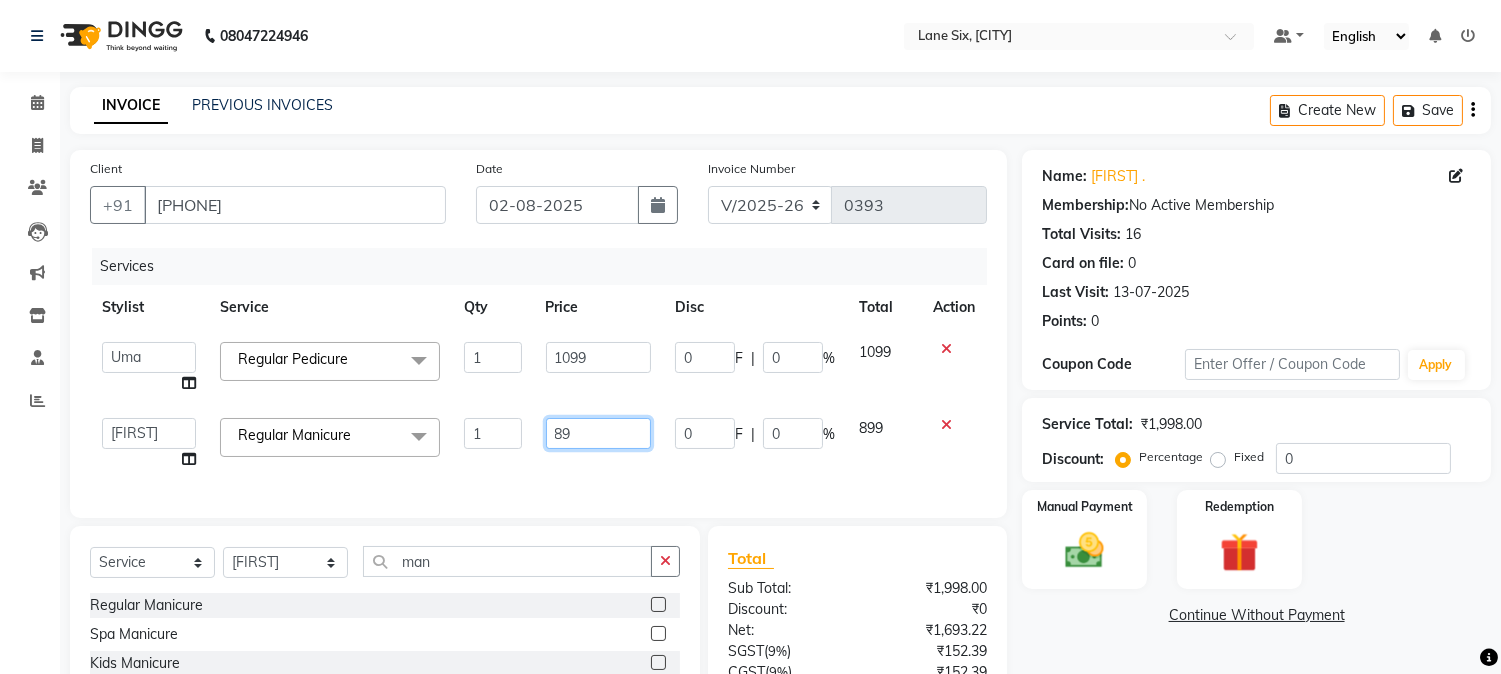 type on "8" 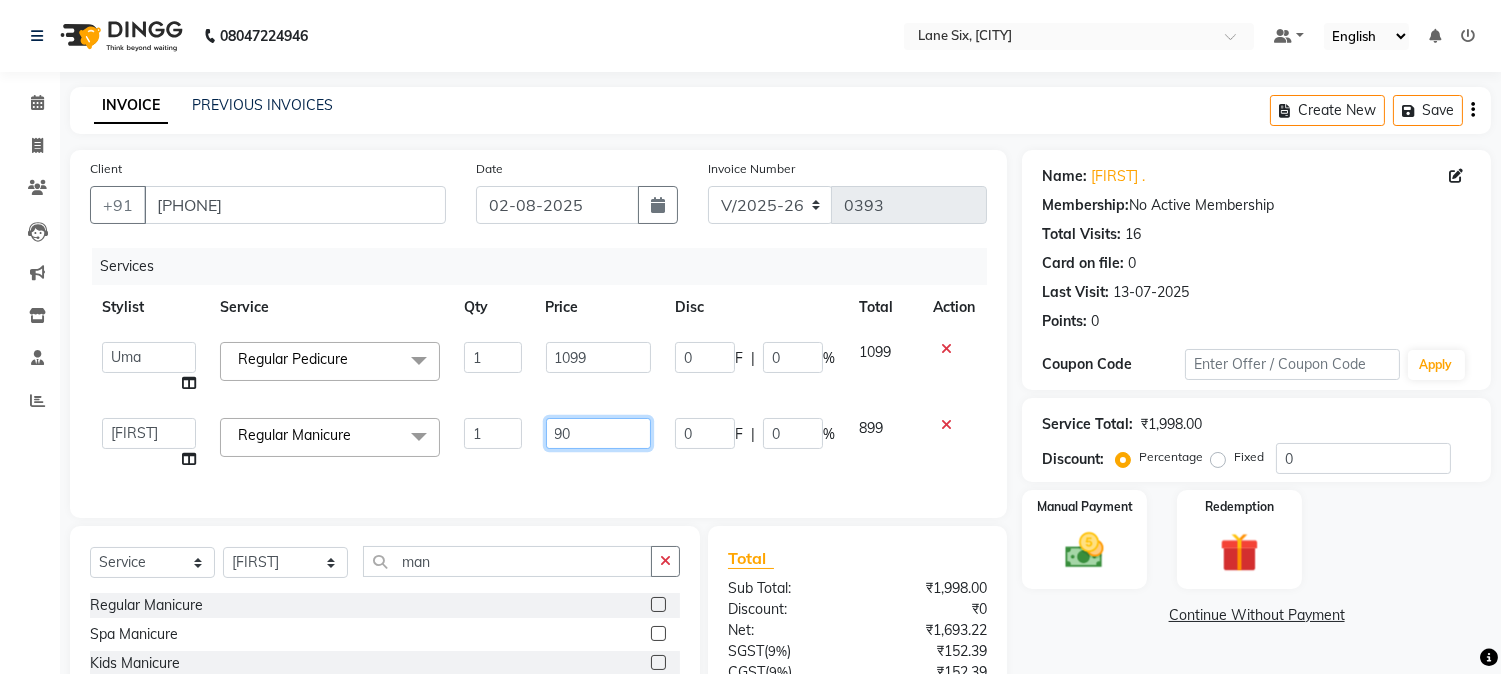type on "900" 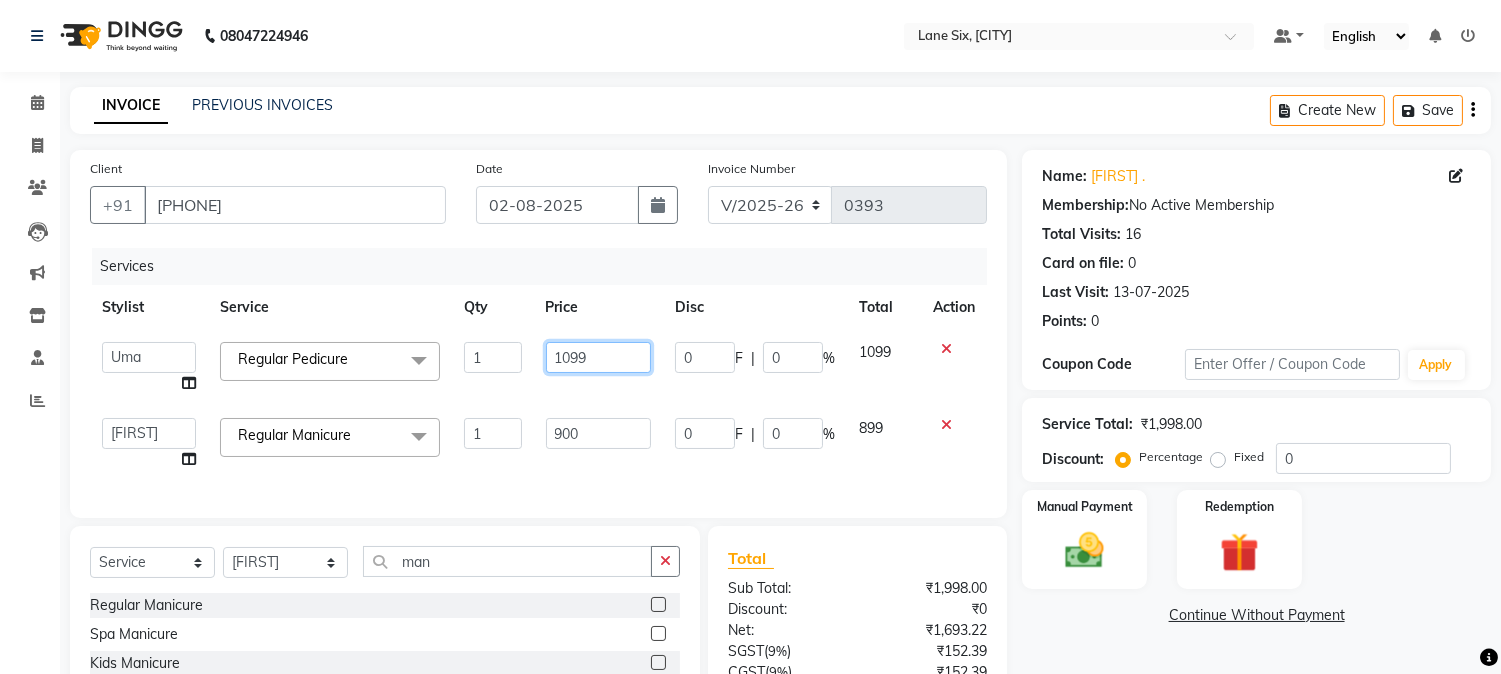 click on "1099" 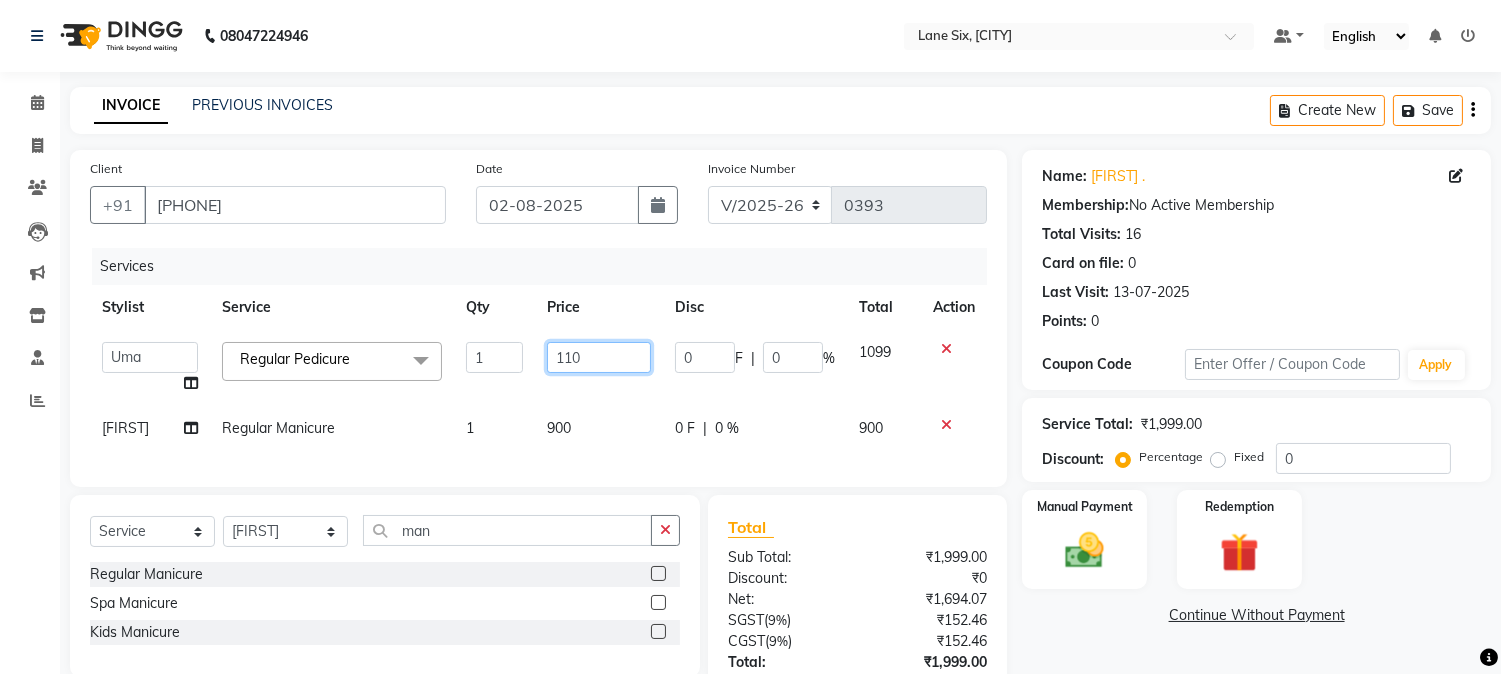 type on "1100" 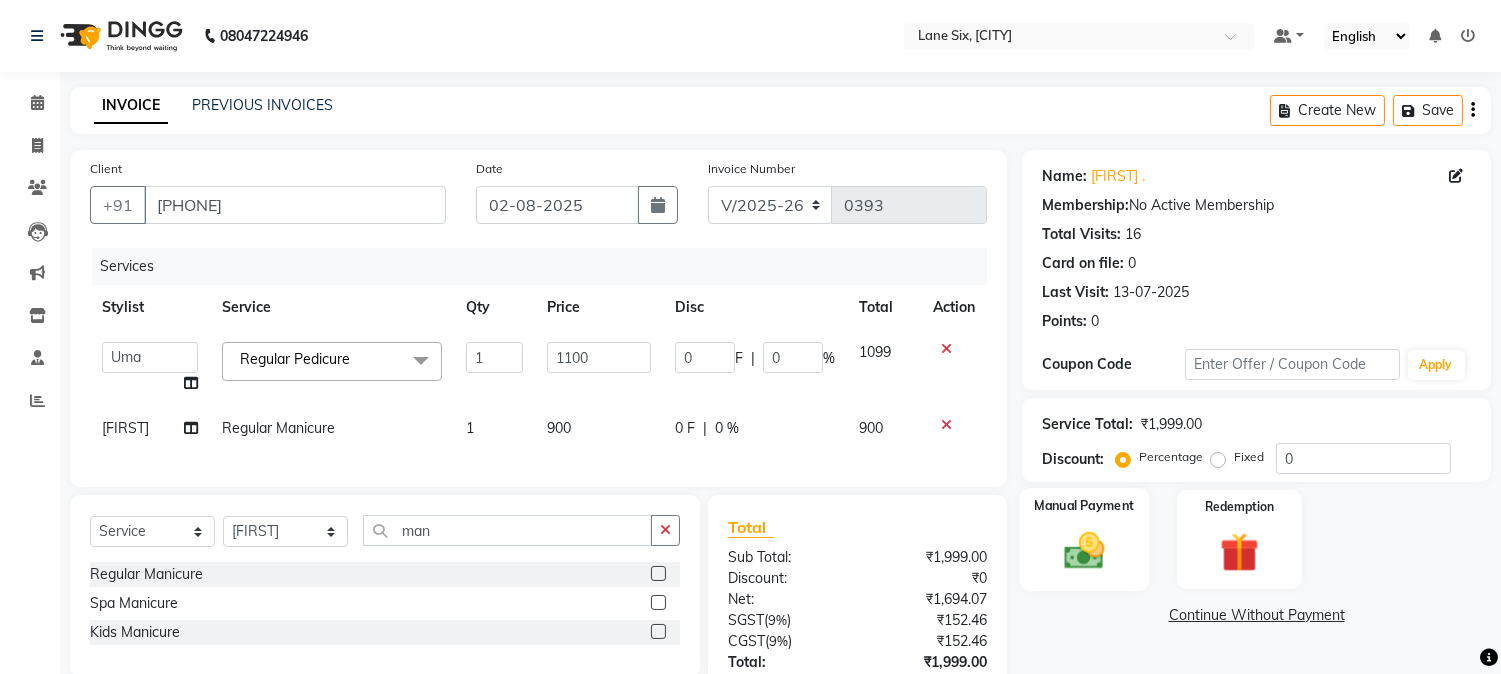click on "Manual Payment" 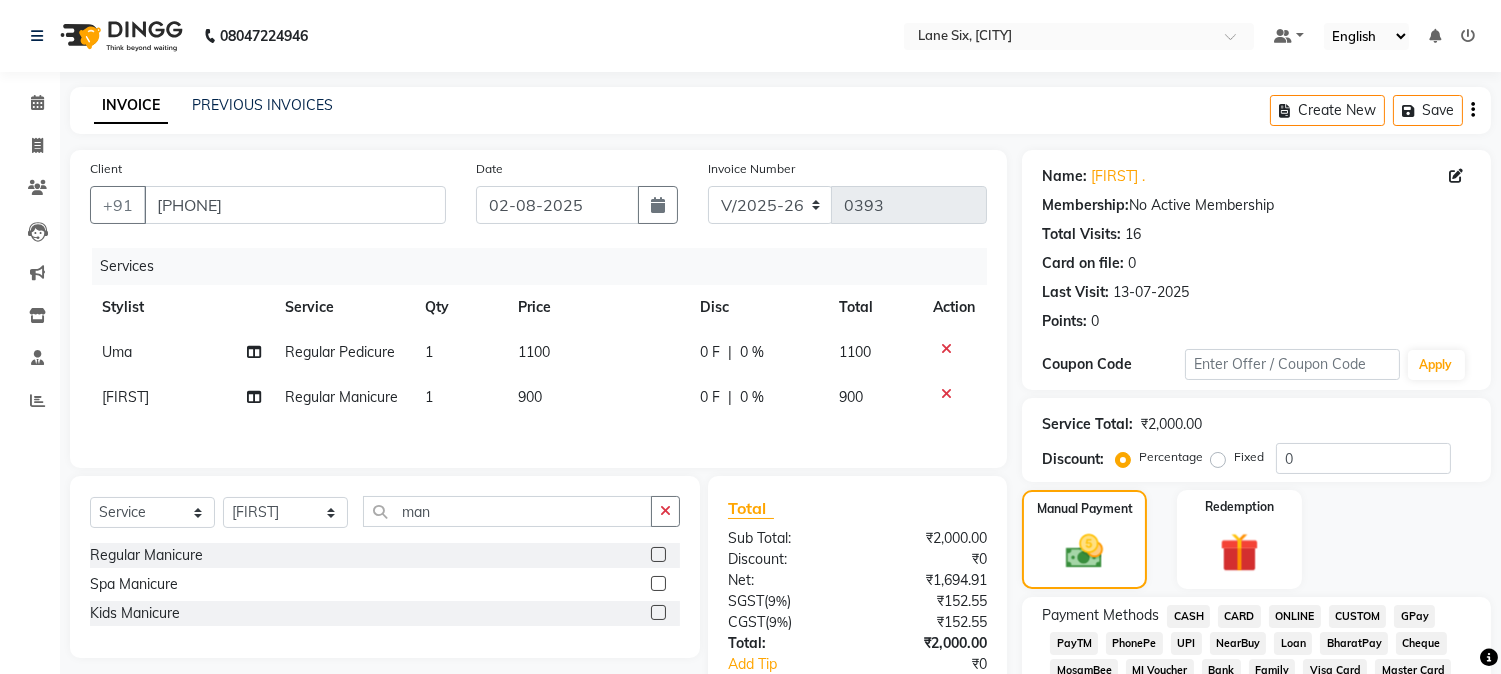 click on "GPay" 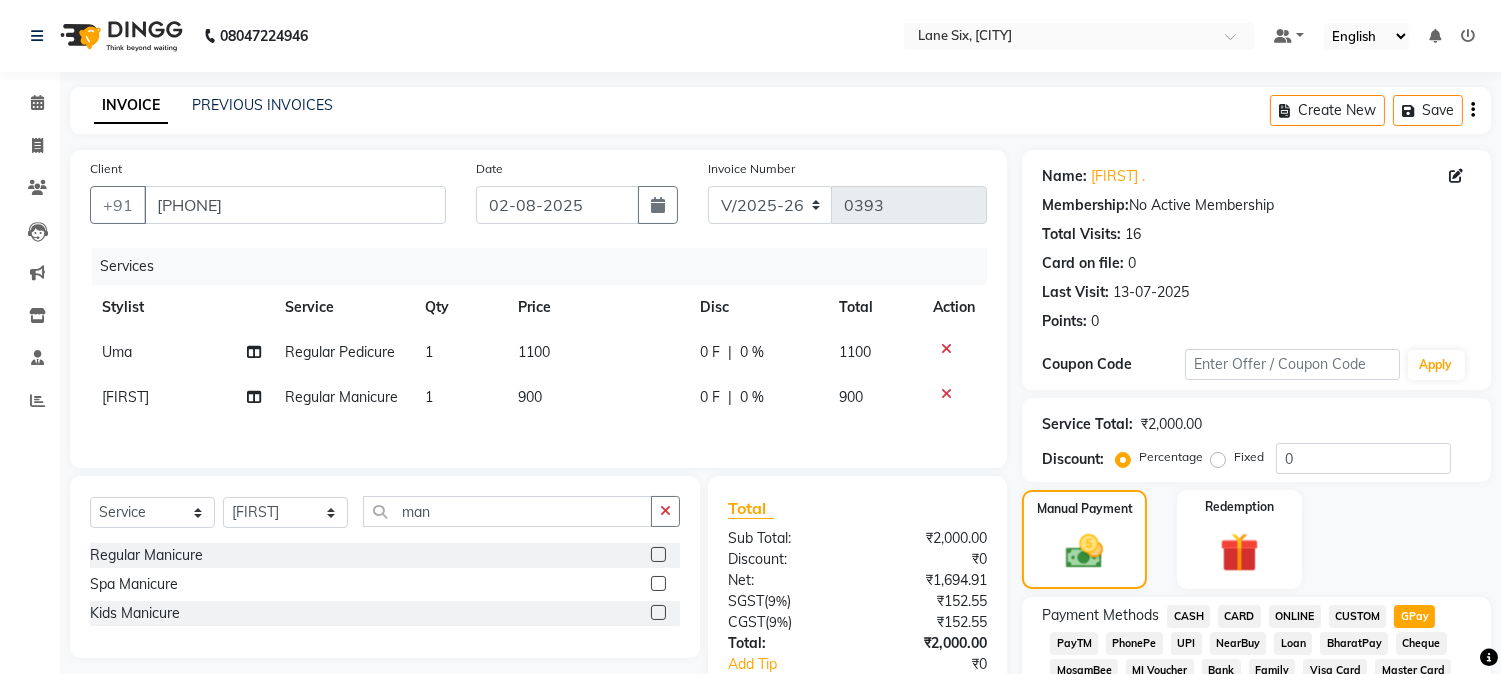 scroll, scrollTop: 590, scrollLeft: 0, axis: vertical 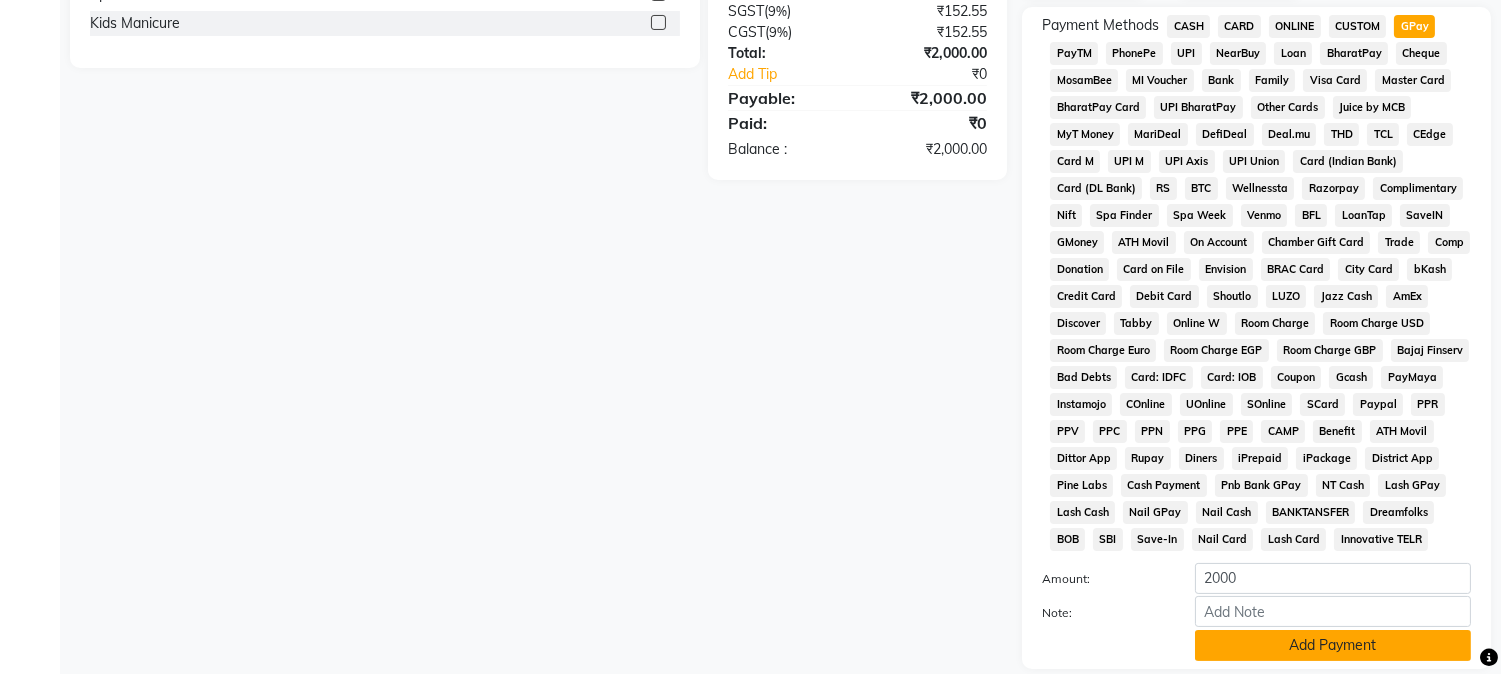 click on "Add Payment" 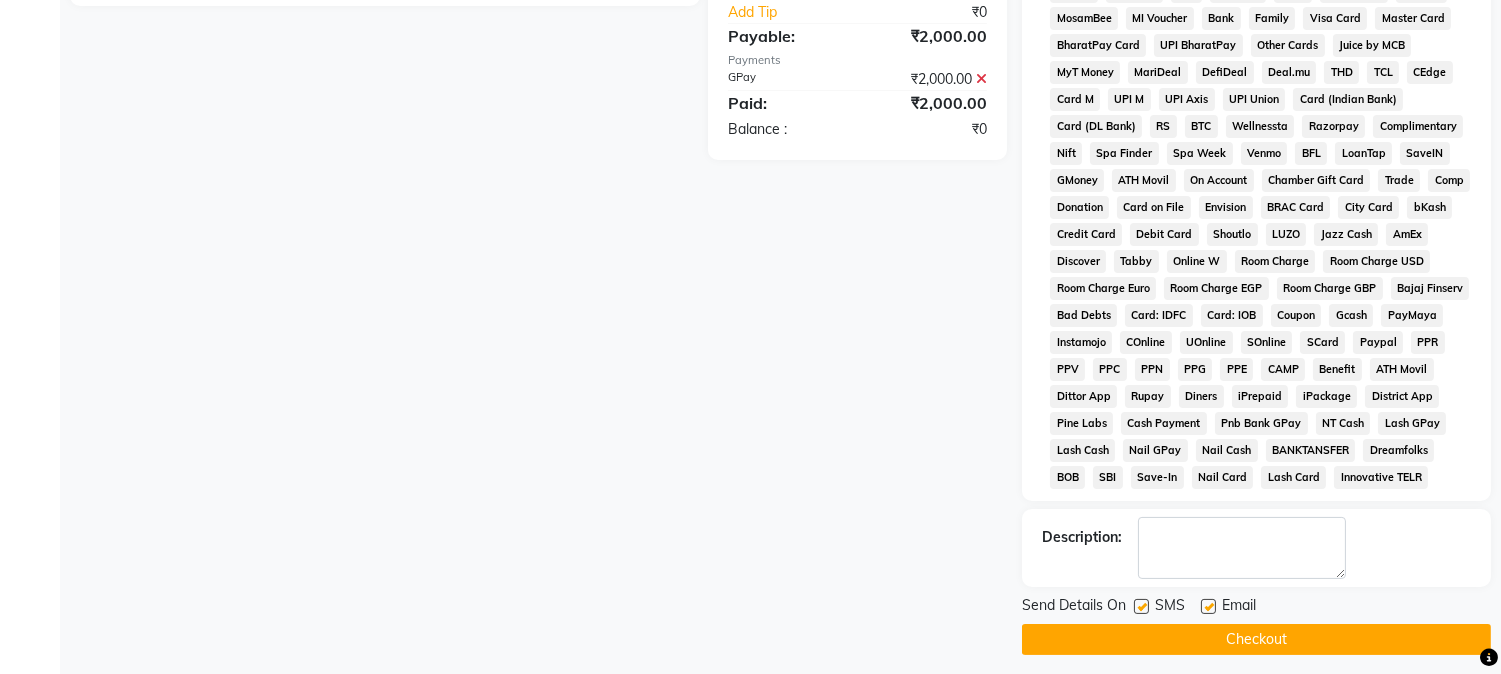 scroll, scrollTop: 666, scrollLeft: 0, axis: vertical 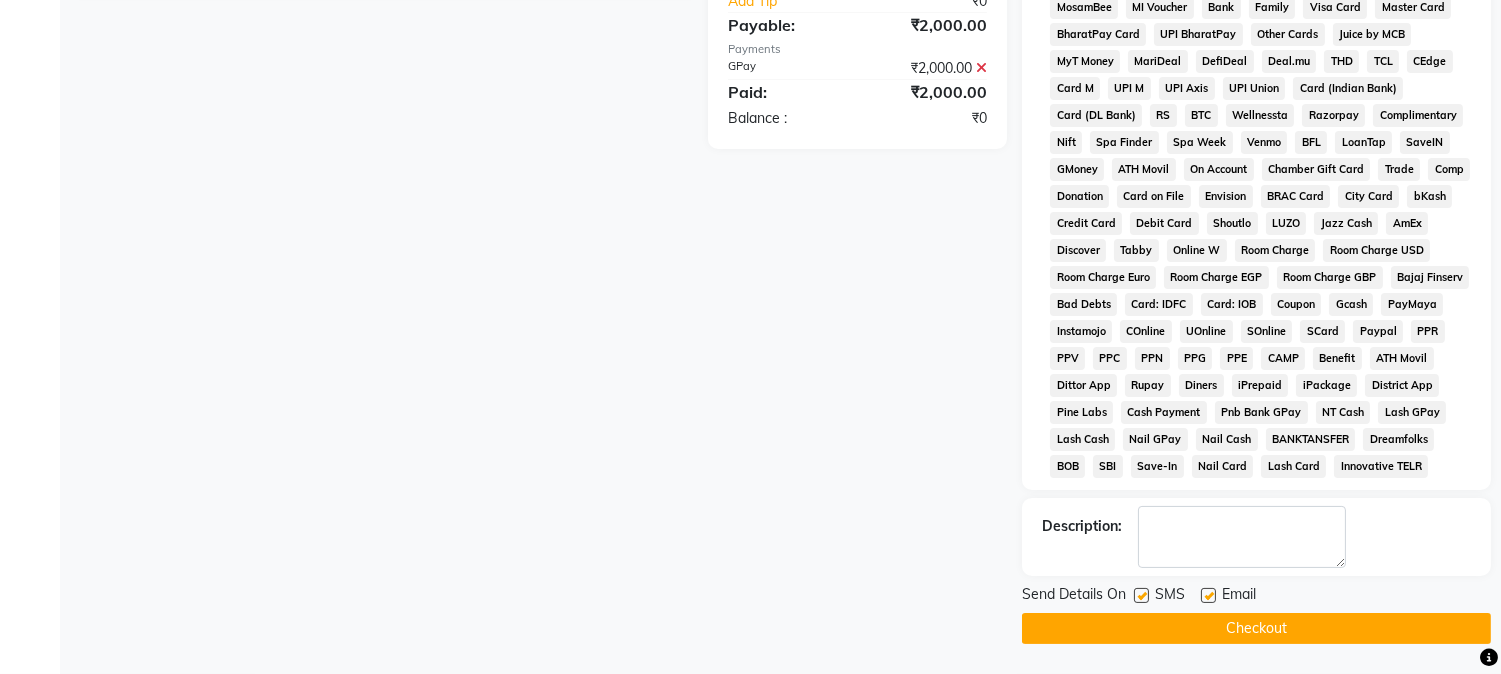 click on "Send Details On SMS Email" 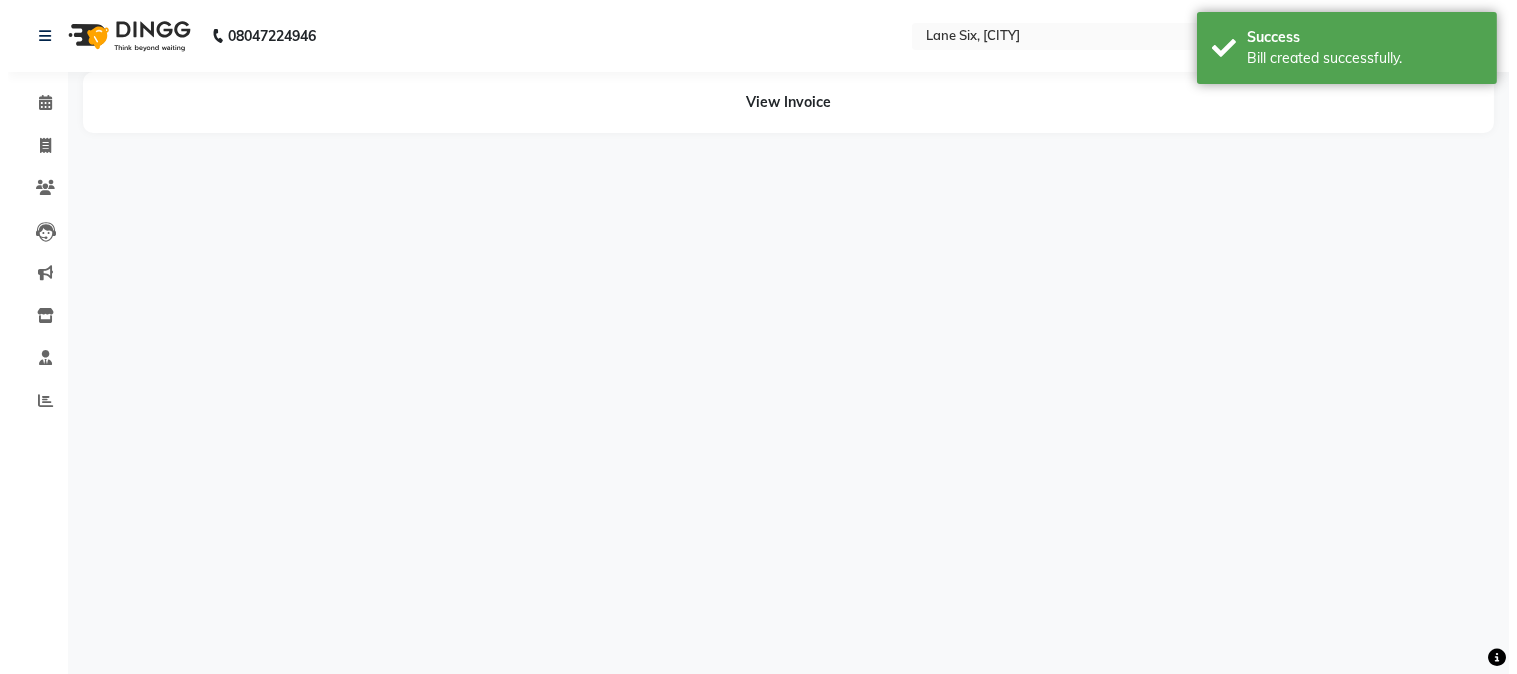 scroll, scrollTop: 0, scrollLeft: 0, axis: both 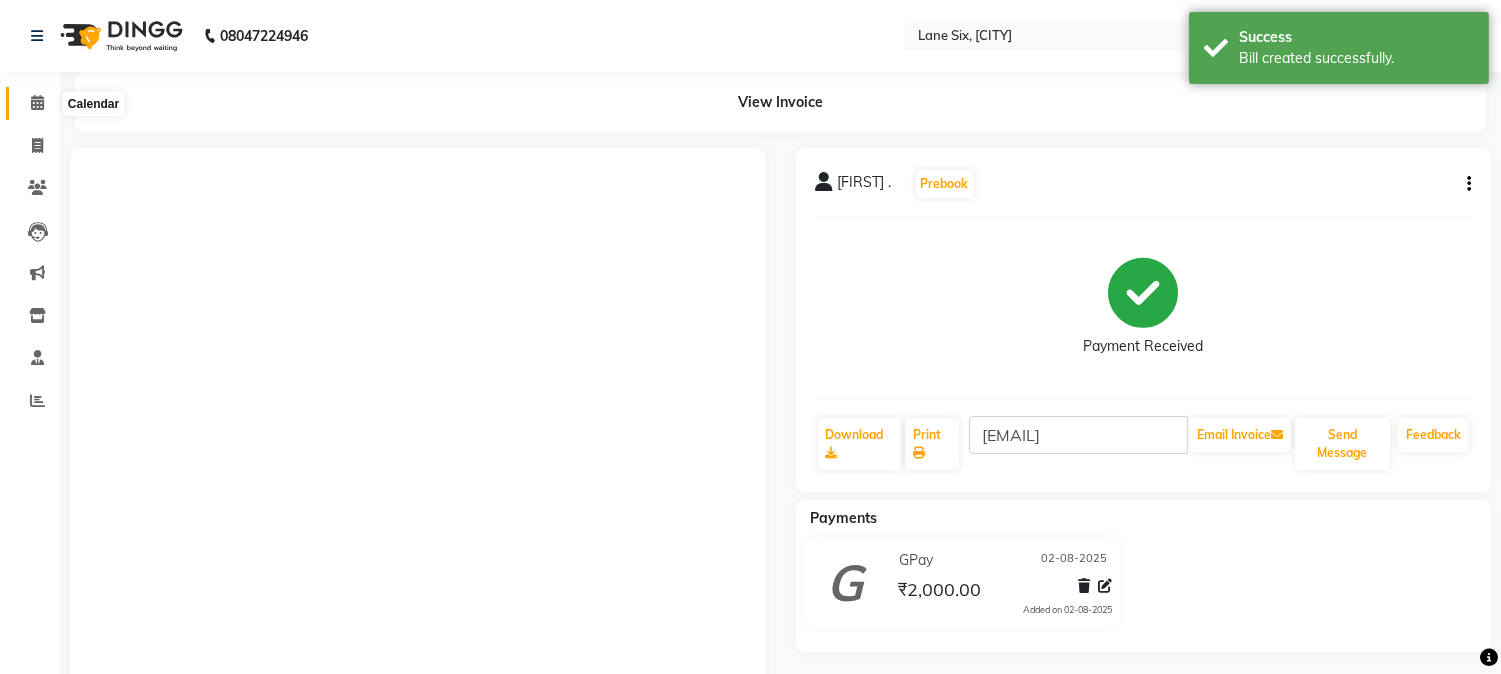 click 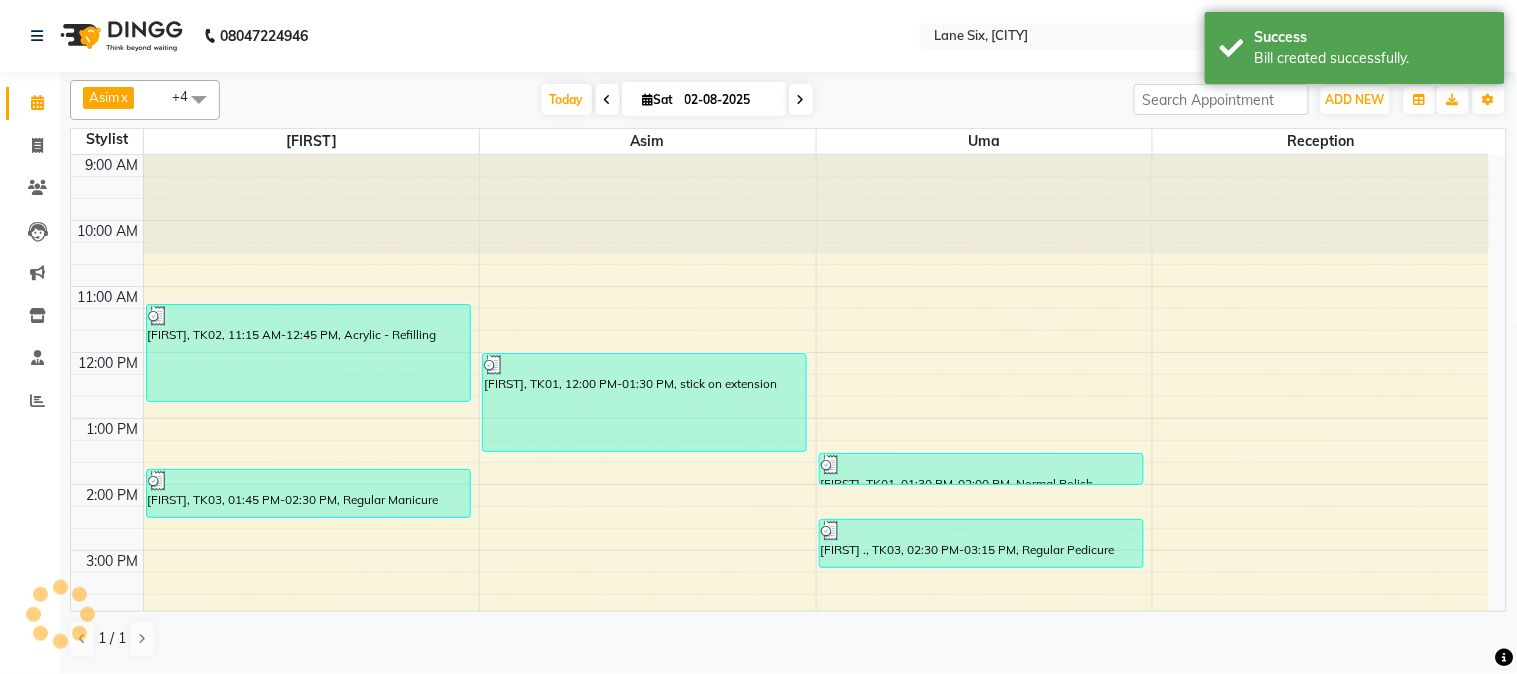 scroll, scrollTop: 0, scrollLeft: 0, axis: both 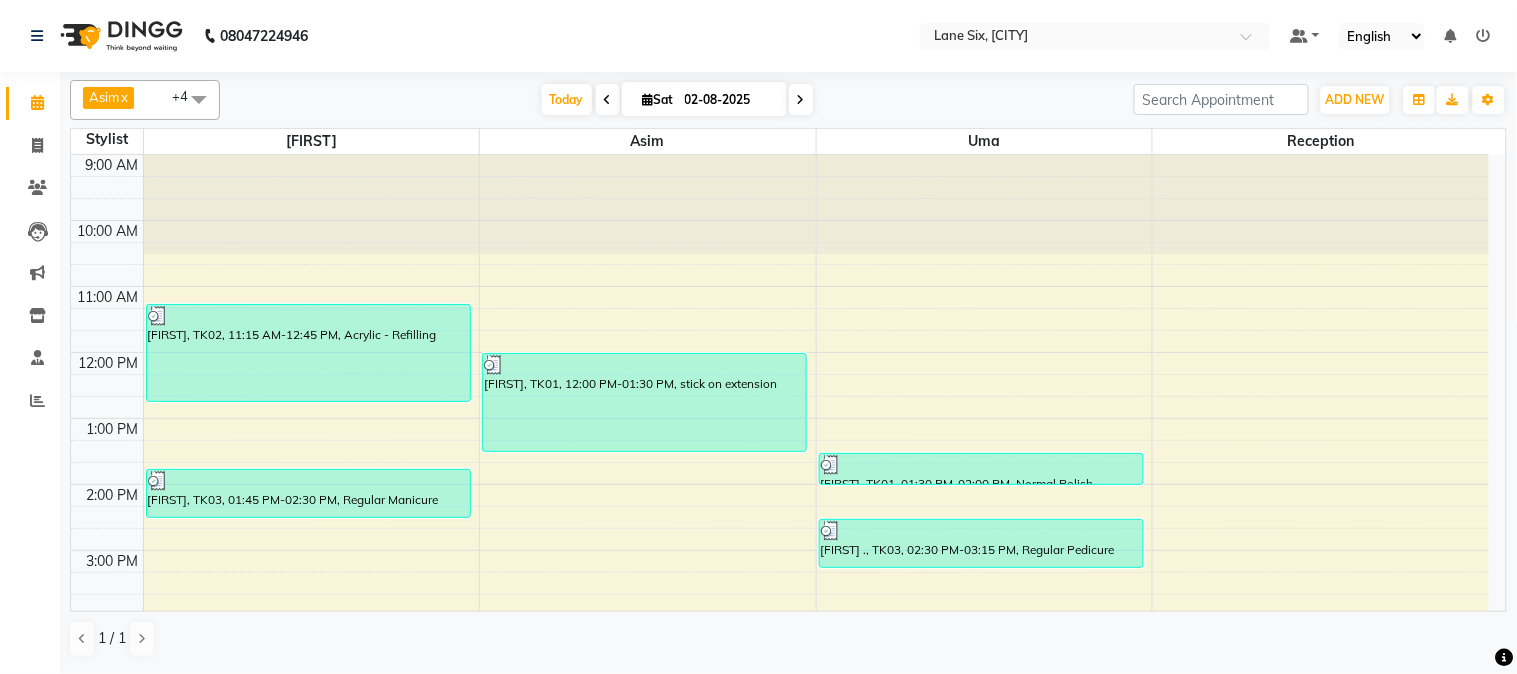 click on "9:00 AM 10:00 AM 11:00 AM 12:00 PM 1:00 PM 2:00 PM 3:00 PM 4:00 PM 5:00 PM 6:00 PM 7:00 PM     [FIRST], TK02, 11:15 AM-12:45 PM, Acrylic - Refilling     [FIRST] ., TK03, 01:45 PM-02:30 PM, Regular Manicure     [FIRST], TK01, 12:00 PM-01:30 PM, stick on extension     [FIRST], TK01, 01:30 PM-02:00 PM, Normal Polish     [FIRST] ., TK03, 02:30 PM-03:15 PM, Regular Pedicure" at bounding box center (780, 517) 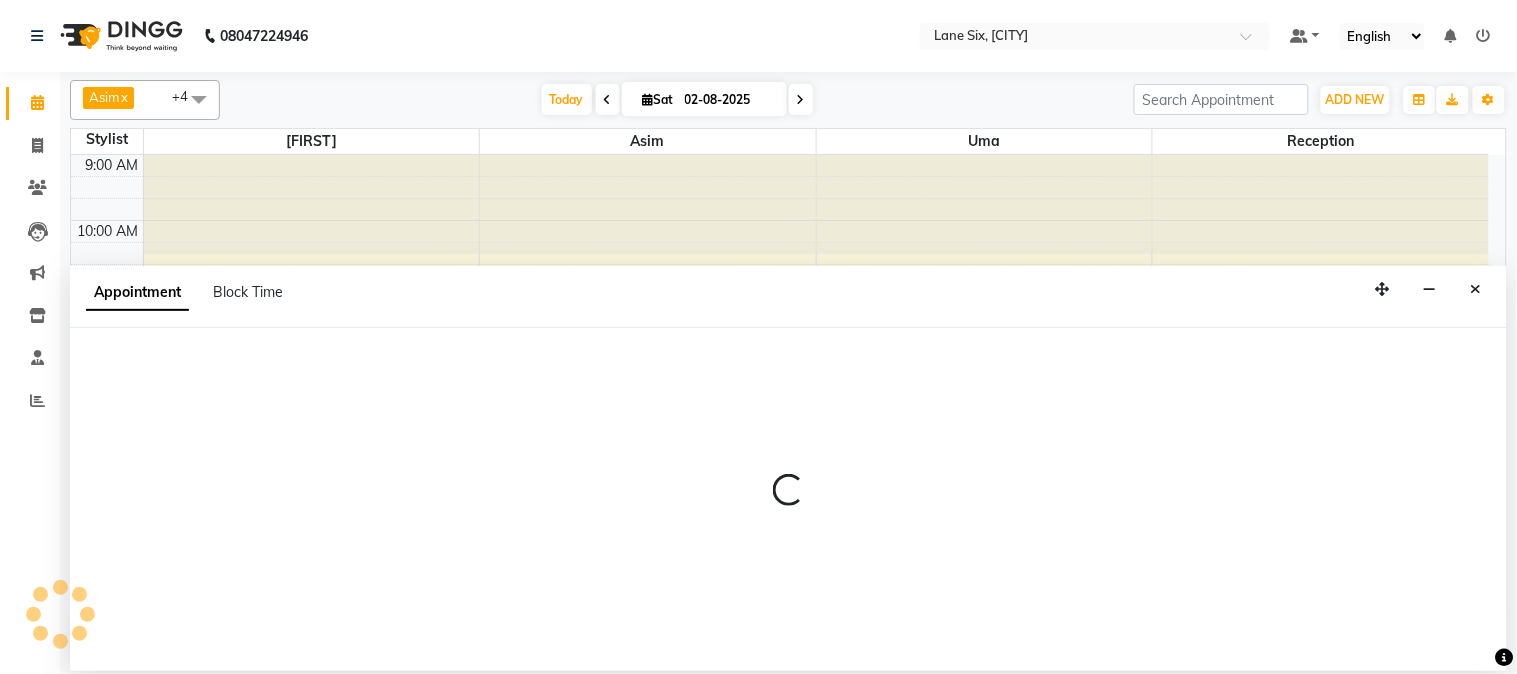 select on "9818" 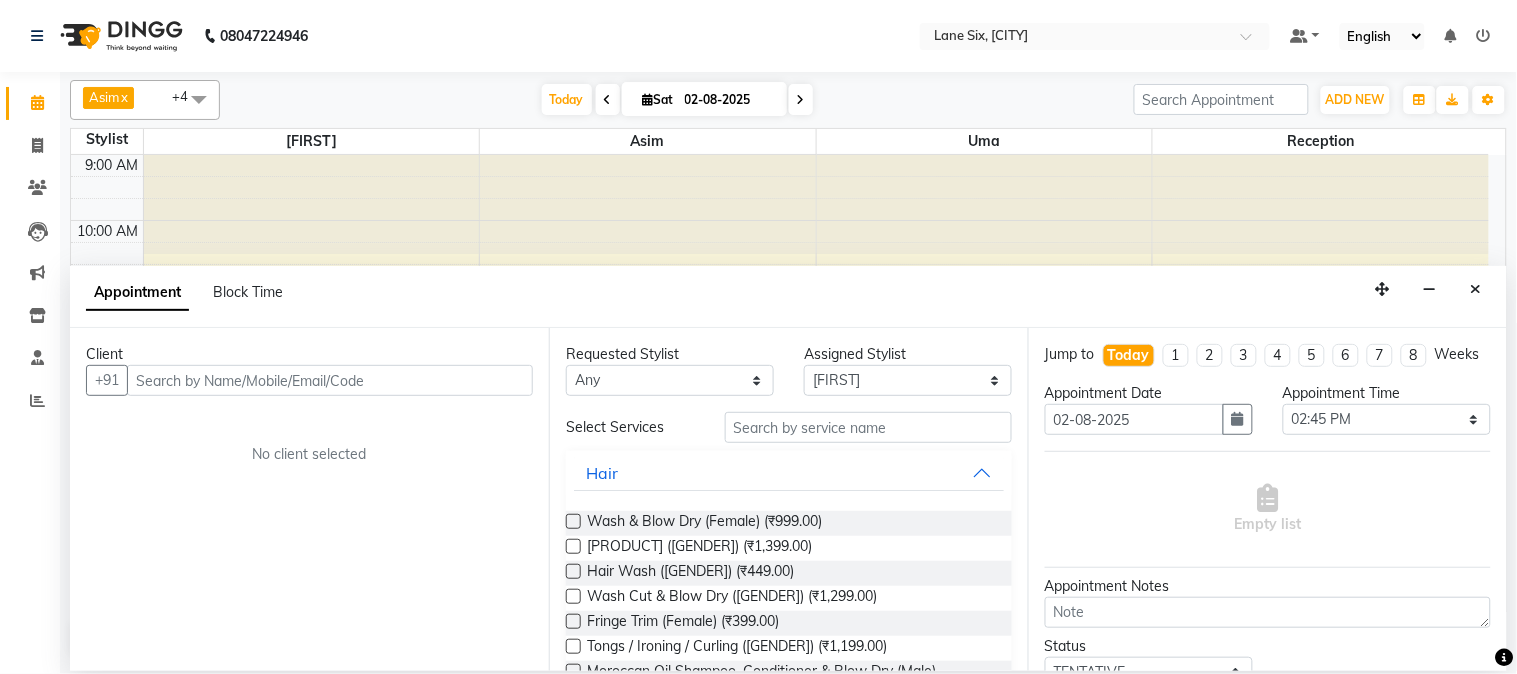 click at bounding box center [330, 380] 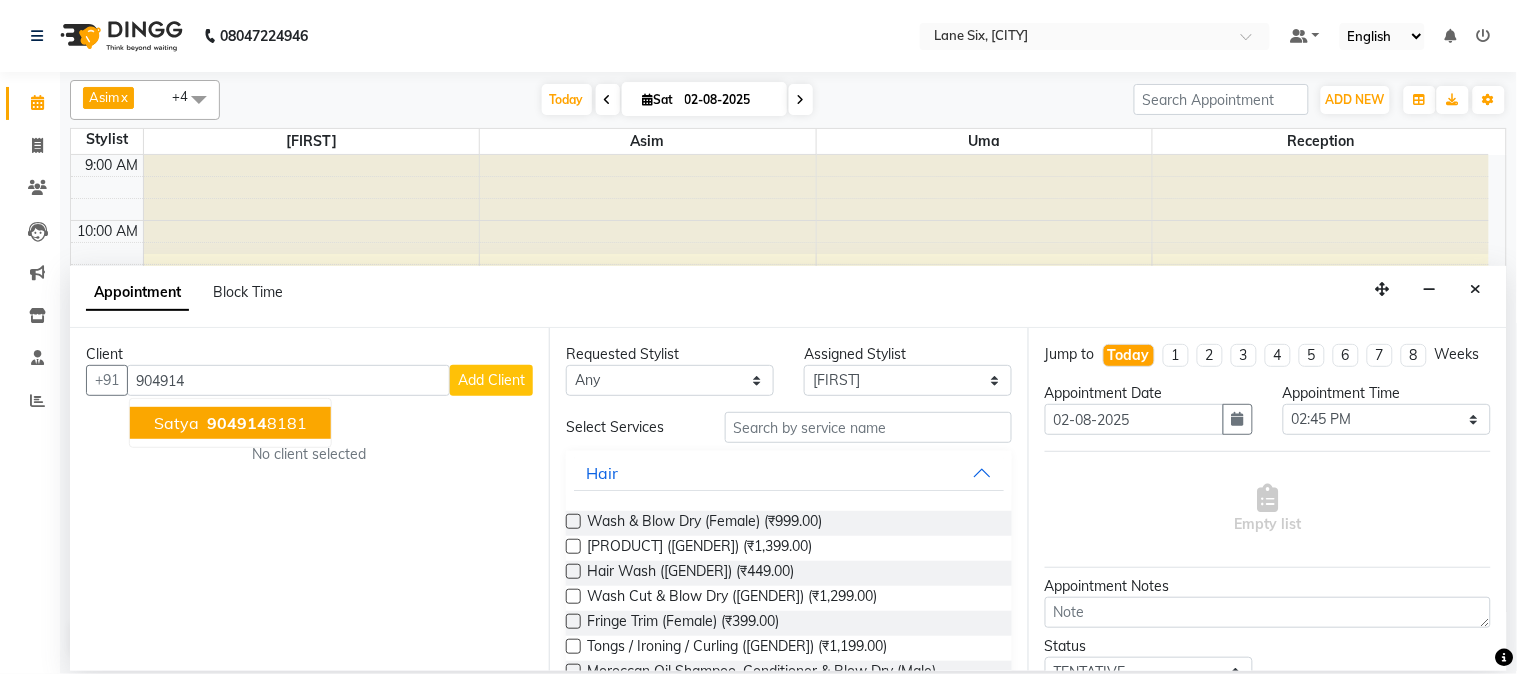 click on "904914" at bounding box center (237, 423) 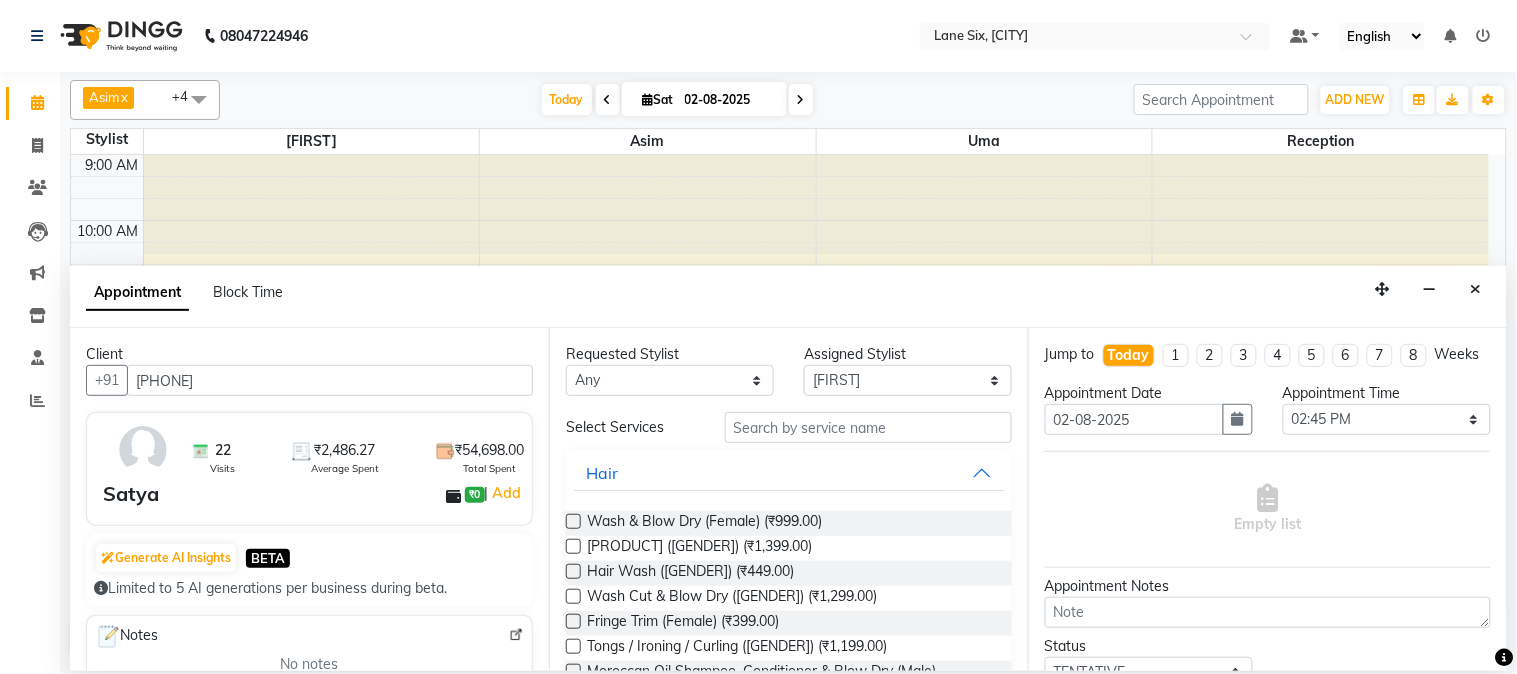 type on "[PHONE]" 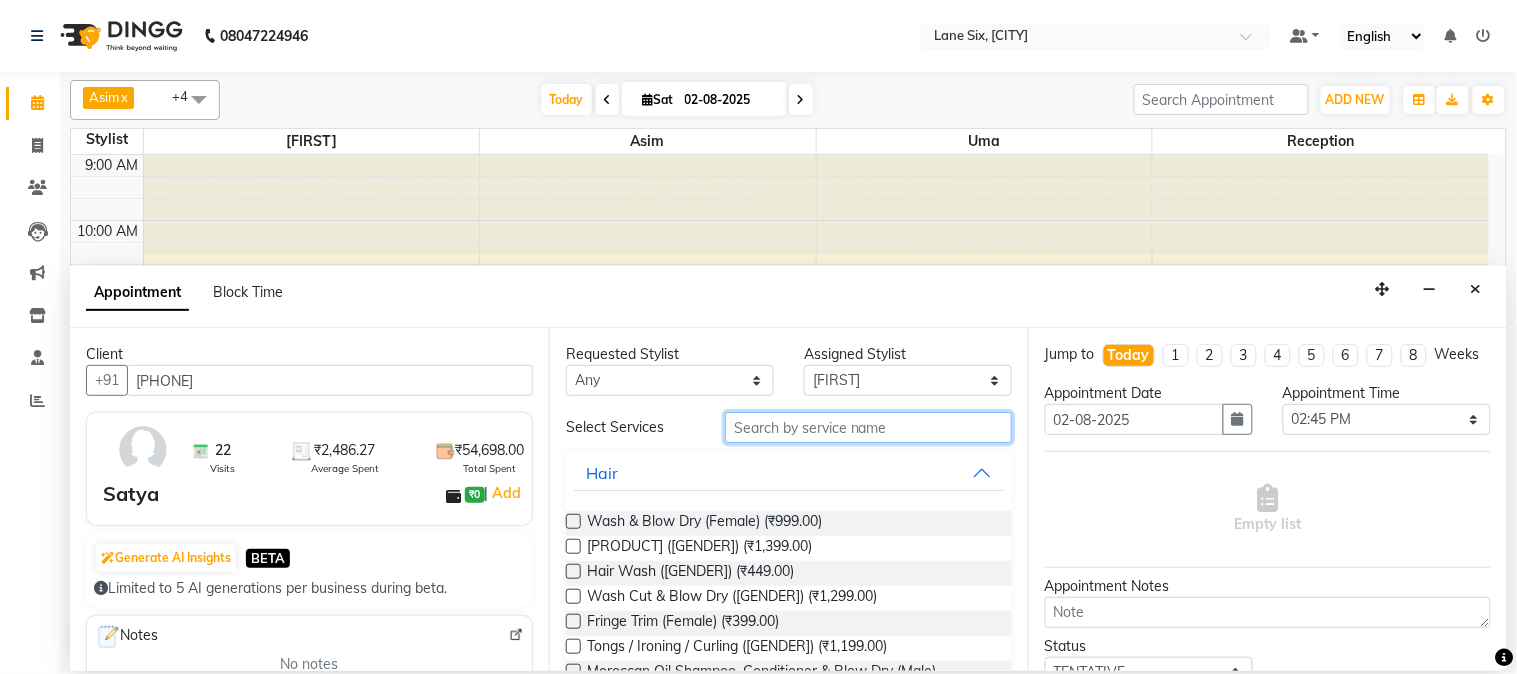 click at bounding box center (868, 427) 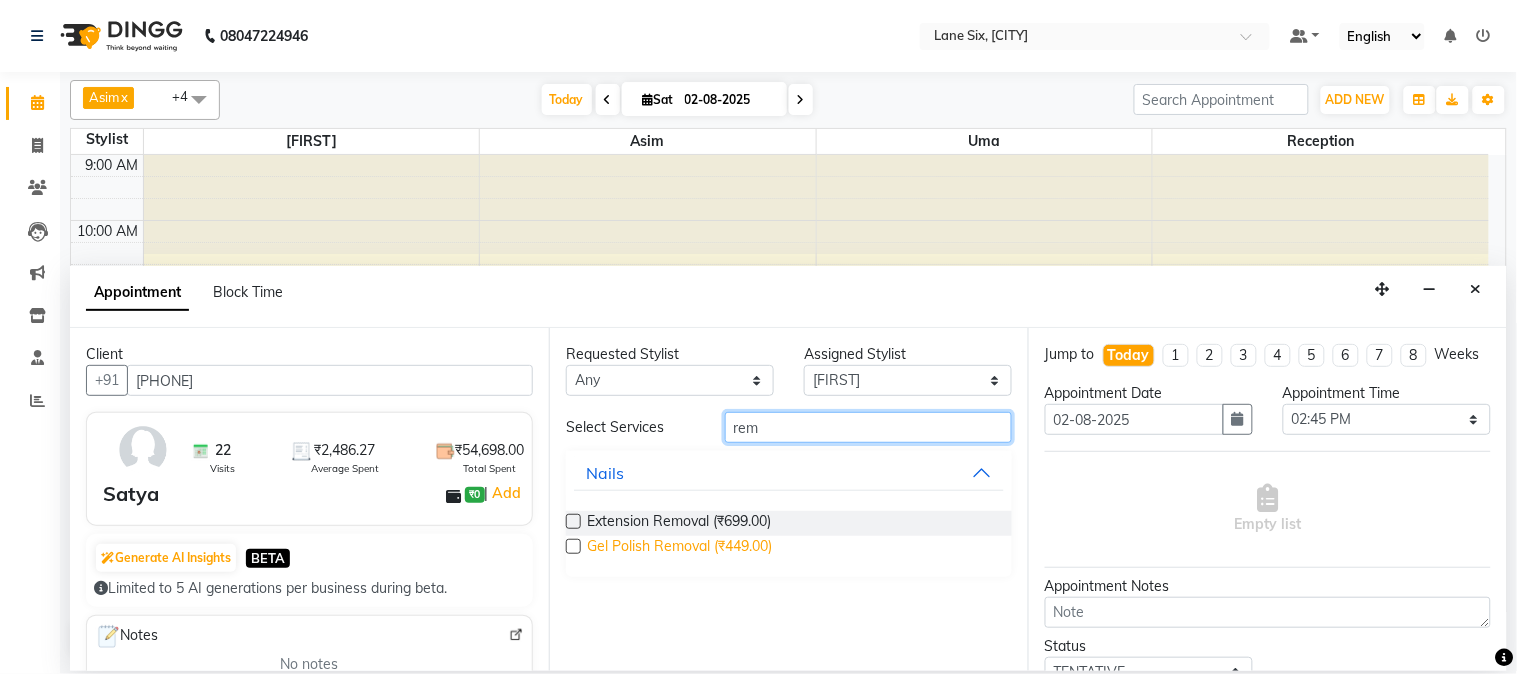type on "rem" 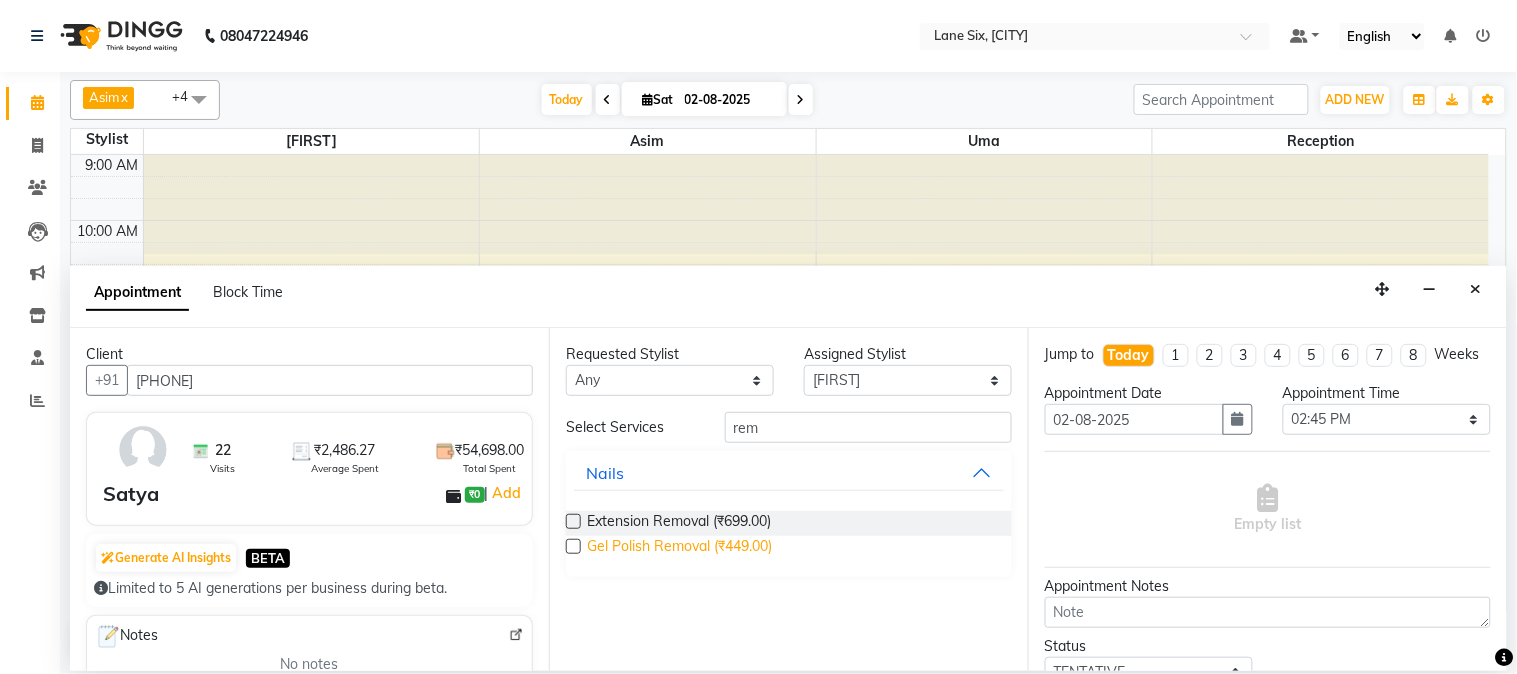 click on "Gel Polish Removal (₹449.00)" at bounding box center (679, 548) 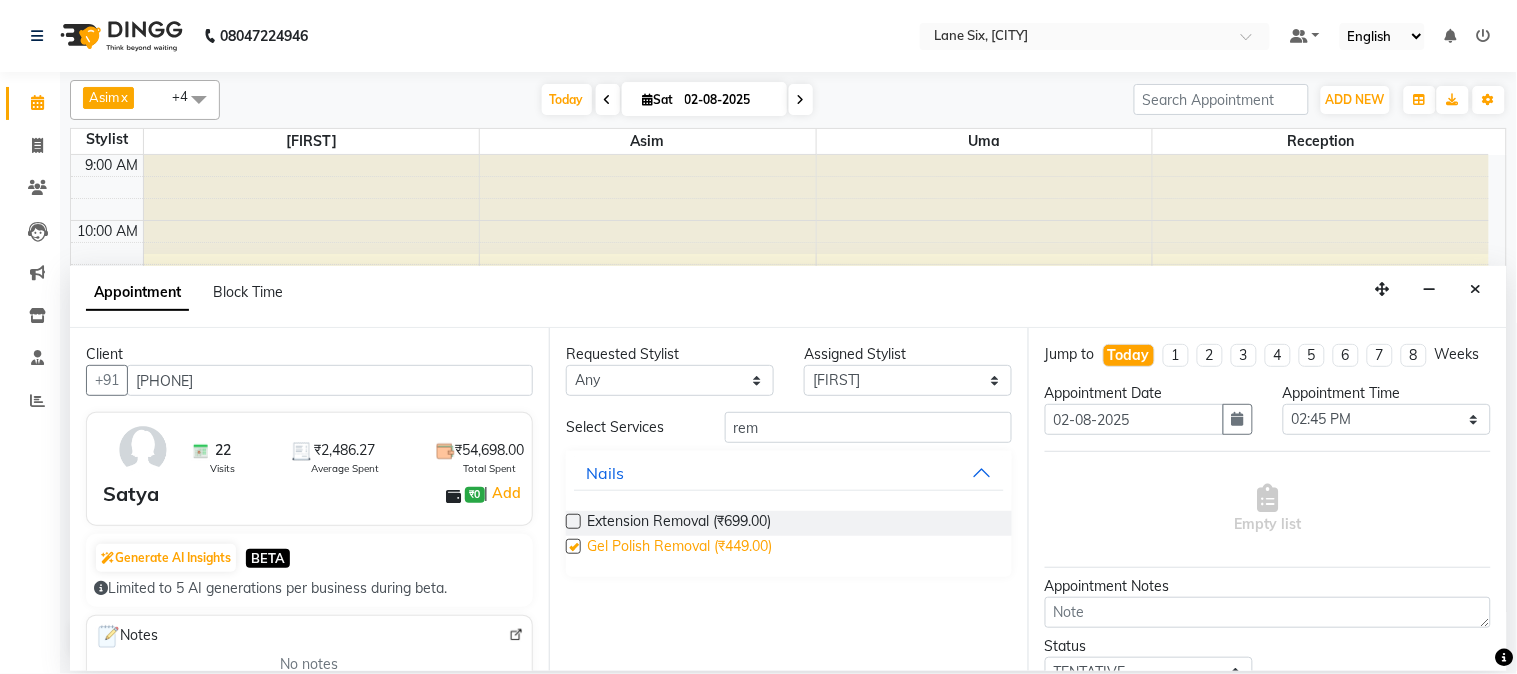 checkbox on "false" 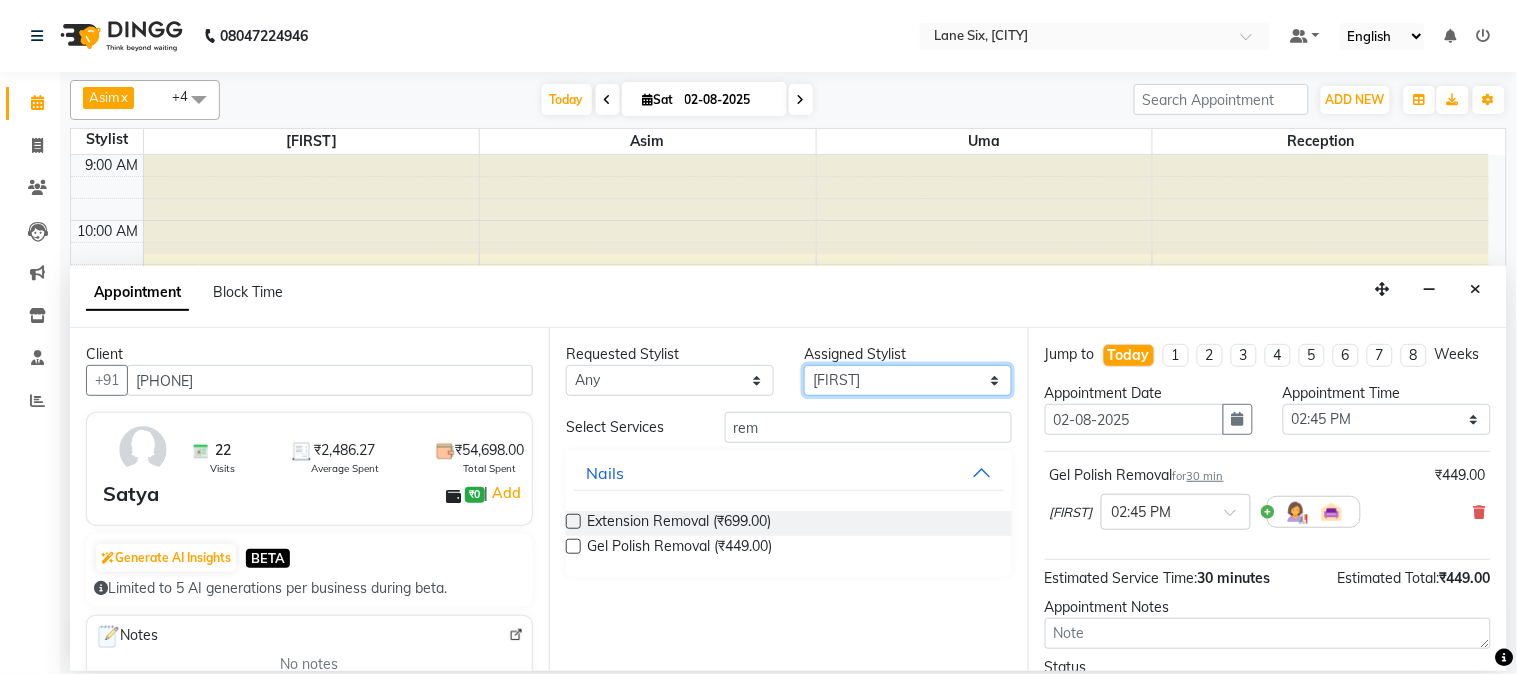 click on "Select [FIRST] Asim [FIRST] [FIRST] [FIRST]" at bounding box center [908, 380] 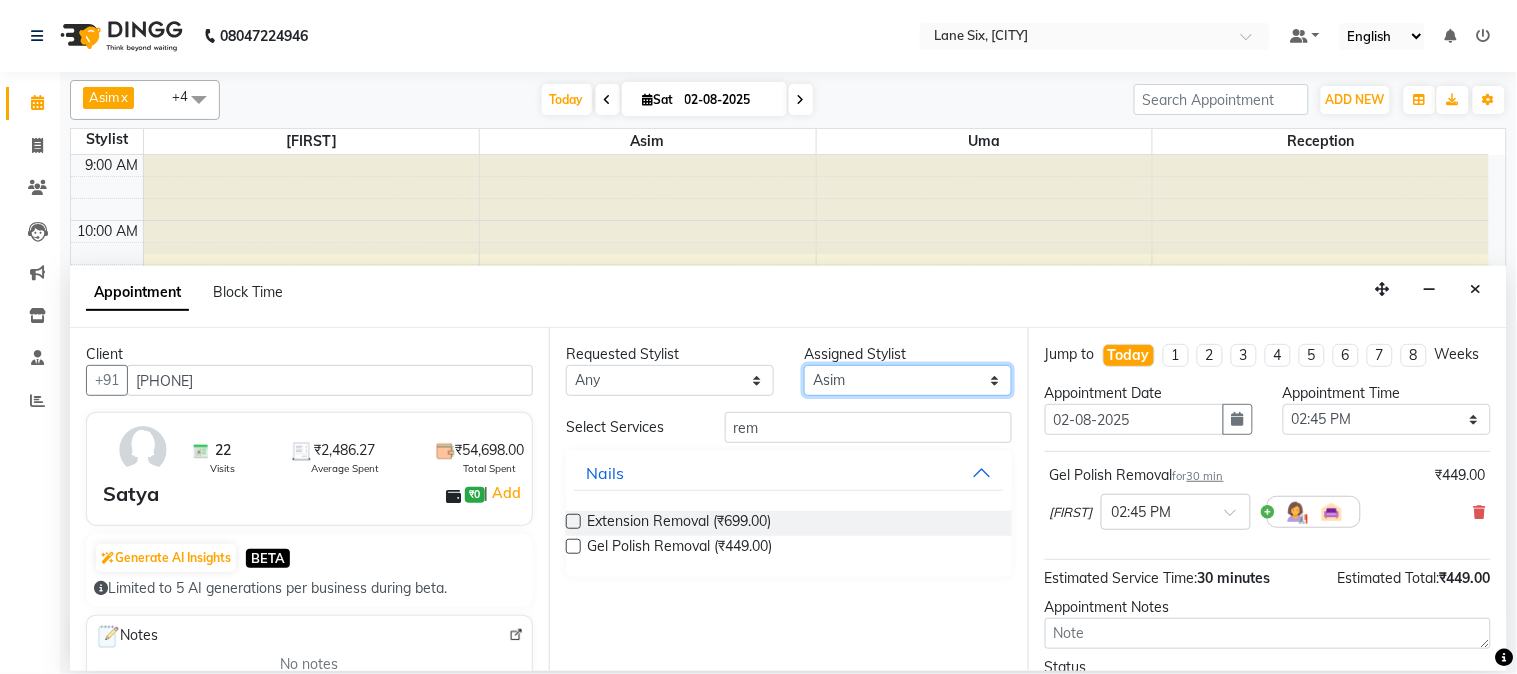 click on "Select [FIRST] Asim [FIRST] [FIRST] [FIRST]" at bounding box center [908, 380] 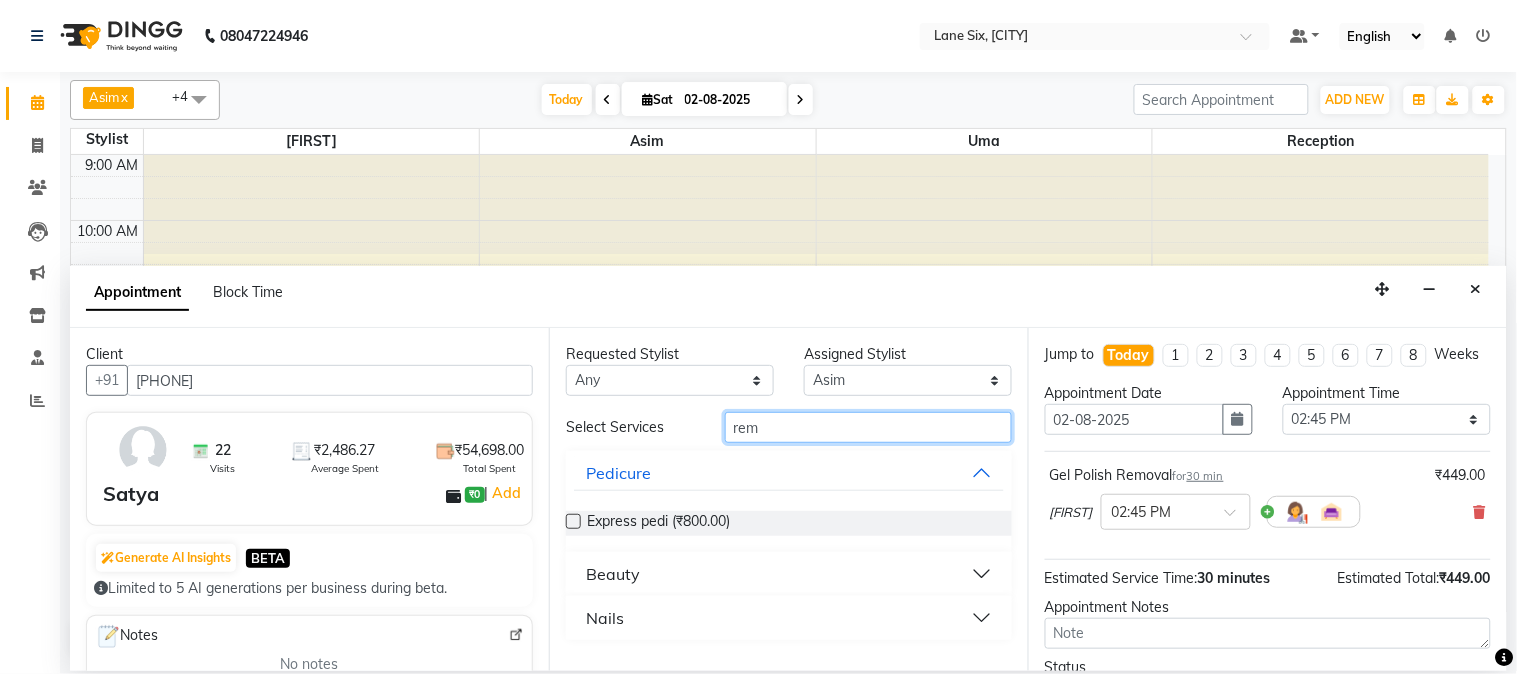 click on "rem" at bounding box center [868, 427] 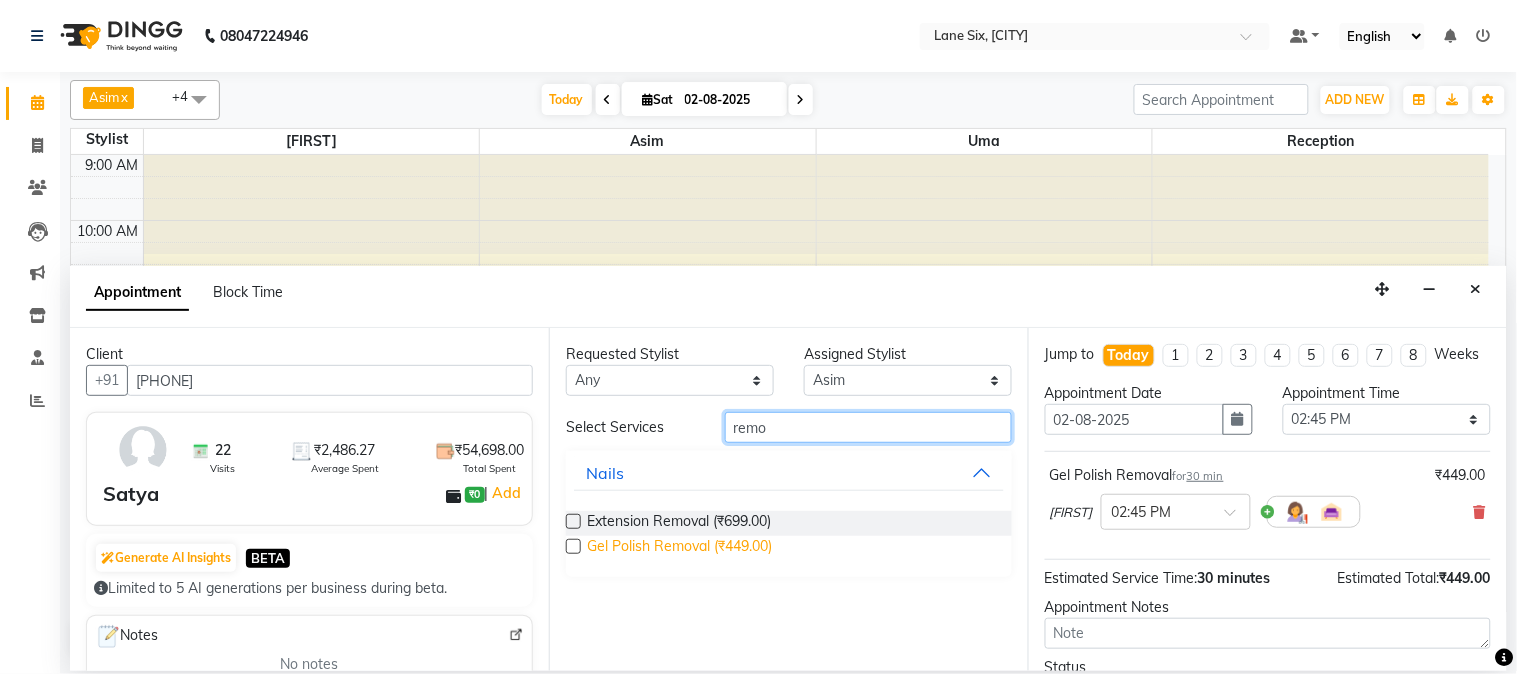 type on "remo" 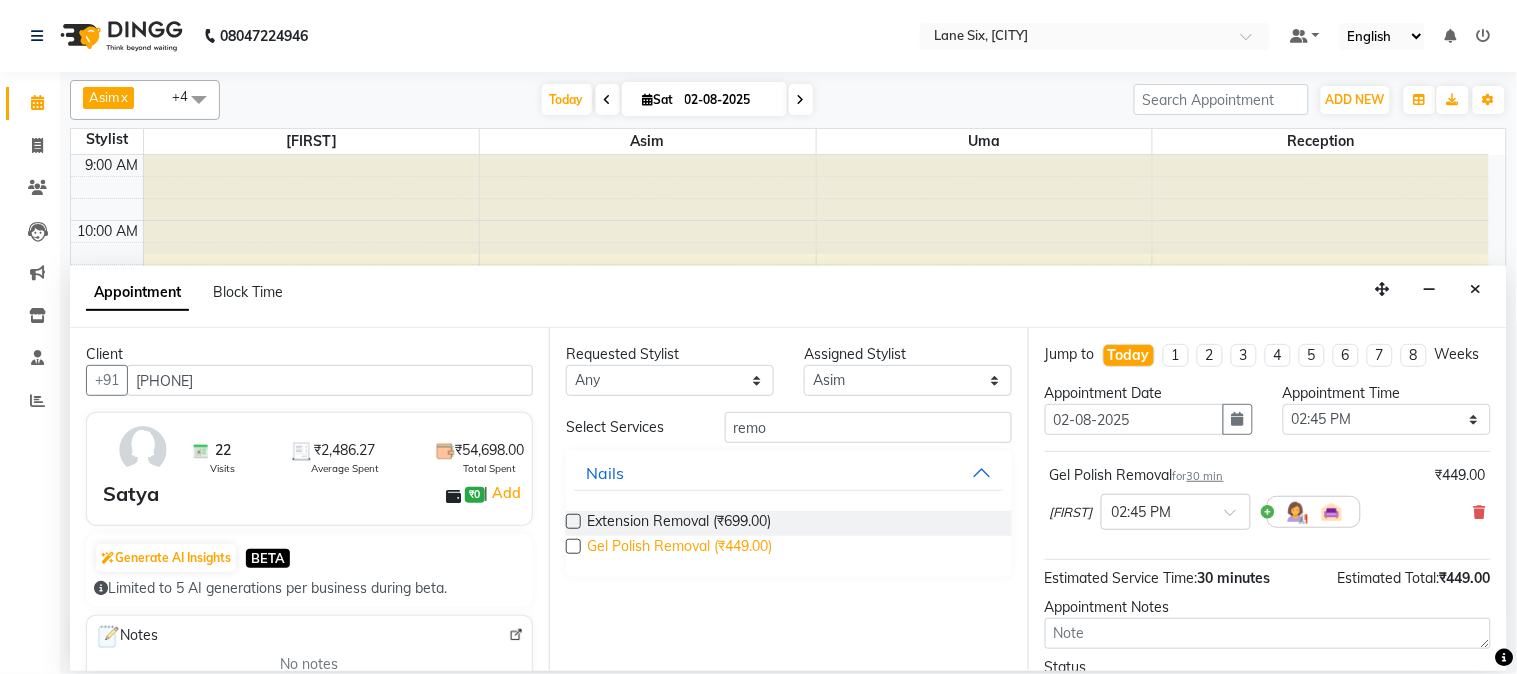 click on "Gel Polish Removal (₹449.00)" at bounding box center (679, 548) 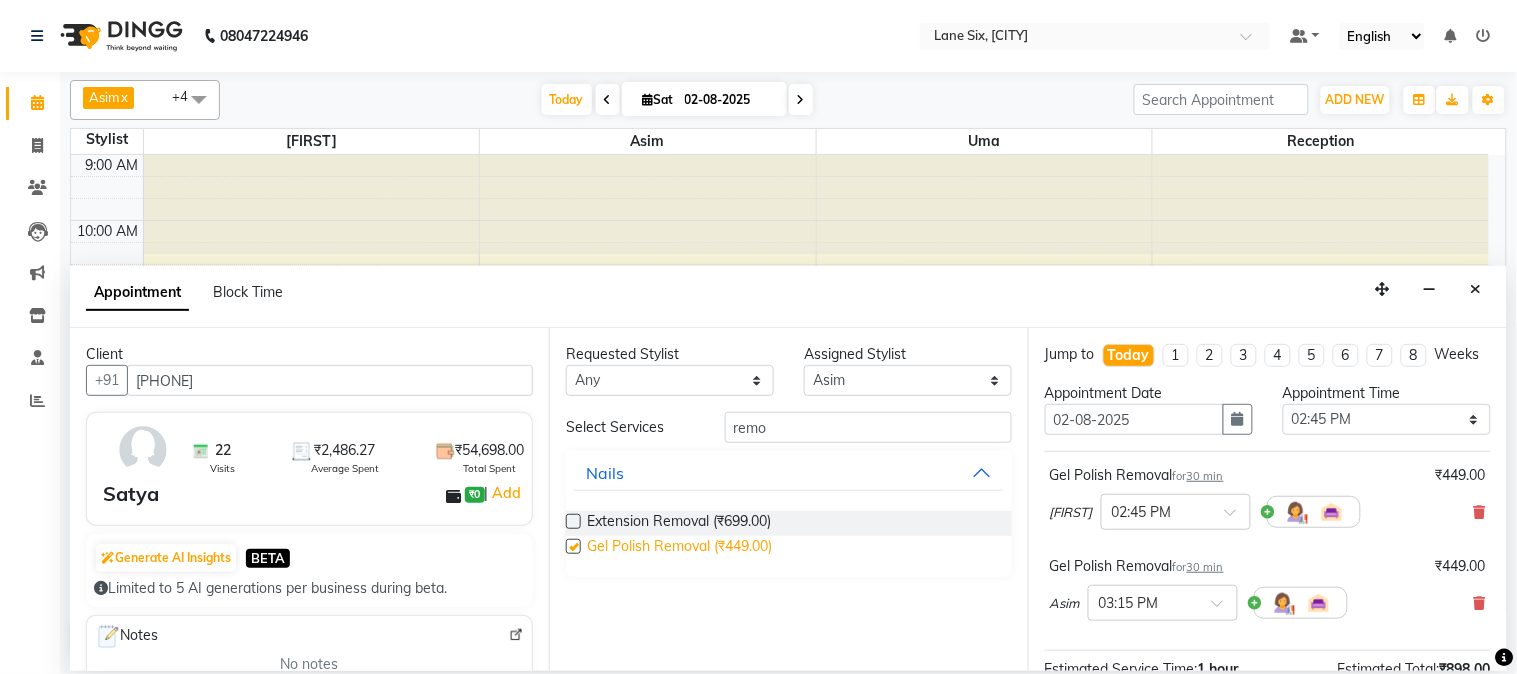 checkbox on "false" 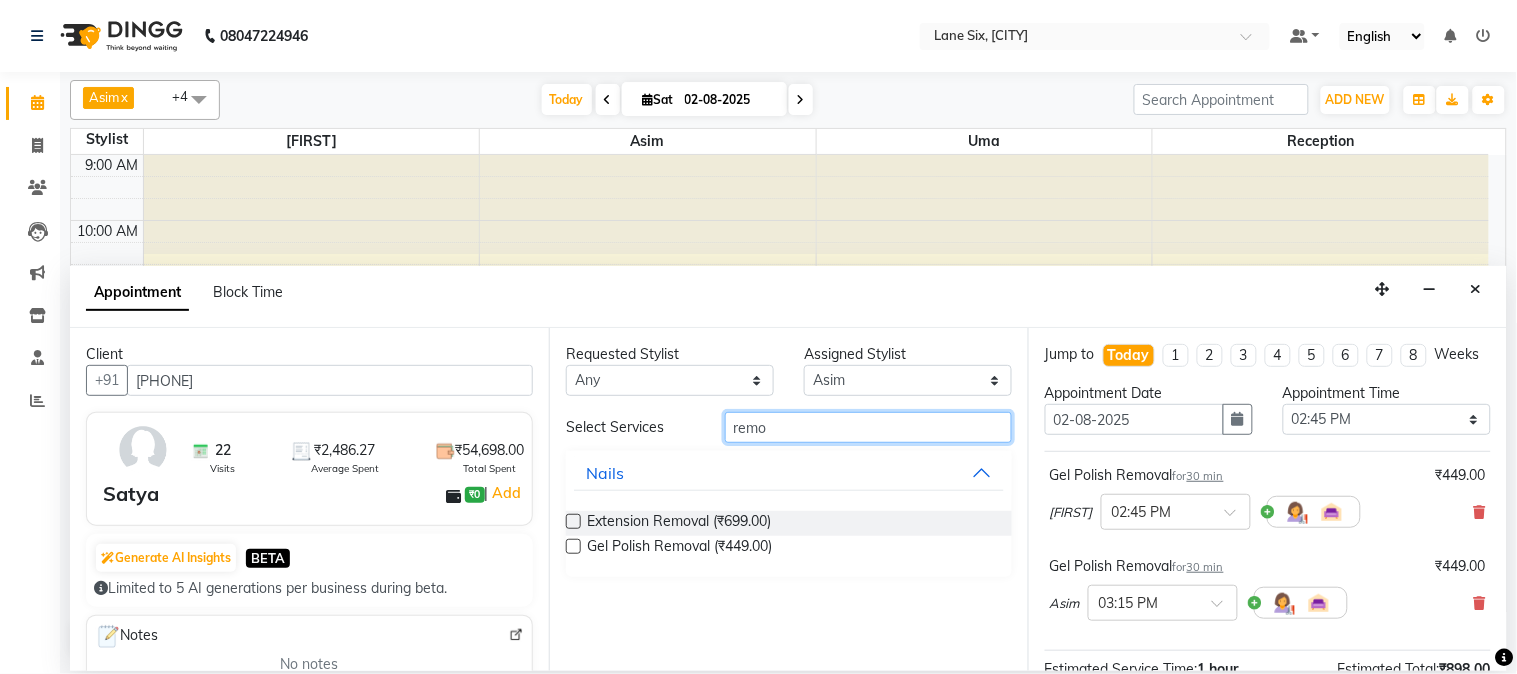 click on "remo" at bounding box center (868, 427) 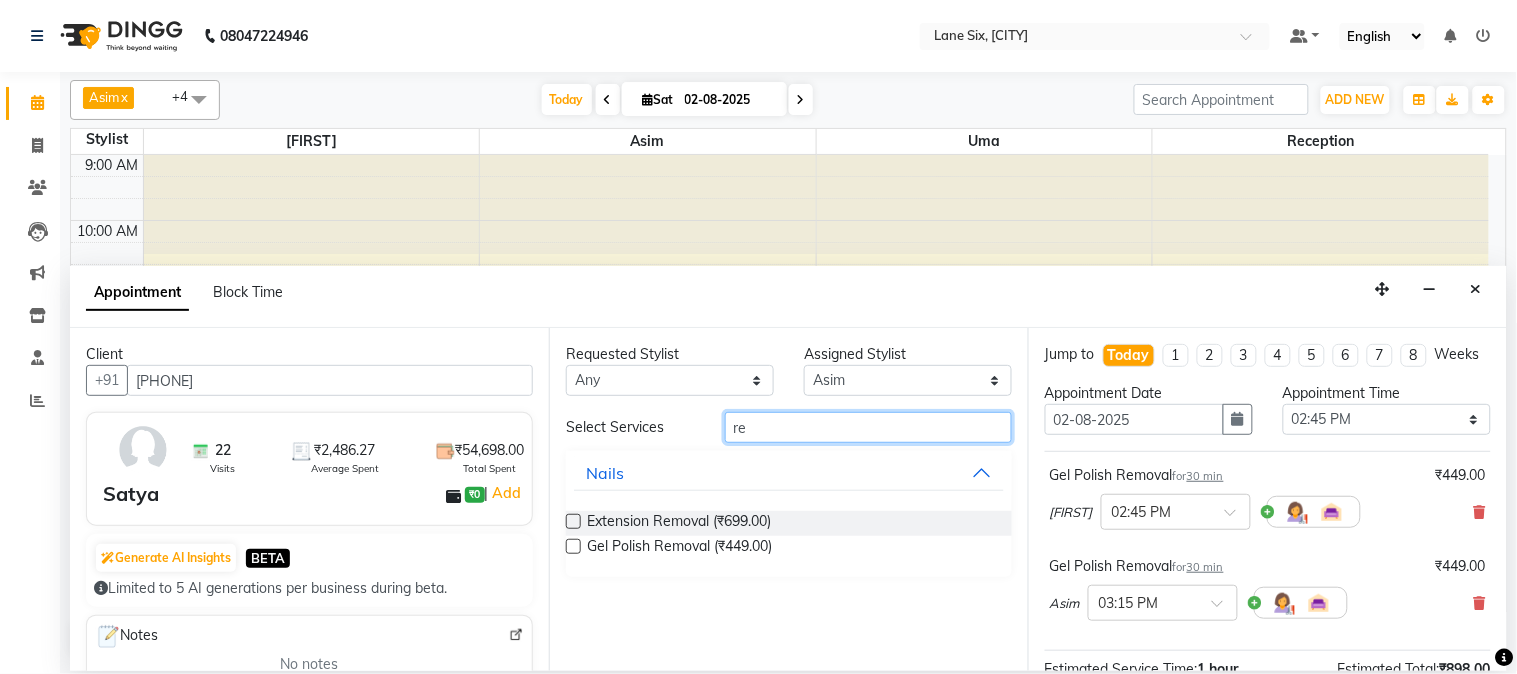 type on "r" 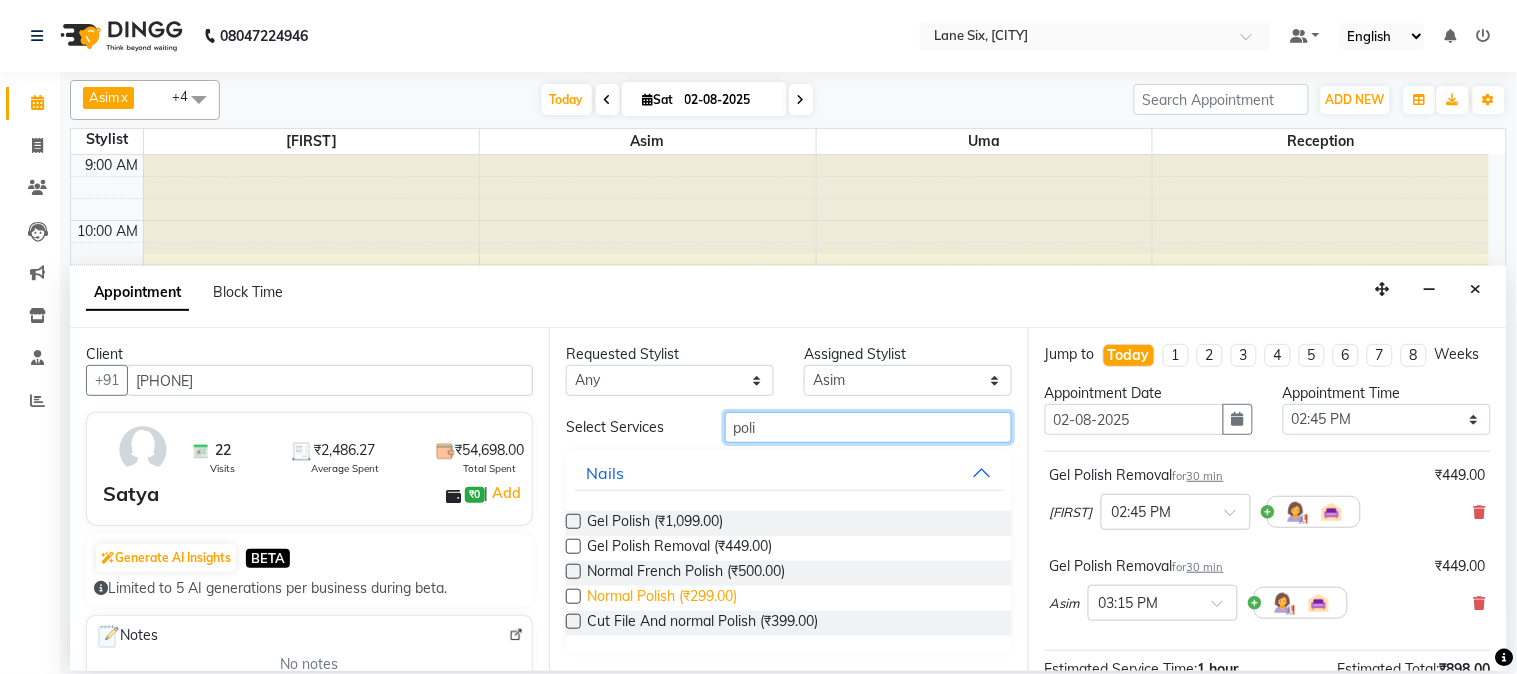 type on "poli" 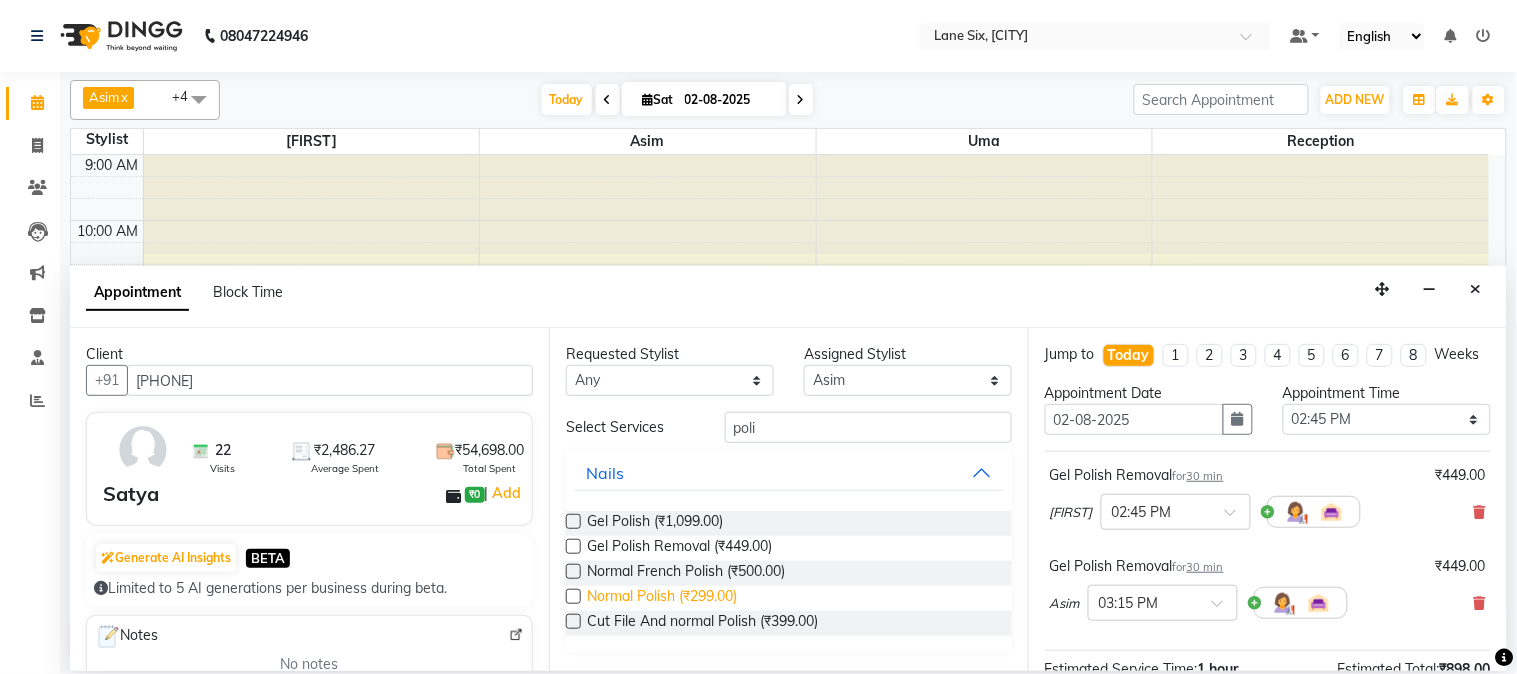 click on "Normal Polish (₹299.00)" at bounding box center [662, 598] 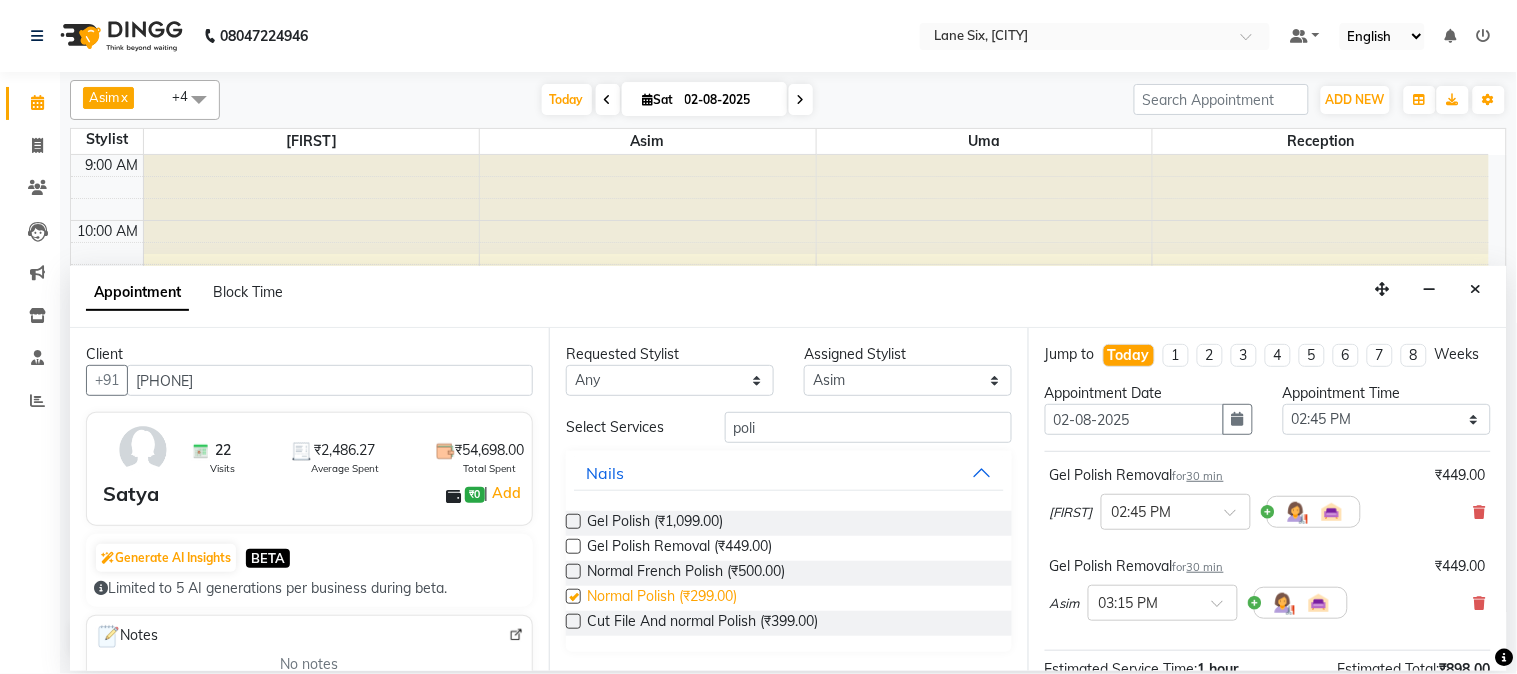 checkbox on "false" 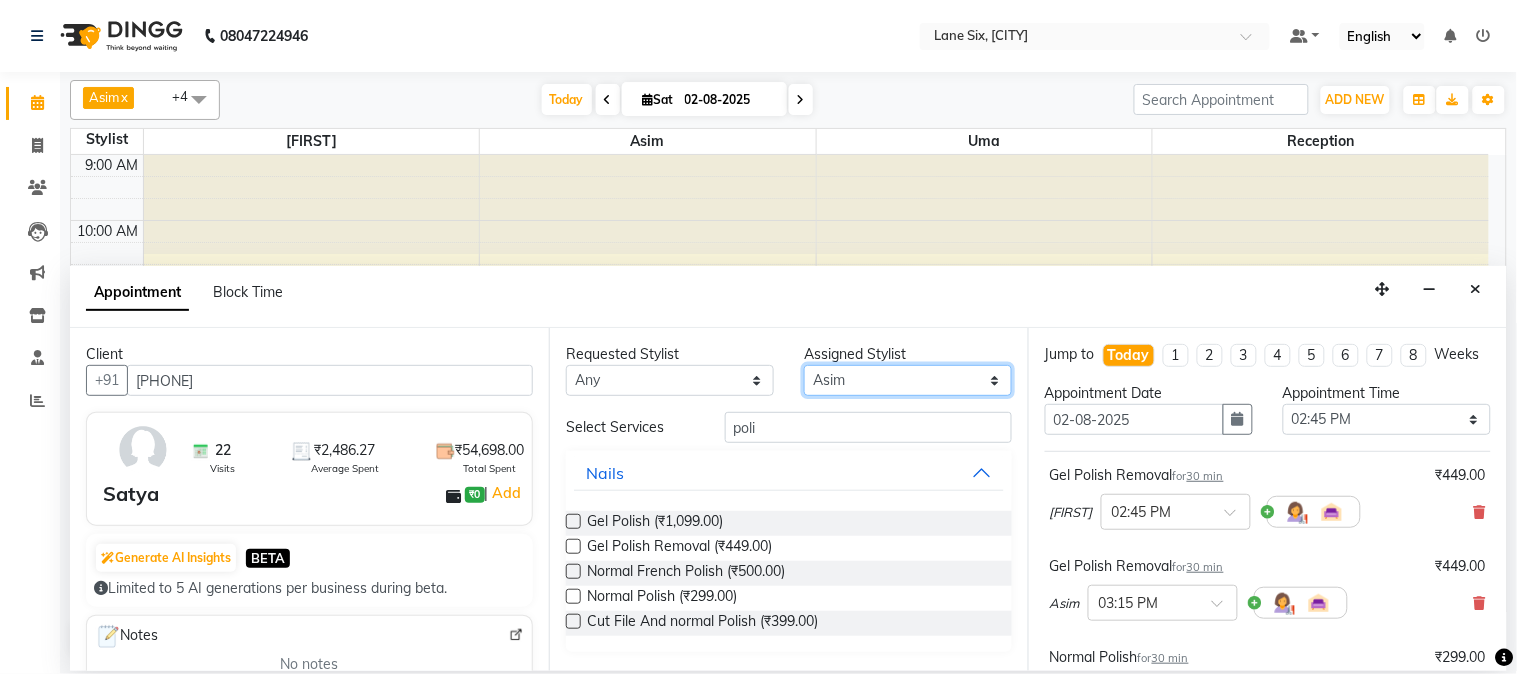 click on "Select [FIRST] Asim [FIRST] [FIRST] [FIRST]" at bounding box center [908, 380] 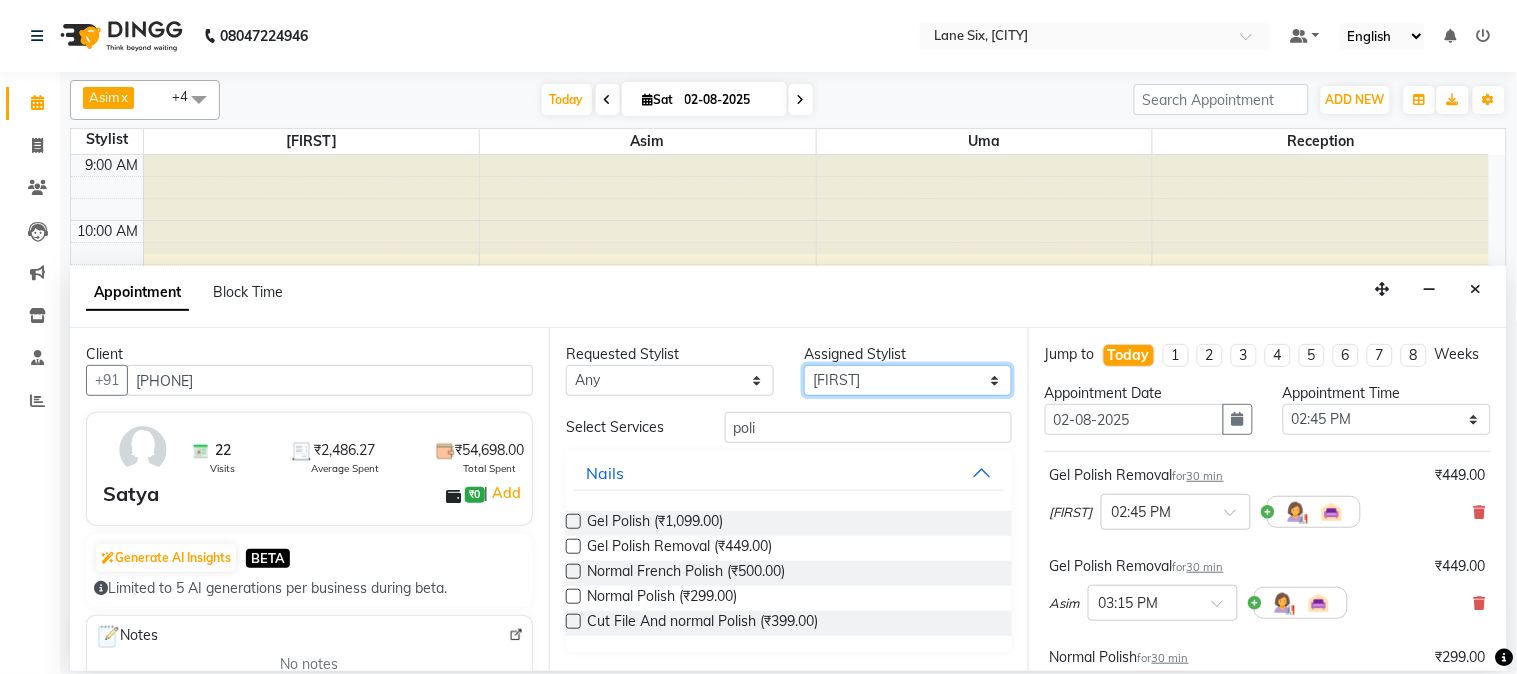 click on "Select [FIRST] Asim [FIRST] [FIRST] [FIRST]" at bounding box center [908, 380] 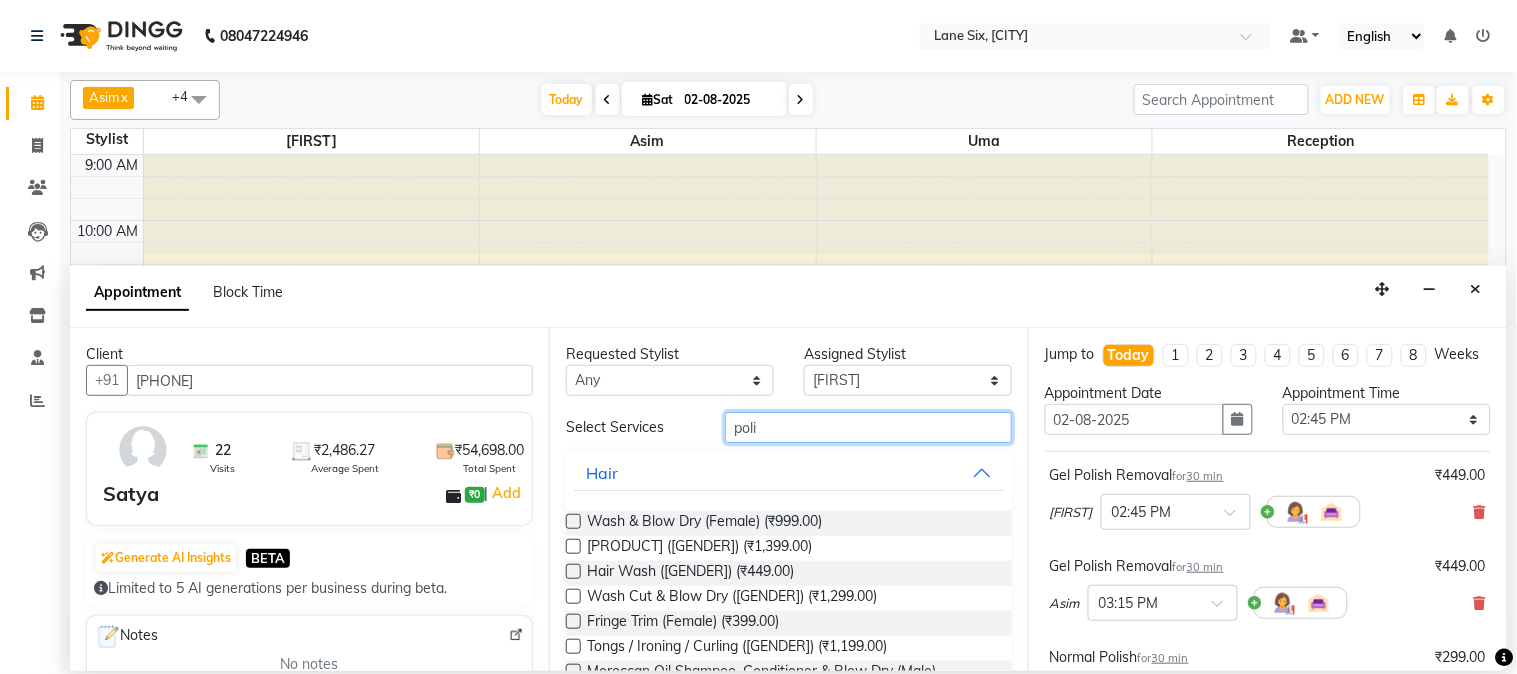 click on "poli" at bounding box center [868, 427] 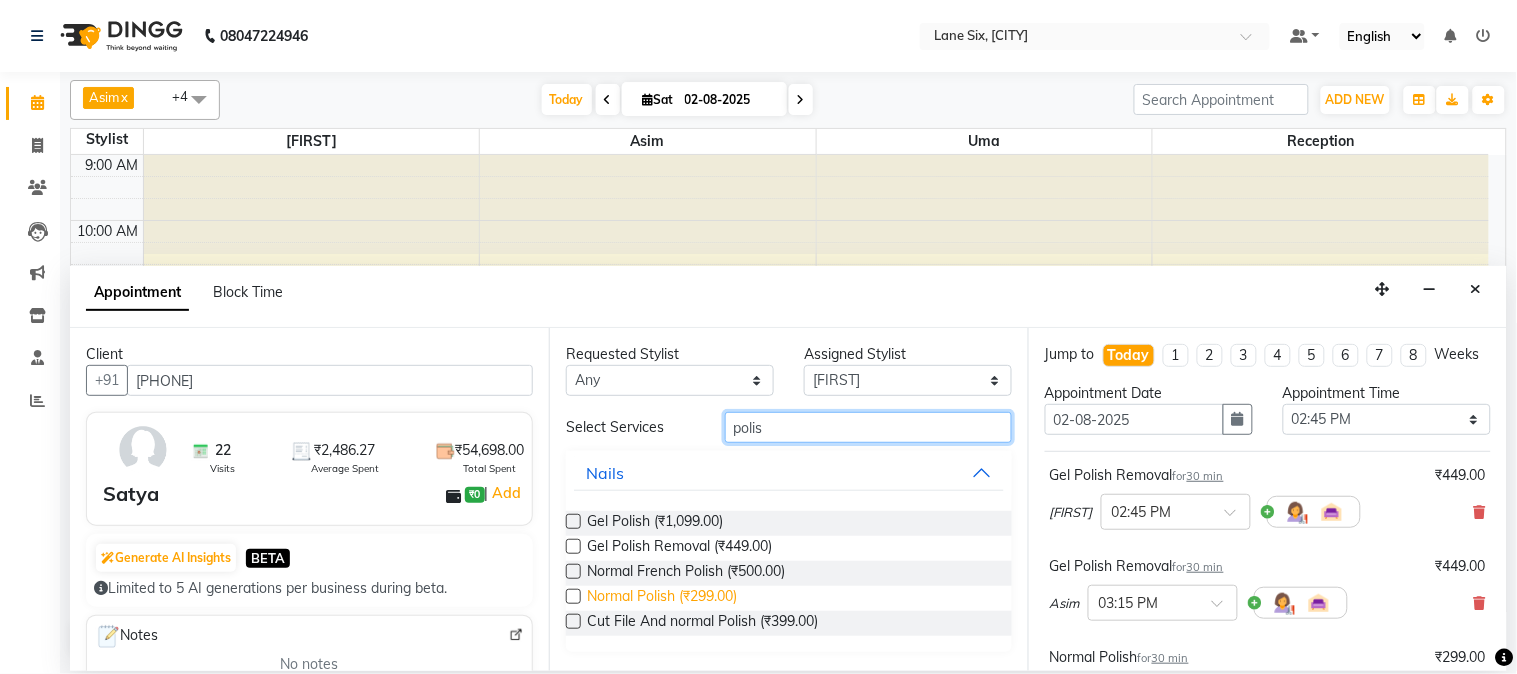type on "polis" 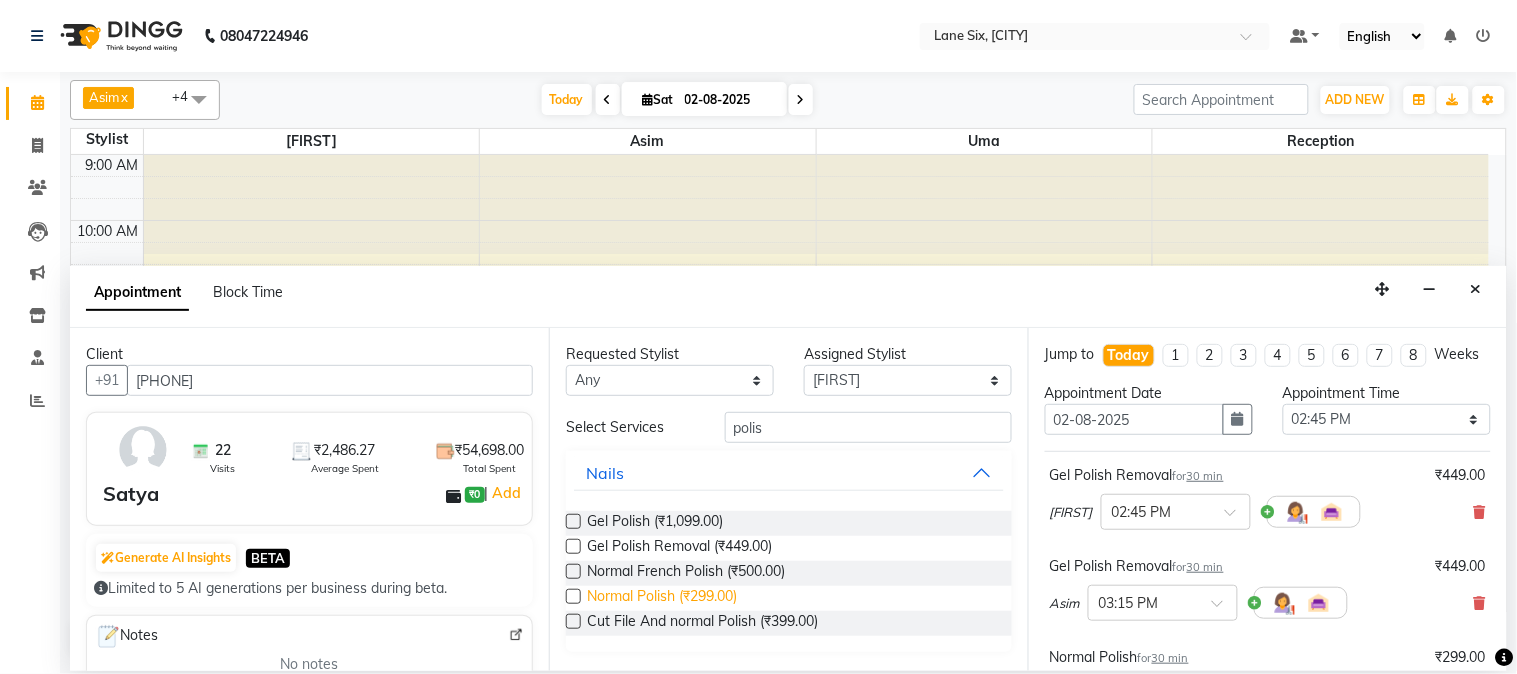 click on "Normal Polish (₹299.00)" at bounding box center [662, 598] 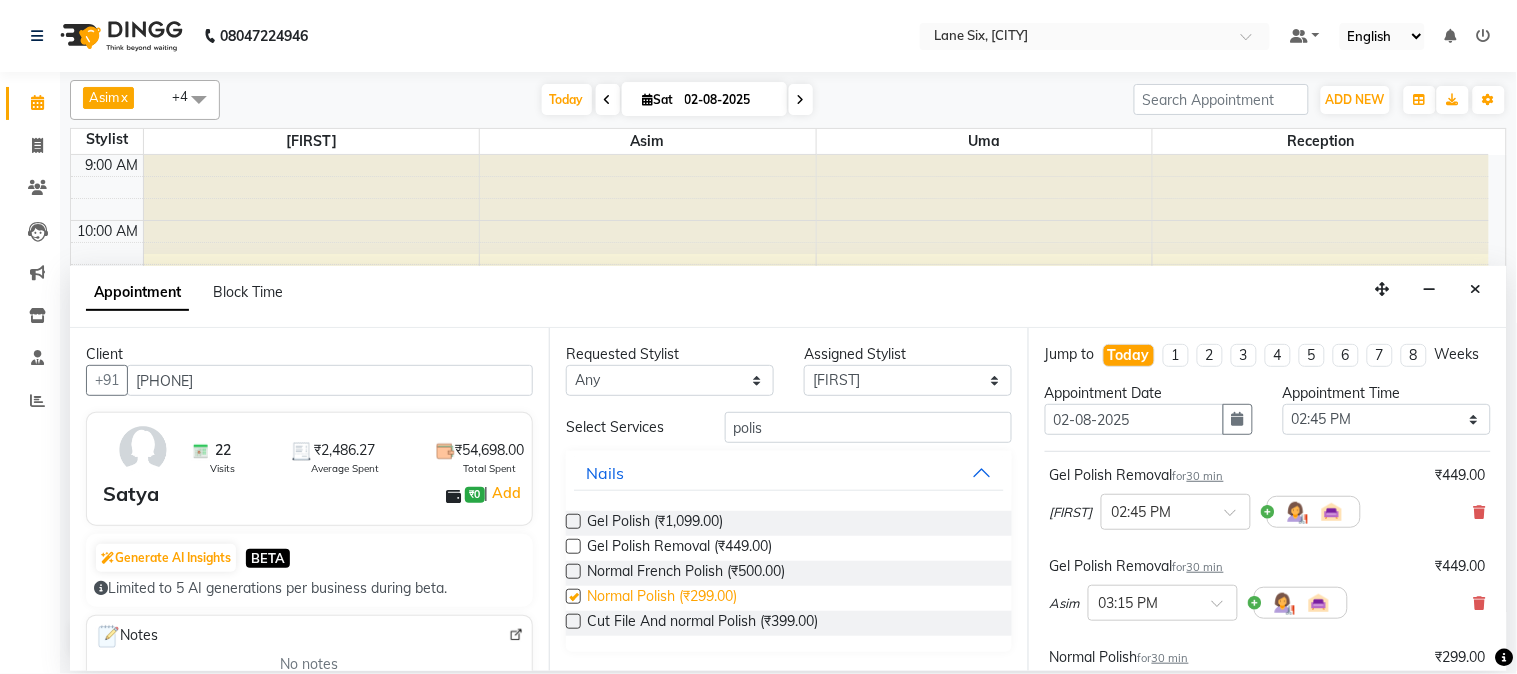 checkbox on "false" 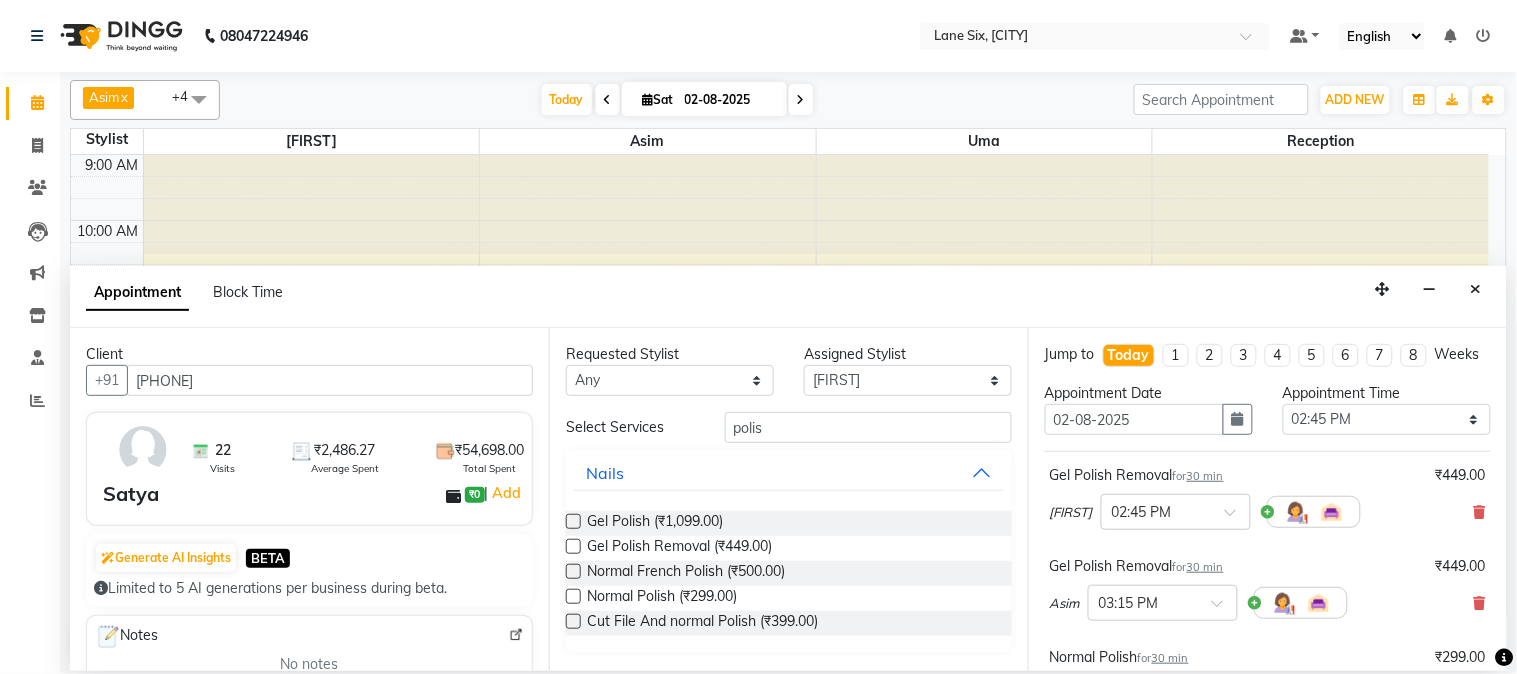 click on "Asim  x Kencho  x Reception   x Uma  x Usha  x +4 UnSelect All [FIRST] Asim [FIRST] [FIRST] Group By  Staff View   Room View  View as Vertical  Vertical - Week View  Horizontal  Horizontal - Week View  List  Toggle Dropdown Calendar Settings Manage Tags   Arrange Stylists   Reset Stylists  Full Screen  Show Available Stylist  Appointment Form Zoom 75% Staff/Room Display Count 4 Stylist Kencho Asim Uma Reception  9:00 AM 10:00 AM 11:00 AM 12:00 PM 1:00 PM 2:00 PM 3:00 PM 4:00 PM 5:00 PM 6:00 PM 7:00 PM     [FIRST], TK02, 11:15 AM-12:45 PM, Acrylic - Refilling     [FIRST], TK03, 01:45 PM-02:30 PM, Regular Manicure             +91" 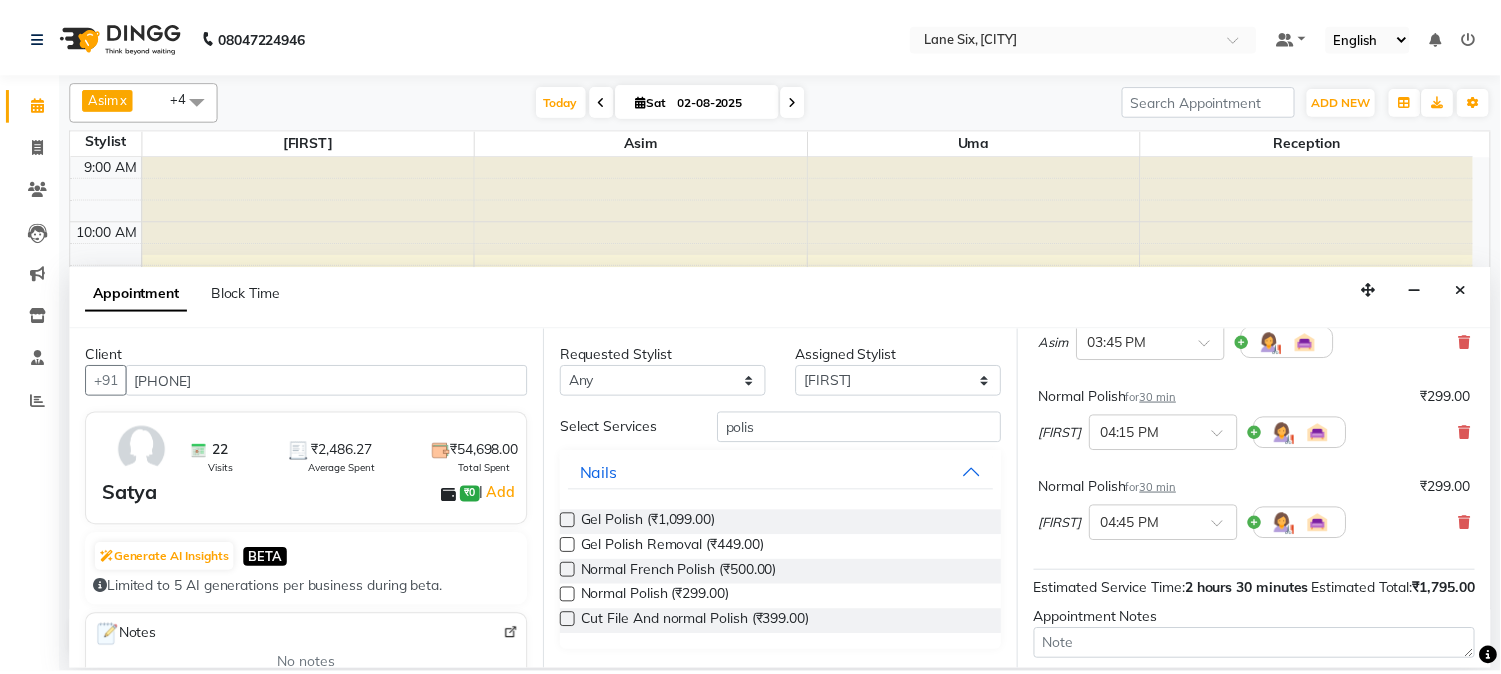scroll, scrollTop: 567, scrollLeft: 0, axis: vertical 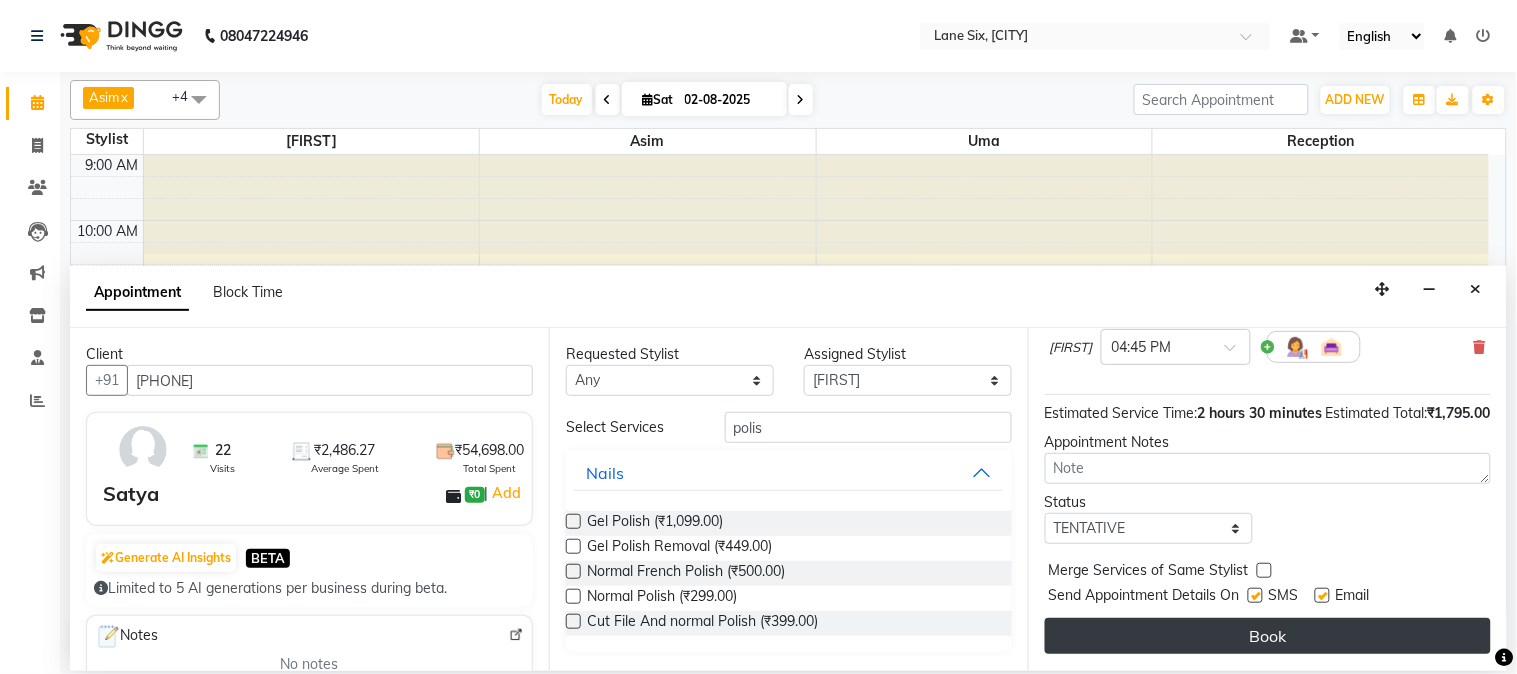 click on "Book" at bounding box center [1268, 636] 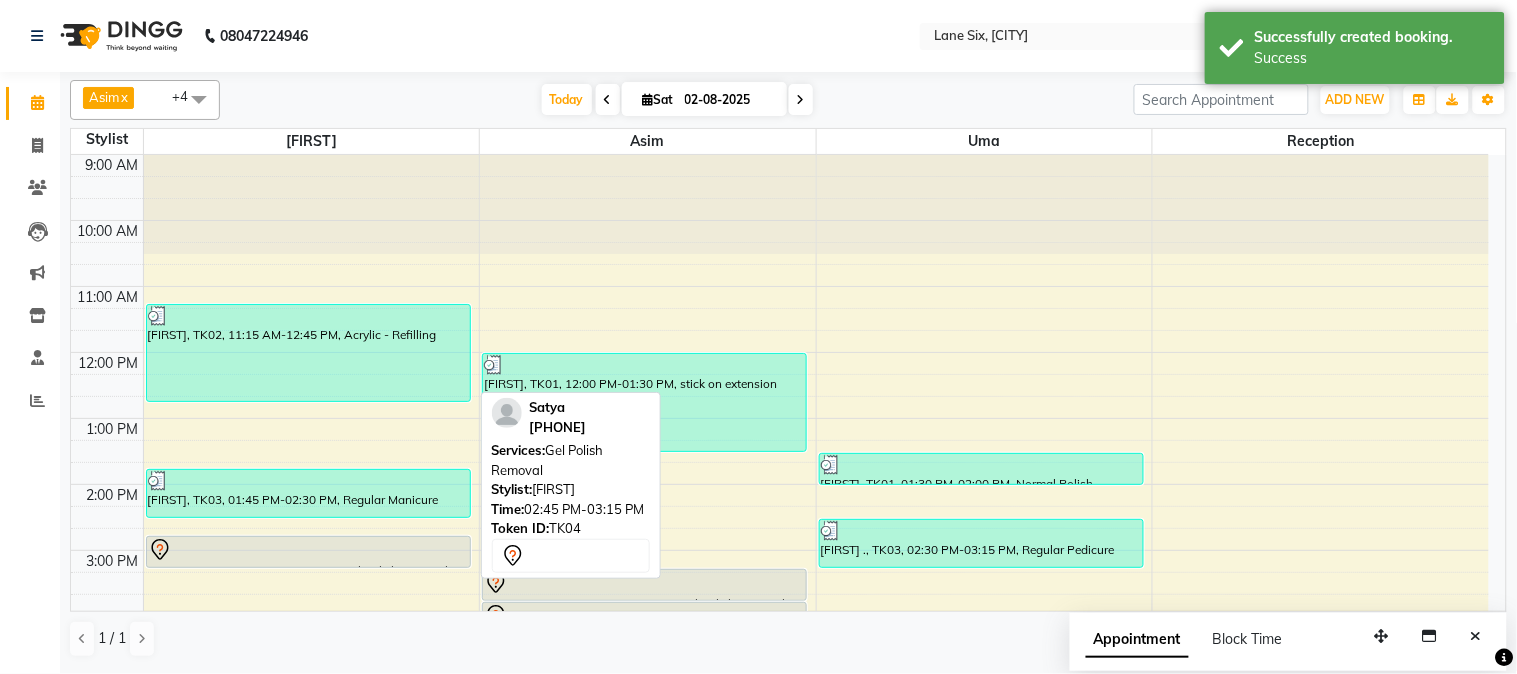 click at bounding box center (308, 567) 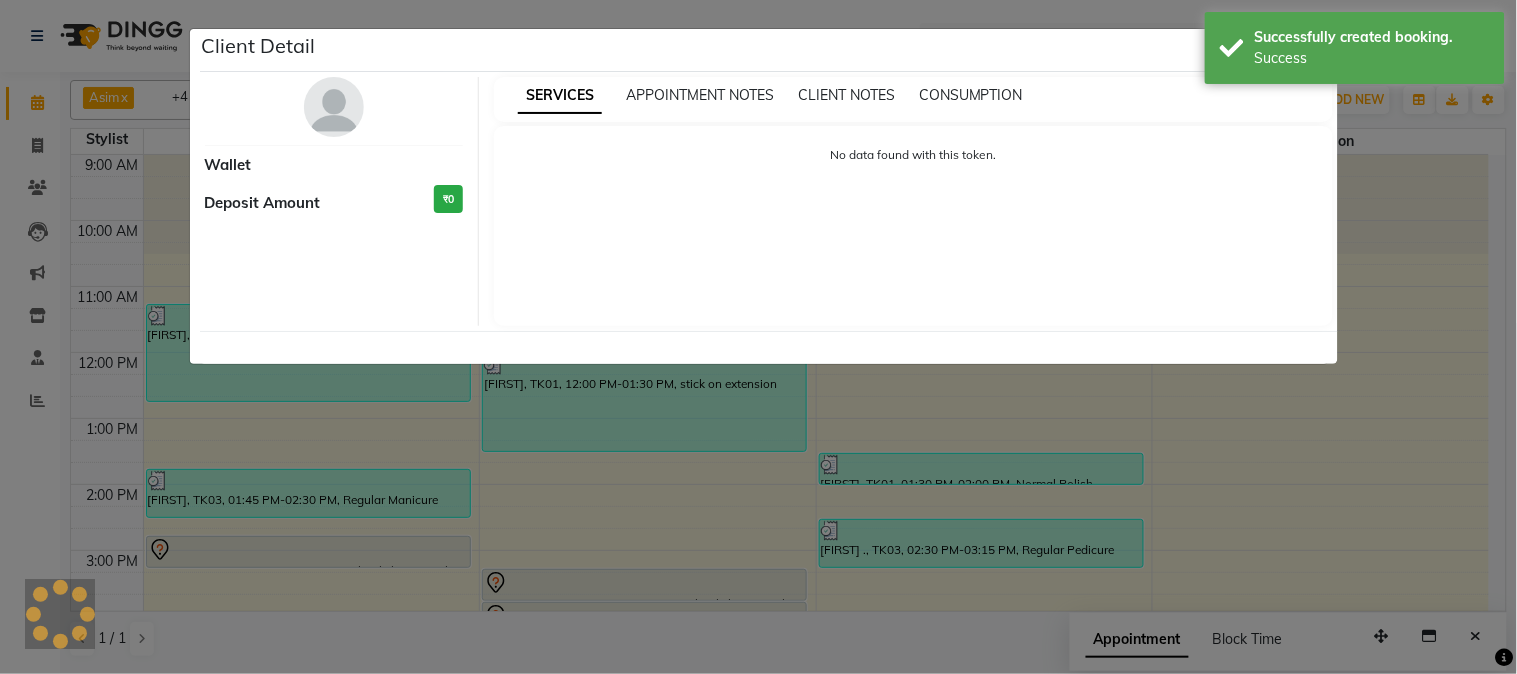 select on "7" 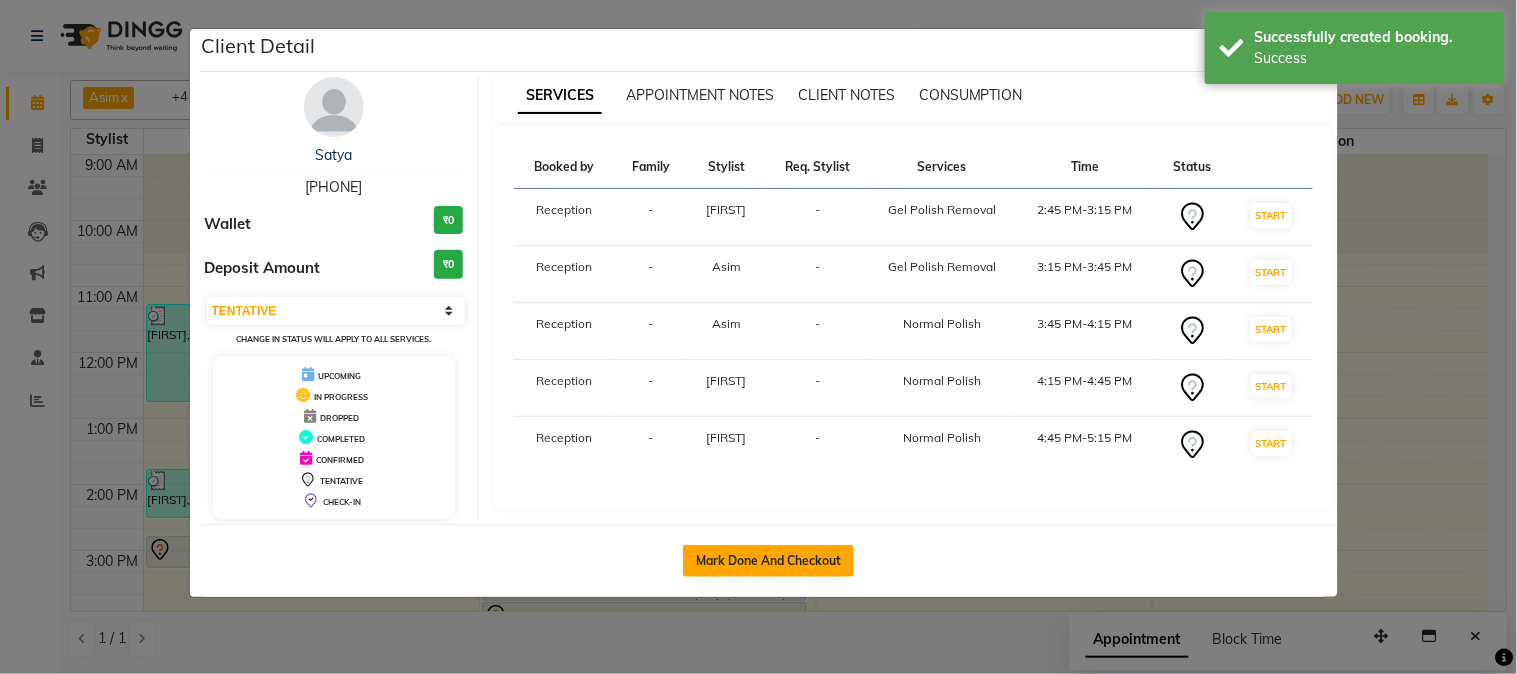click on "Mark Done And Checkout" 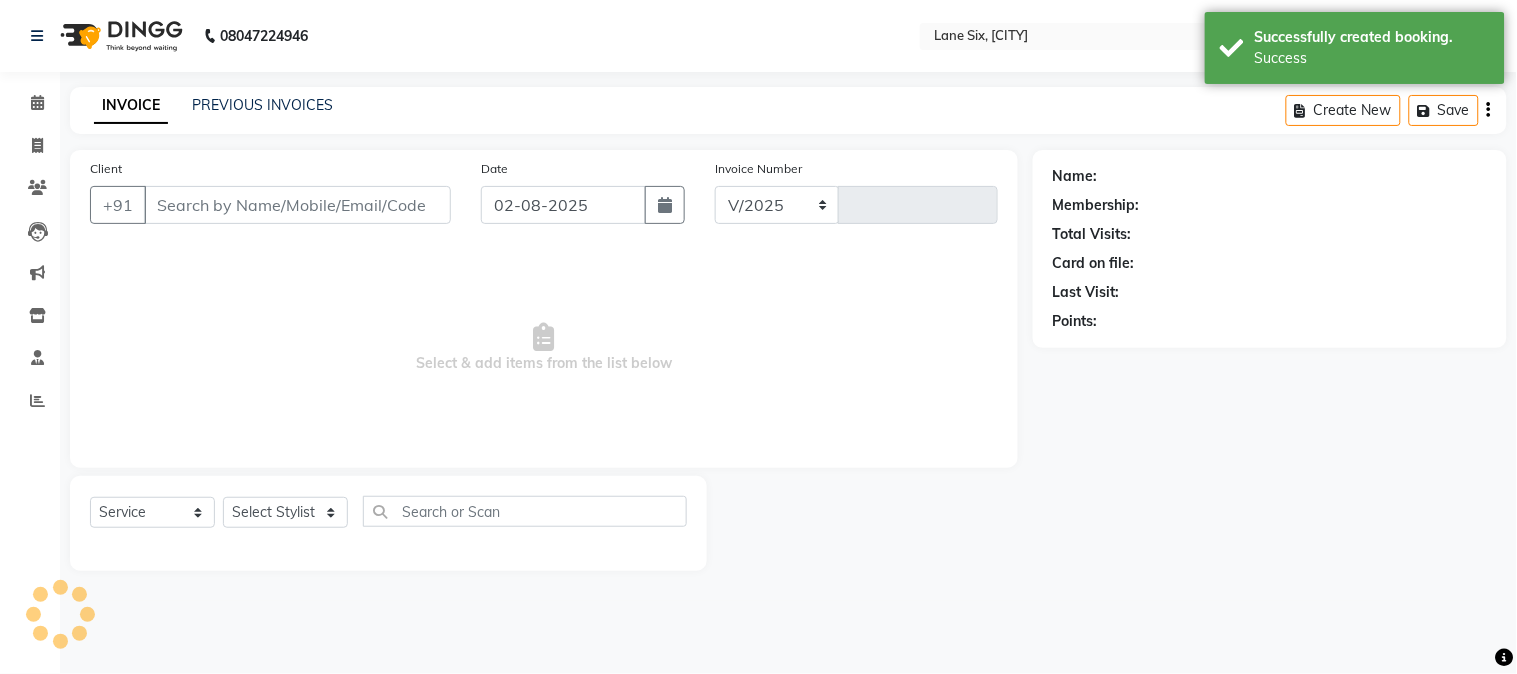 select on "664" 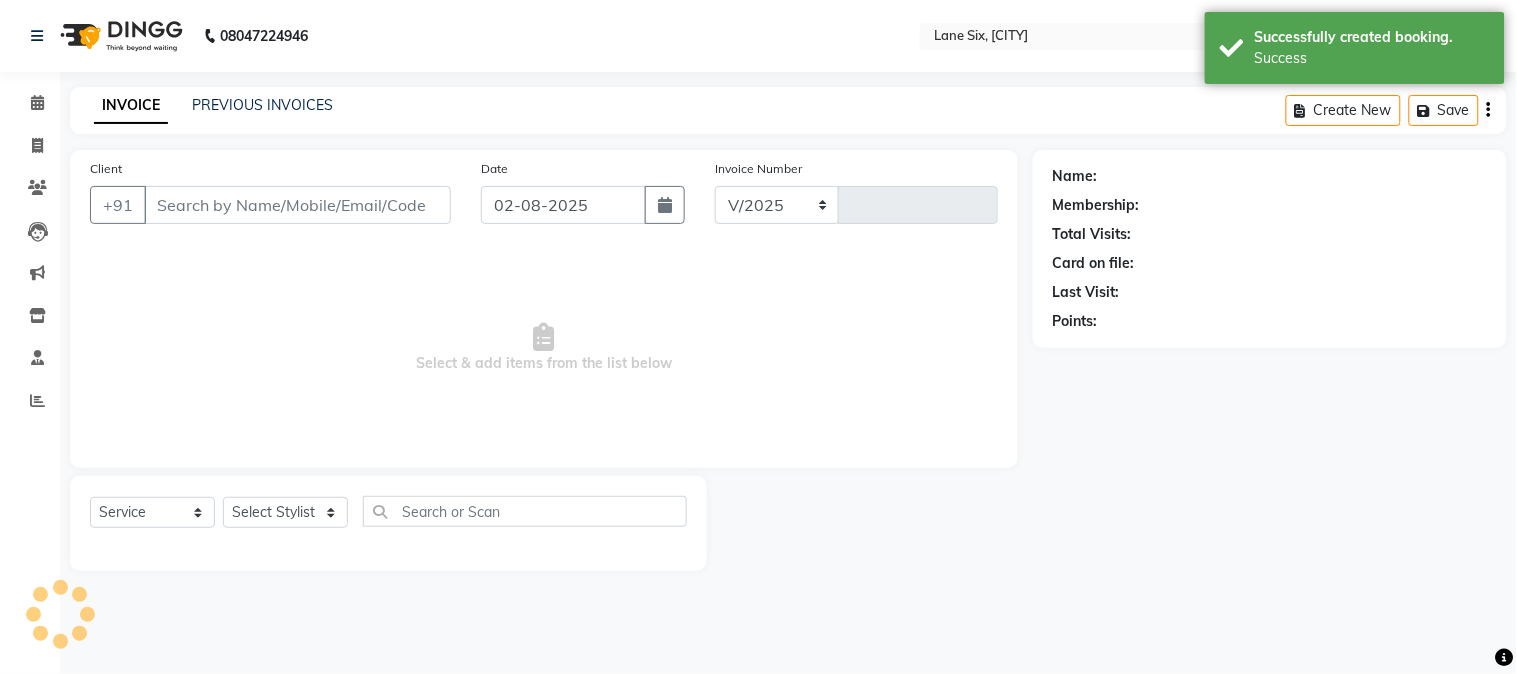 type on "0394" 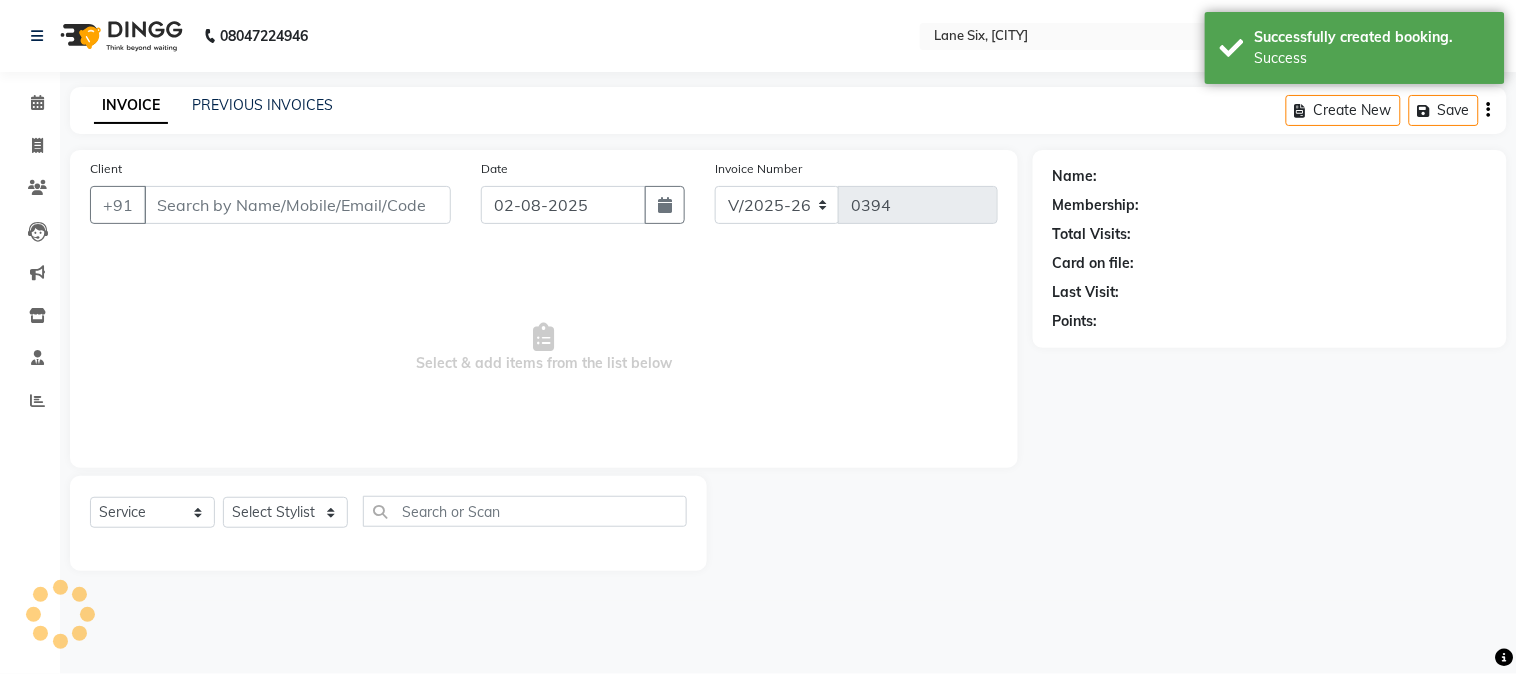 type on "[PHONE]" 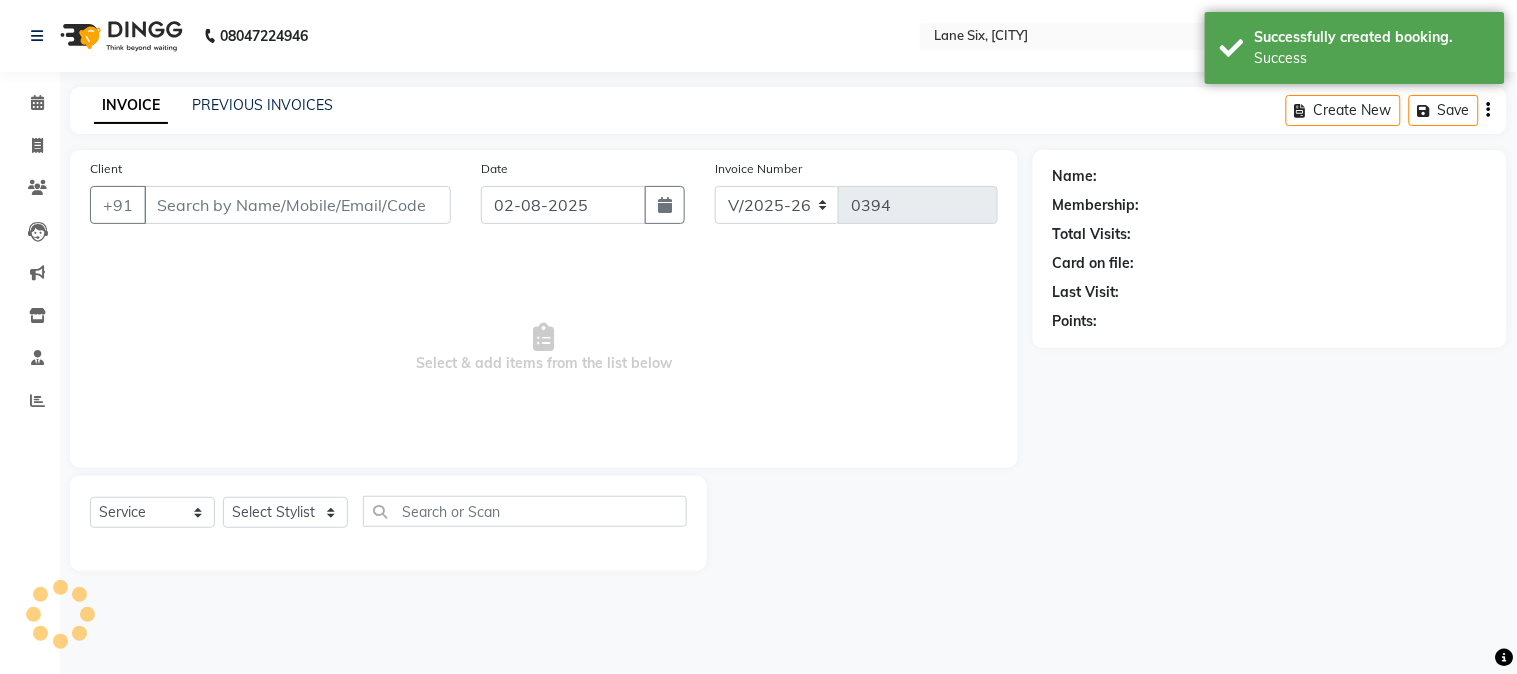 select on "9819" 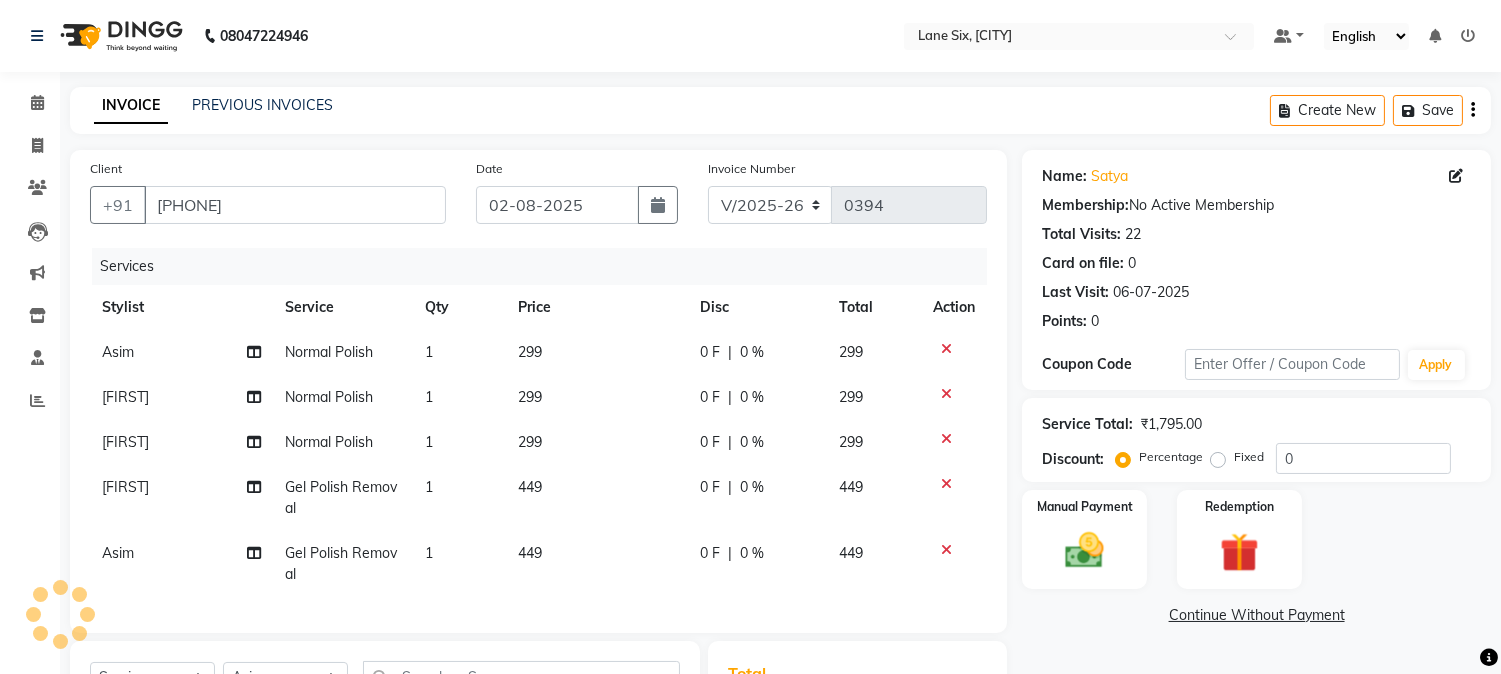 click 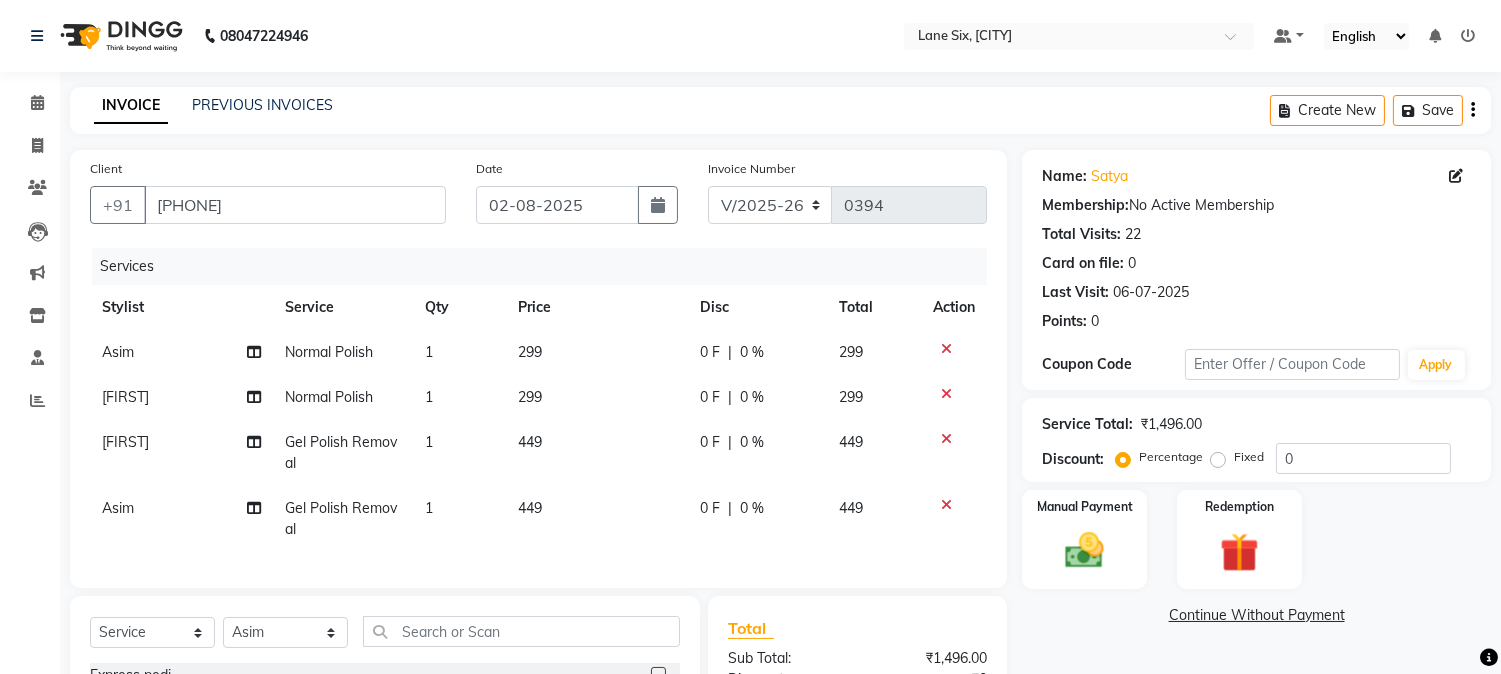 click on "299" 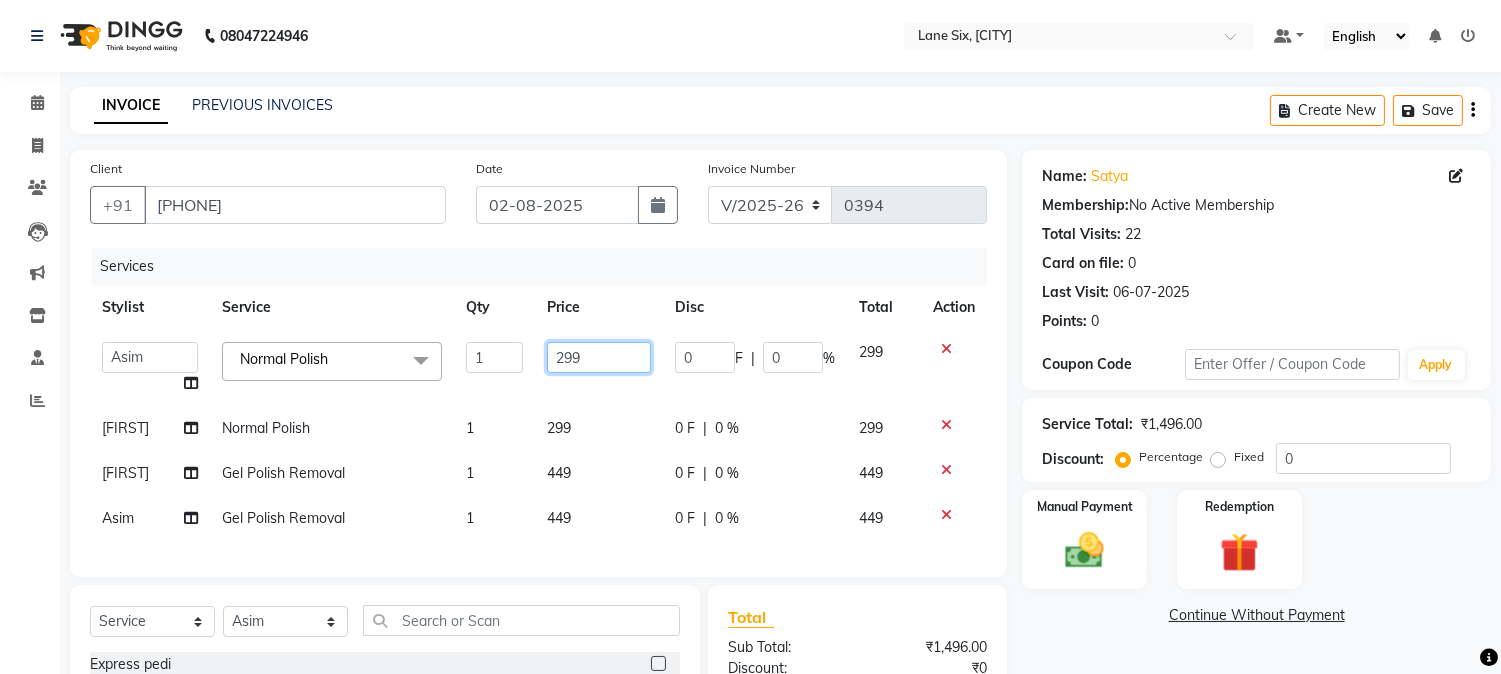 click on "299" 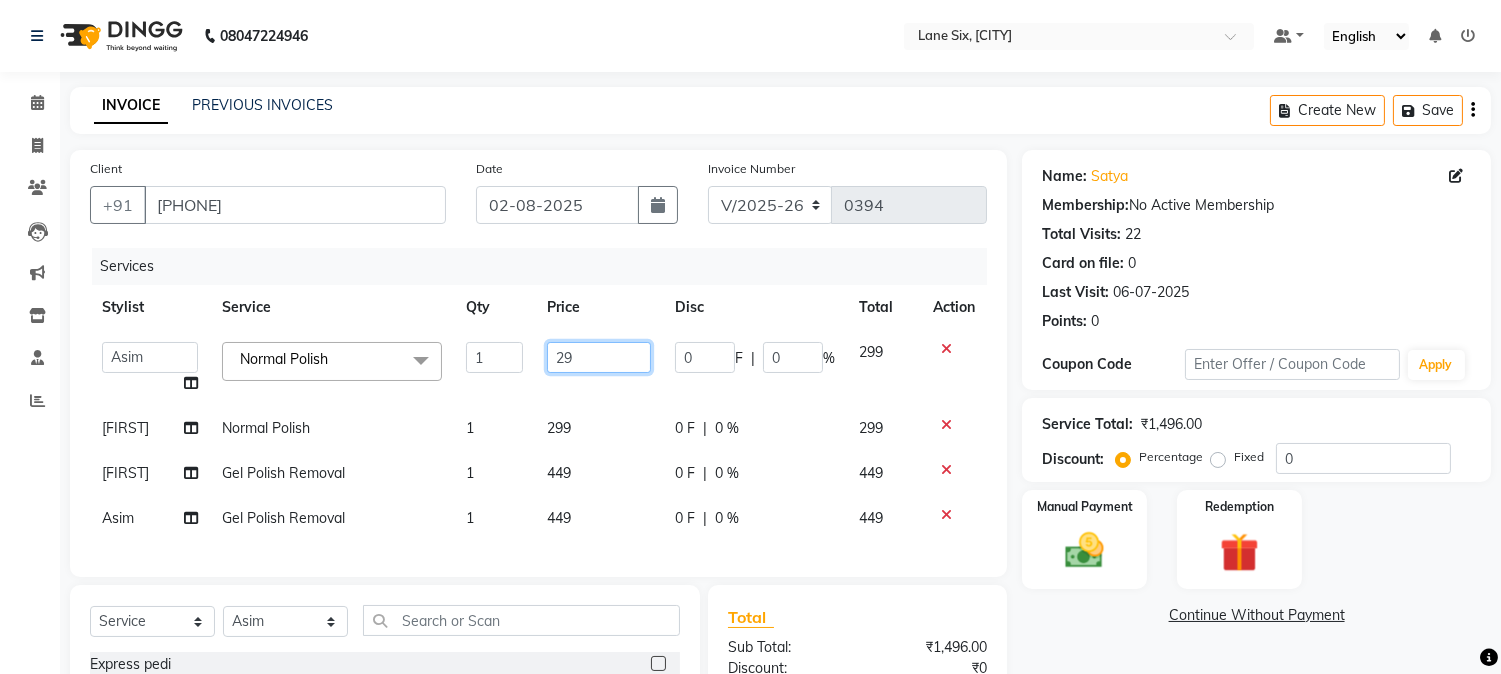 type on "2" 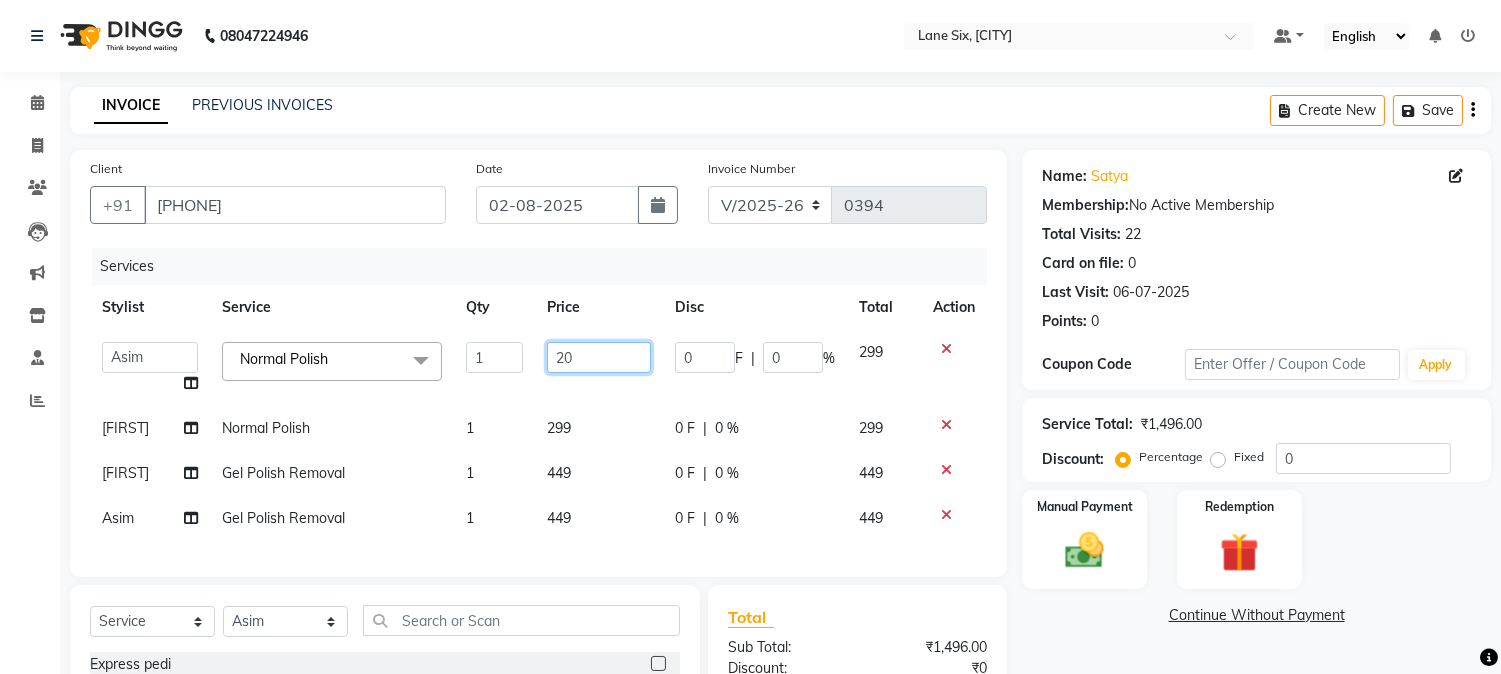 type on "200" 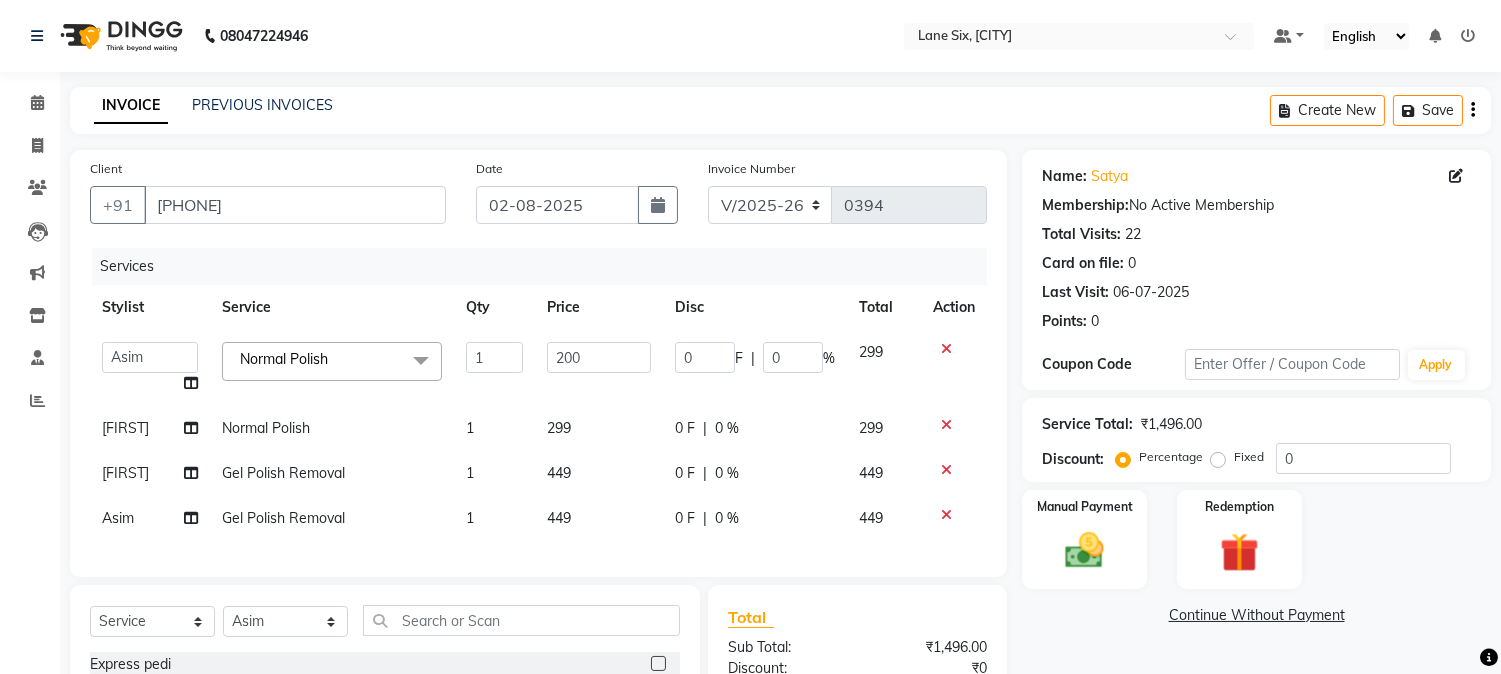 click on "299" 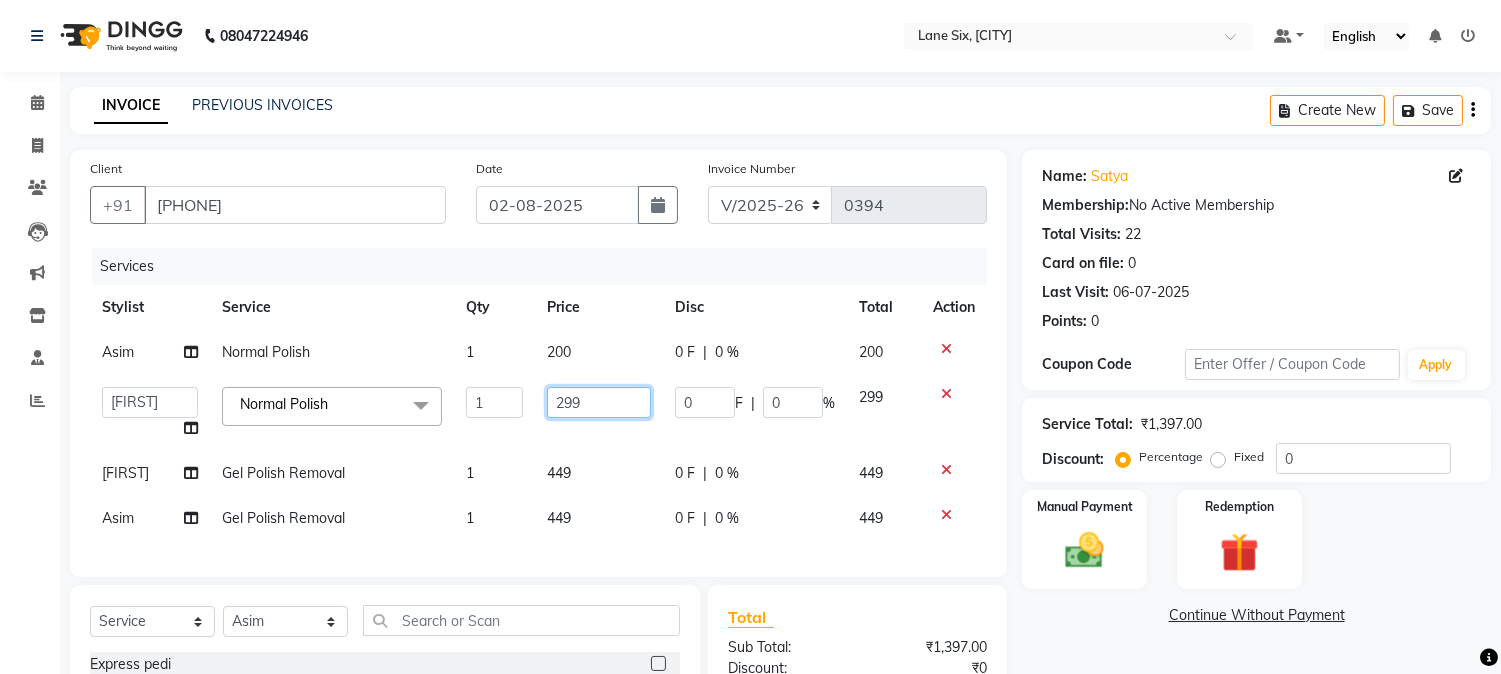 click on "299" 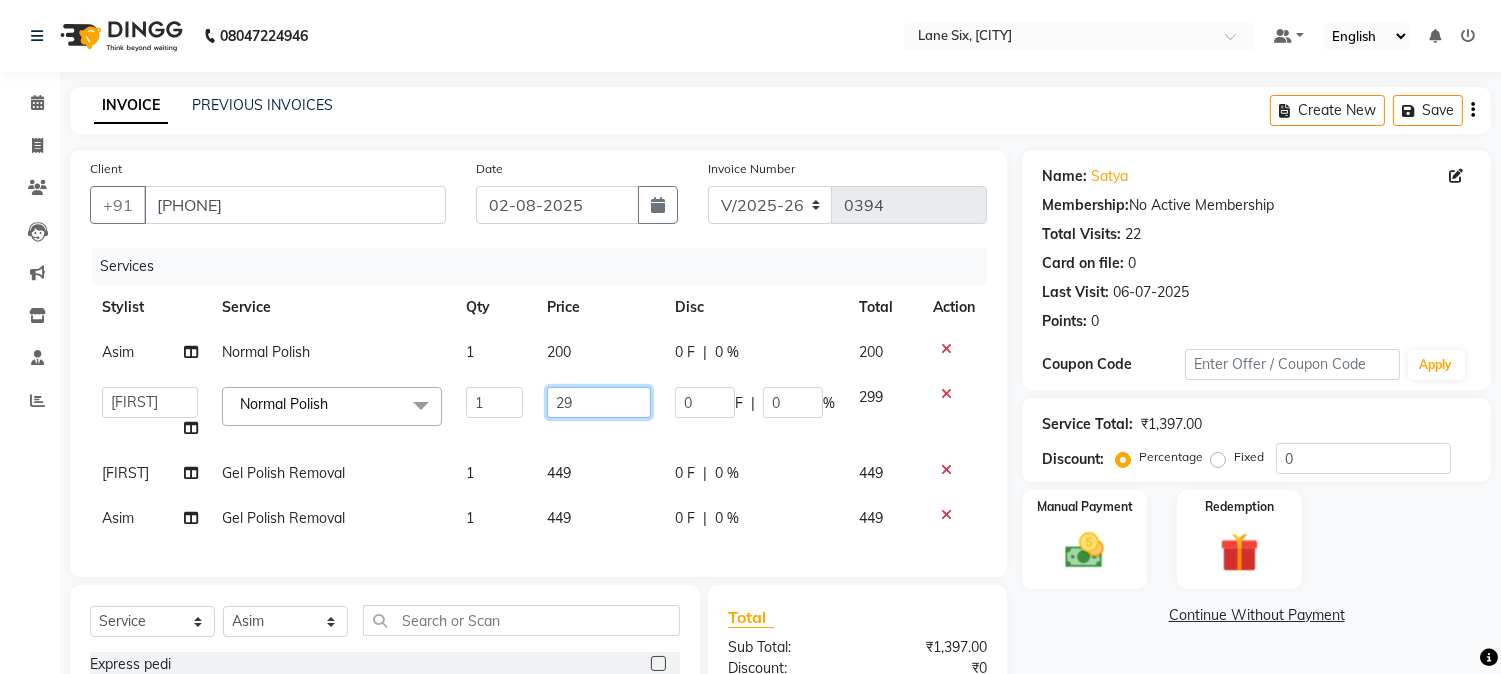 type on "2" 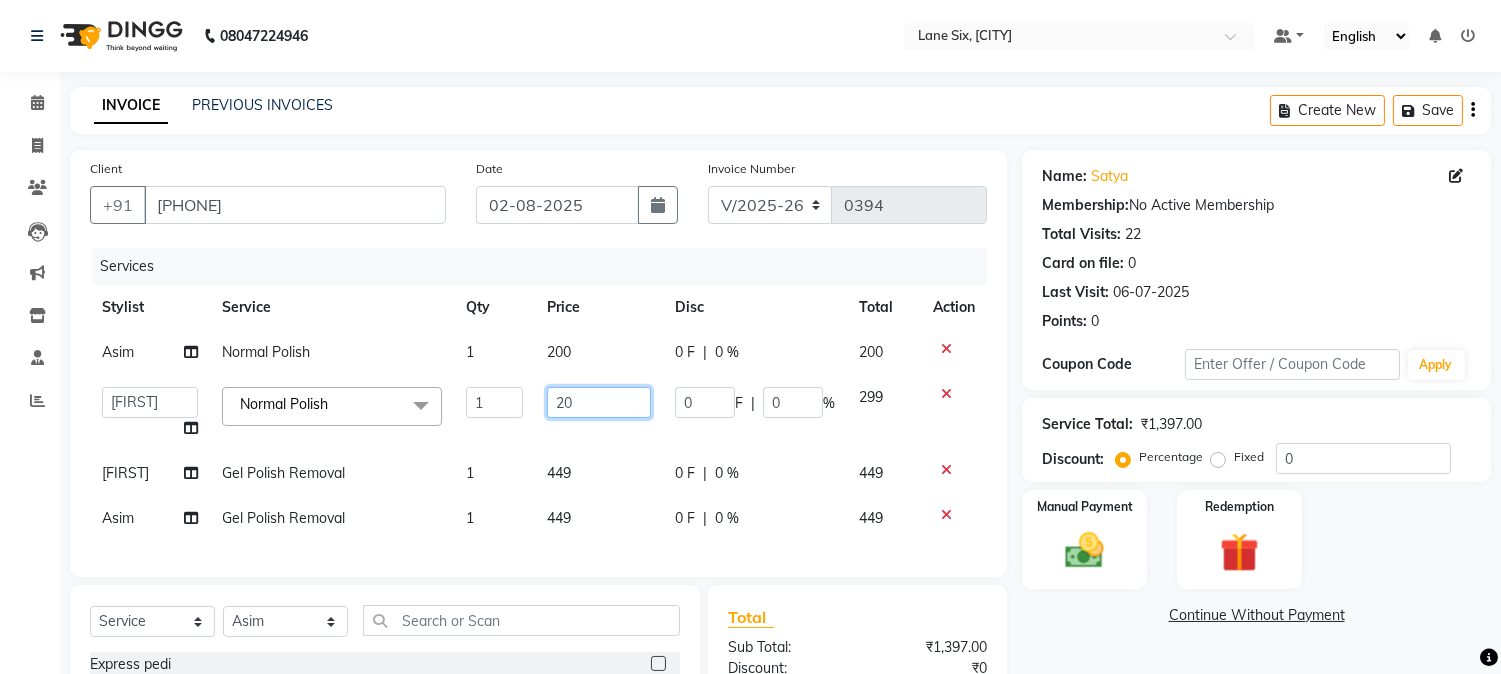 type on "200" 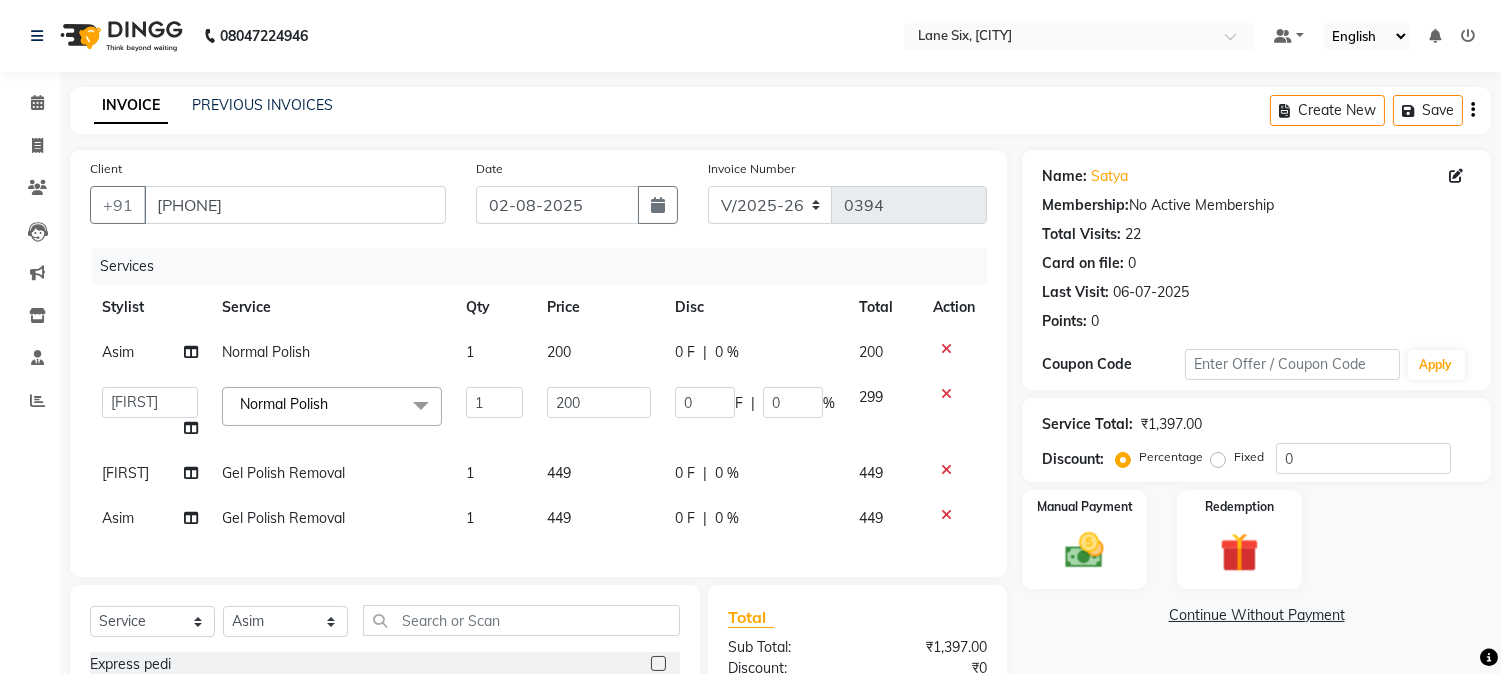 click on "449" 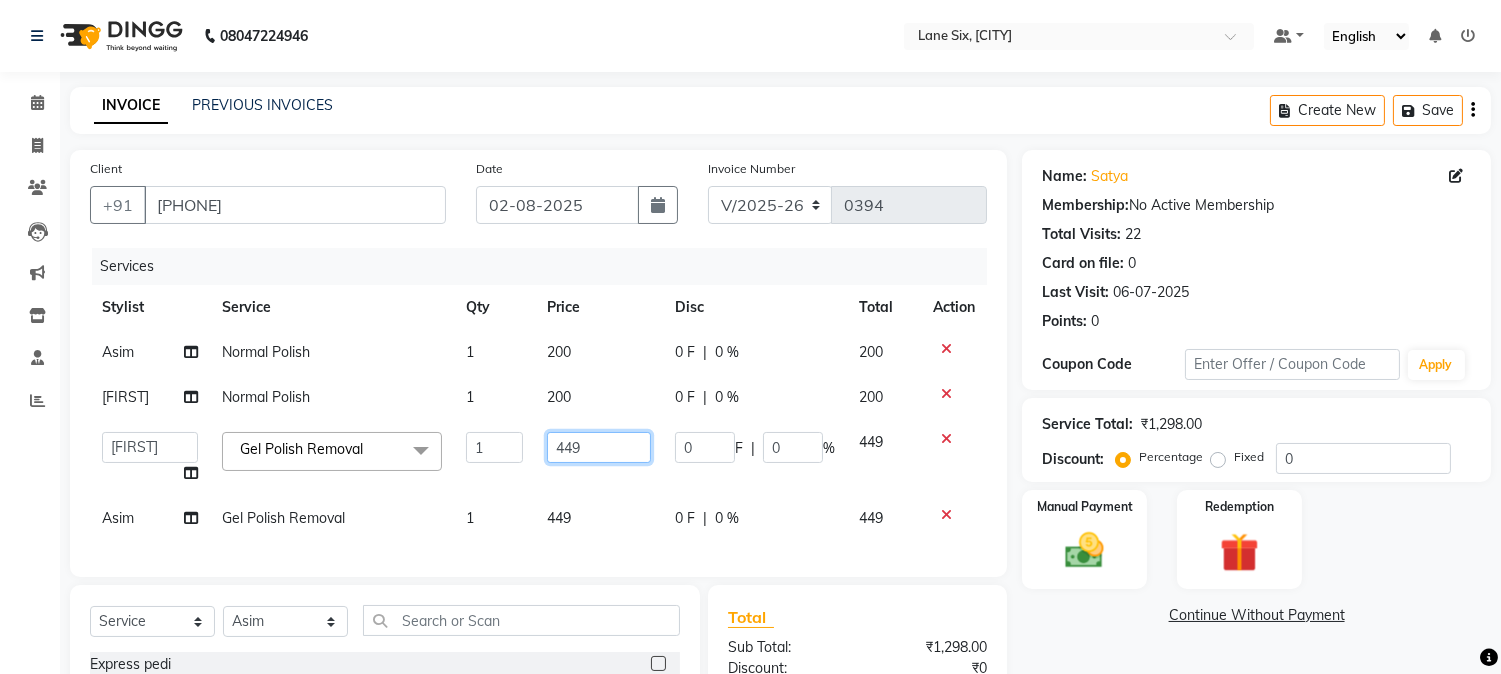 click on "449" 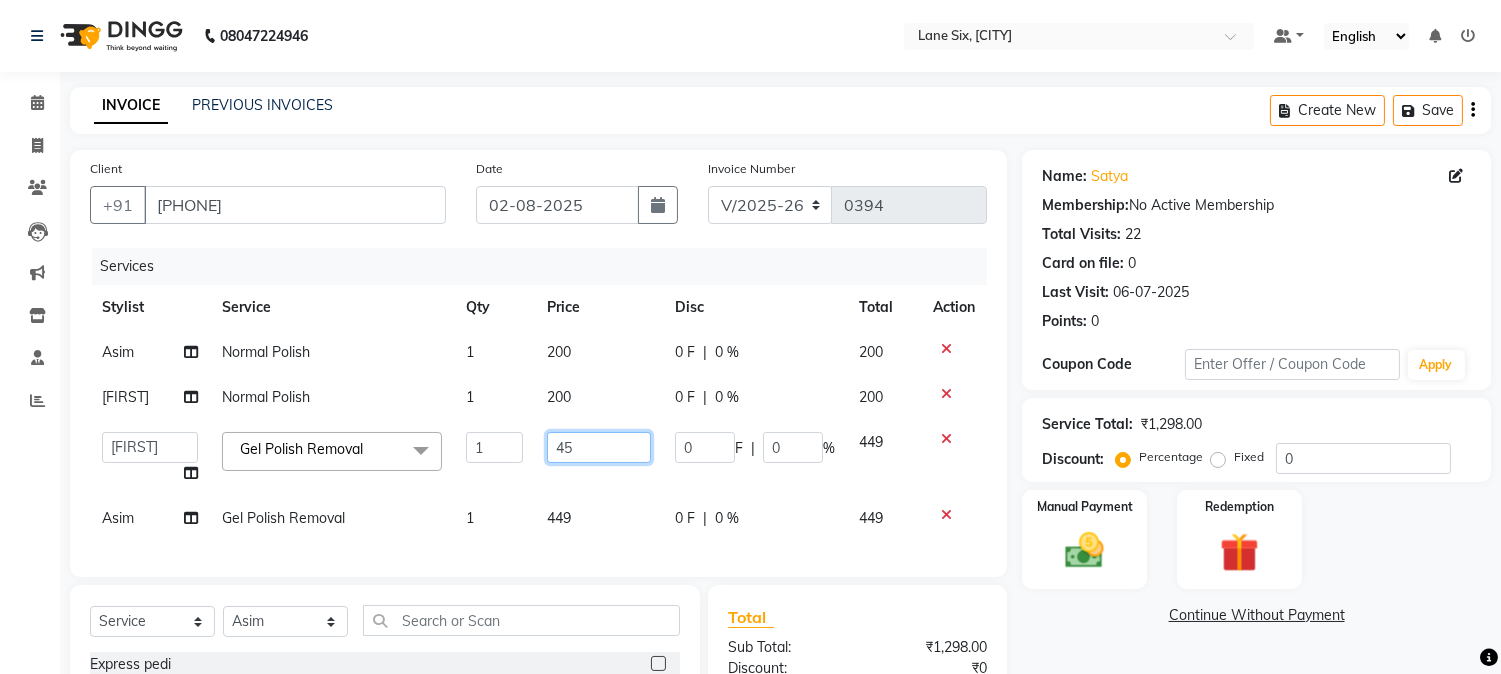 type on "450" 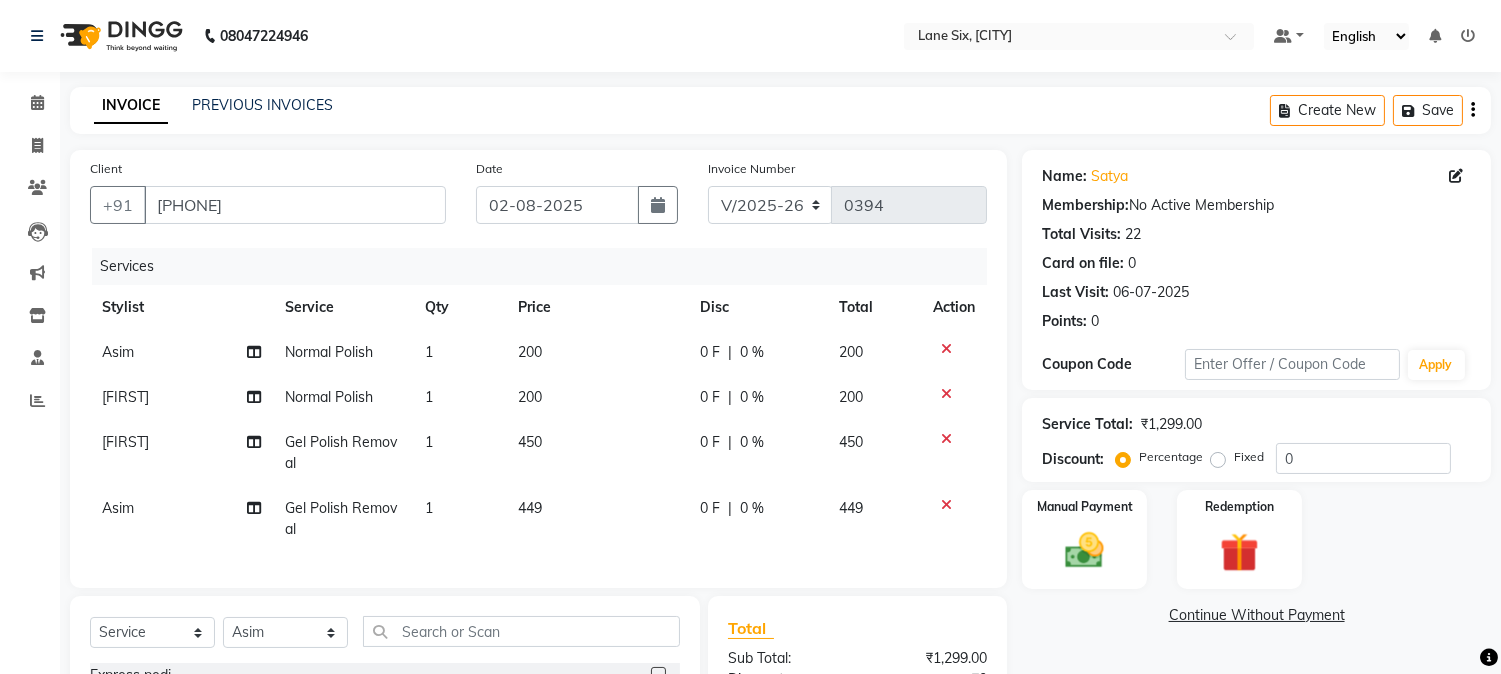 click on "449" 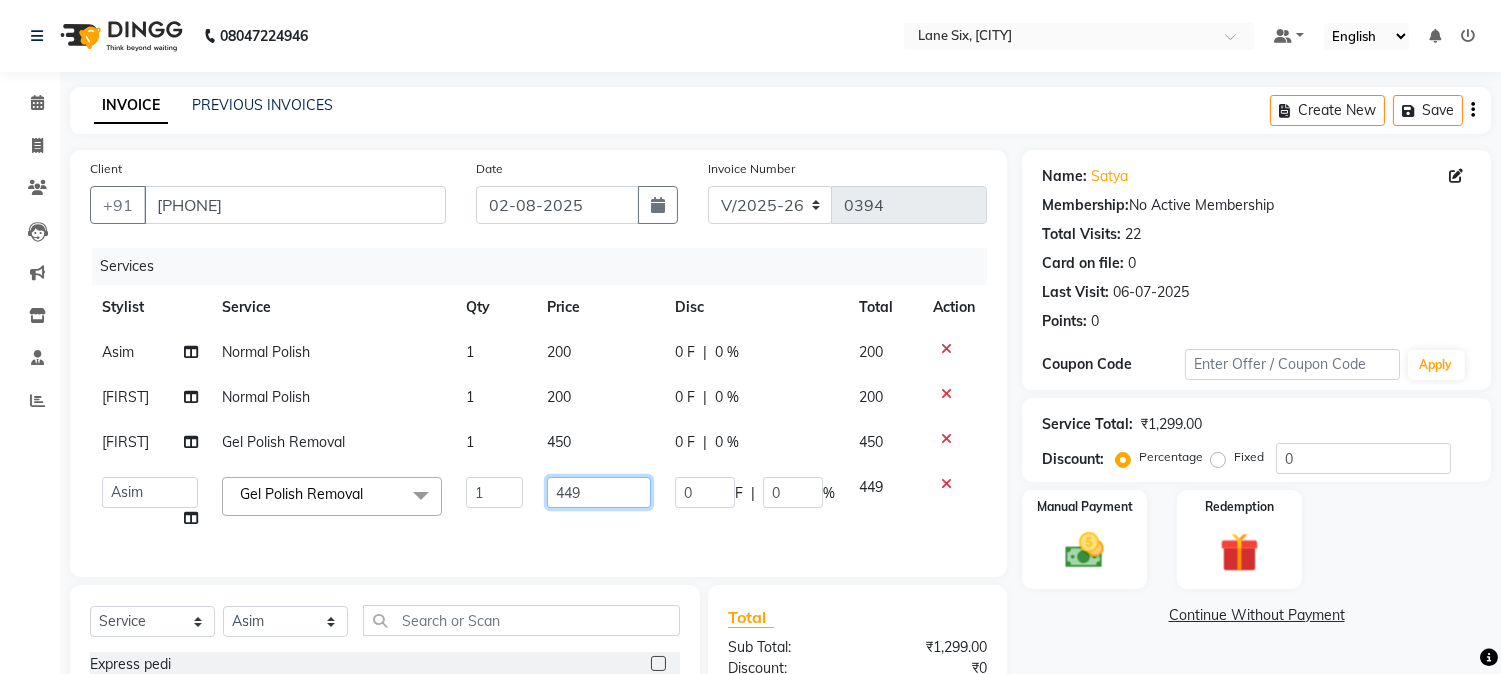 click on "449" 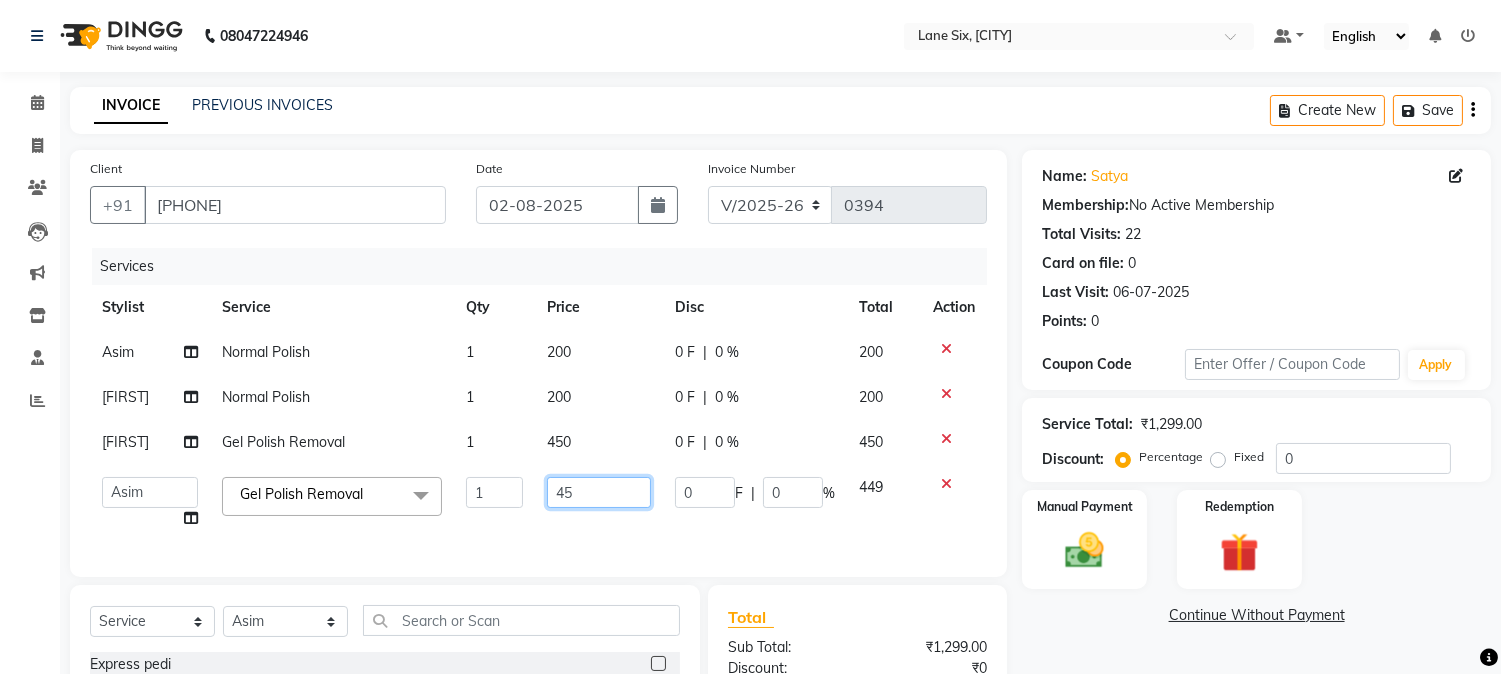 type on "450" 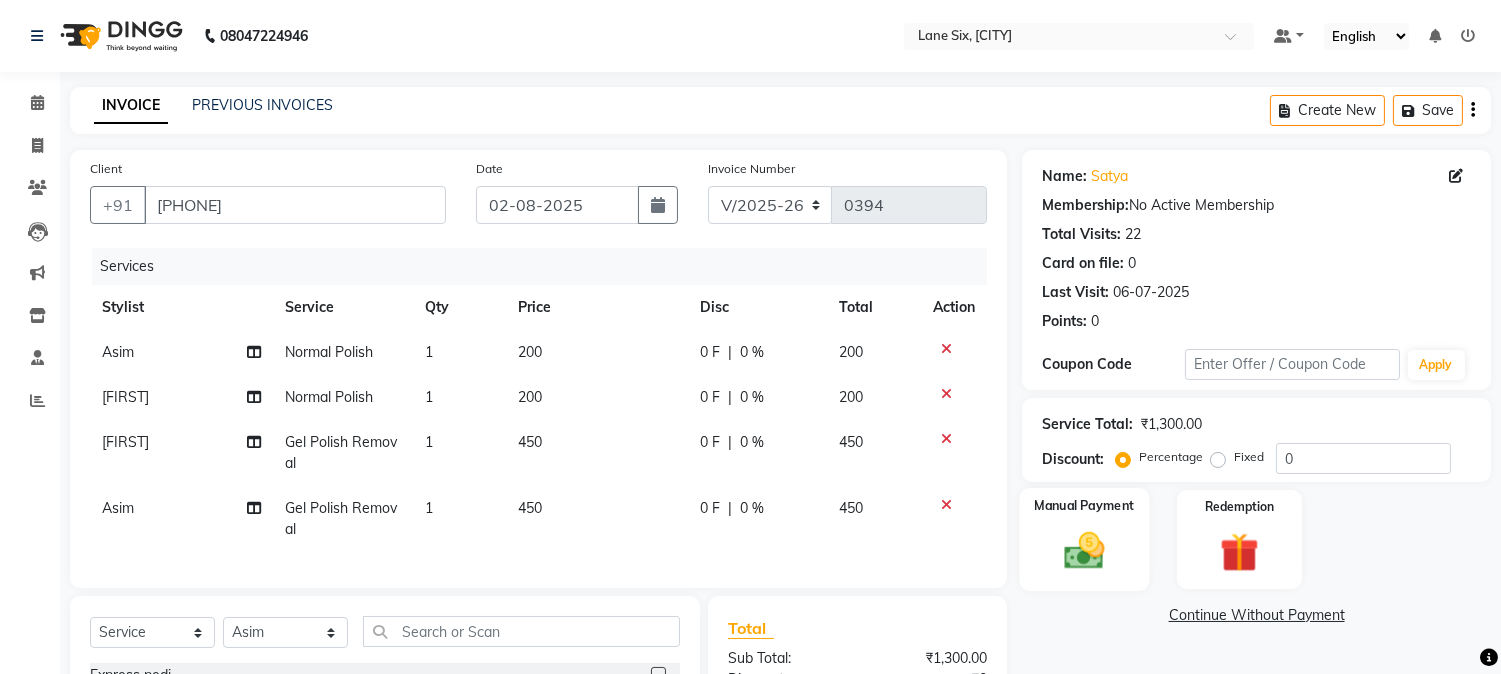 click 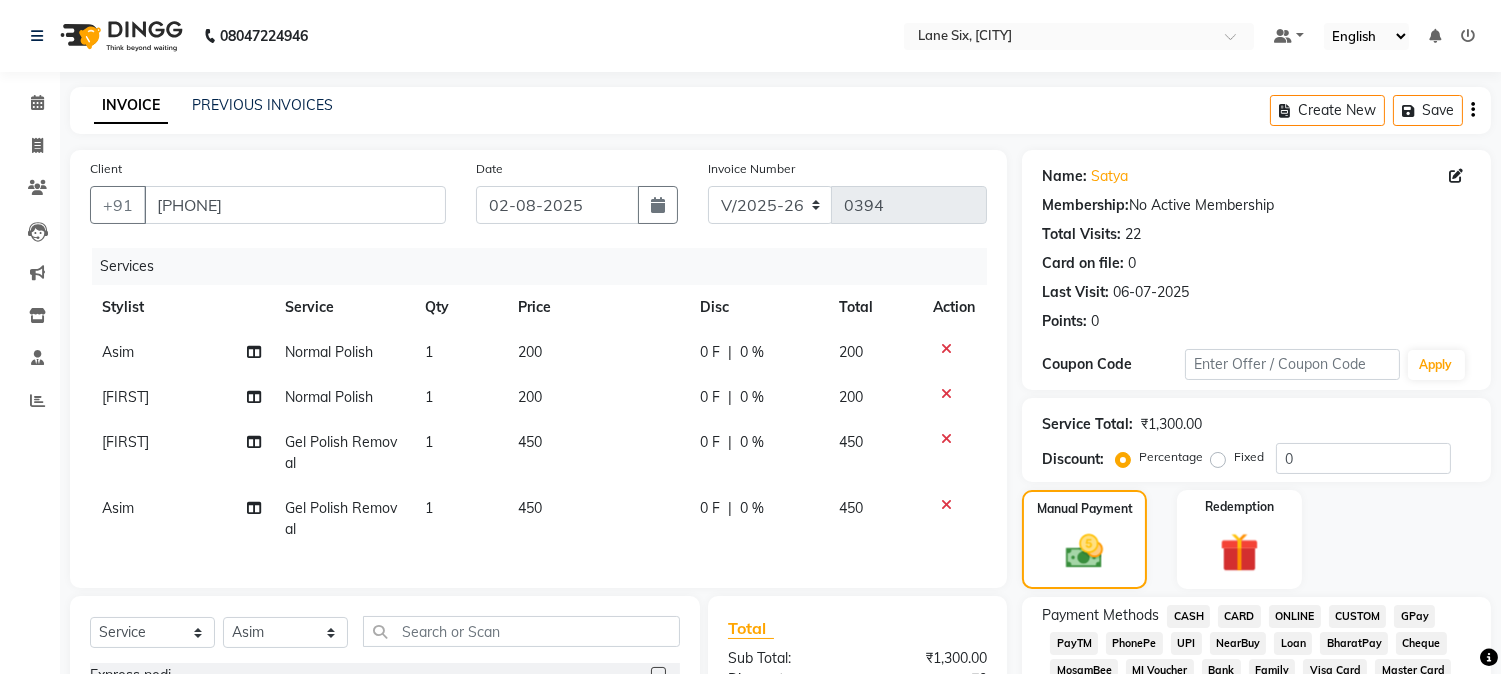 click on "GPay" 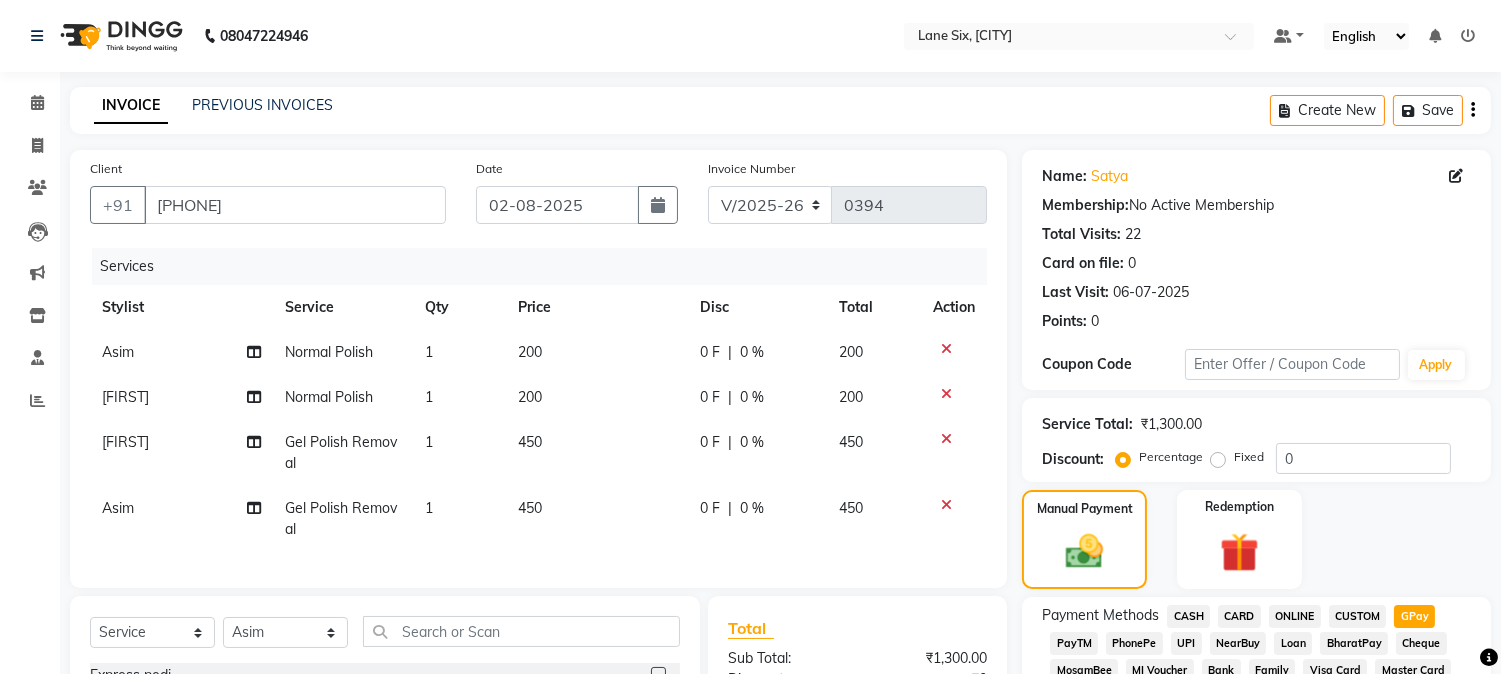 scroll, scrollTop: 590, scrollLeft: 0, axis: vertical 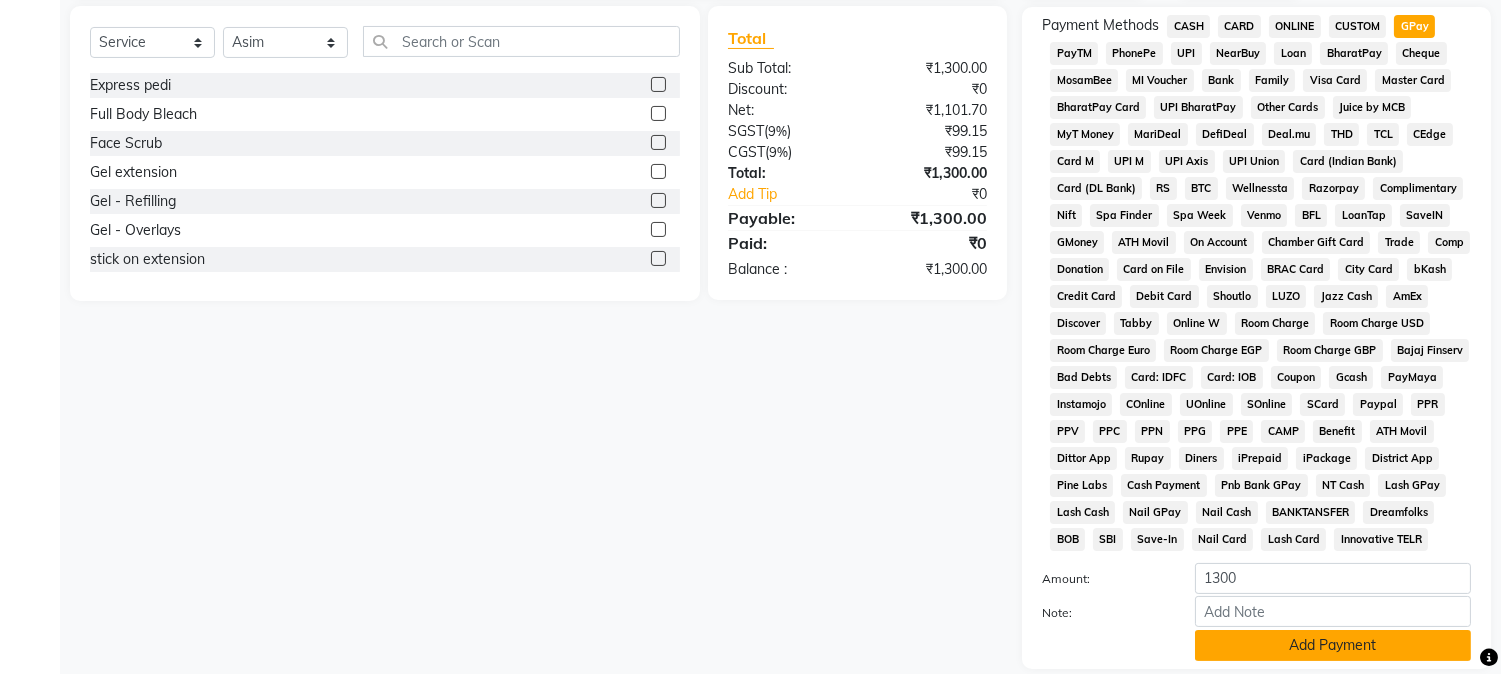click on "Add Payment" 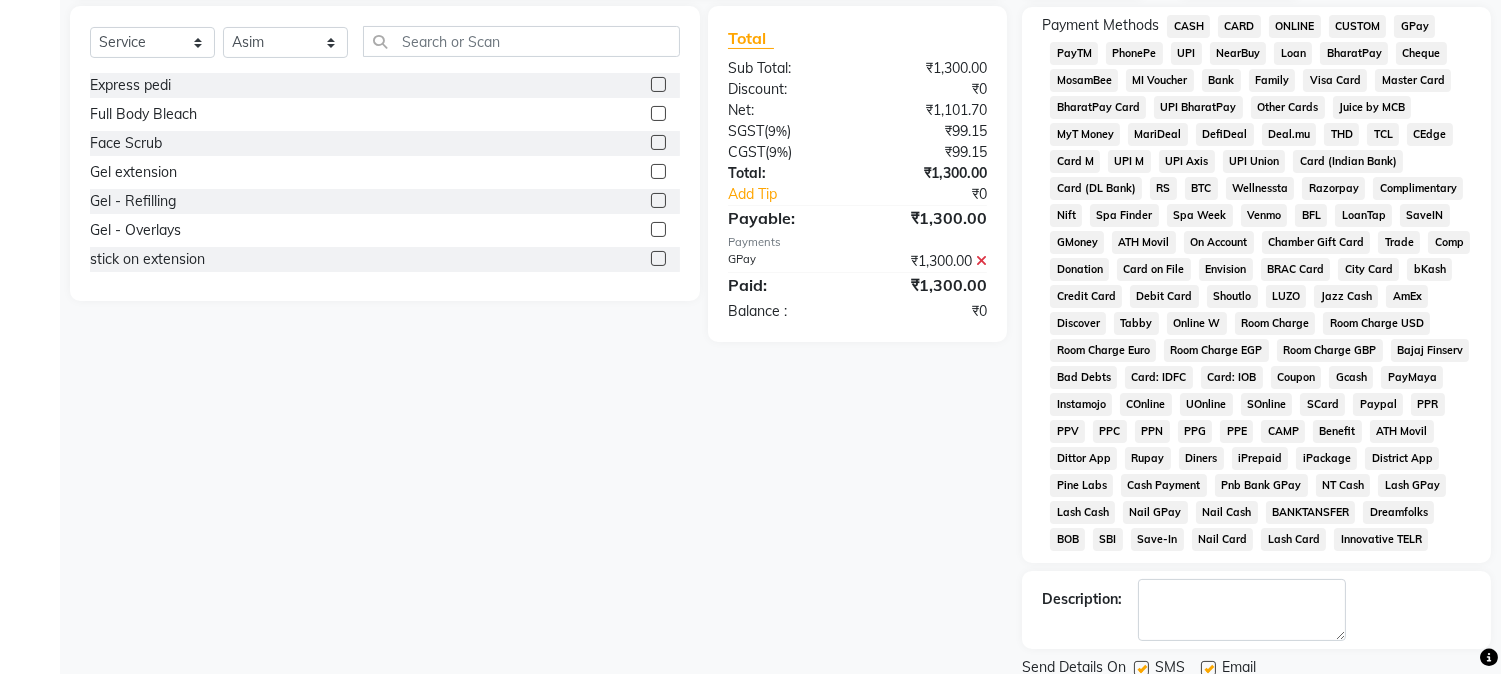 scroll, scrollTop: 666, scrollLeft: 0, axis: vertical 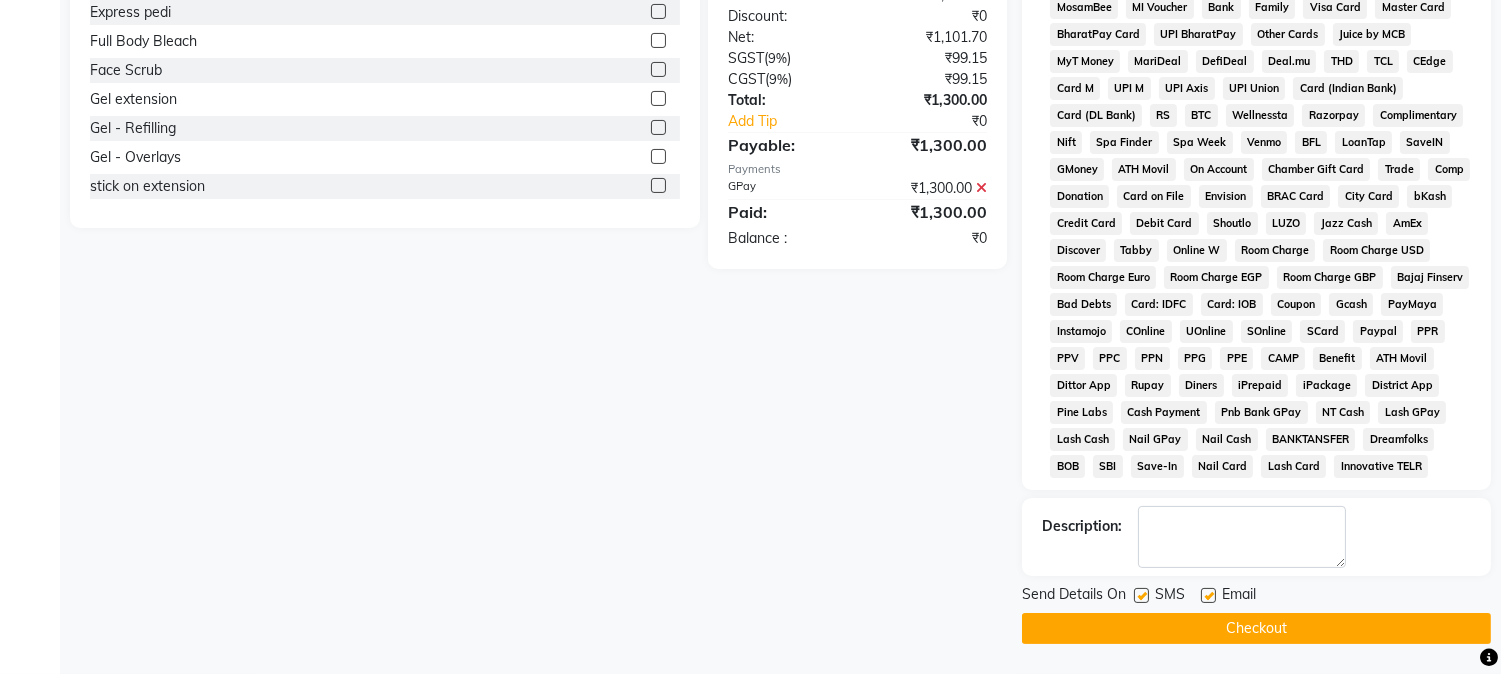 click on "Checkout" 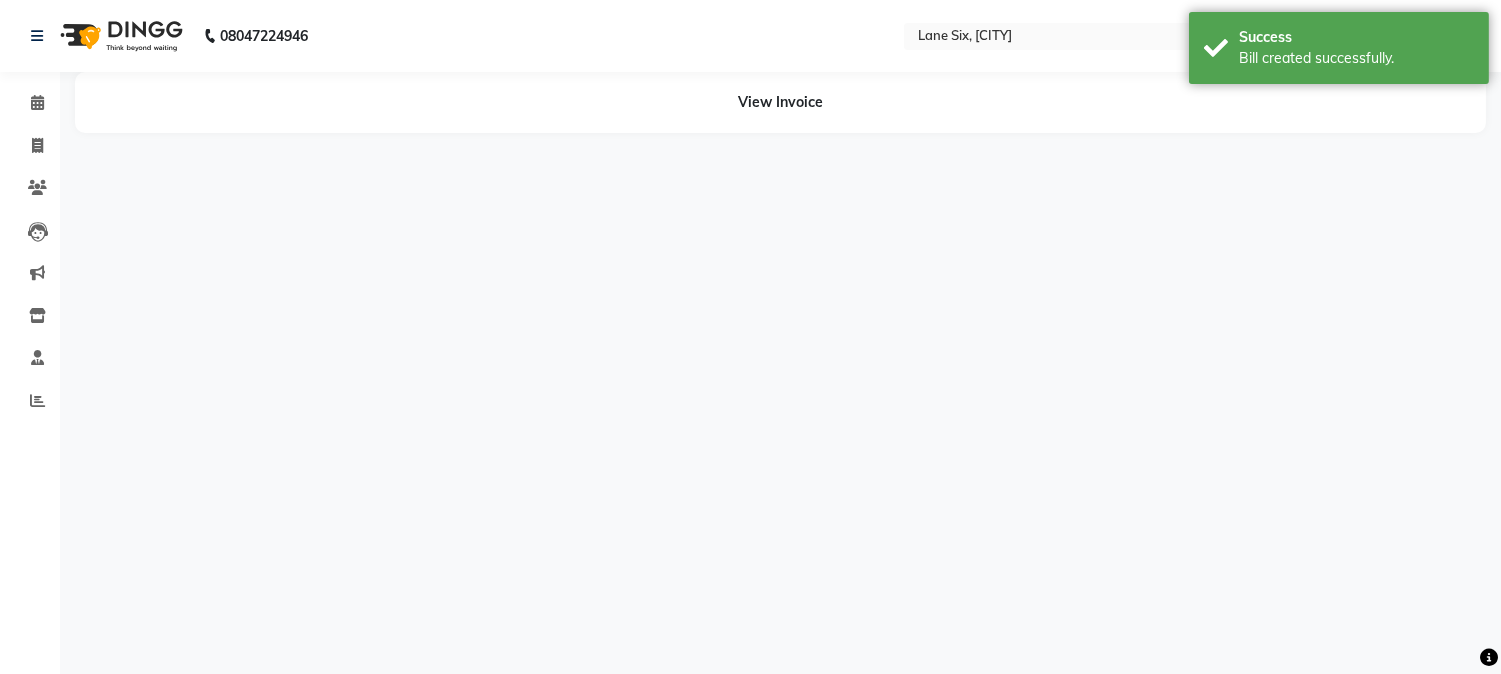 scroll, scrollTop: 0, scrollLeft: 0, axis: both 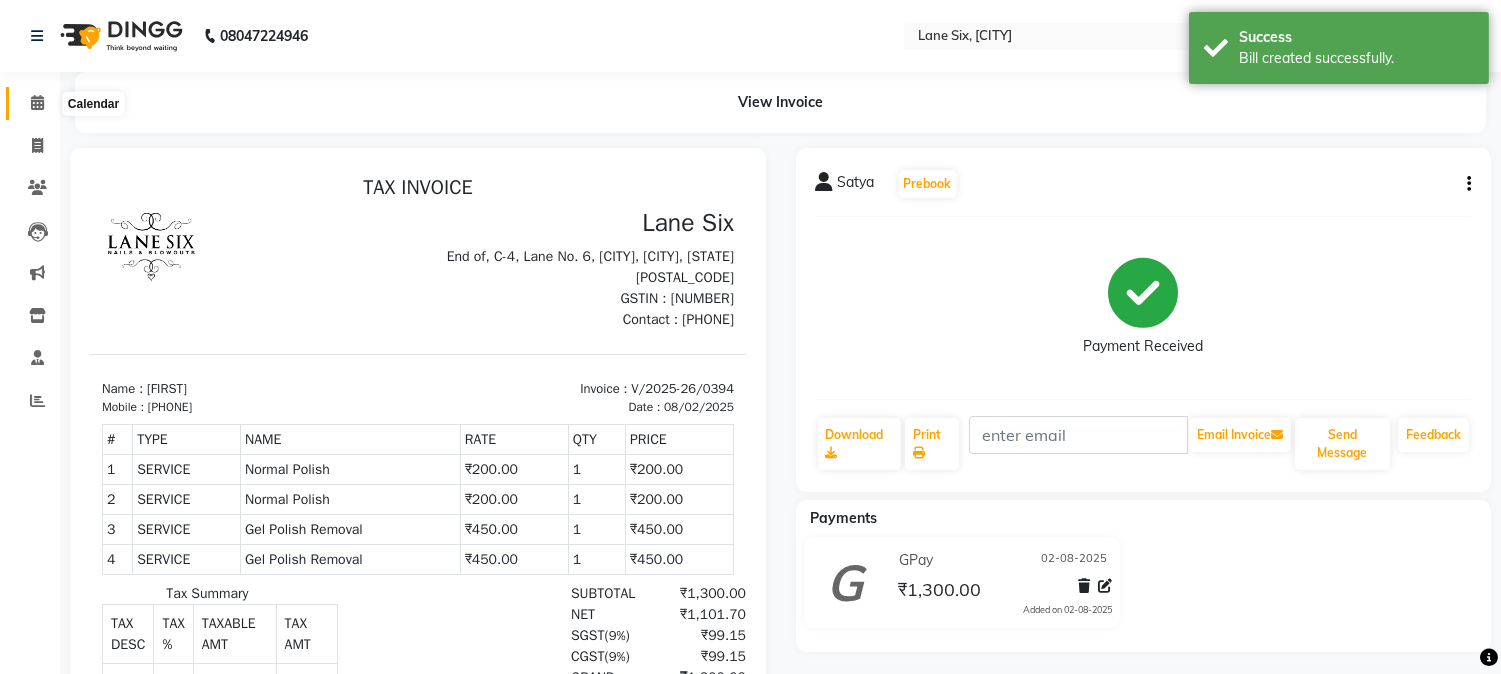 click 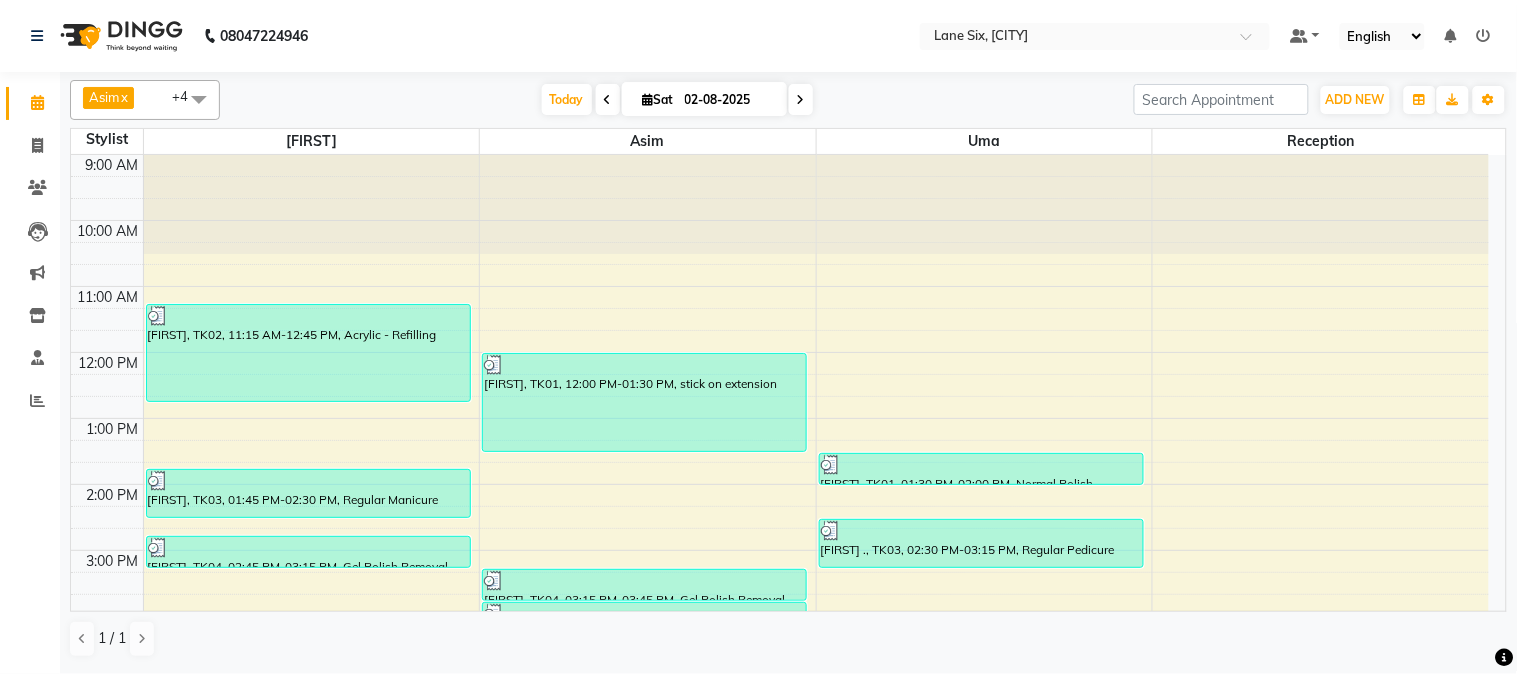 scroll, scrollTop: 272, scrollLeft: 0, axis: vertical 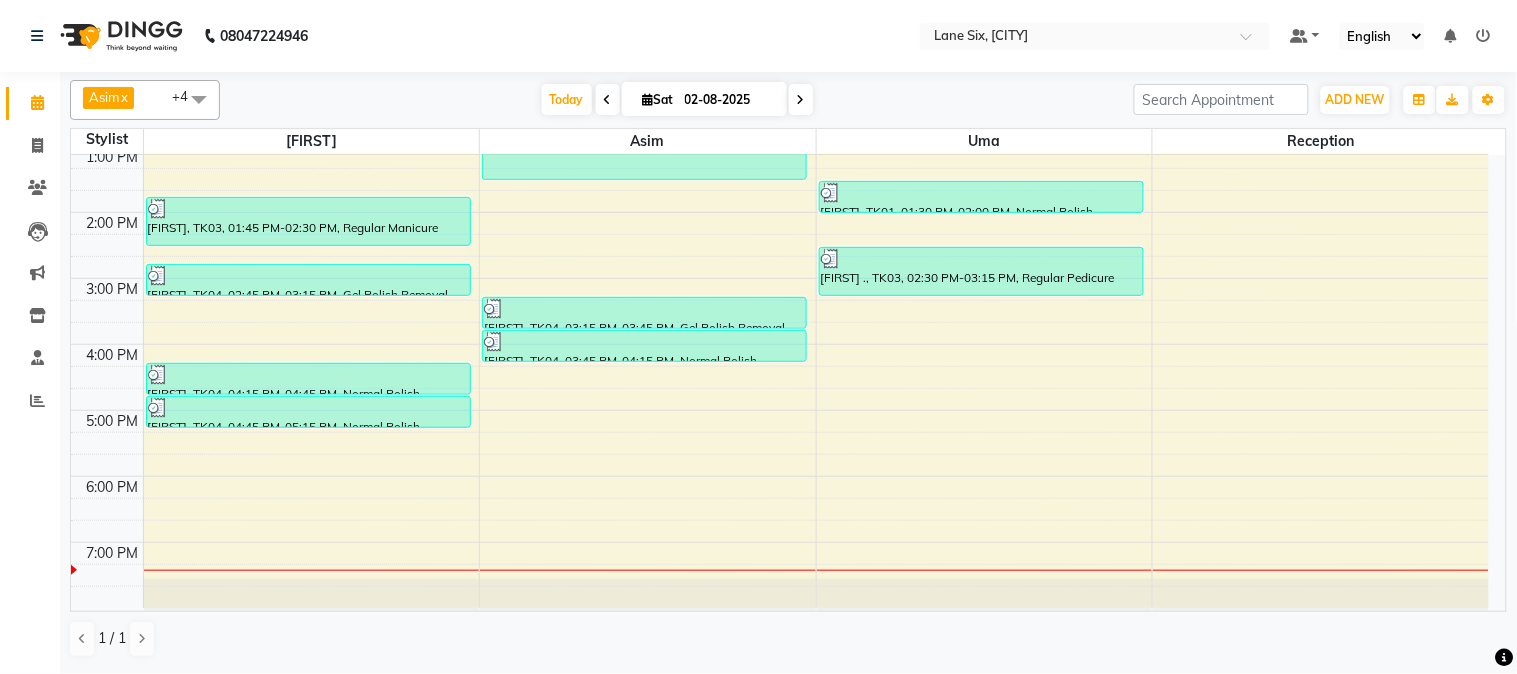 click on "9:00 AM 10:00 AM 11:00 AM 12:00 PM 1:00 PM 2:00 PM 3:00 PM 4:00 PM 5:00 PM 6:00 PM 7:00 PM     [FIRST], TK02, 11:15 AM-12:45 PM, Acrylic - Refilling     [FIRST], TK03, 01:45 PM-02:30 PM, Regular Manicure     [FIRST], TK04, 02:45 PM-03:15 PM, Gel Polish Removal     [FIRST], TK04, 04:15 PM-04:45 PM, Normal Polish     [FIRST], TK04, 04:45 PM-05:15 PM, Normal Polish     [FIRST], TK01, 12:00 PM-01:30 PM, stick on extension     [FIRST], TK04, 03:15 PM-03:45 PM, Gel Polish Removal     [FIRST], TK04, 03:45 PM-04:15 PM, Normal Polish     [FIRST], TK01, 01:30 PM-02:00 PM, Normal Polish     [FIRST], TK03, 02:30 PM-03:15 PM, Regular Pedicure" at bounding box center (780, 245) 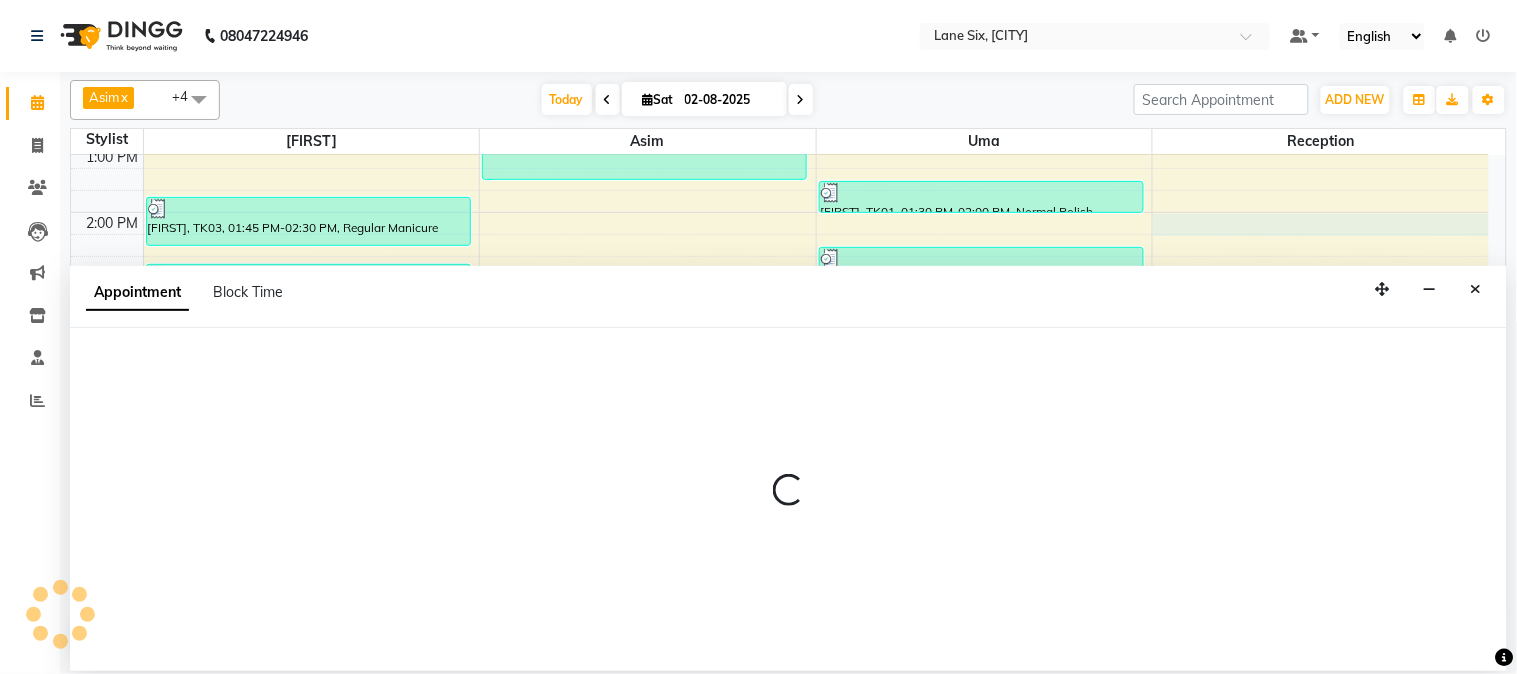 select on "17462" 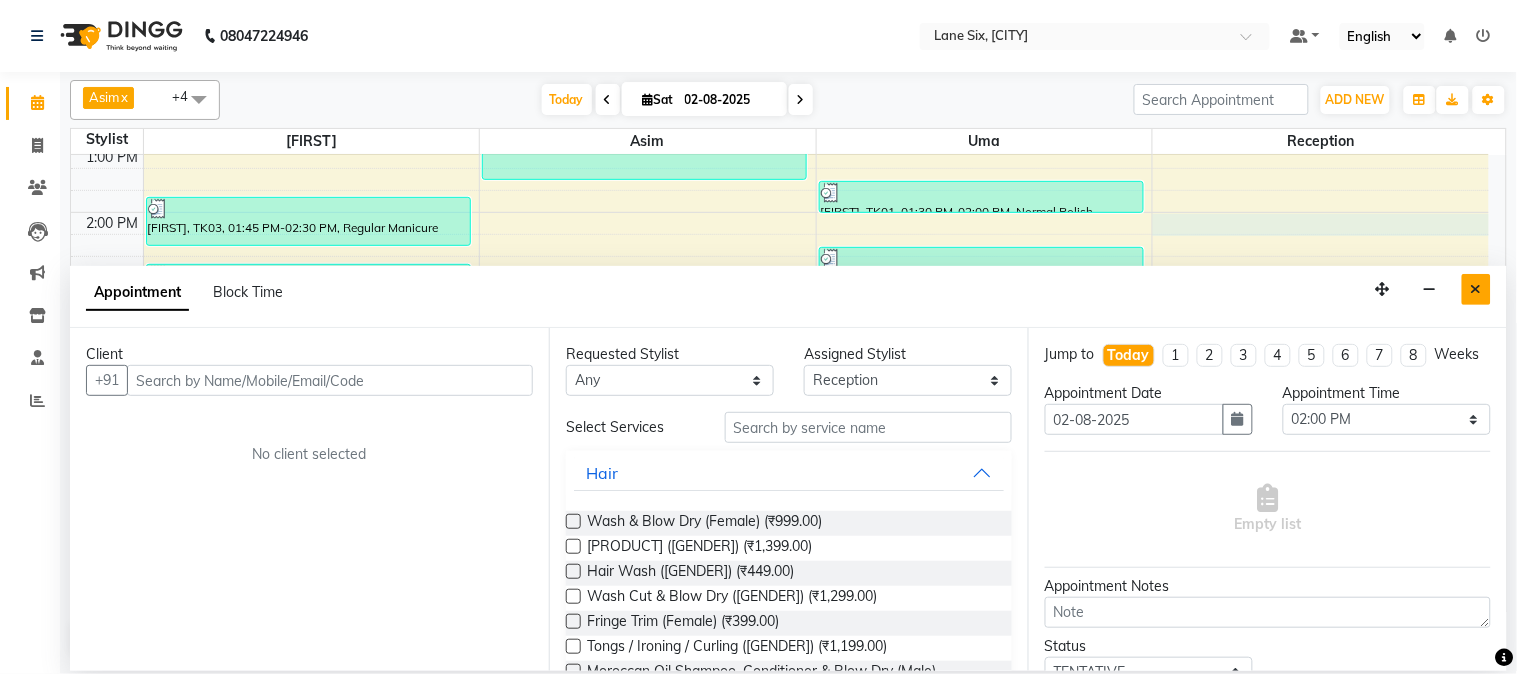 click at bounding box center (1476, 289) 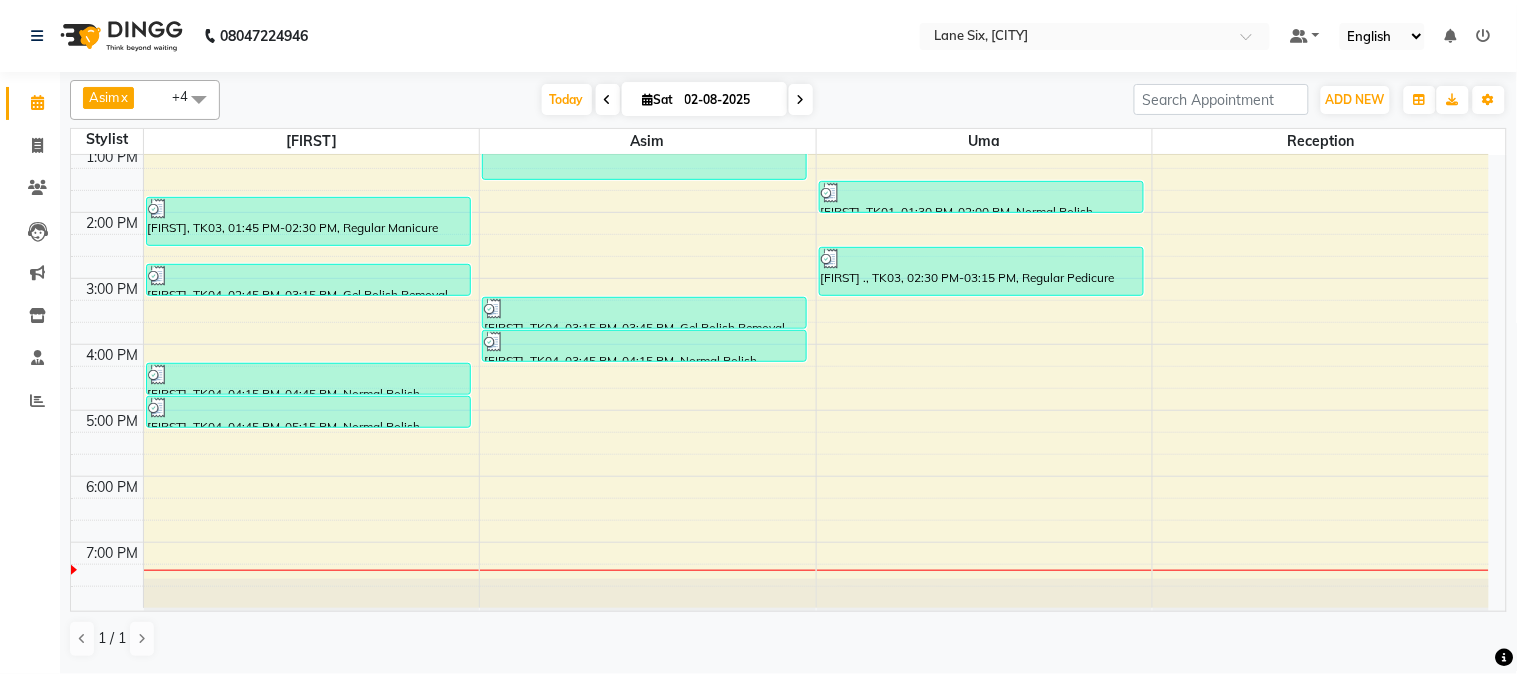scroll, scrollTop: 0, scrollLeft: 0, axis: both 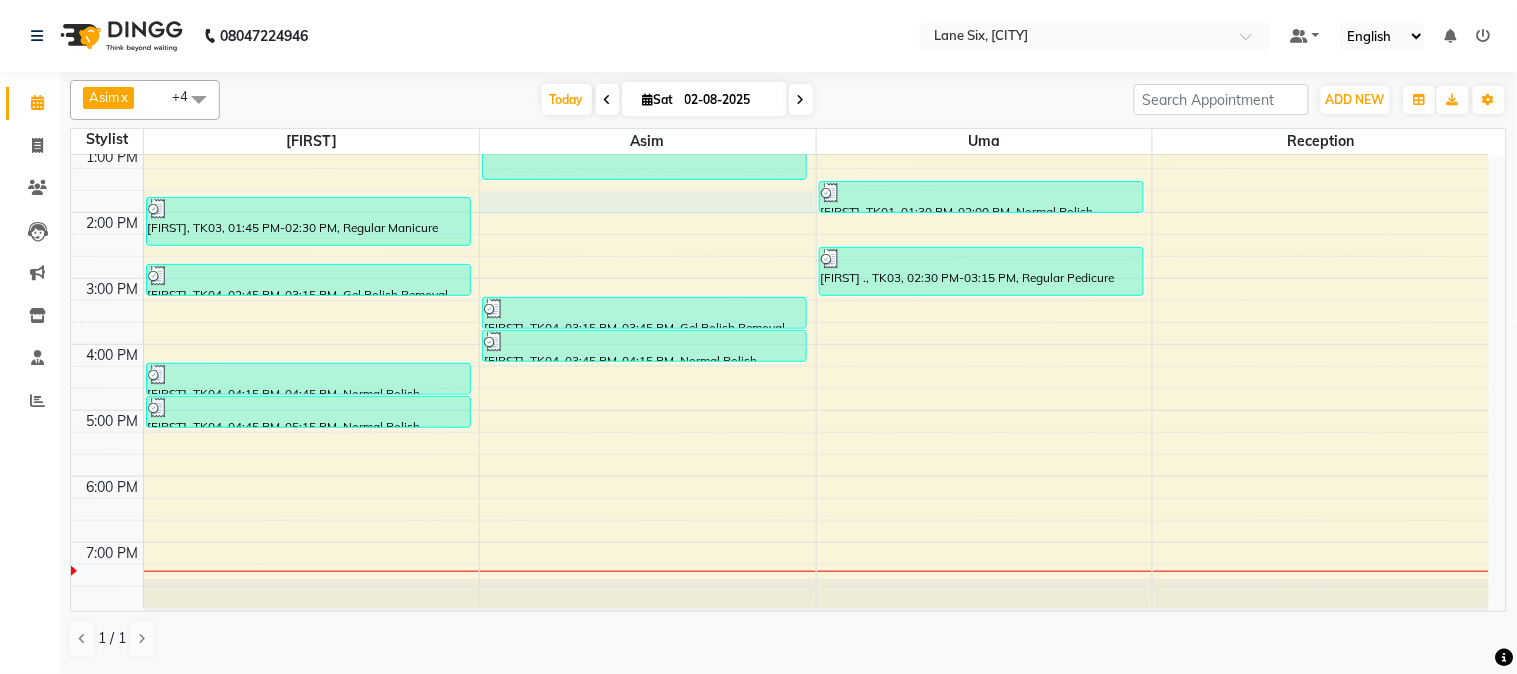 click on "9:00 AM 10:00 AM 11:00 AM 12:00 PM 1:00 PM 2:00 PM 3:00 PM 4:00 PM 5:00 PM 6:00 PM 7:00 PM     [FIRST], TK02, 11:15 AM-12:45 PM, Acrylic - Refilling     [FIRST], TK03, 01:45 PM-02:30 PM, Regular Manicure     [FIRST], TK04, 02:45 PM-03:15 PM, Gel Polish Removal     [FIRST], TK04, 04:15 PM-04:45 PM, Normal Polish     [FIRST], TK04, 04:45 PM-05:15 PM, Normal Polish     [FIRST], TK01, 12:00 PM-01:30 PM, stick on extension     [FIRST], TK04, 03:15 PM-03:45 PM, Gel Polish Removal     [FIRST], TK04, 03:45 PM-04:15 PM, Normal Polish     [FIRST], TK01, 01:30 PM-02:00 PM, Normal Polish     [FIRST], TK03, 02:30 PM-03:15 PM, Regular Pedicure" at bounding box center (780, 245) 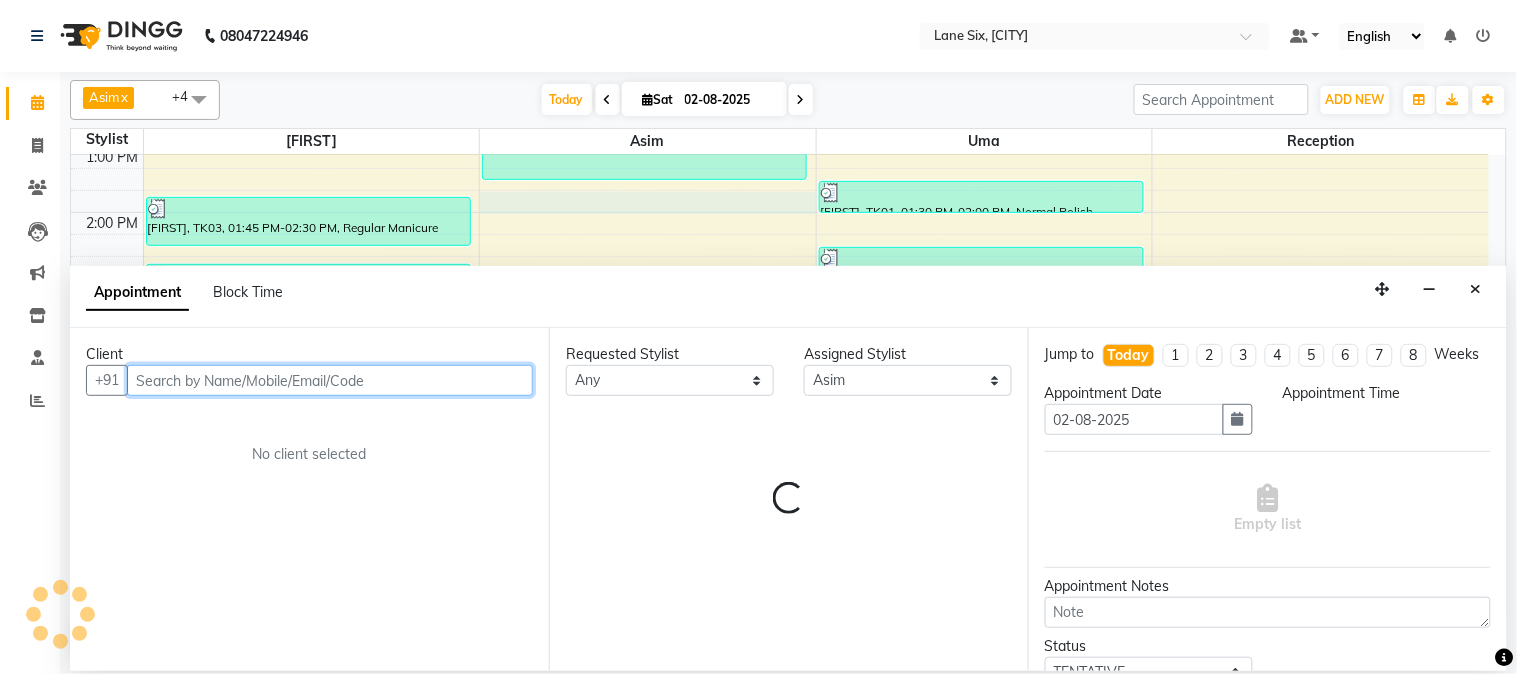 select on "825" 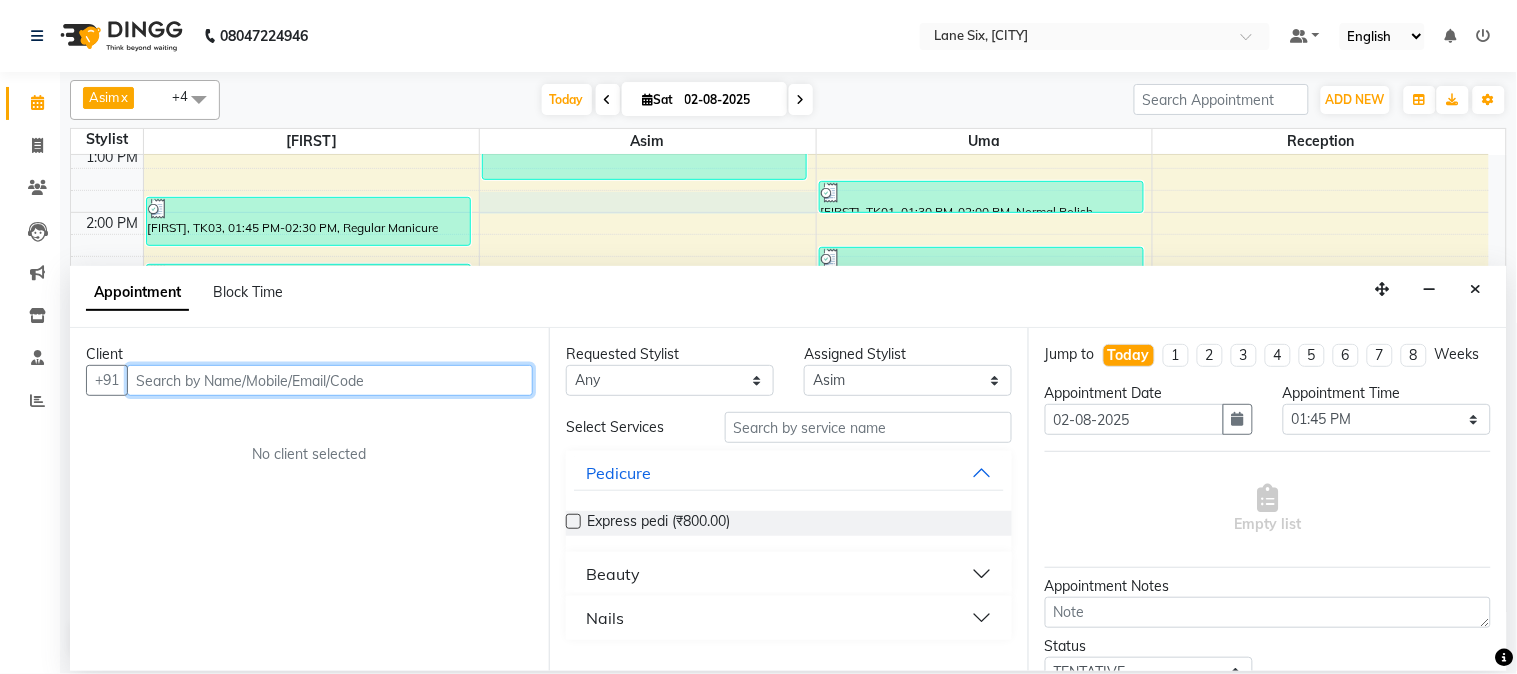 click at bounding box center (330, 380) 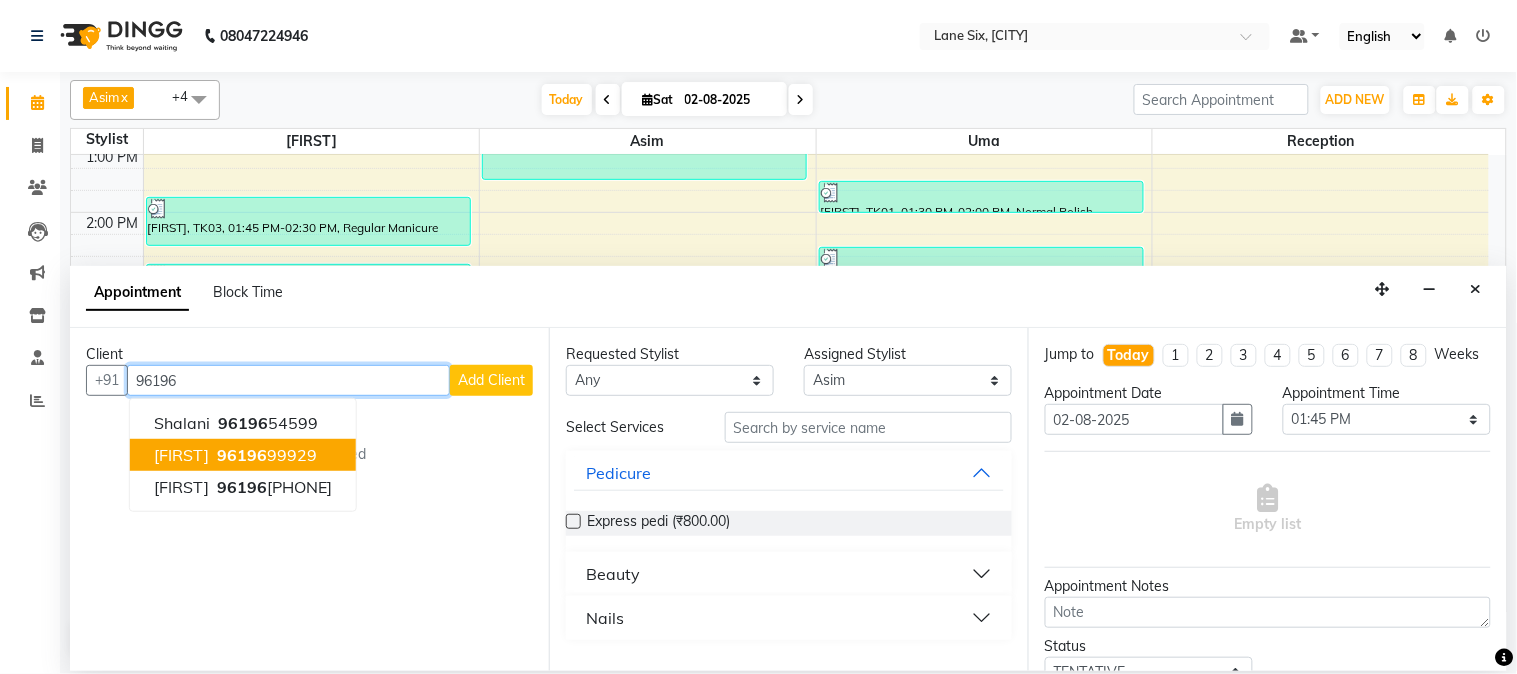 click on "96196" at bounding box center (242, 455) 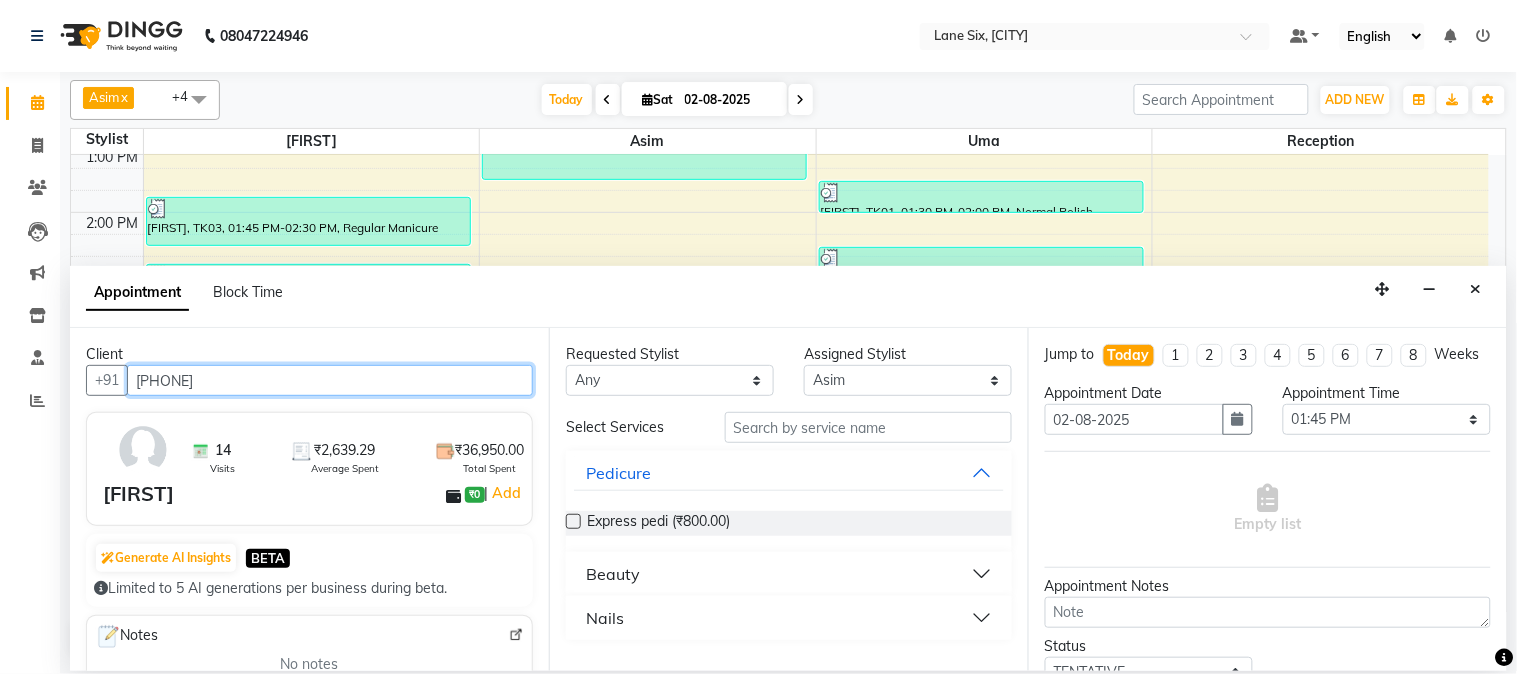 type on "[PHONE]" 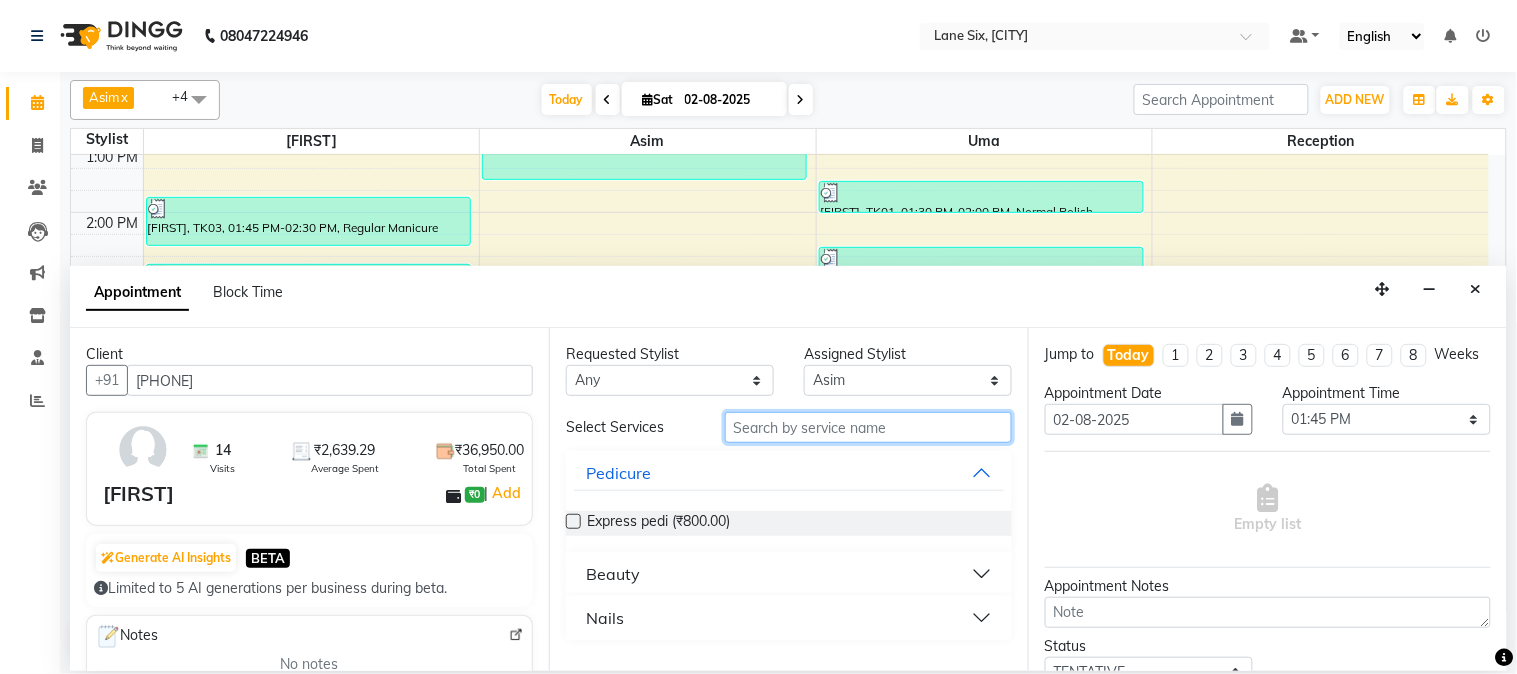 click at bounding box center (868, 427) 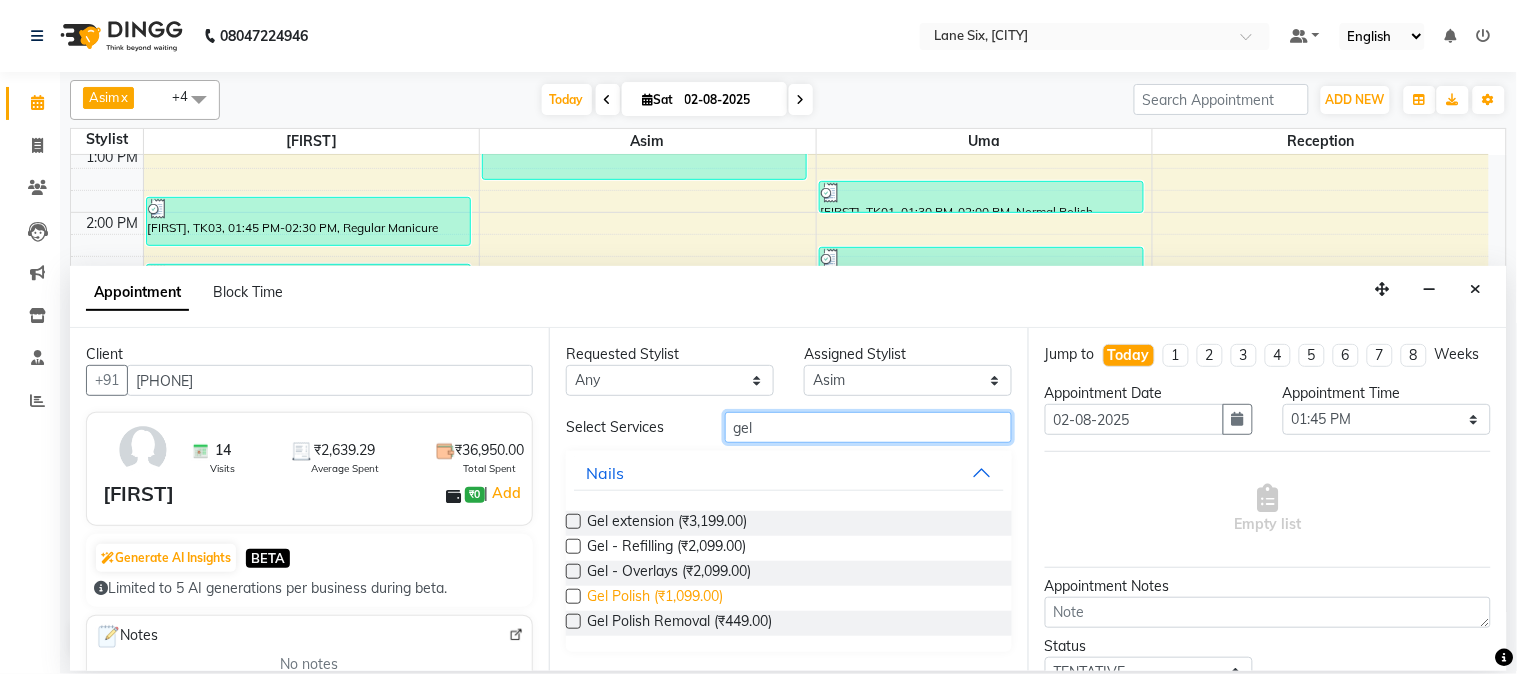 type on "gel" 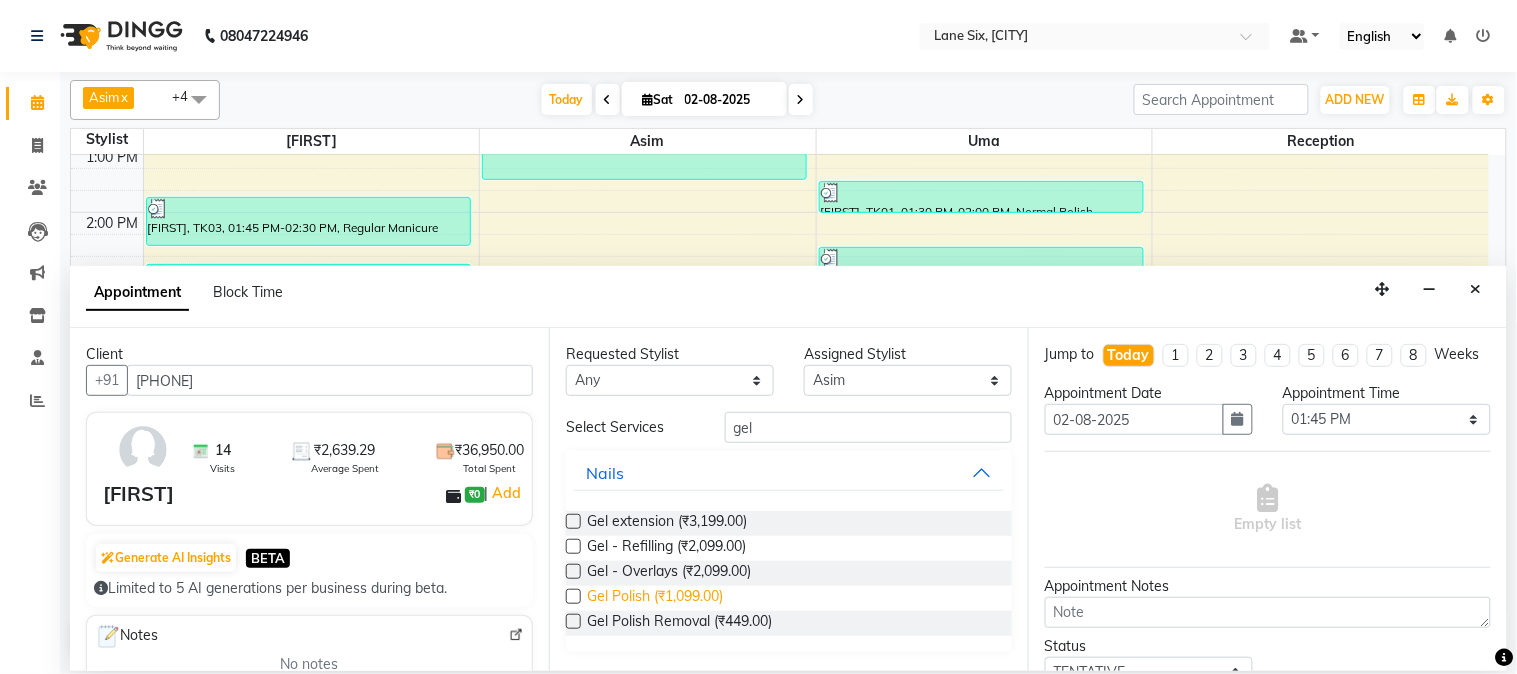 click on "Gel Polish (₹1,099.00)" at bounding box center (655, 598) 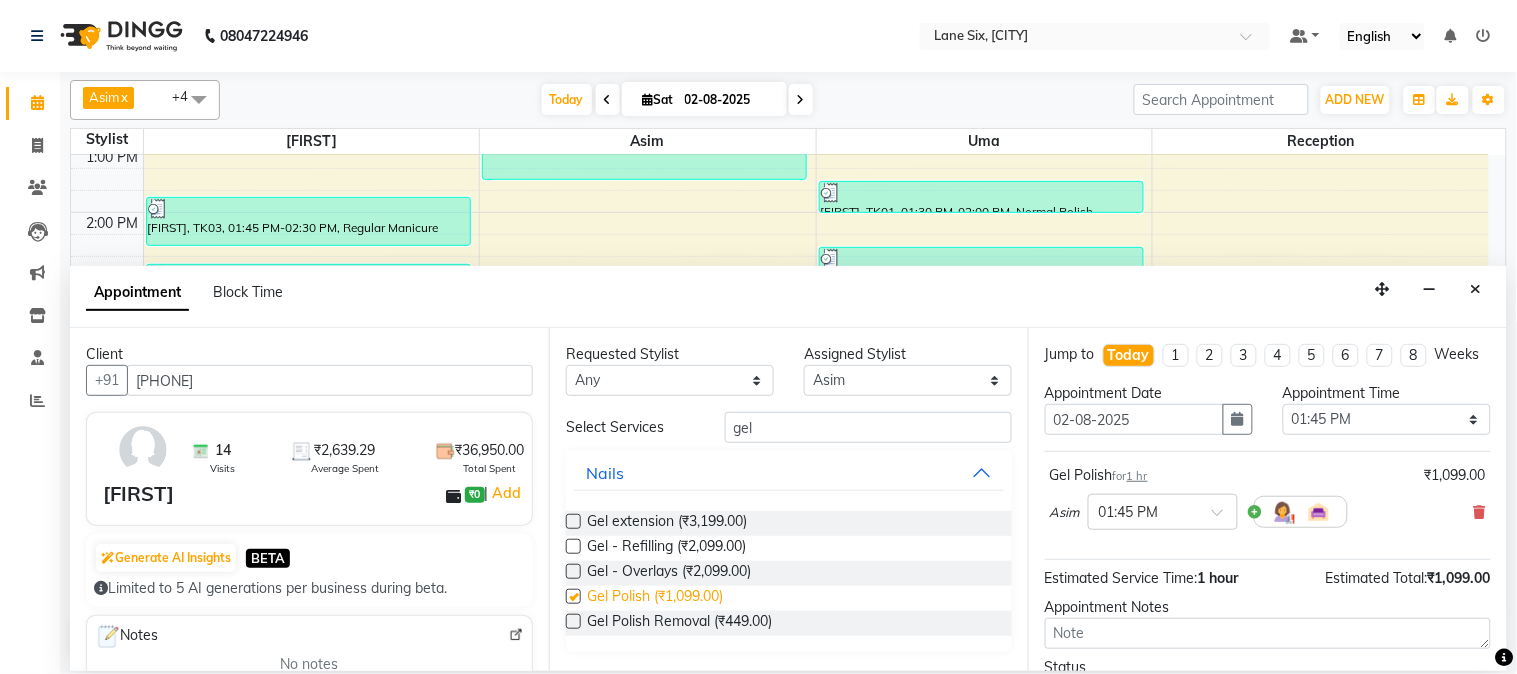 checkbox on "false" 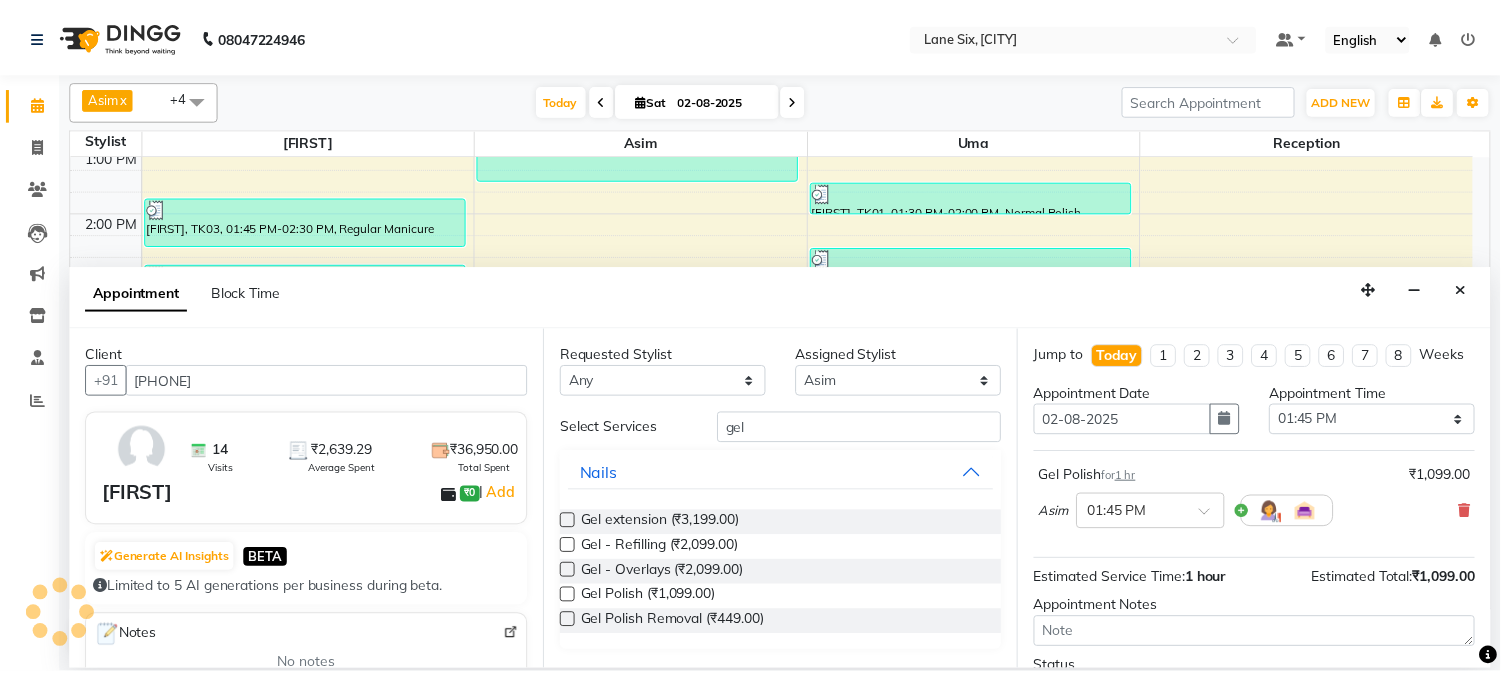 scroll, scrollTop: 183, scrollLeft: 0, axis: vertical 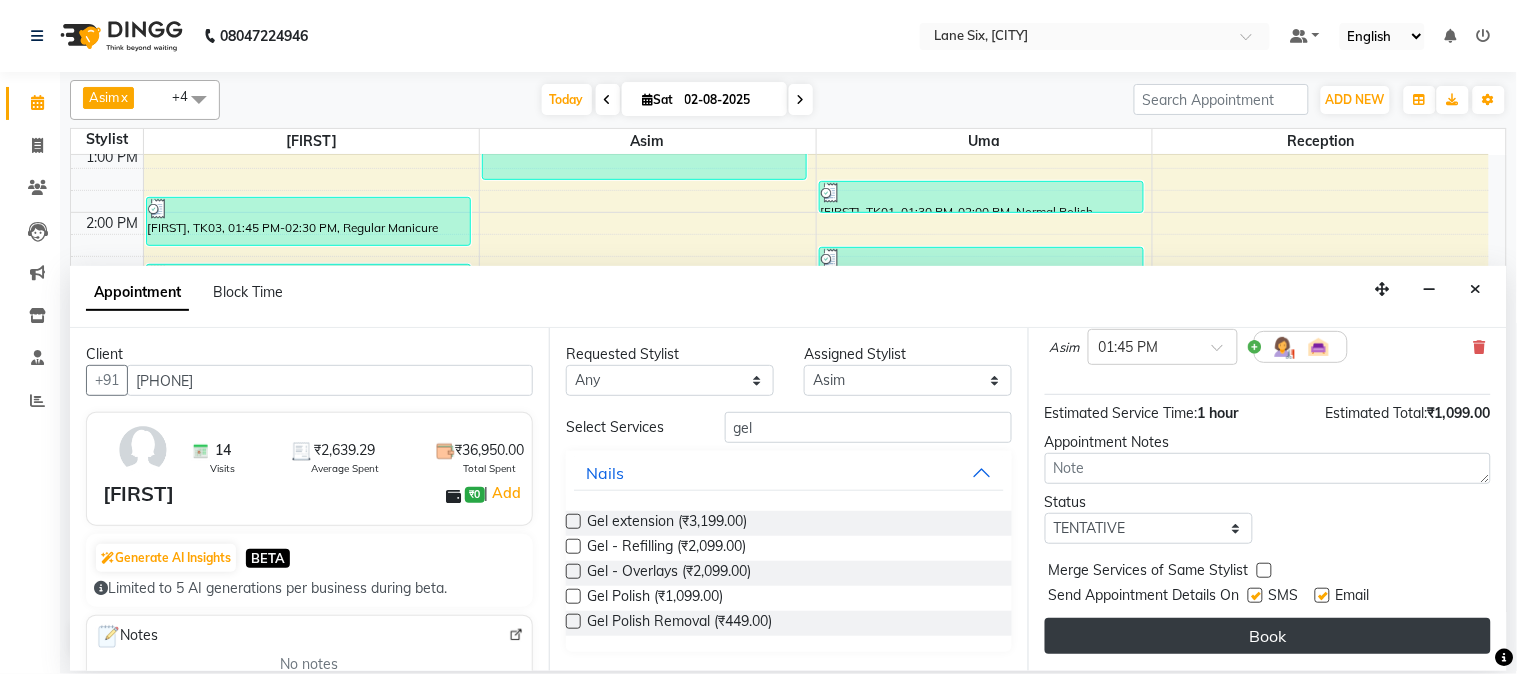 click on "Book" at bounding box center (1268, 636) 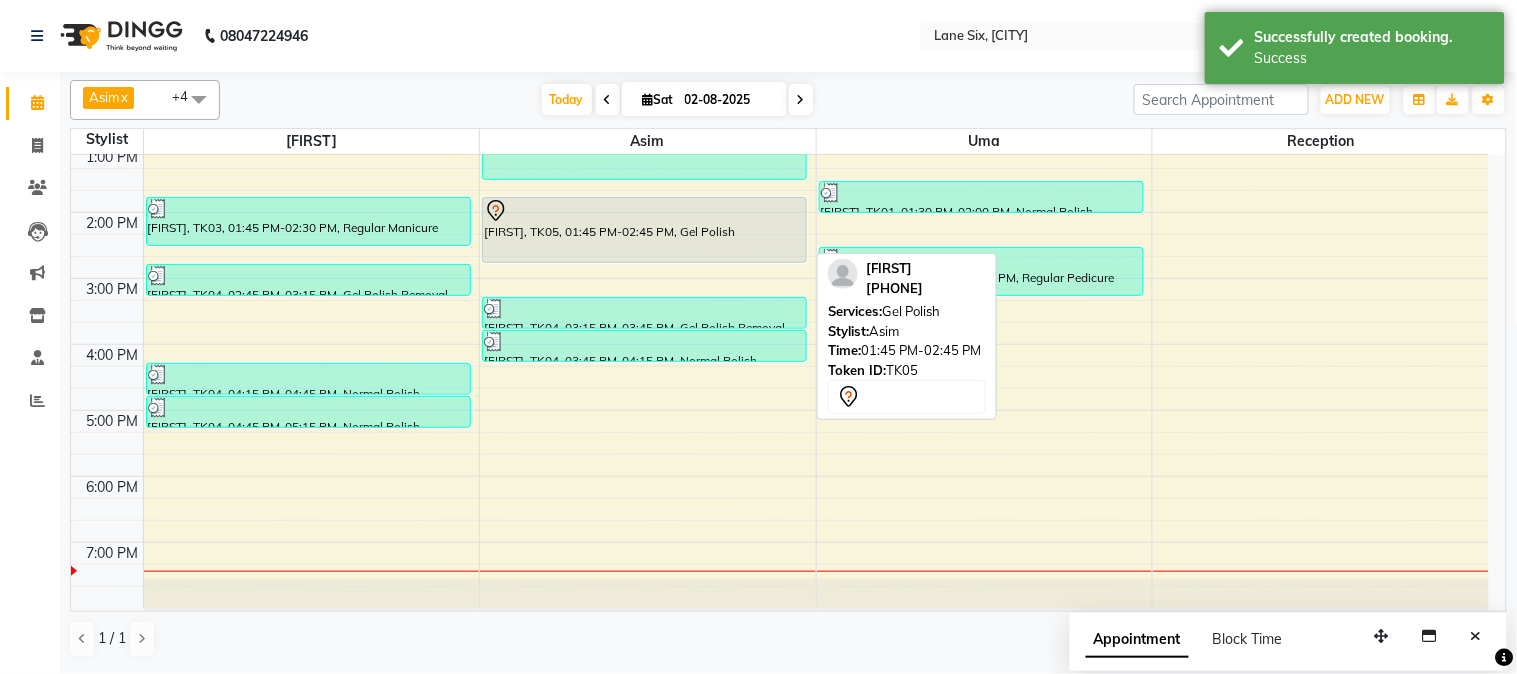 click at bounding box center (644, 211) 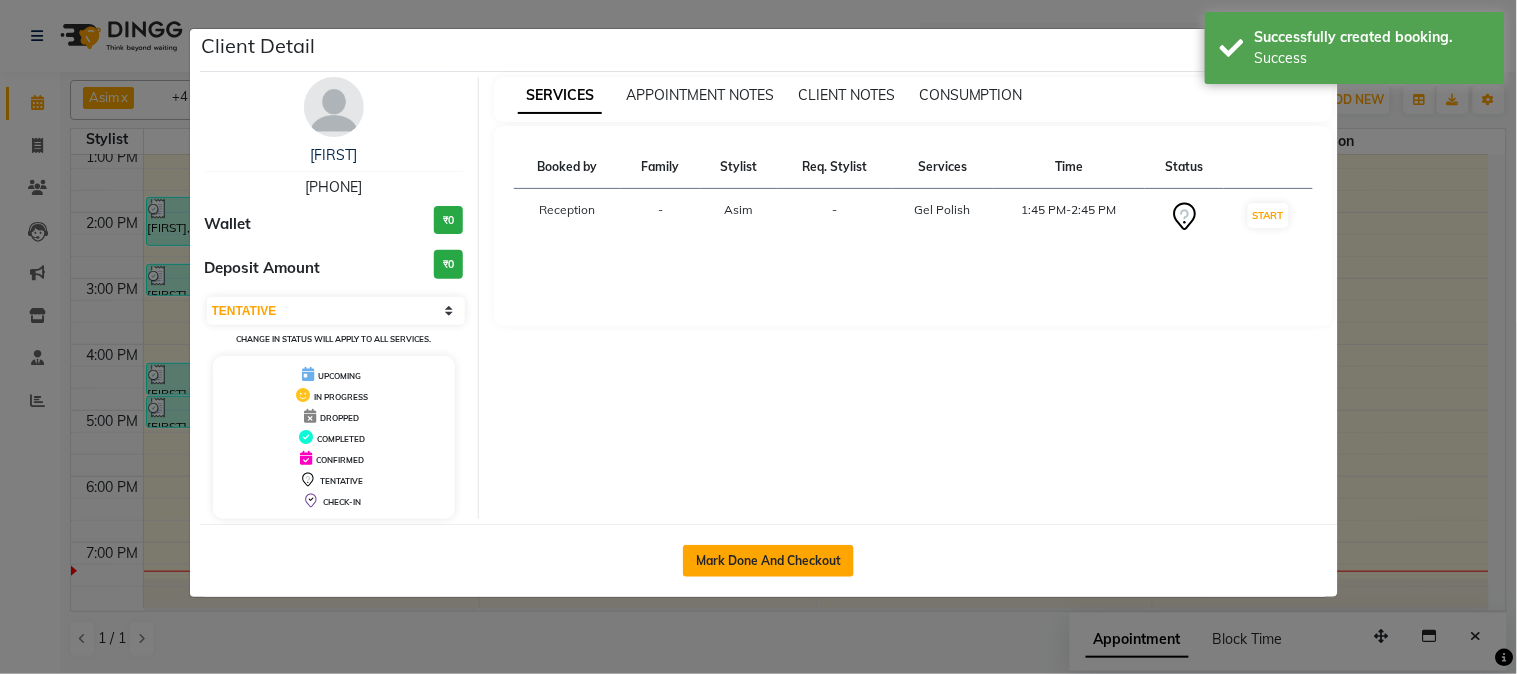 click on "Mark Done And Checkout" 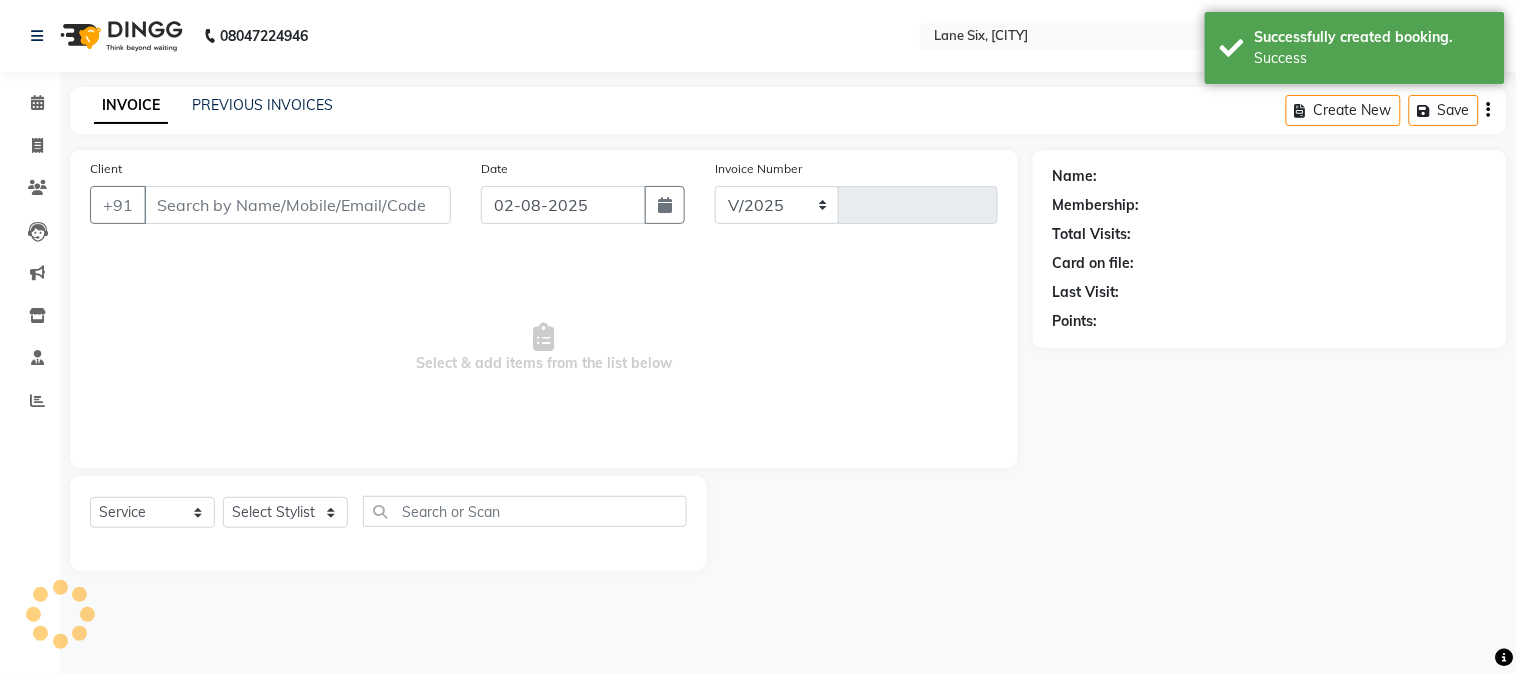 select on "664" 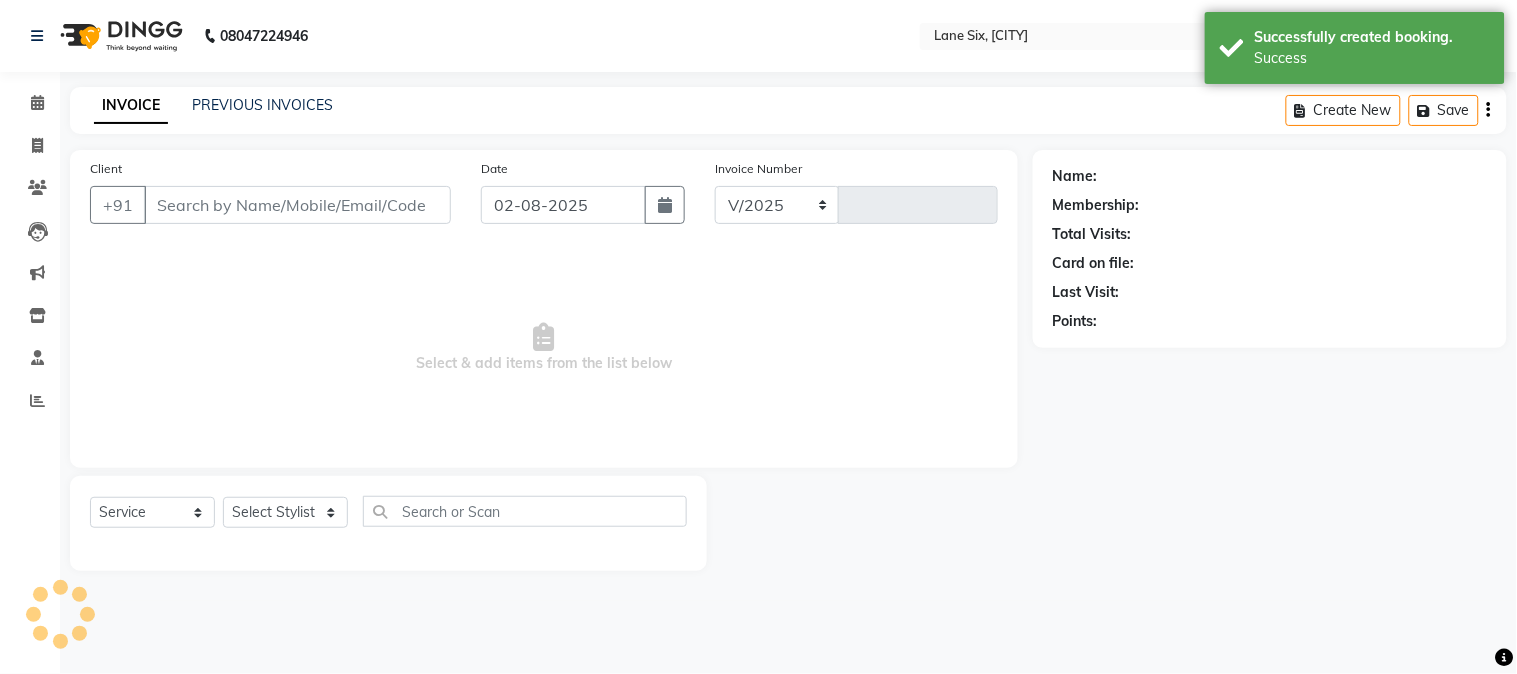type on "0395" 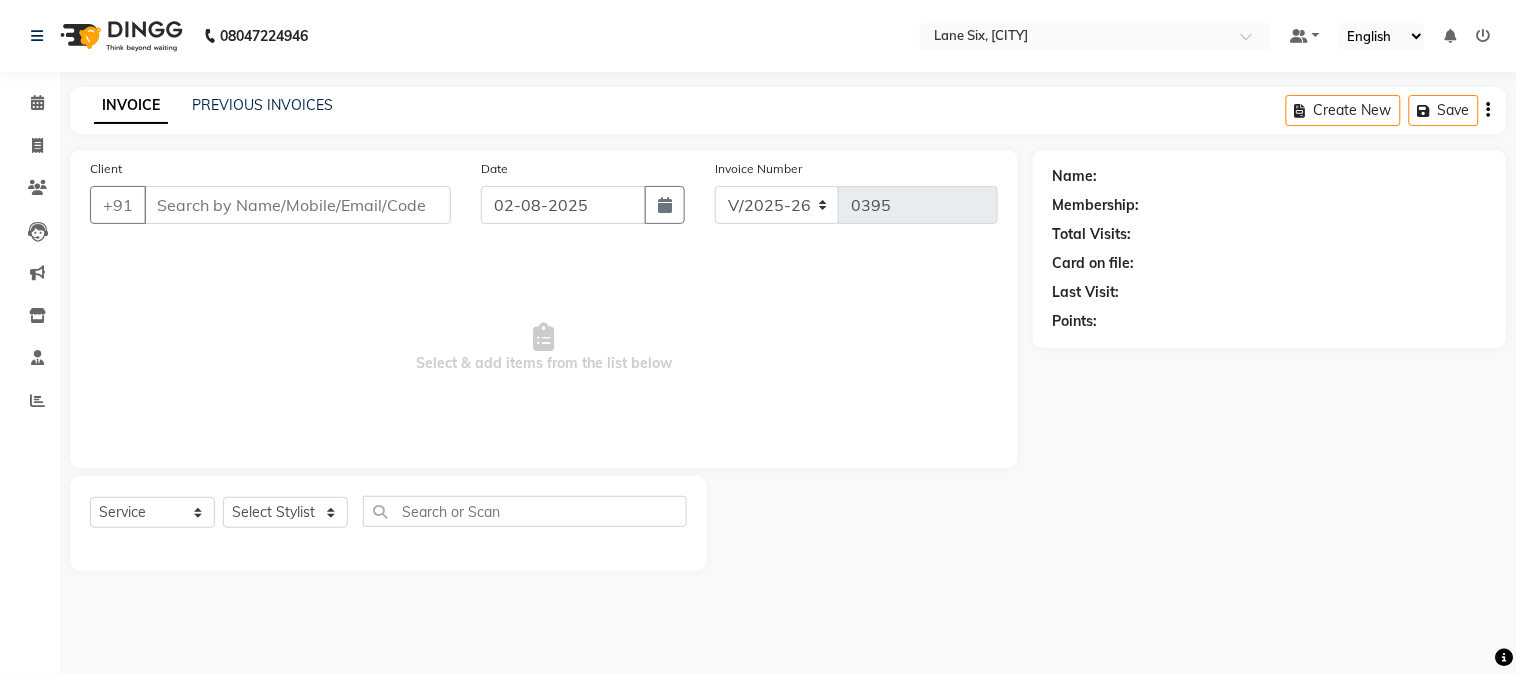 type on "[PHONE]" 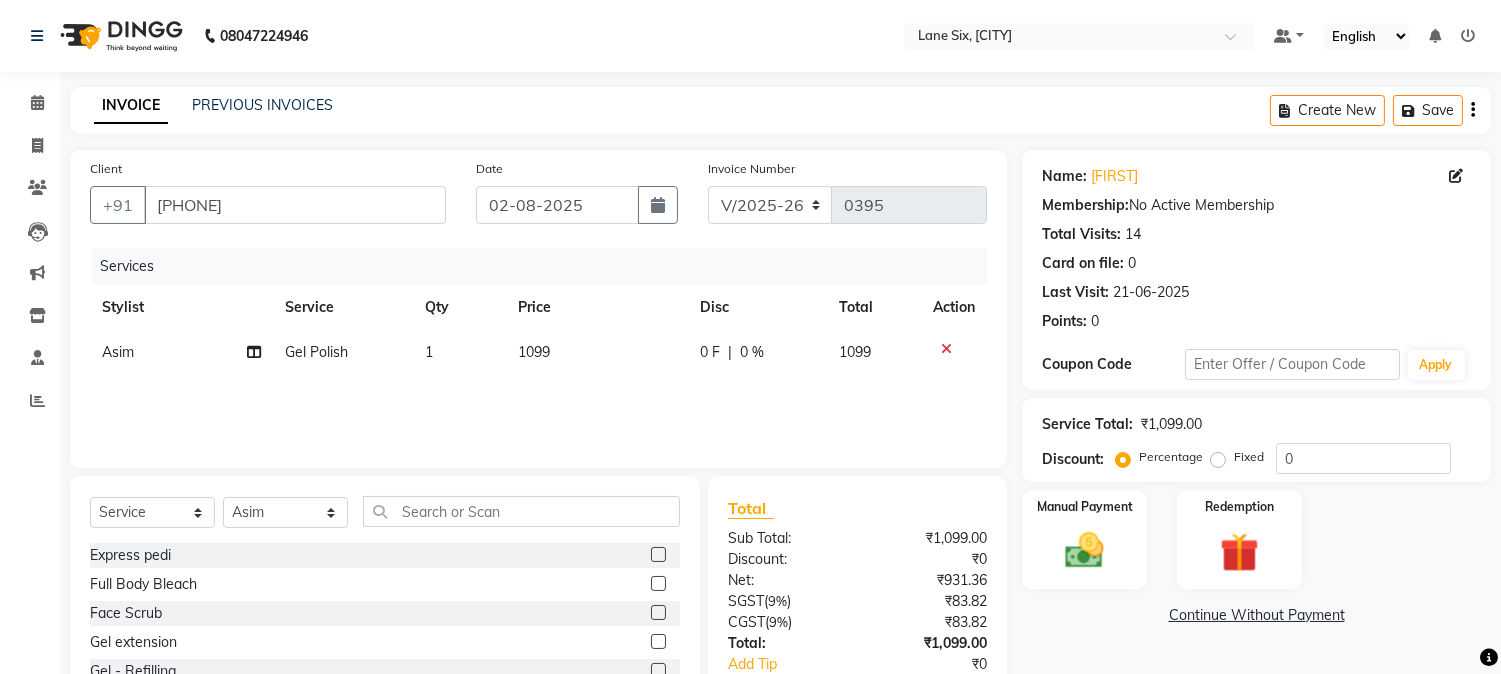 click on "1099" 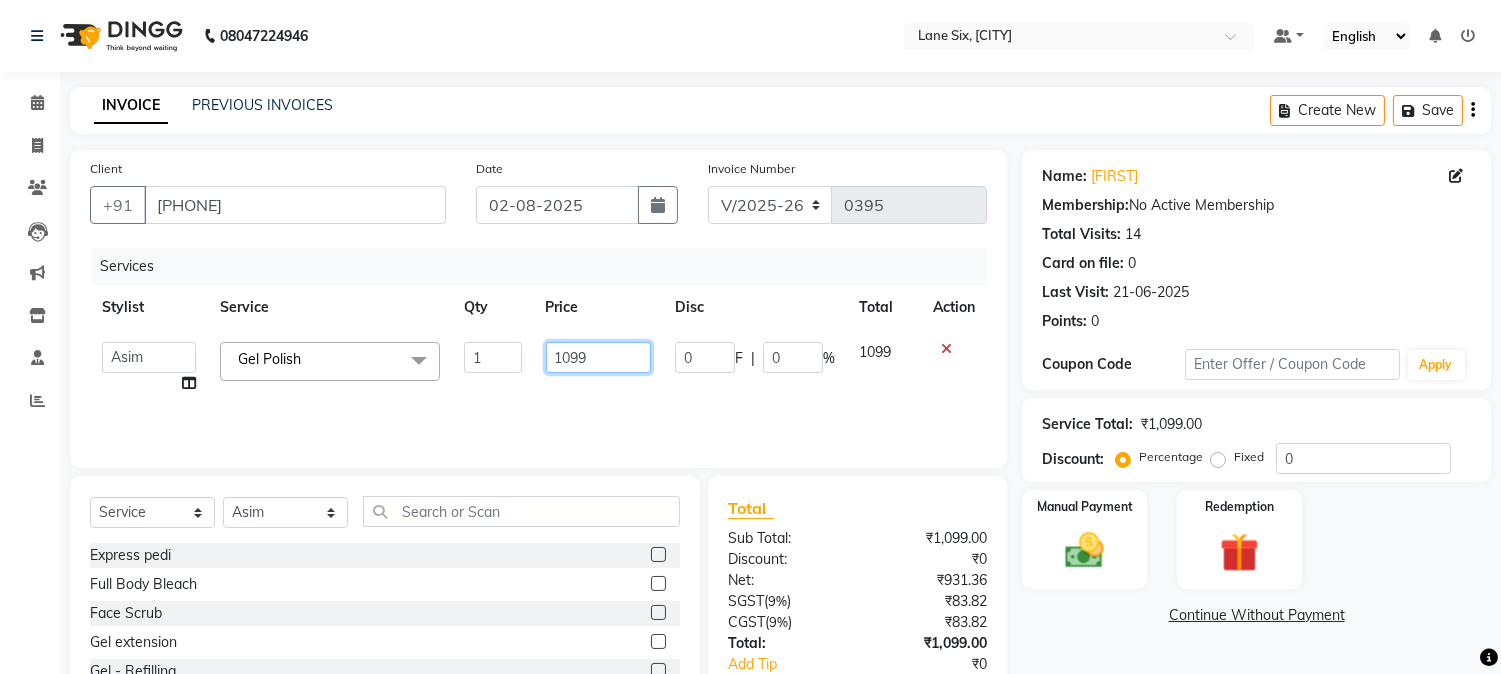 click on "1099" 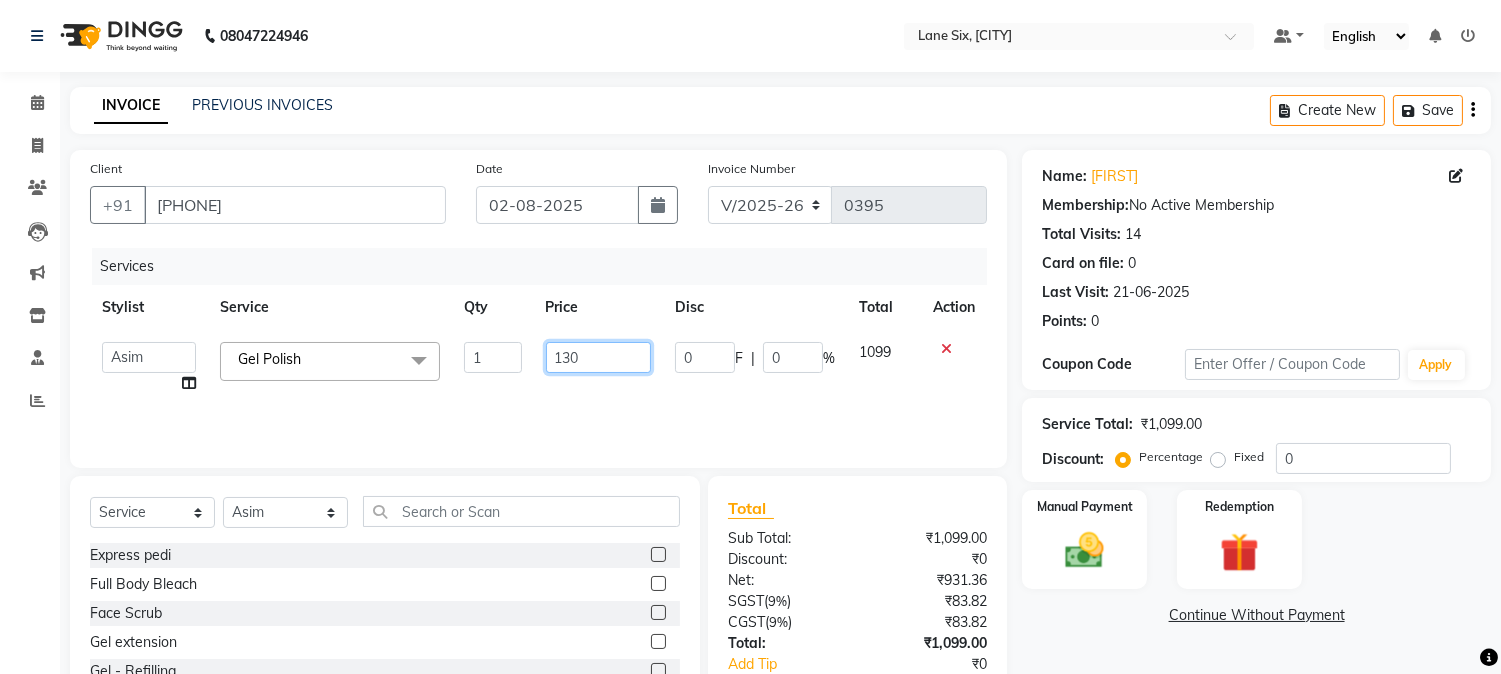 type on "1300" 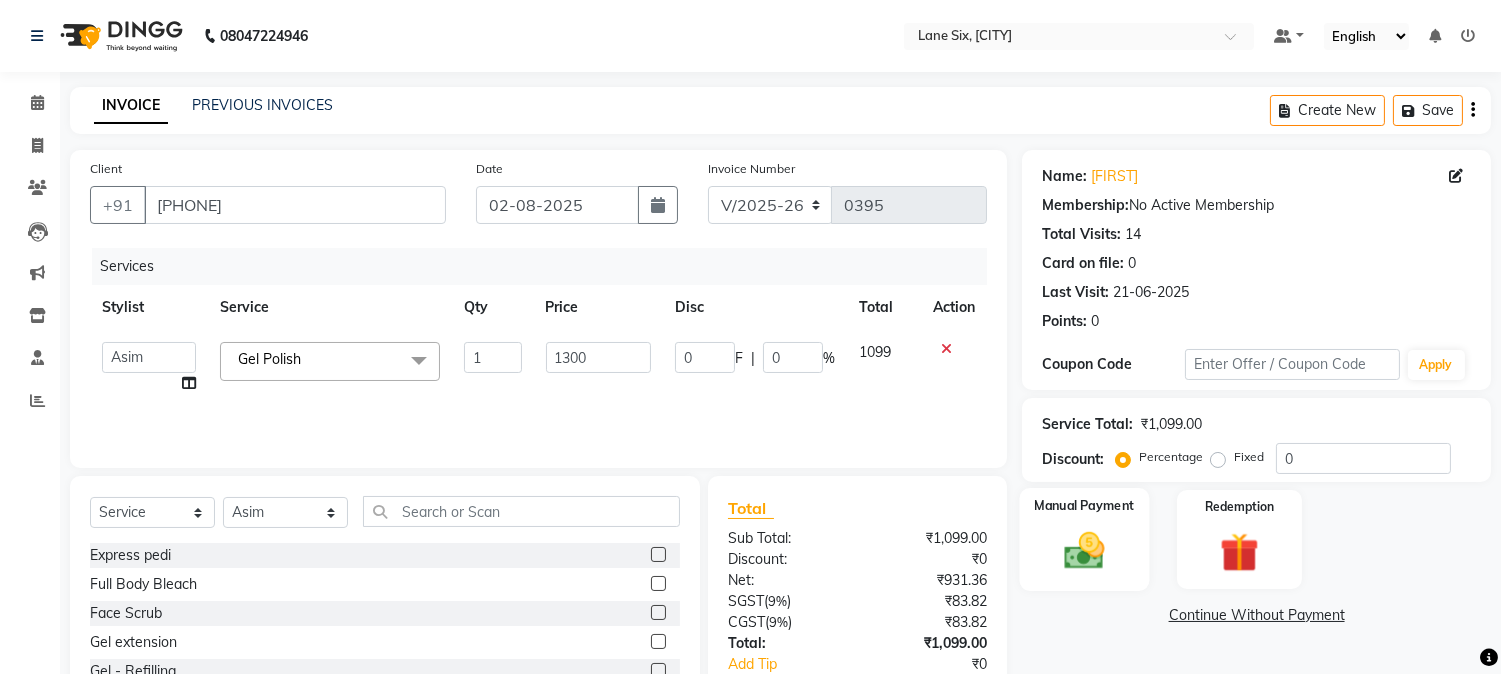 click on "Manual Payment" 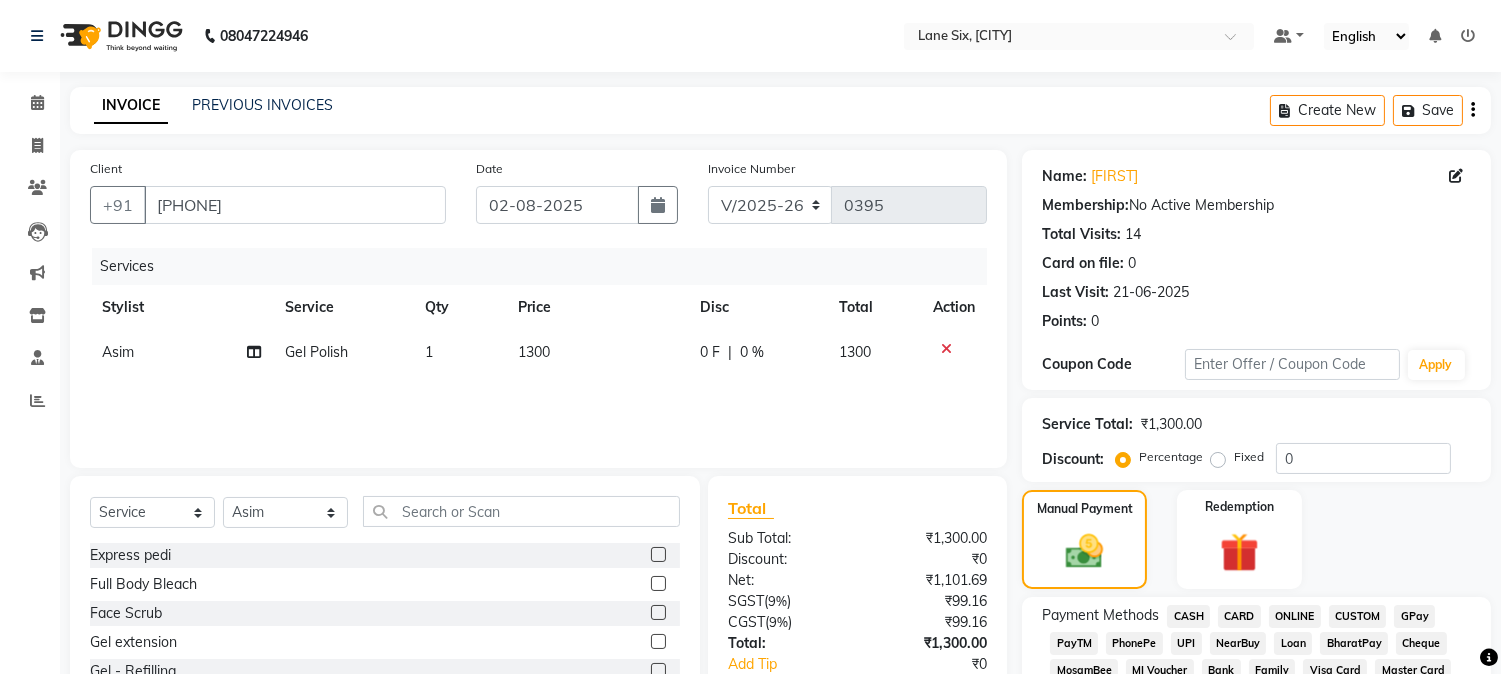 click on "CARD" 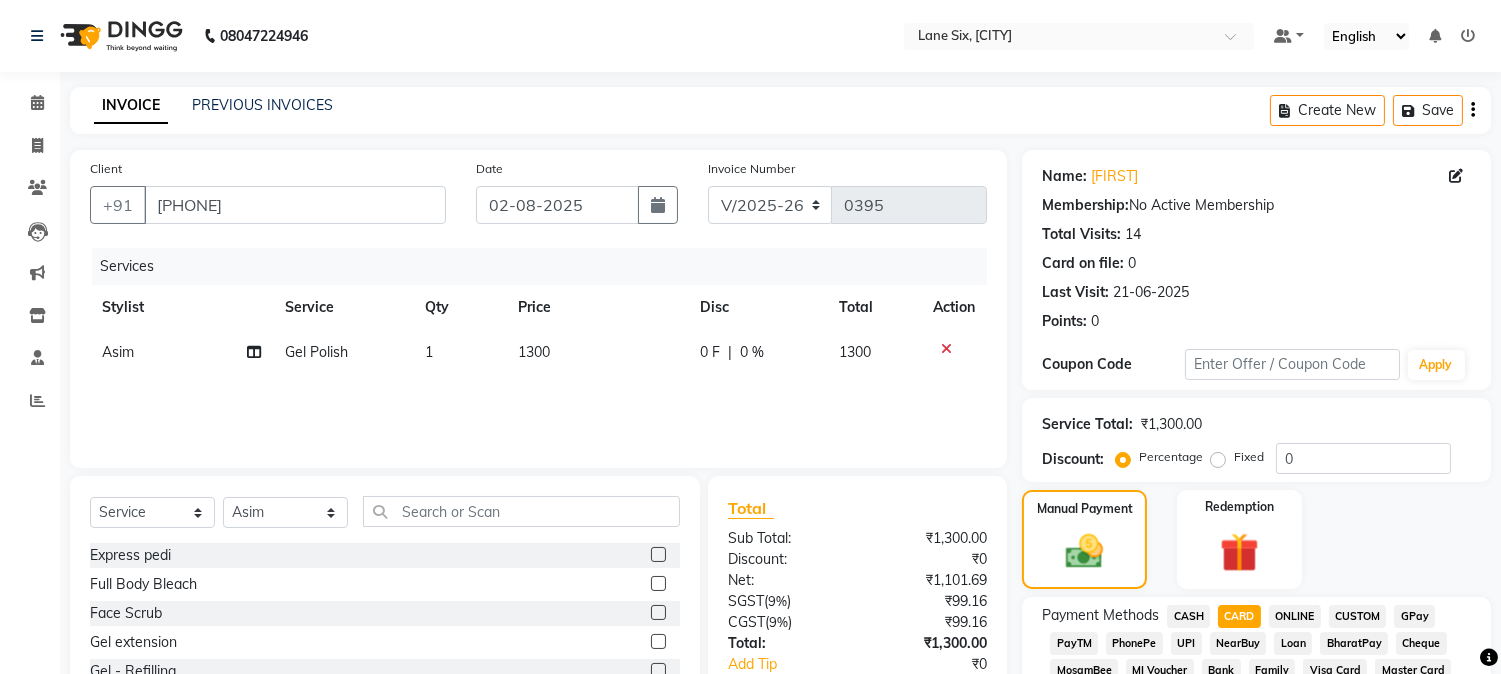 scroll, scrollTop: 590, scrollLeft: 0, axis: vertical 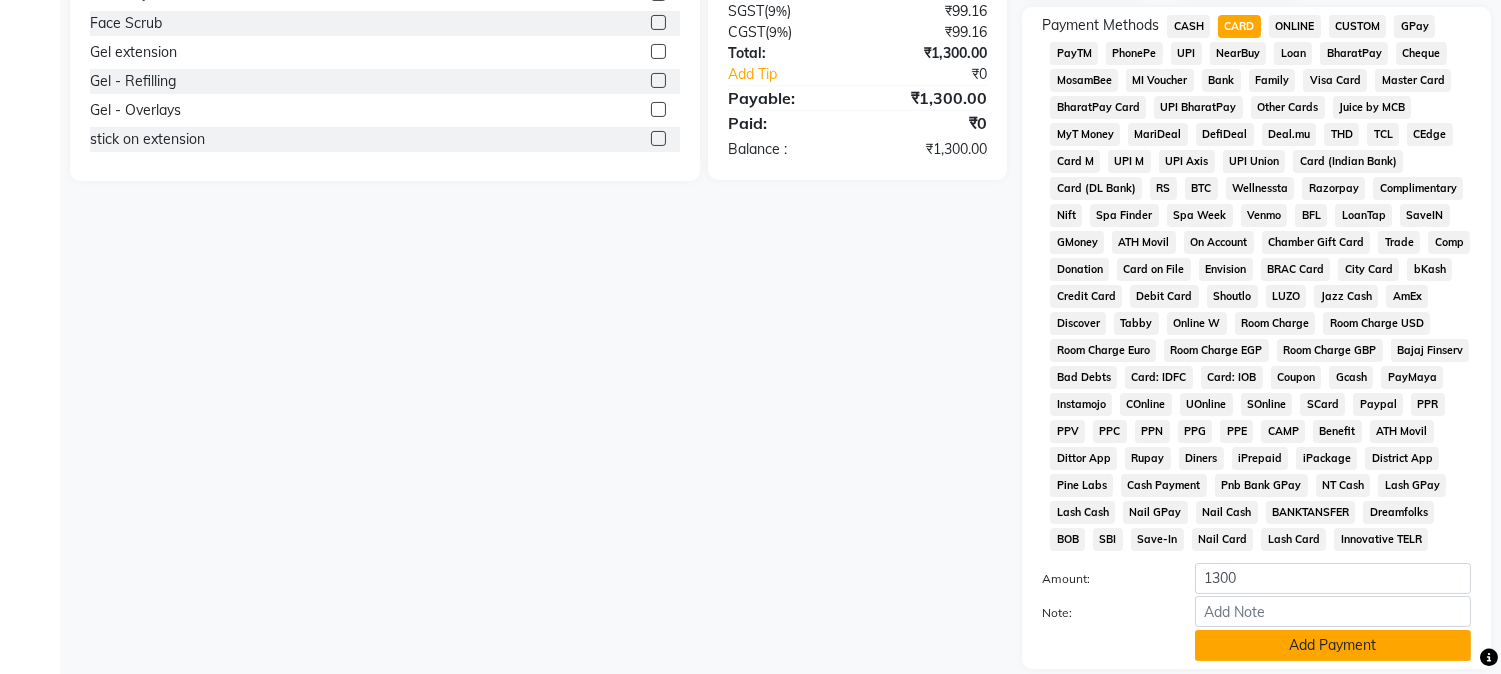 click on "Add Payment" 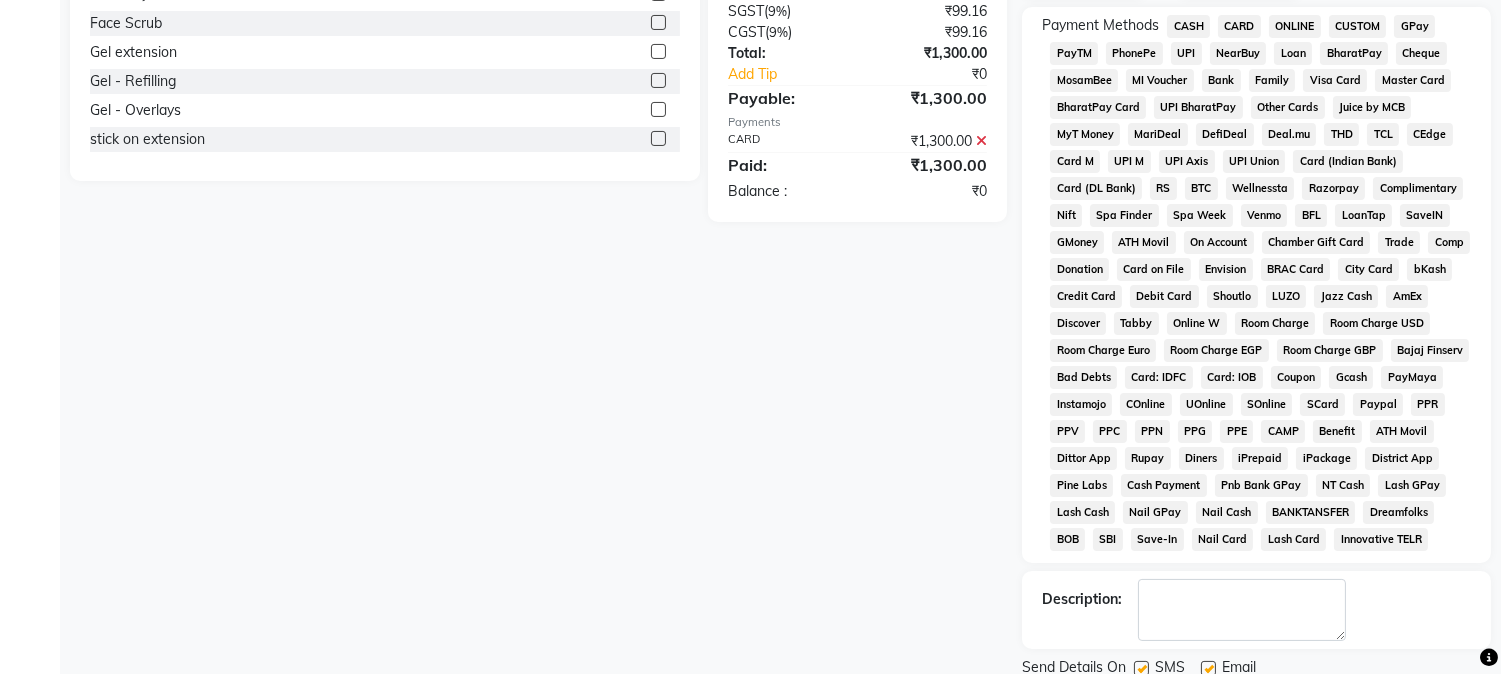 scroll, scrollTop: 666, scrollLeft: 0, axis: vertical 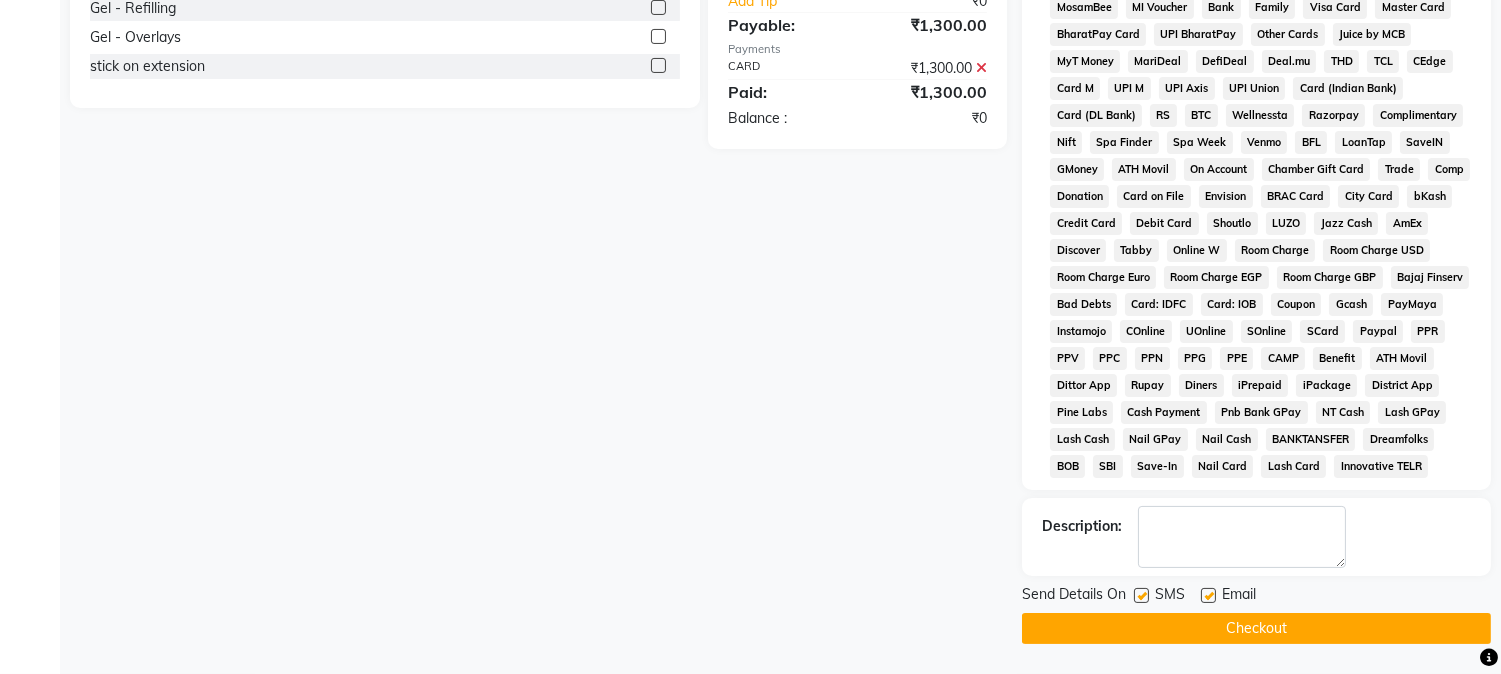 click on "Checkout" 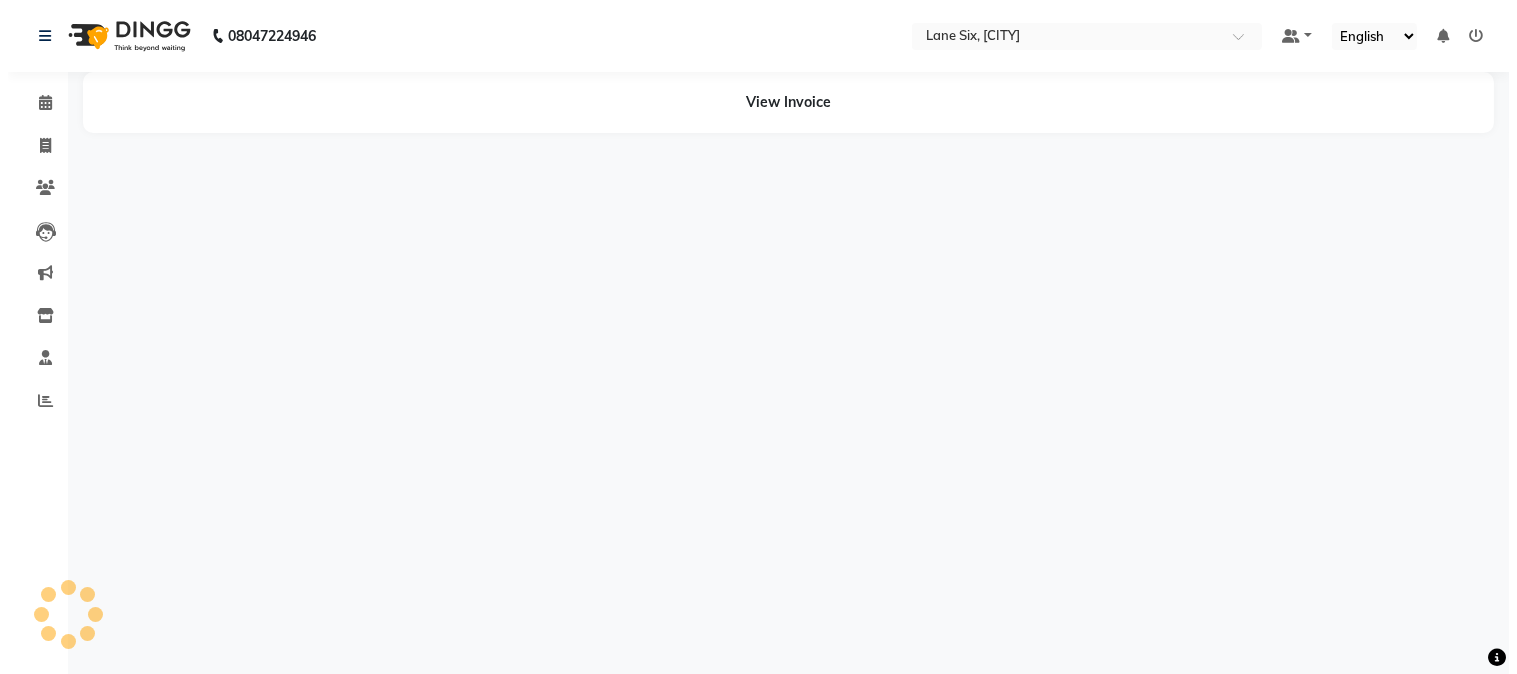 scroll, scrollTop: 0, scrollLeft: 0, axis: both 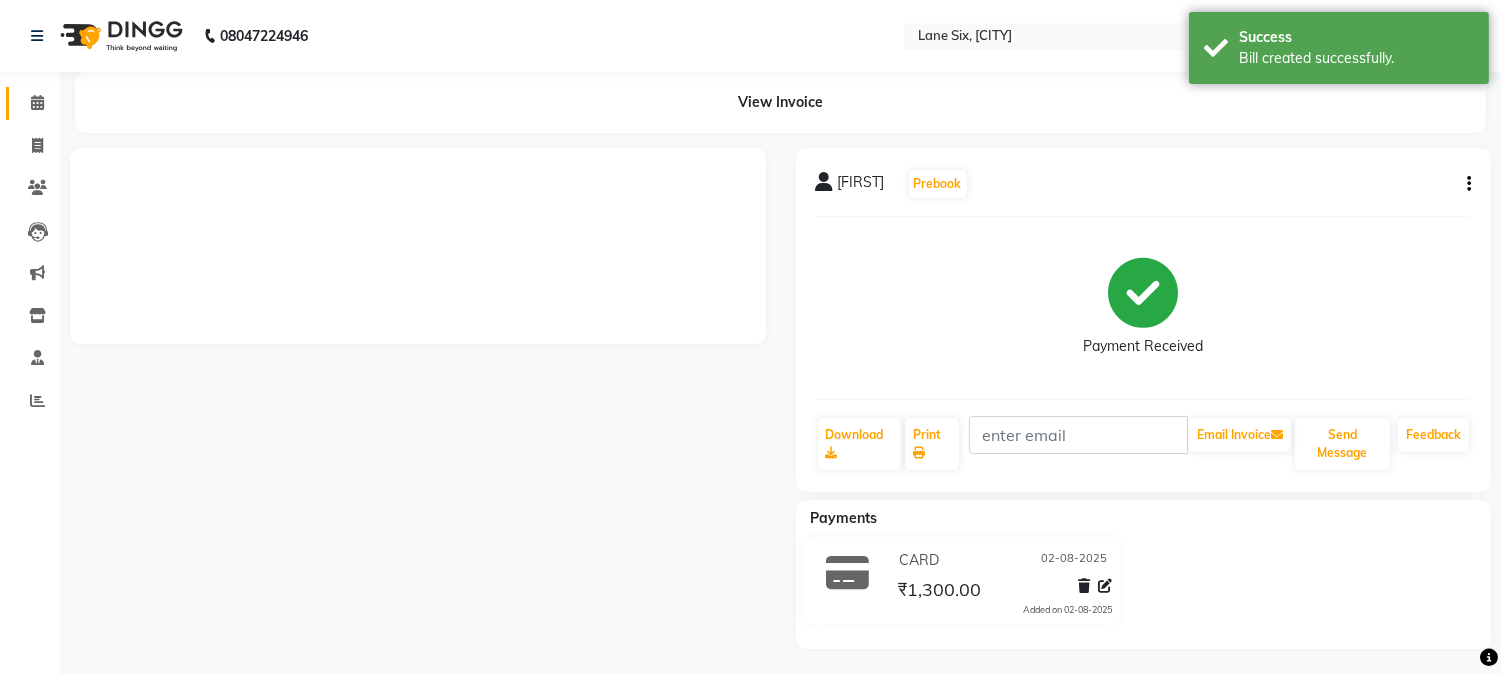click 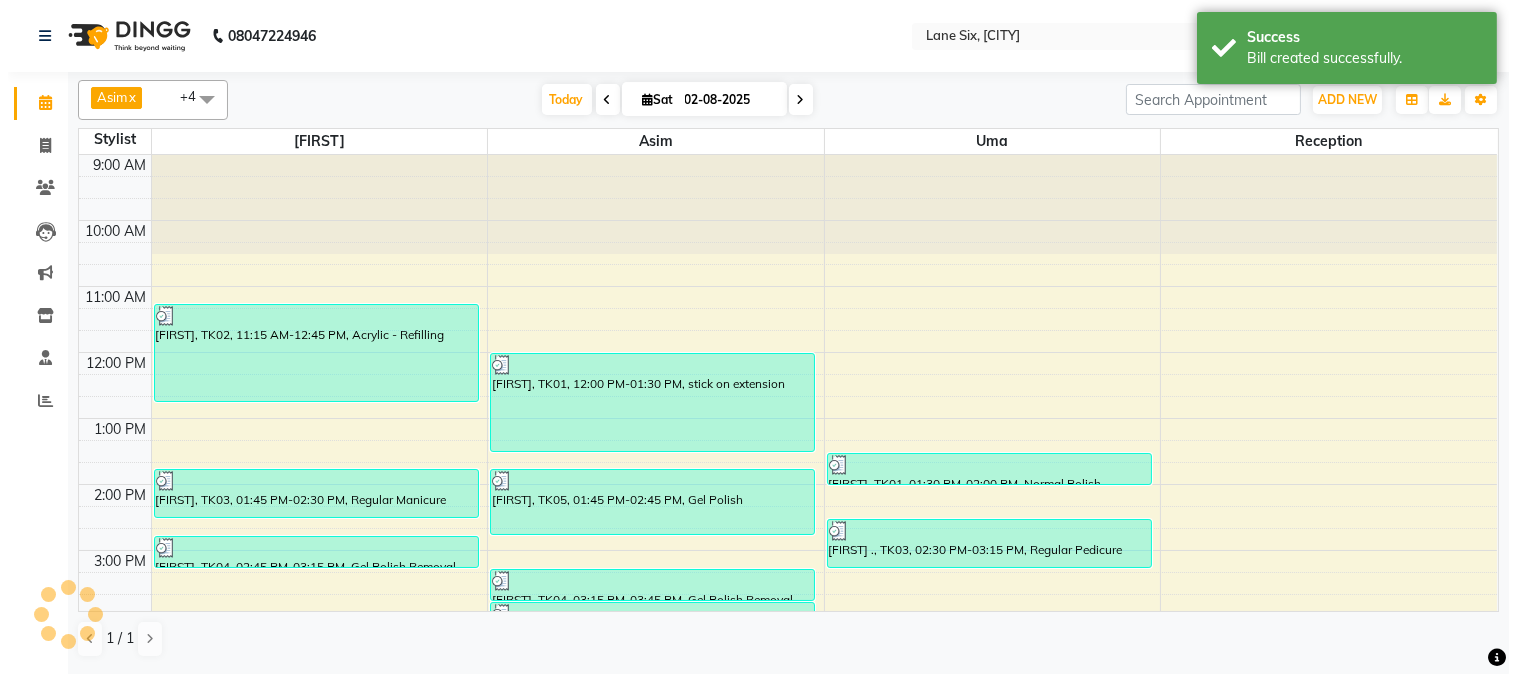 scroll, scrollTop: 234, scrollLeft: 0, axis: vertical 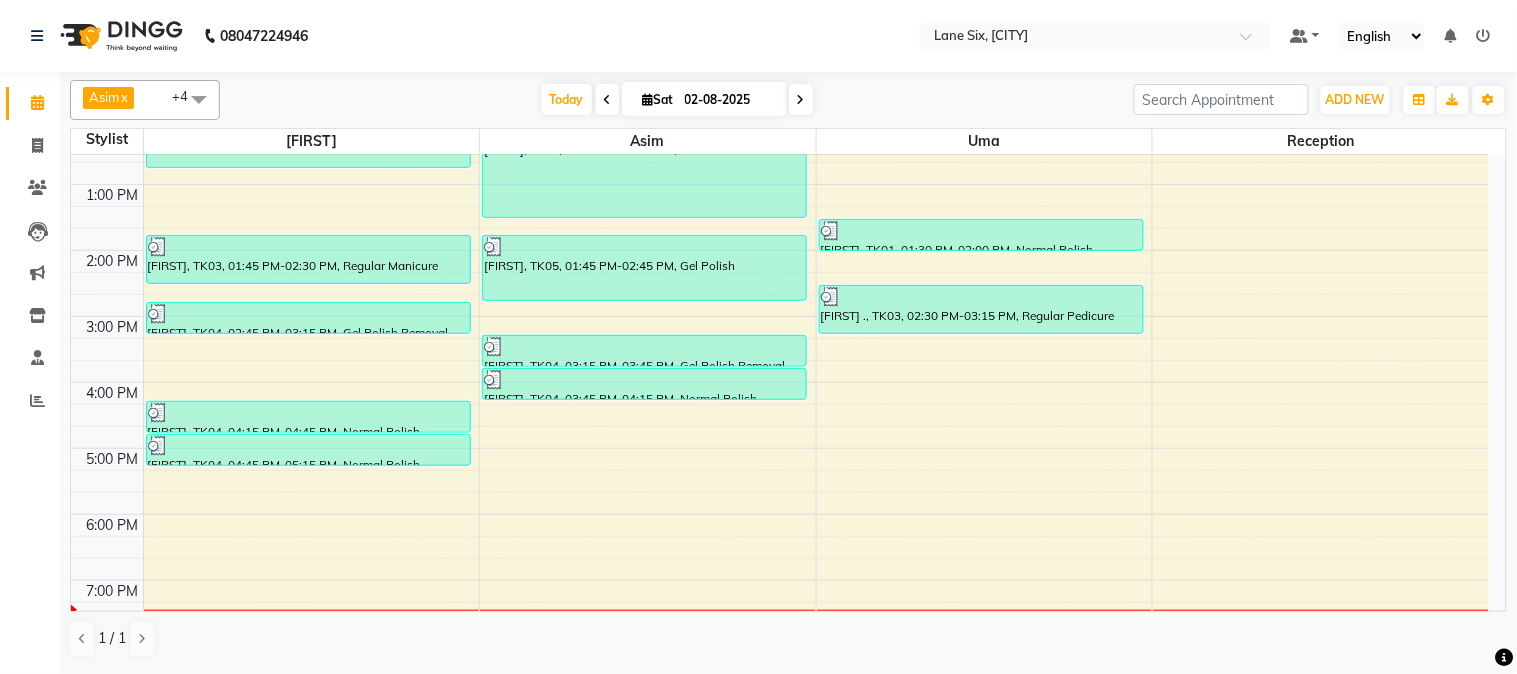 click on "9:00 AM 10:00 AM 11:00 AM 12:00 PM 1:00 PM 2:00 PM 3:00 PM 4:00 PM 5:00 PM 6:00 PM 7:00 PM     [FIRST], TK02, 11:15 AM-12:45 PM, Acrylic - Refilling     [FIRST] ., TK03, 01:45 PM-02:30 PM, Regular Manicure     [FIRST], TK04, 02:45 PM-03:15 PM, Gel Polish Removal     [FIRST], TK04, 04:15 PM-04:45 PM, Normal Polish     [FIRST], TK04, 04:45 PM-05:15 PM, Normal Polish     [FIRST], TK01, 12:00 PM-01:30 PM, stick on extension     [FIRST], TK05, 01:45 PM-02:45 PM, Gel Polish     [FIRST], TK04, 03:15 PM-03:45 PM, Gel Polish Removal     [FIRST], TK04, 03:45 PM-04:15 PM, Normal Polish     [FIRST], TK01, 01:30 PM-02:00 PM, Normal Polish     [FIRST] ., TK03, 02:30 PM-03:15 PM, Regular Pedicure" at bounding box center [780, 283] 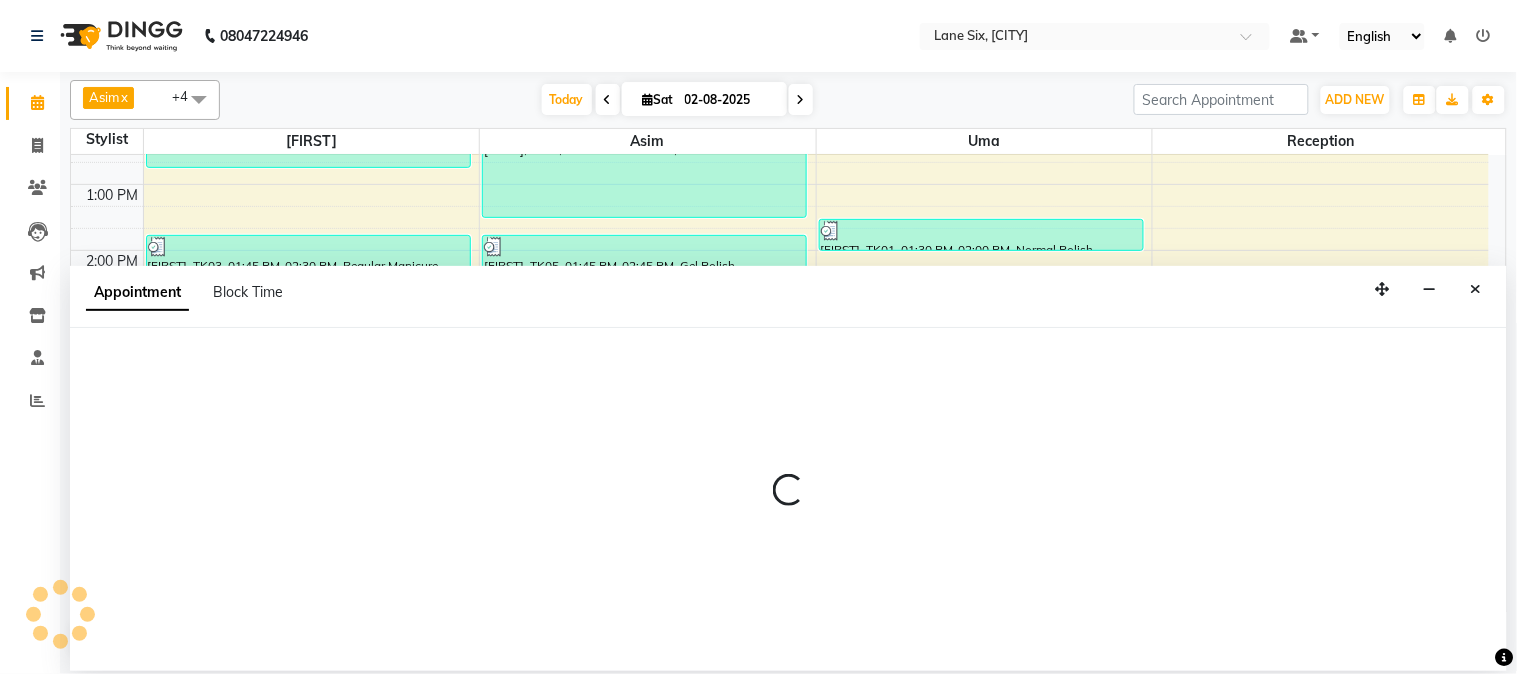 select on "9819" 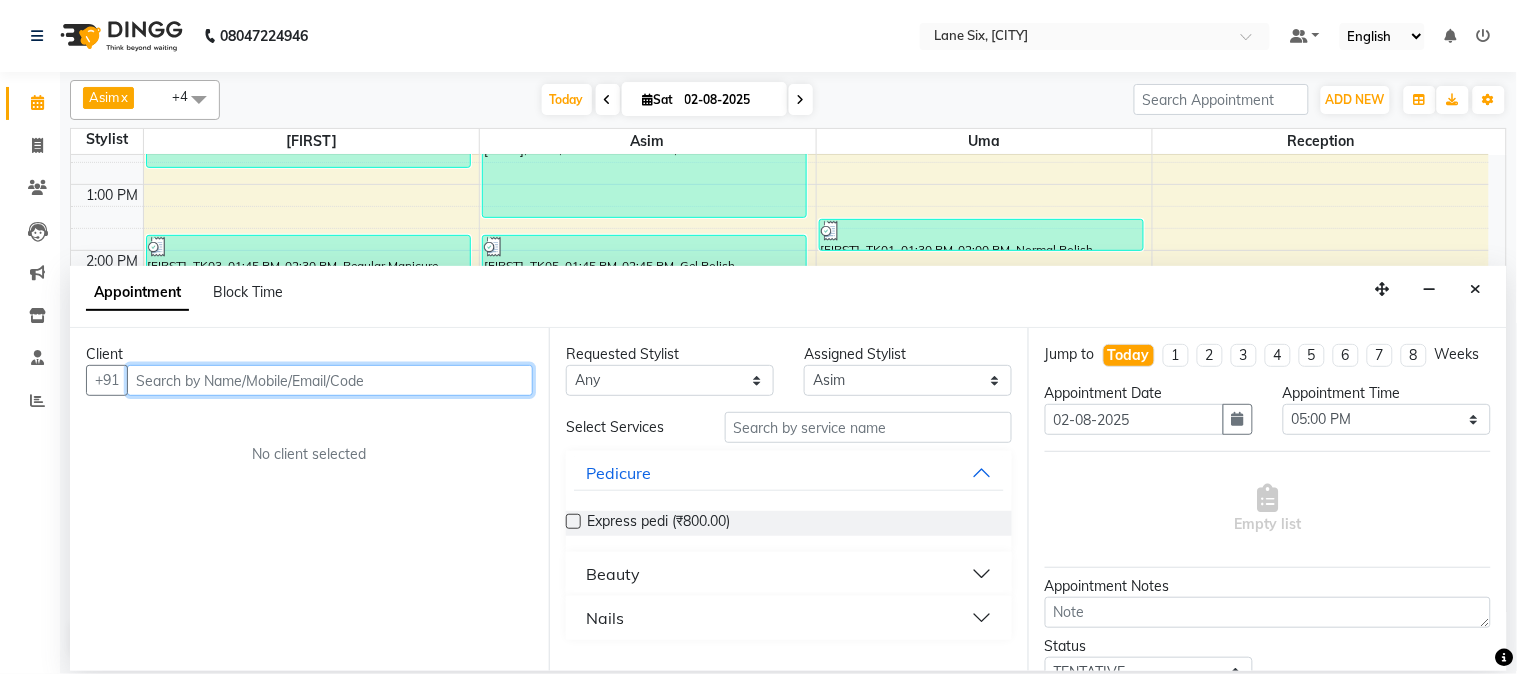 drag, startPoint x: 130, startPoint y: 385, endPoint x: 153, endPoint y: 377, distance: 24.351591 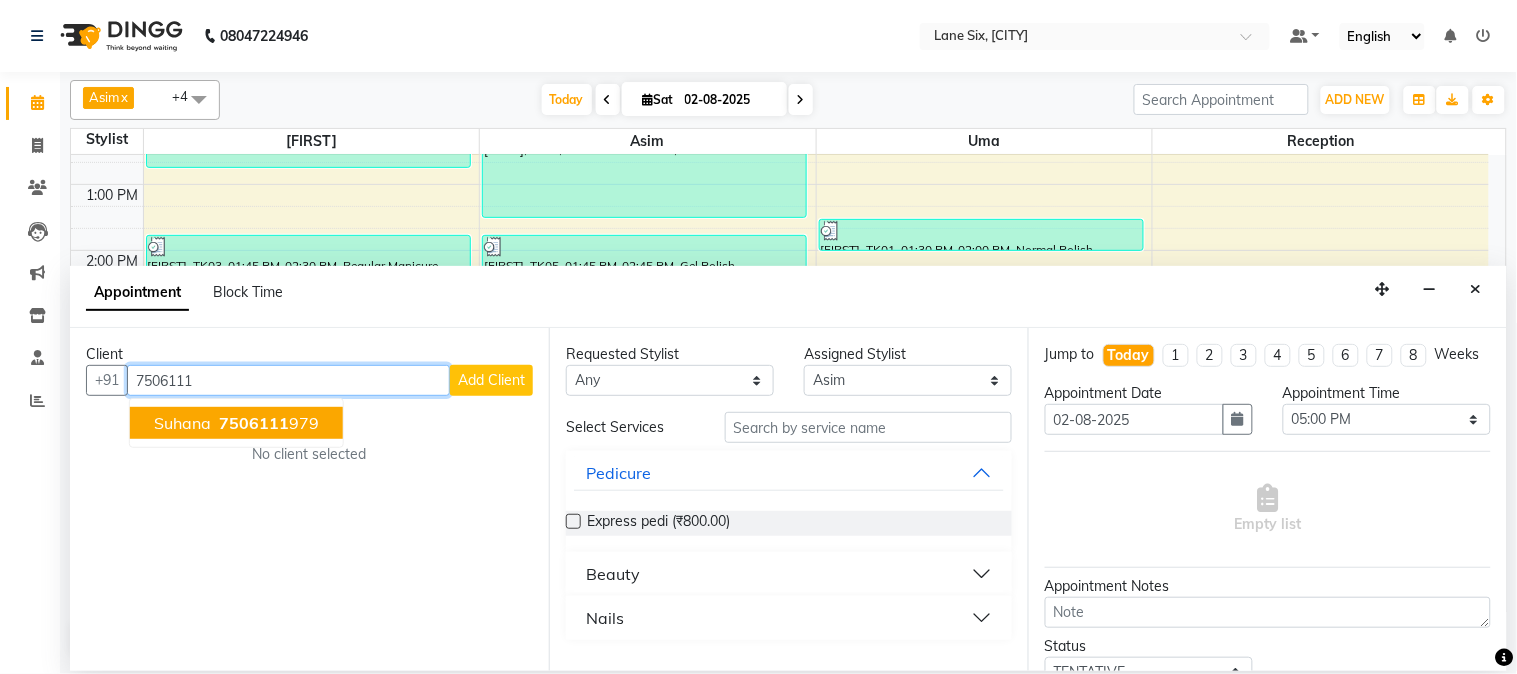 click on "7506111" at bounding box center [254, 423] 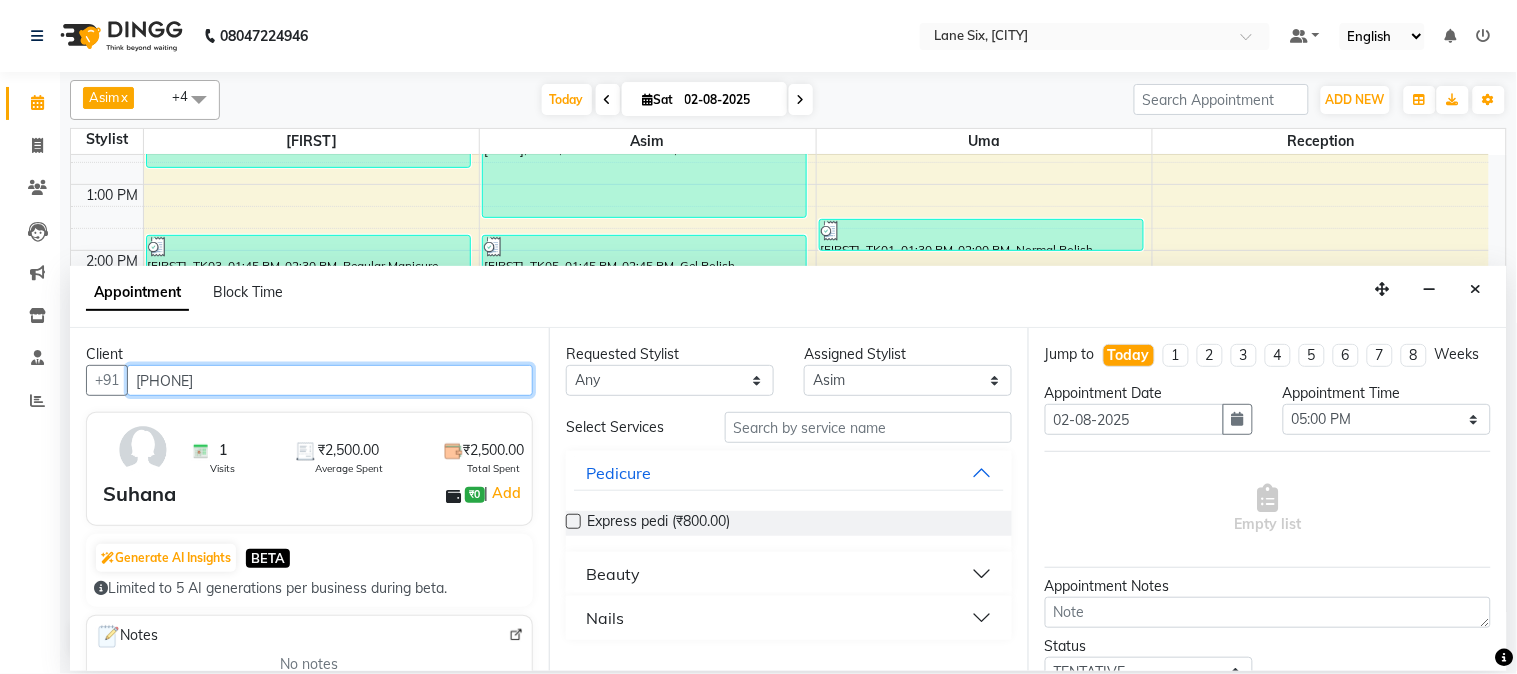 type on "[PHONE]" 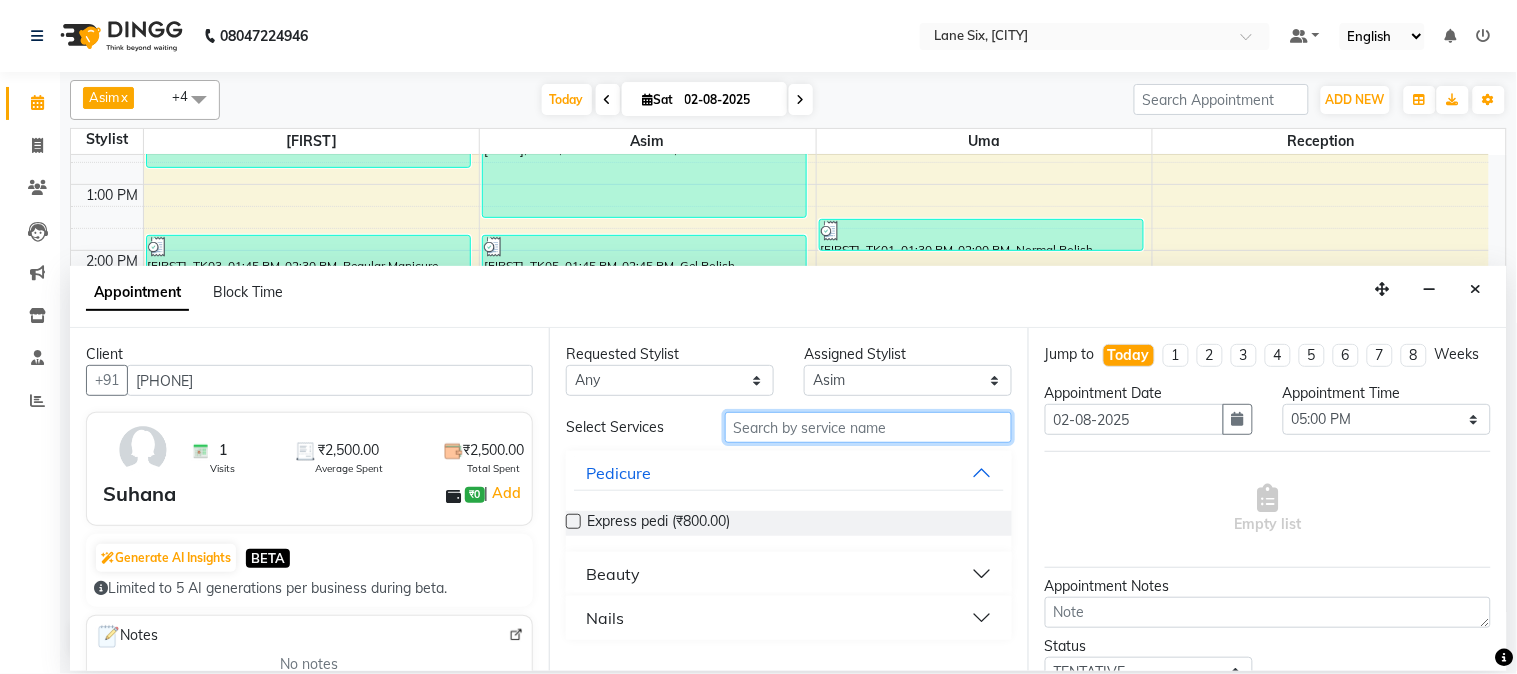 click at bounding box center [868, 427] 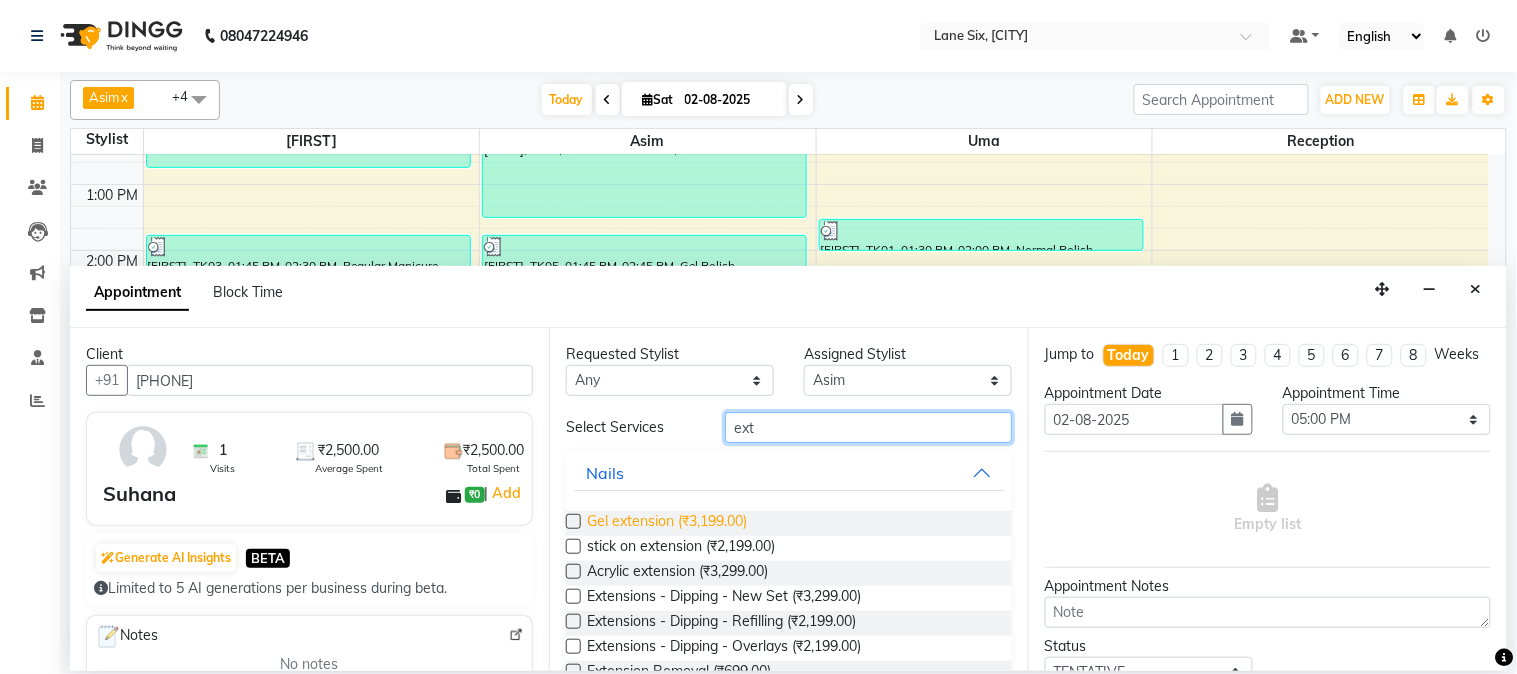 type on "ext" 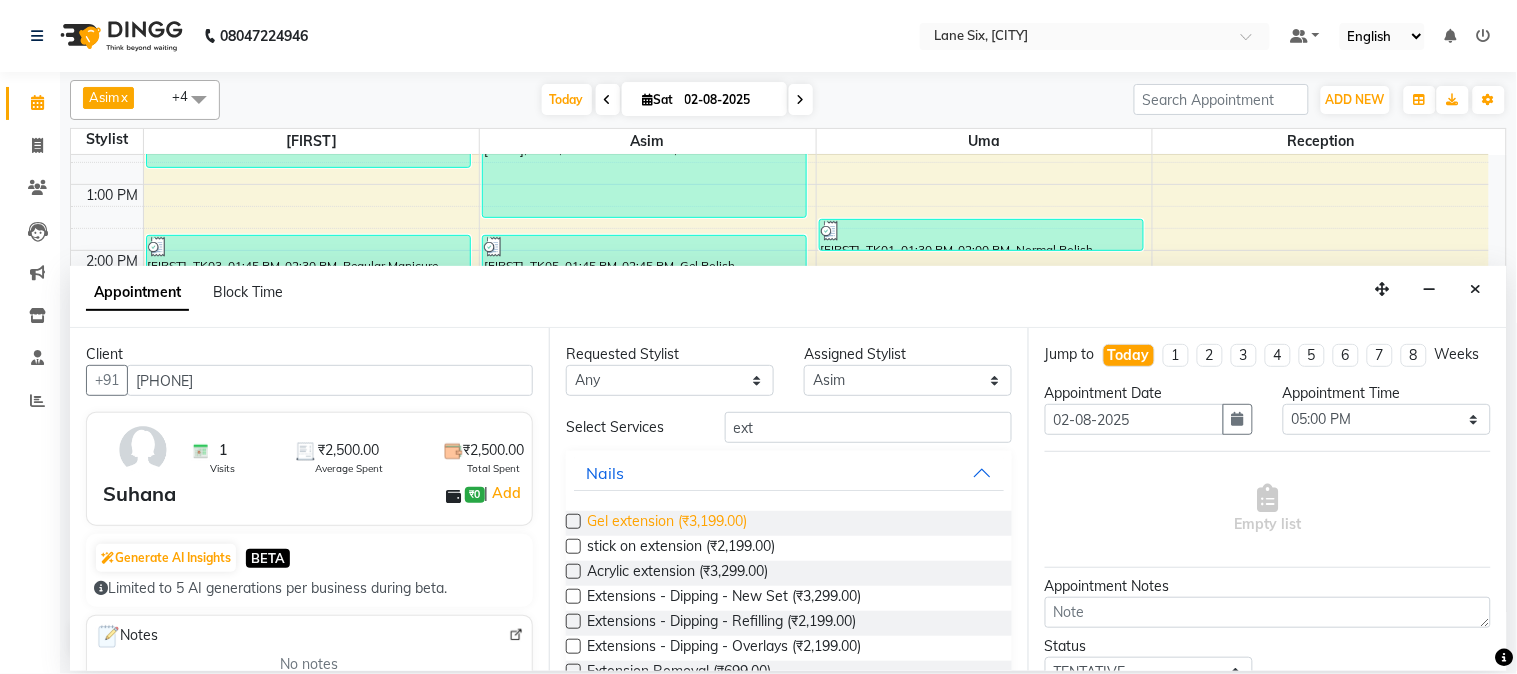 click on "Gel extension (₹3,199.00)" at bounding box center (667, 523) 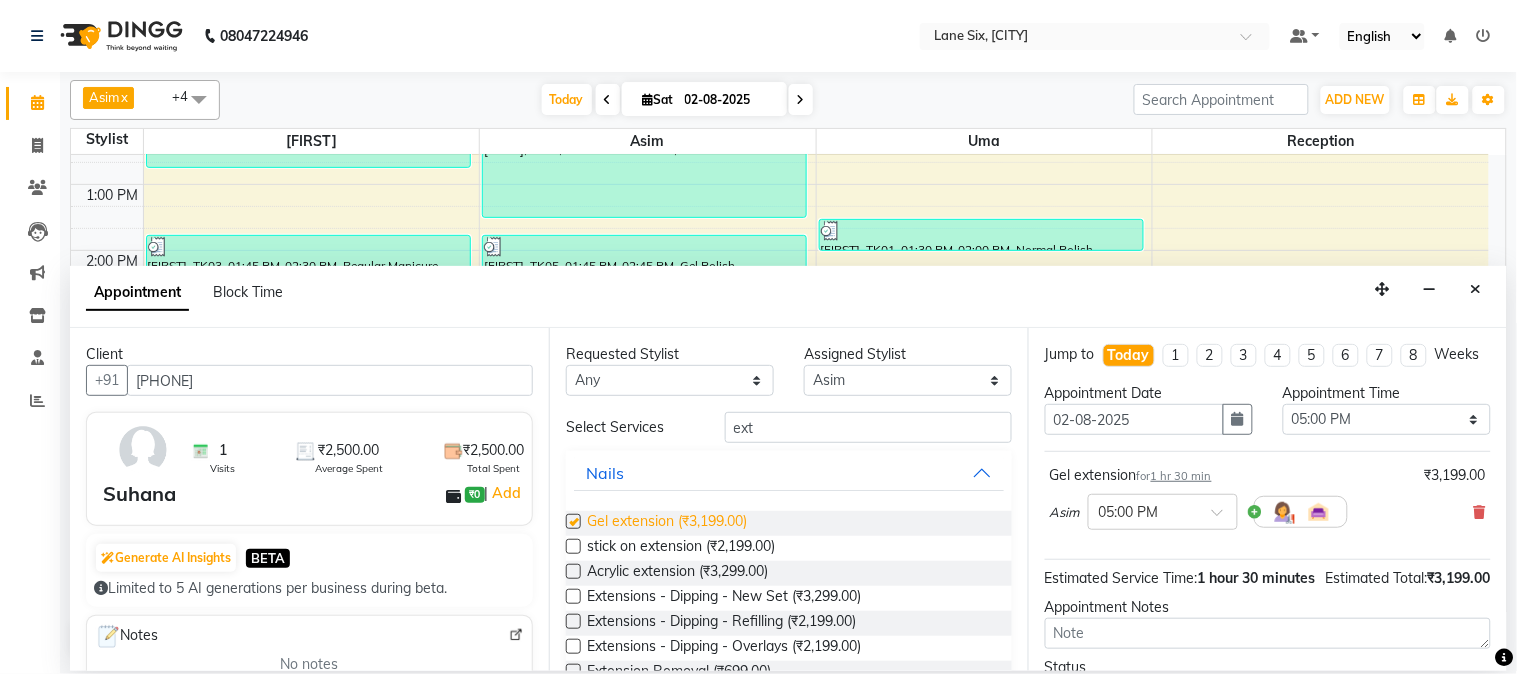checkbox on "false" 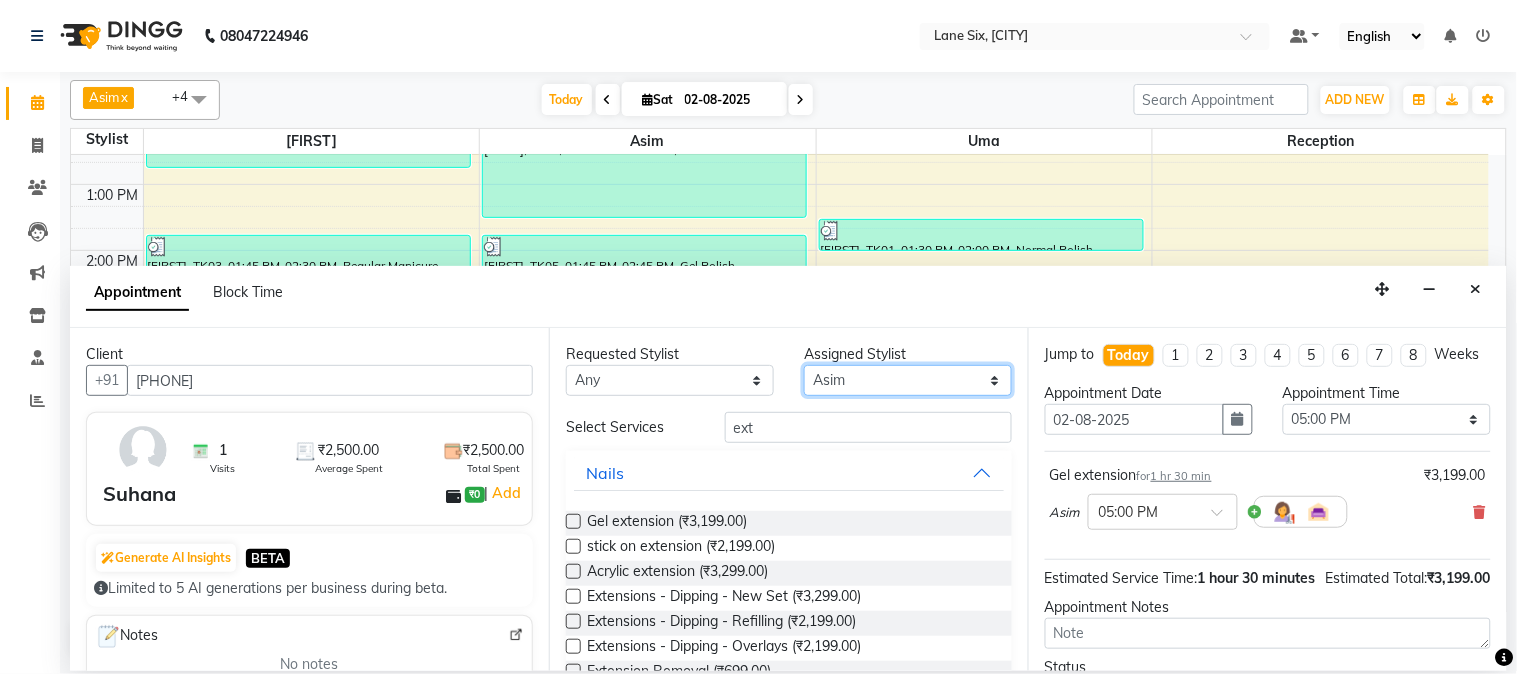 click on "Select [FIRST] Asim [FIRST] [FIRST] [FIRST]" at bounding box center (908, 380) 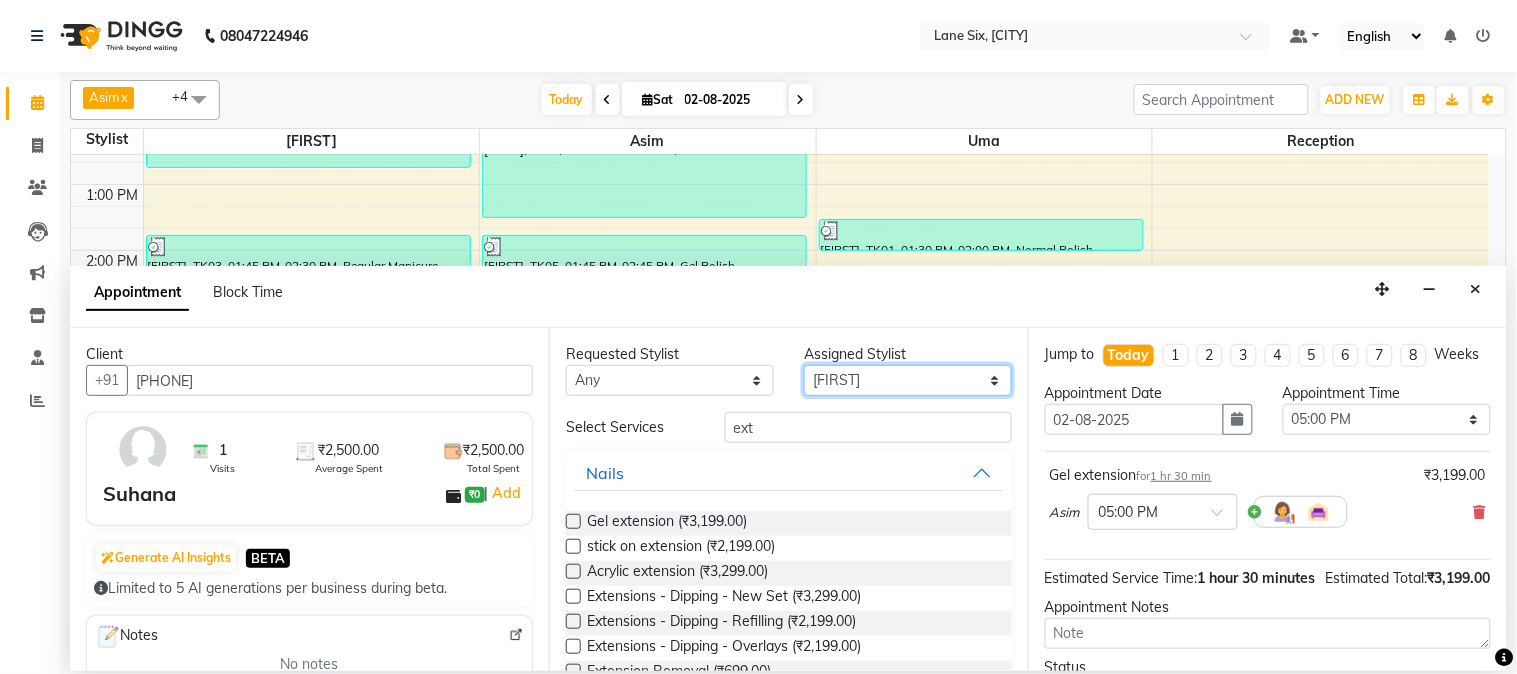 click on "Select [FIRST] Asim [FIRST] [FIRST] [FIRST]" at bounding box center [908, 380] 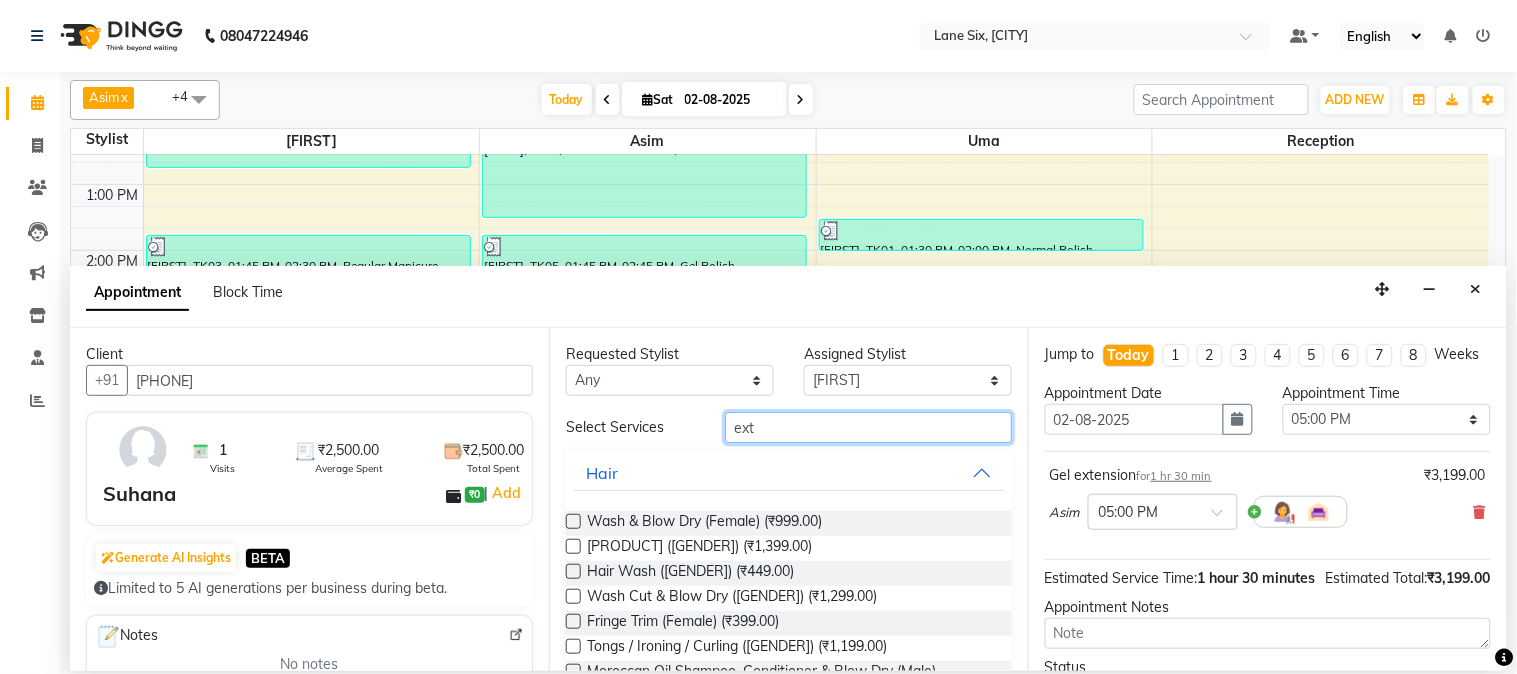 click on "ext" at bounding box center [868, 427] 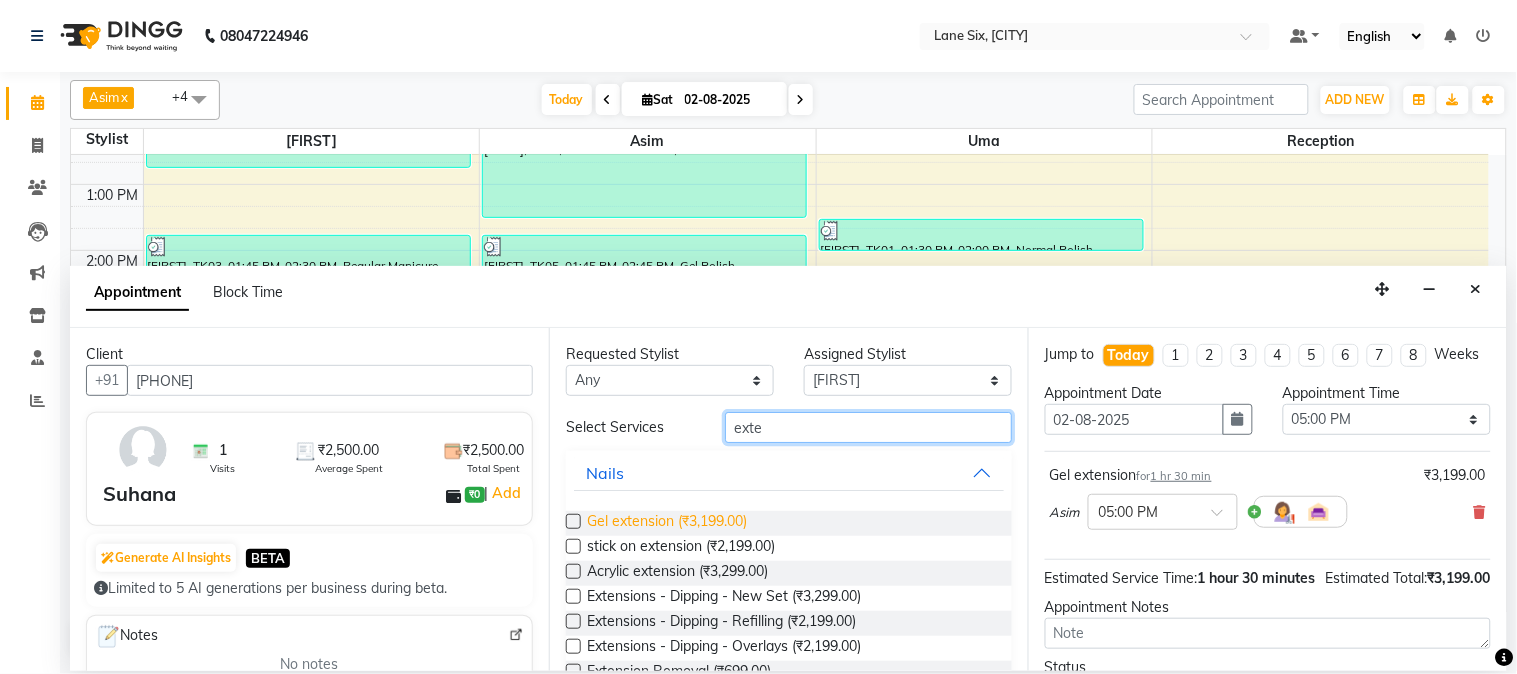 type on "exte" 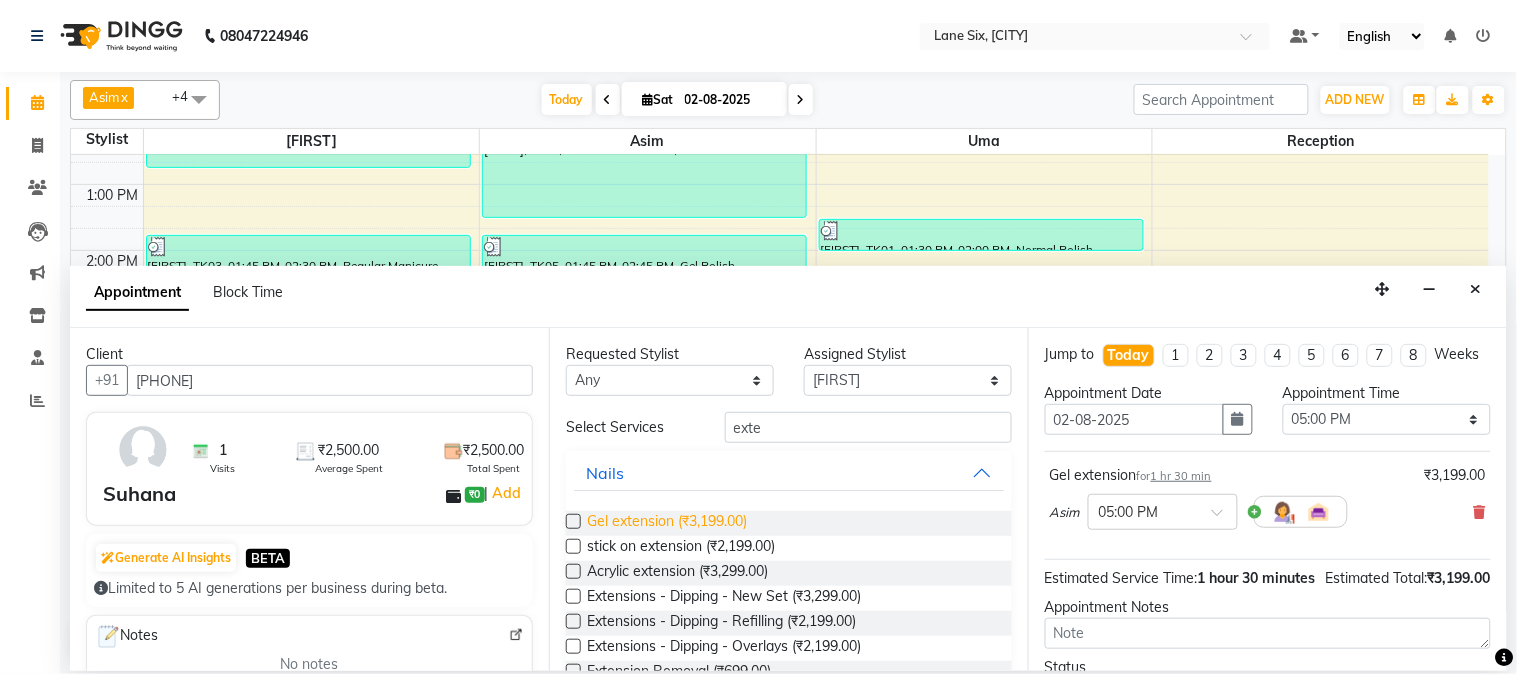 click on "Gel extension (₹3,199.00)" at bounding box center [667, 523] 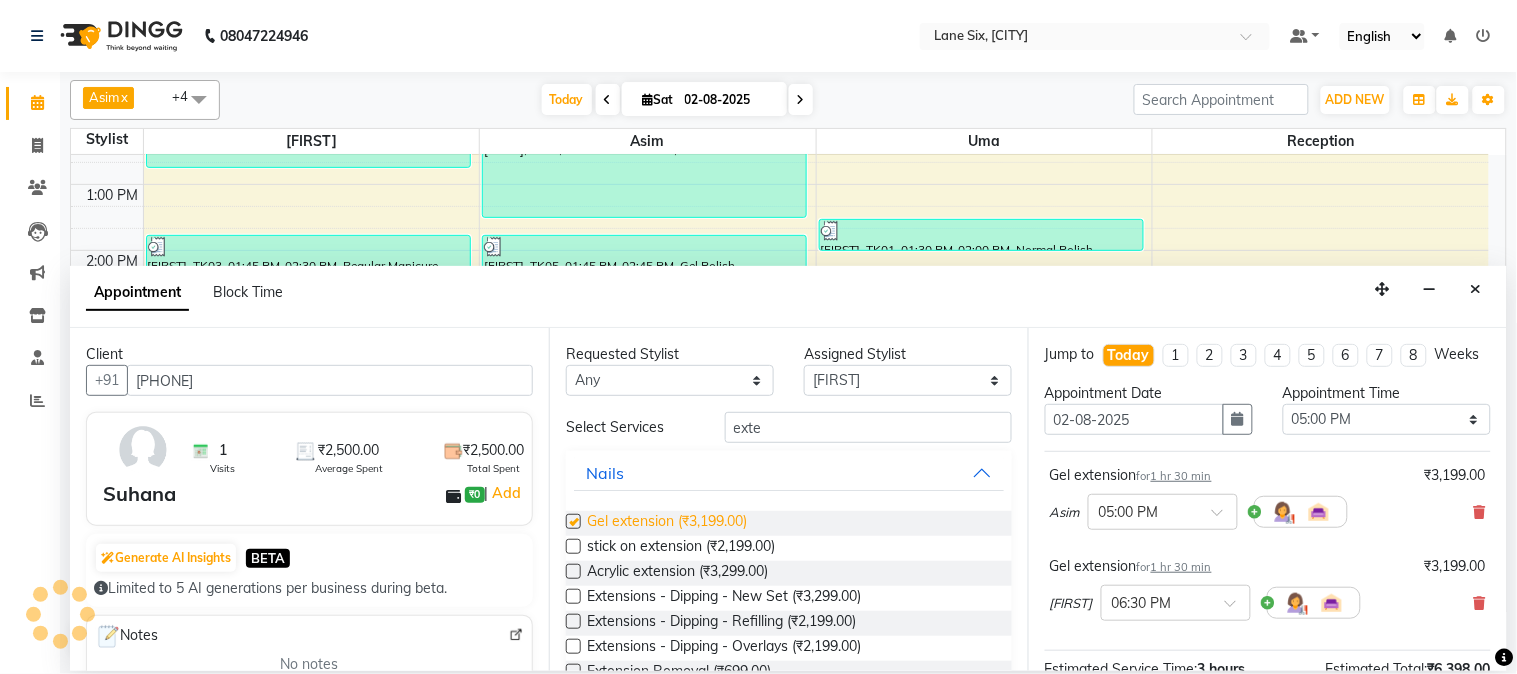checkbox on "false" 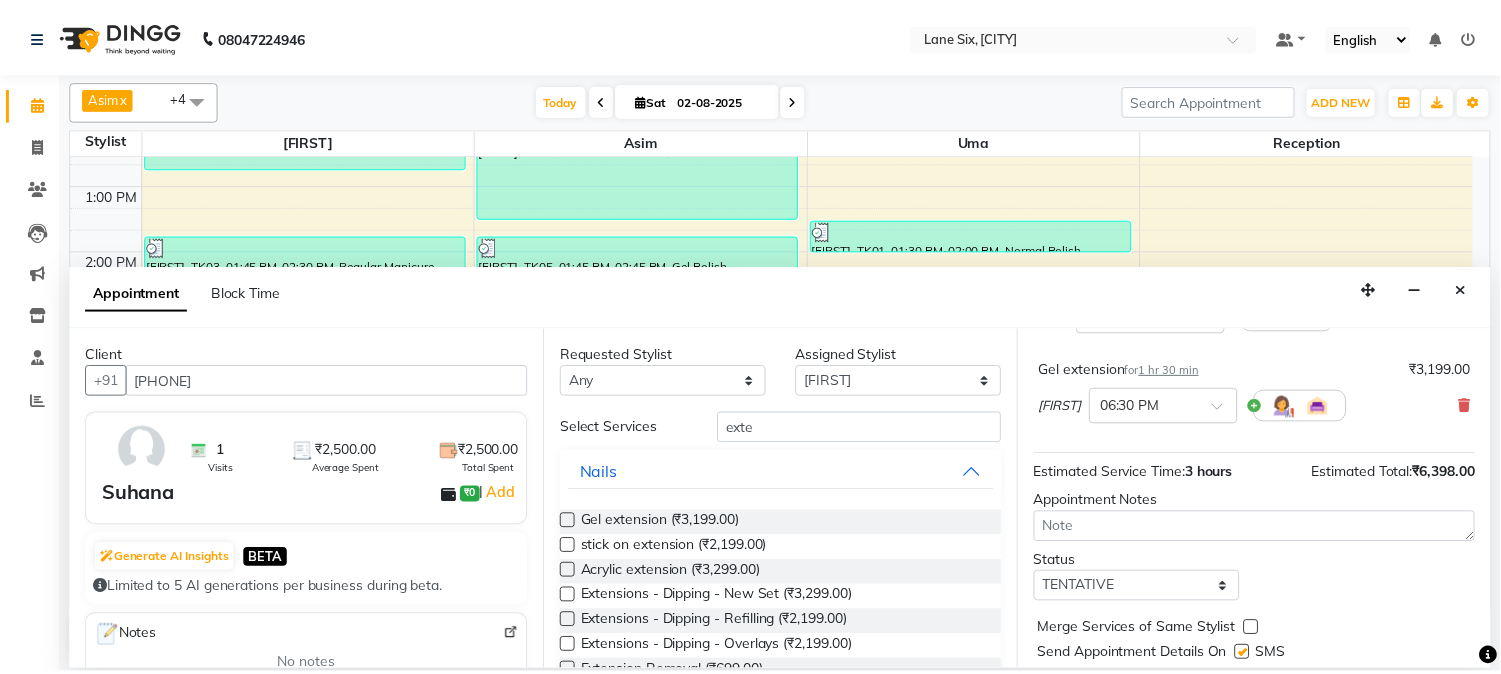 scroll, scrollTop: 274, scrollLeft: 0, axis: vertical 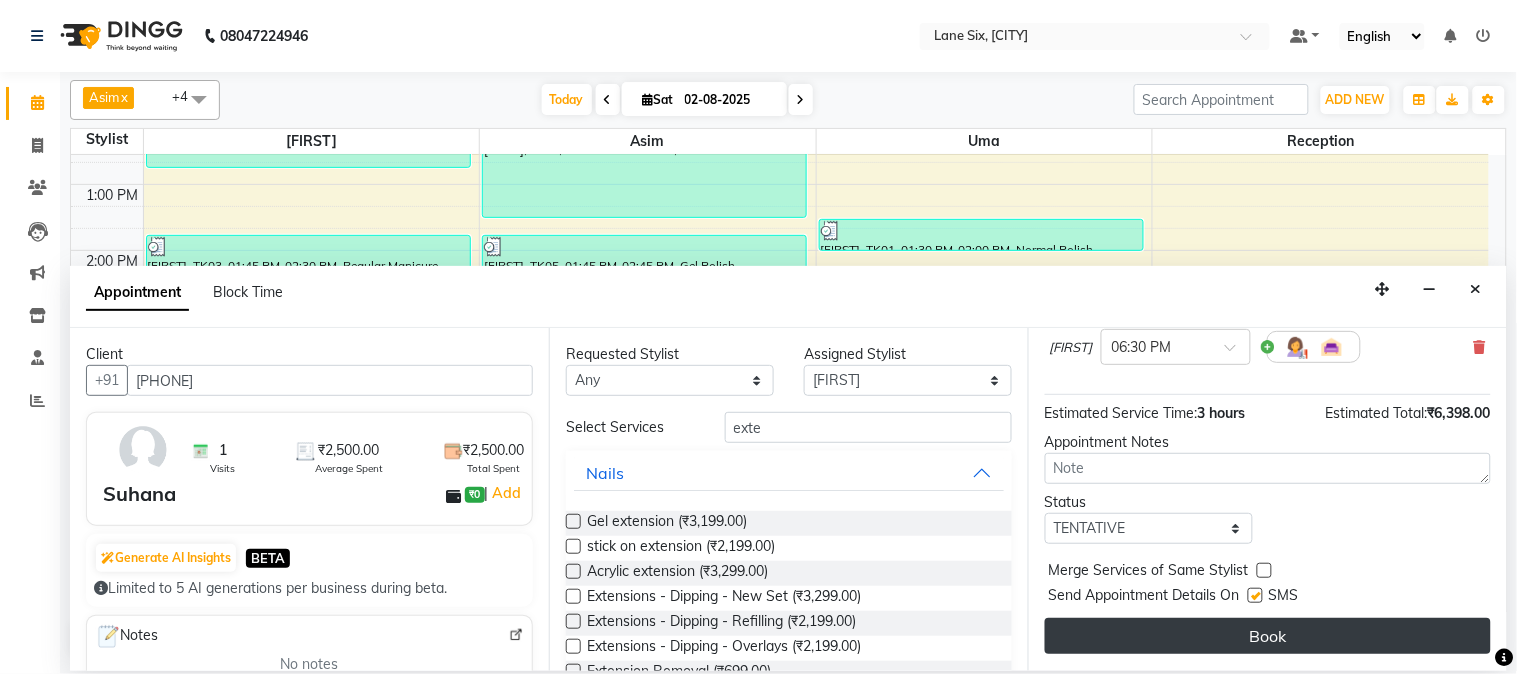 click on "Book" at bounding box center (1268, 636) 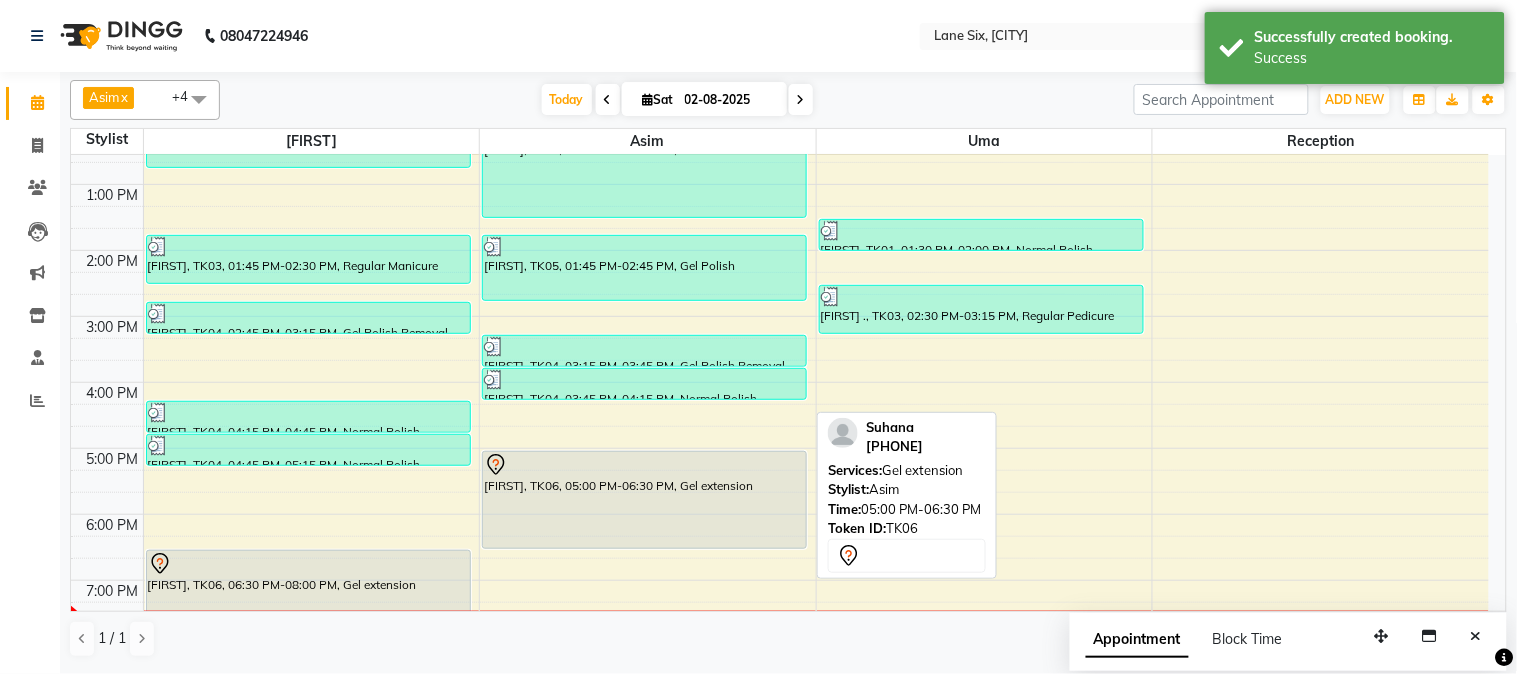 click on "[FIRST], TK06, 05:00 PM-06:30 PM, Gel extension" at bounding box center (644, 500) 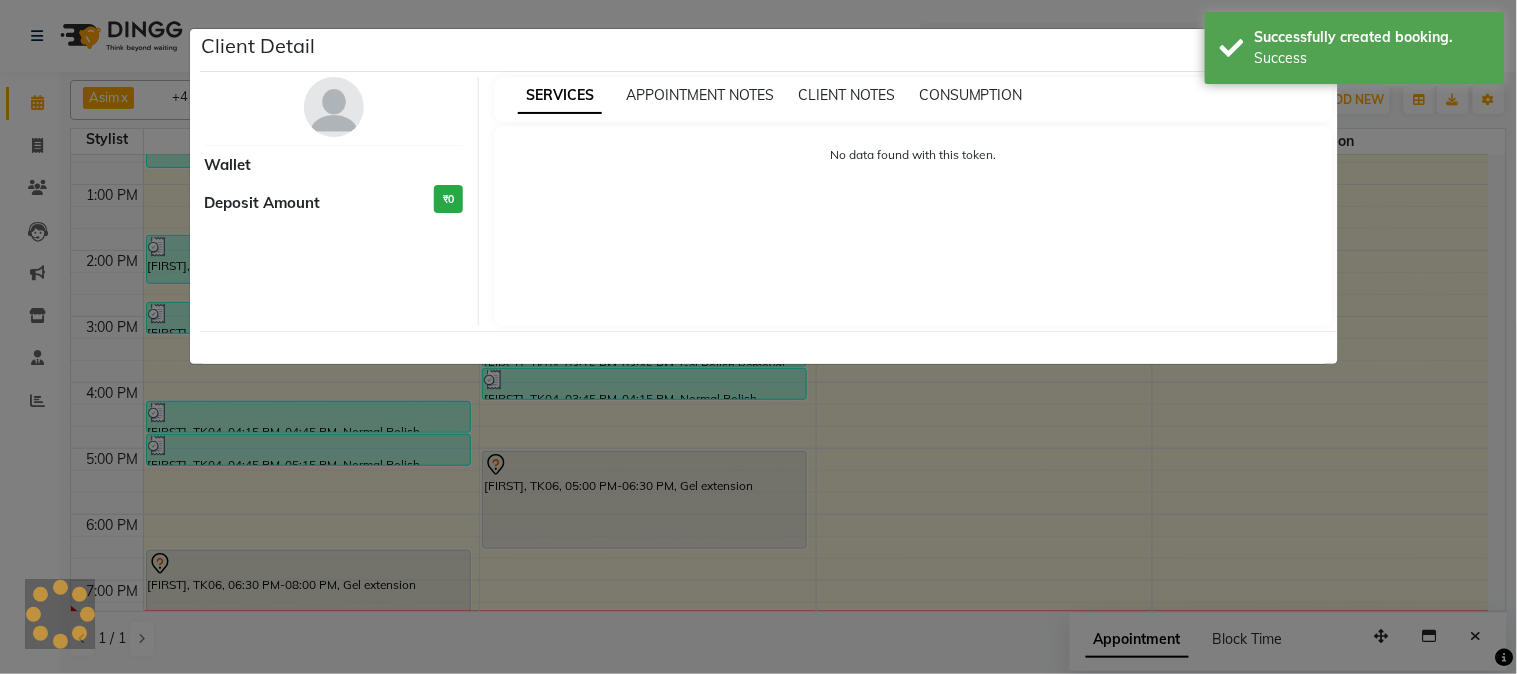 select on "7" 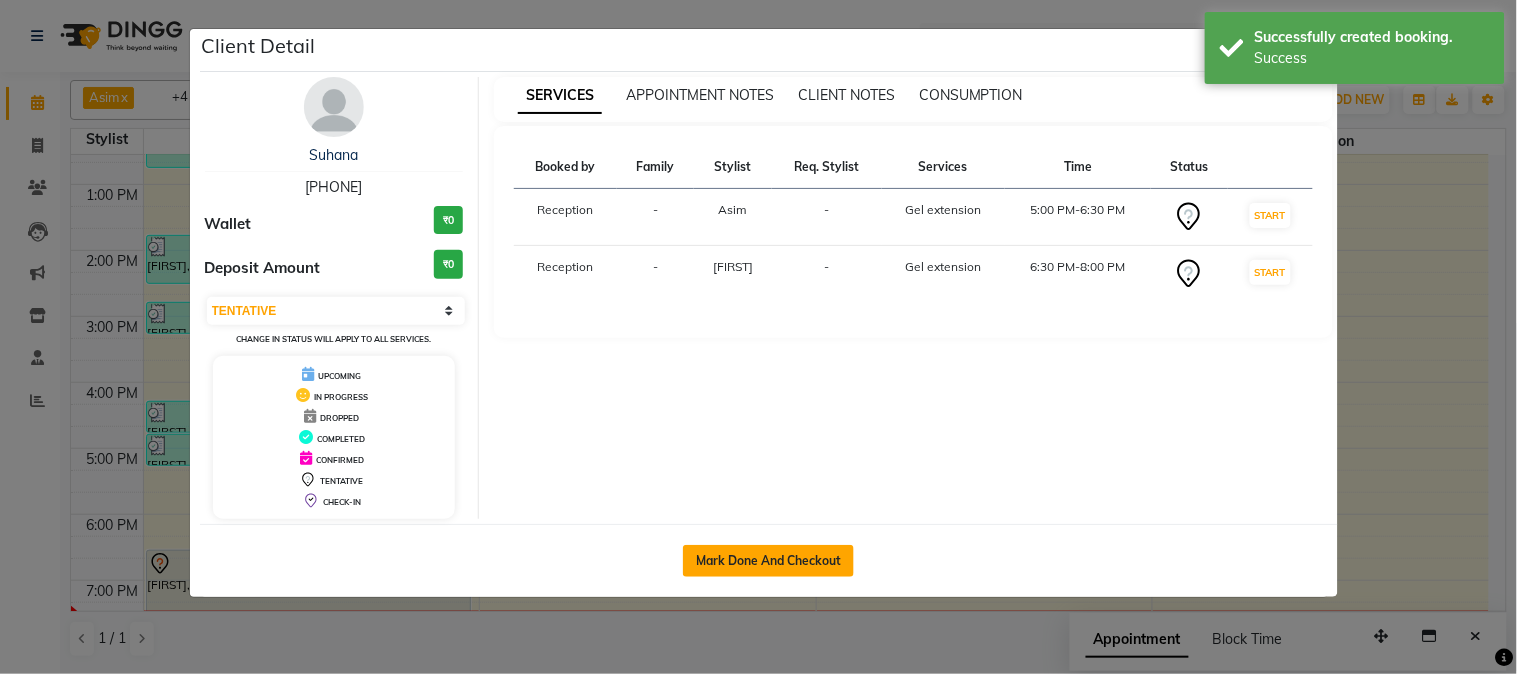 click on "Mark Done And Checkout" 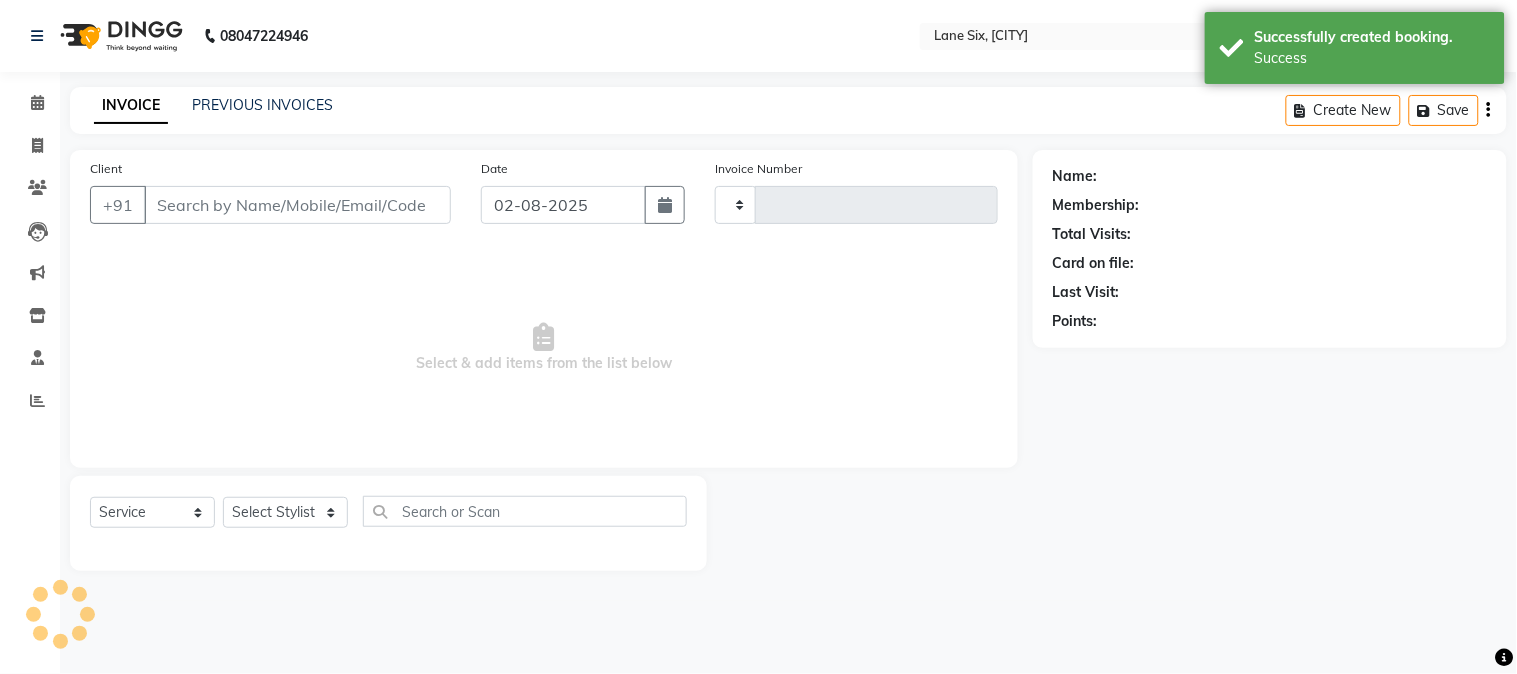 type on "0396" 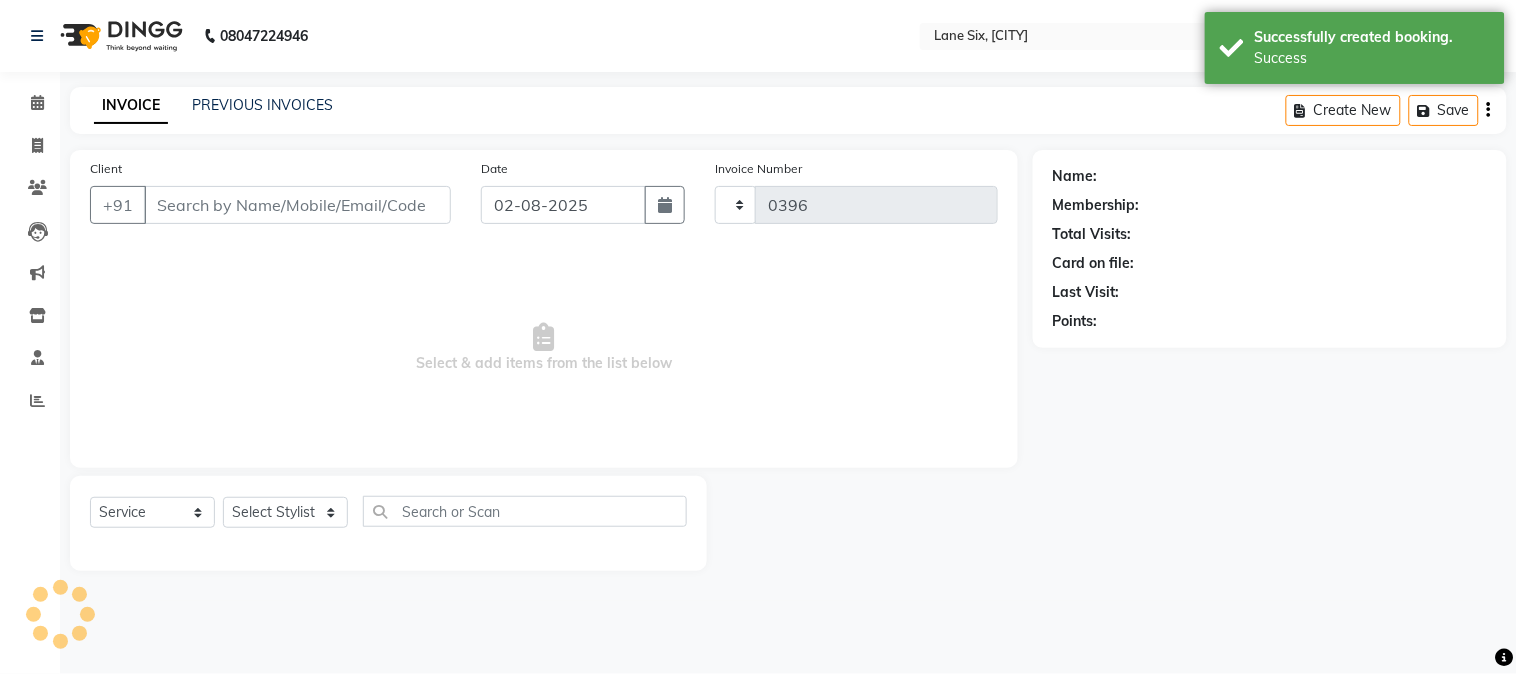 select on "664" 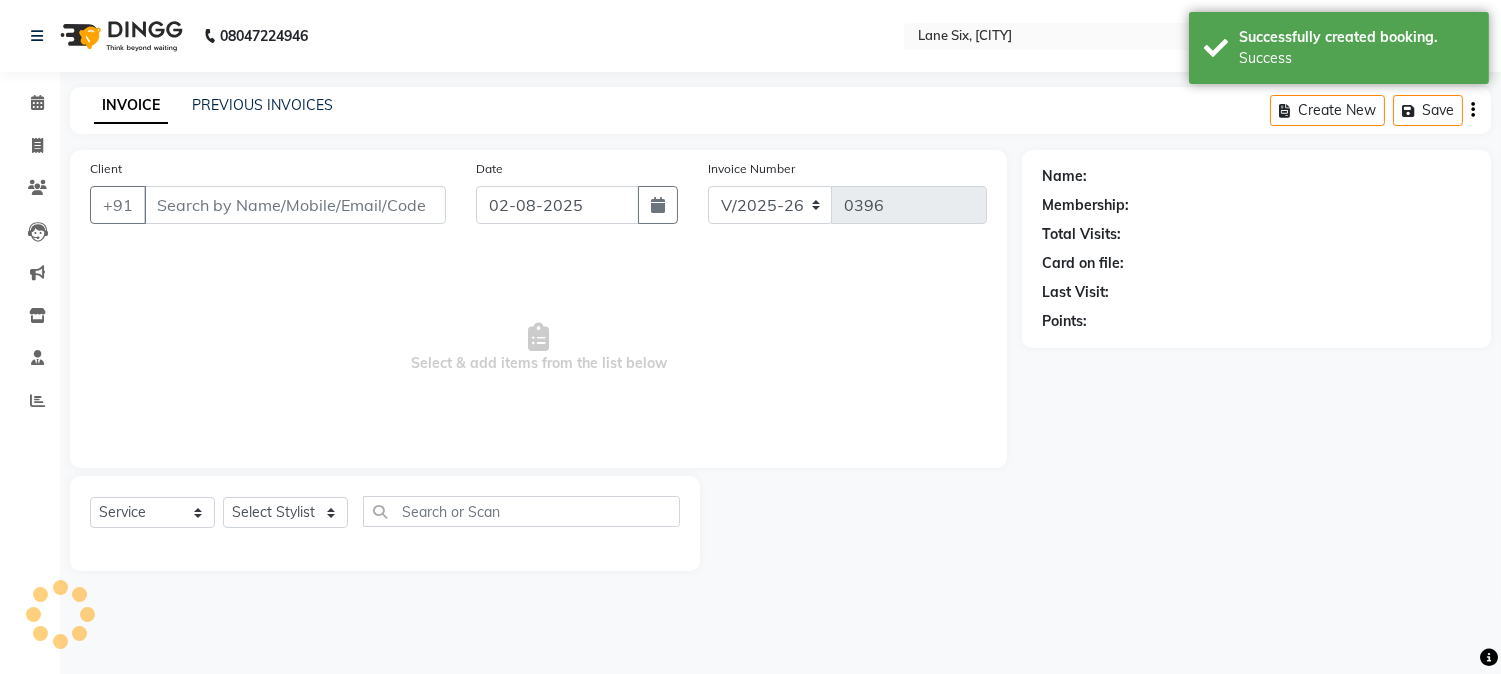 type on "[PHONE]" 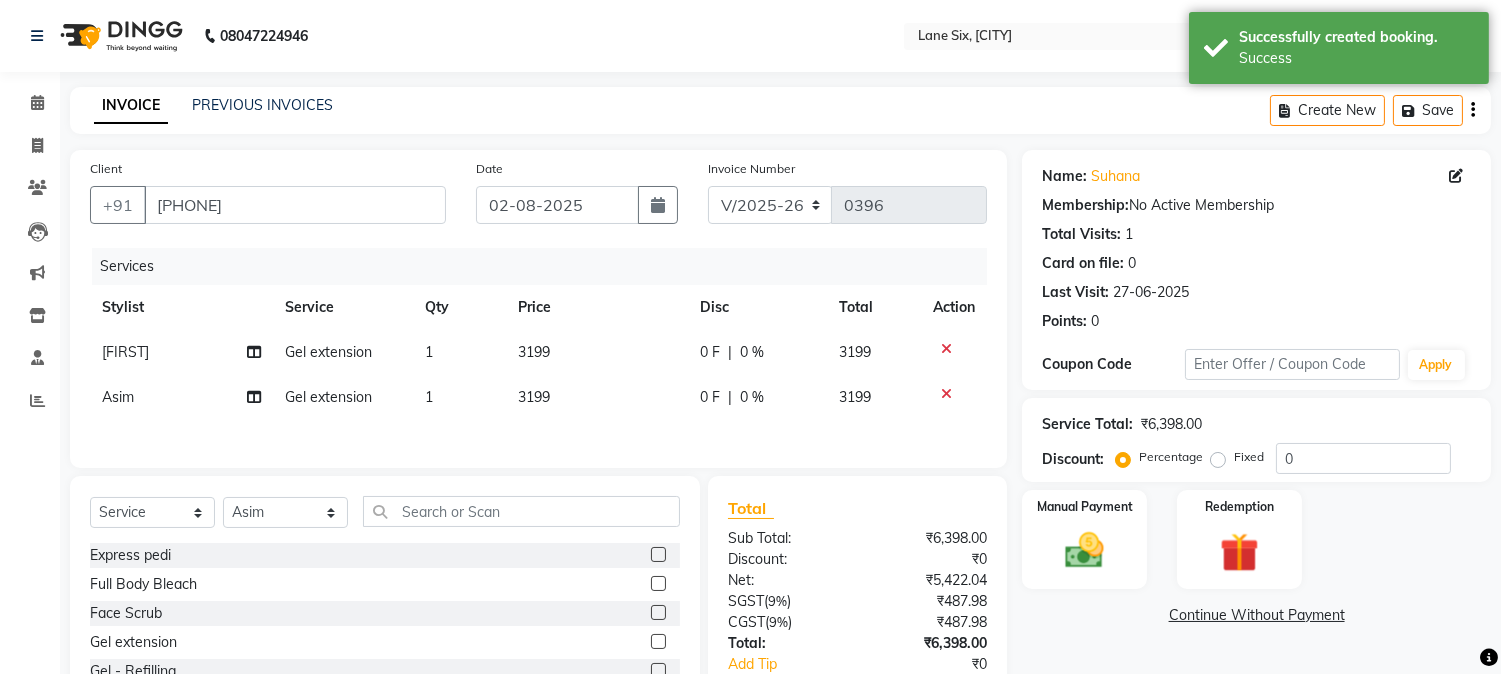 click on "3199" 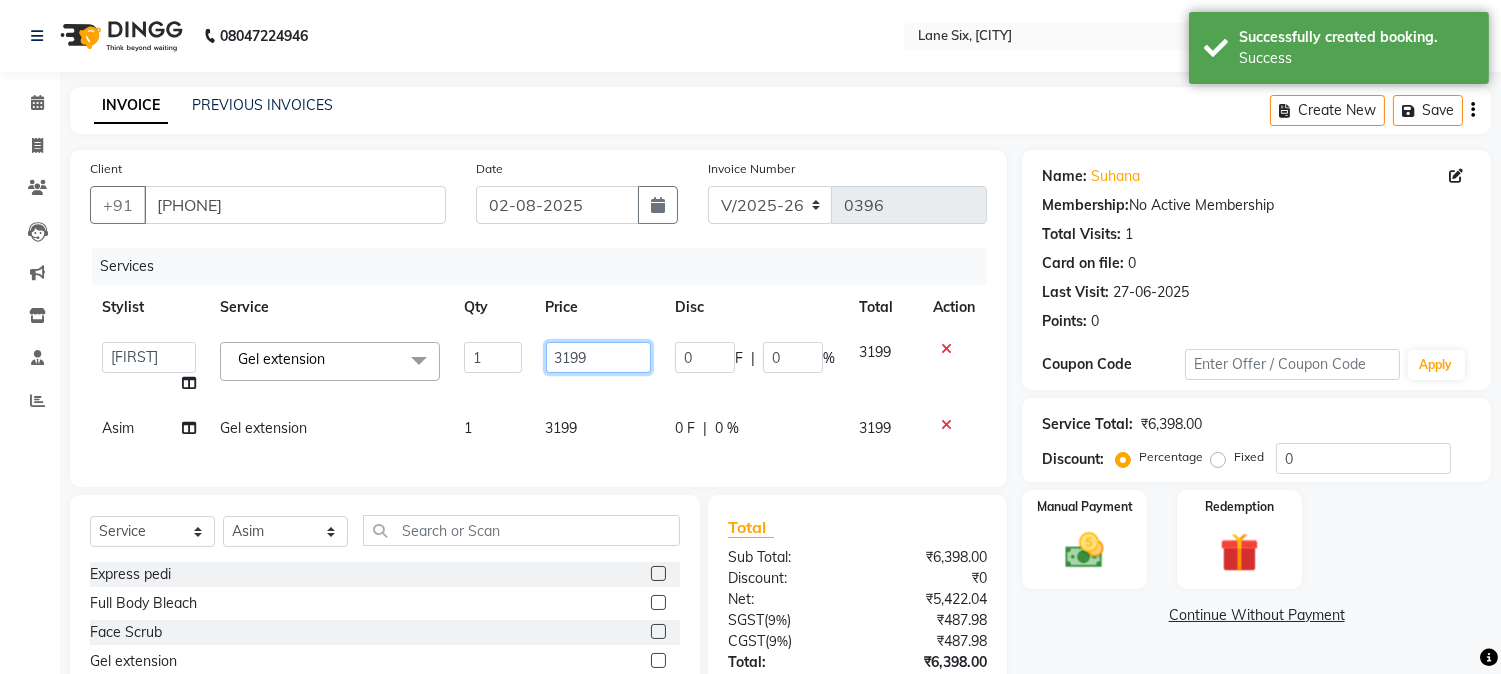 click on "3199" 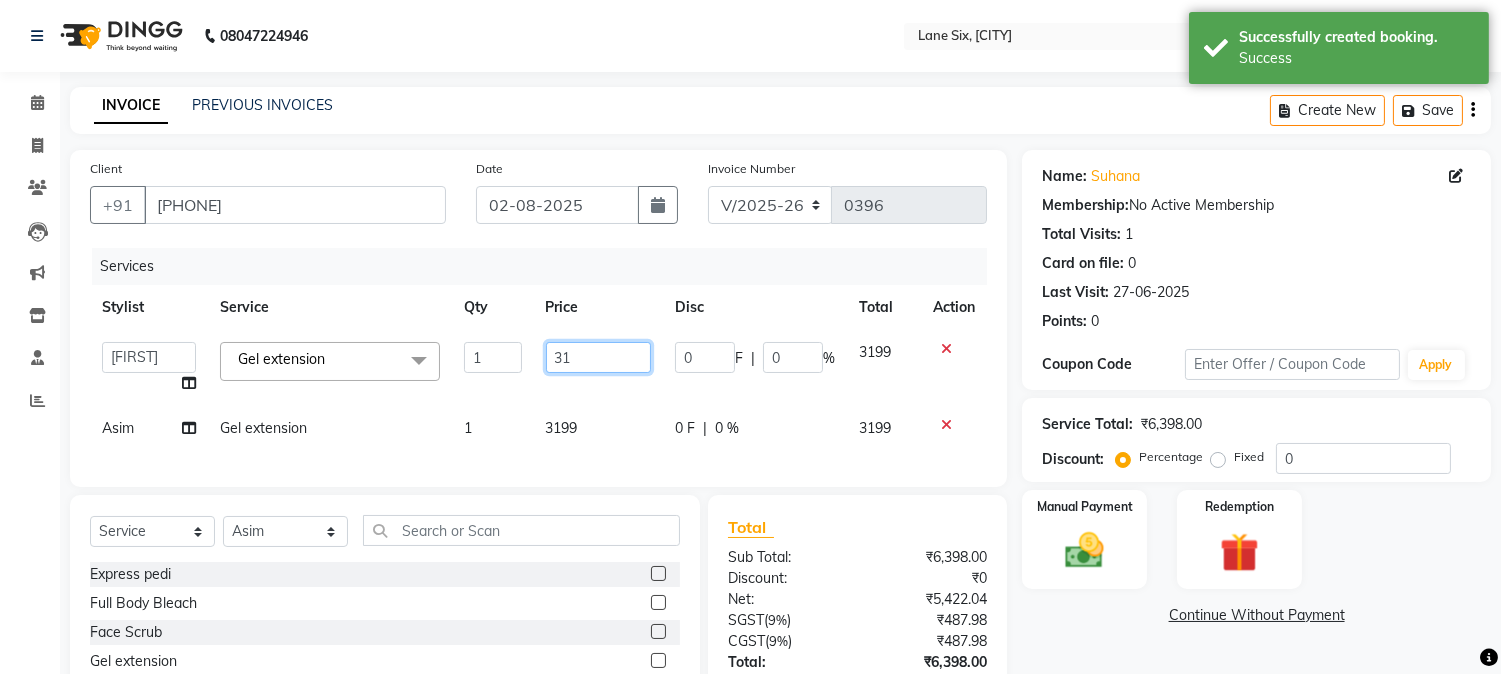 type on "3" 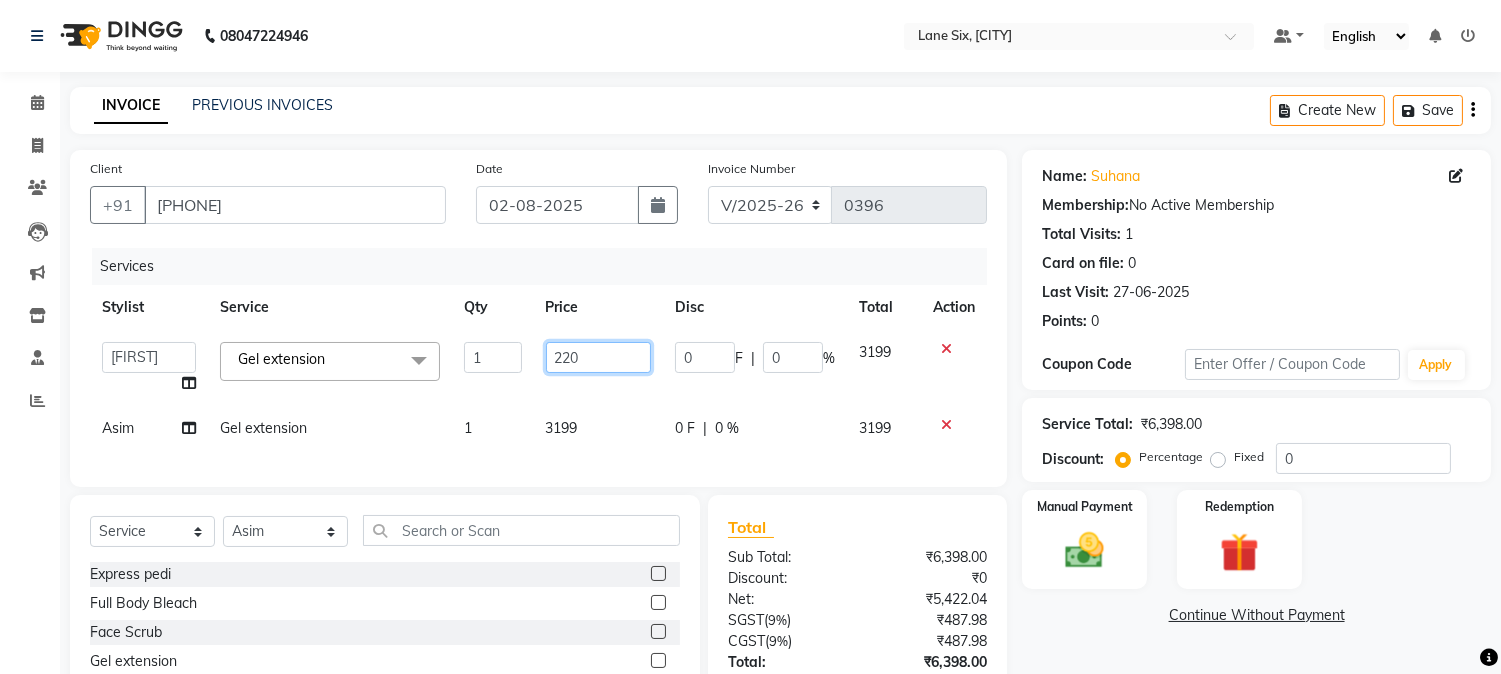 type on "2200" 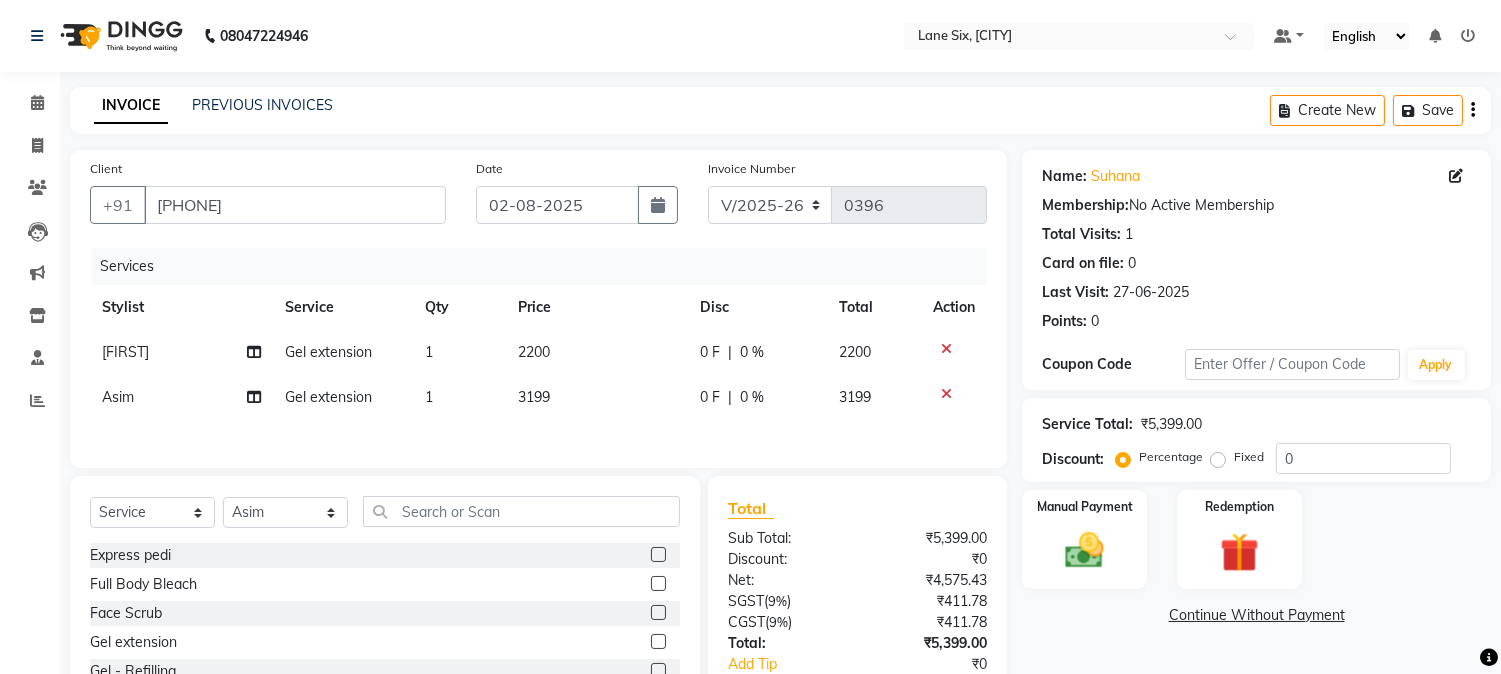 click on "3199" 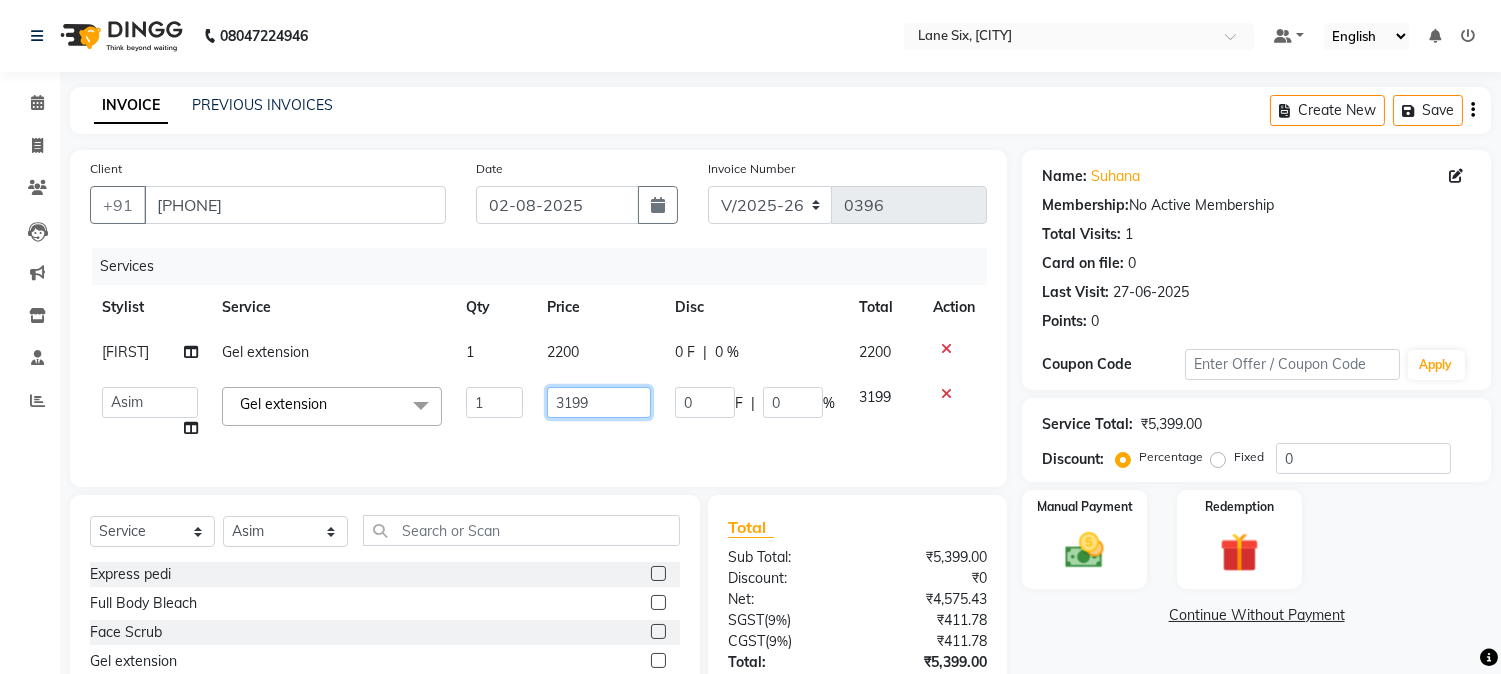 click on "3199" 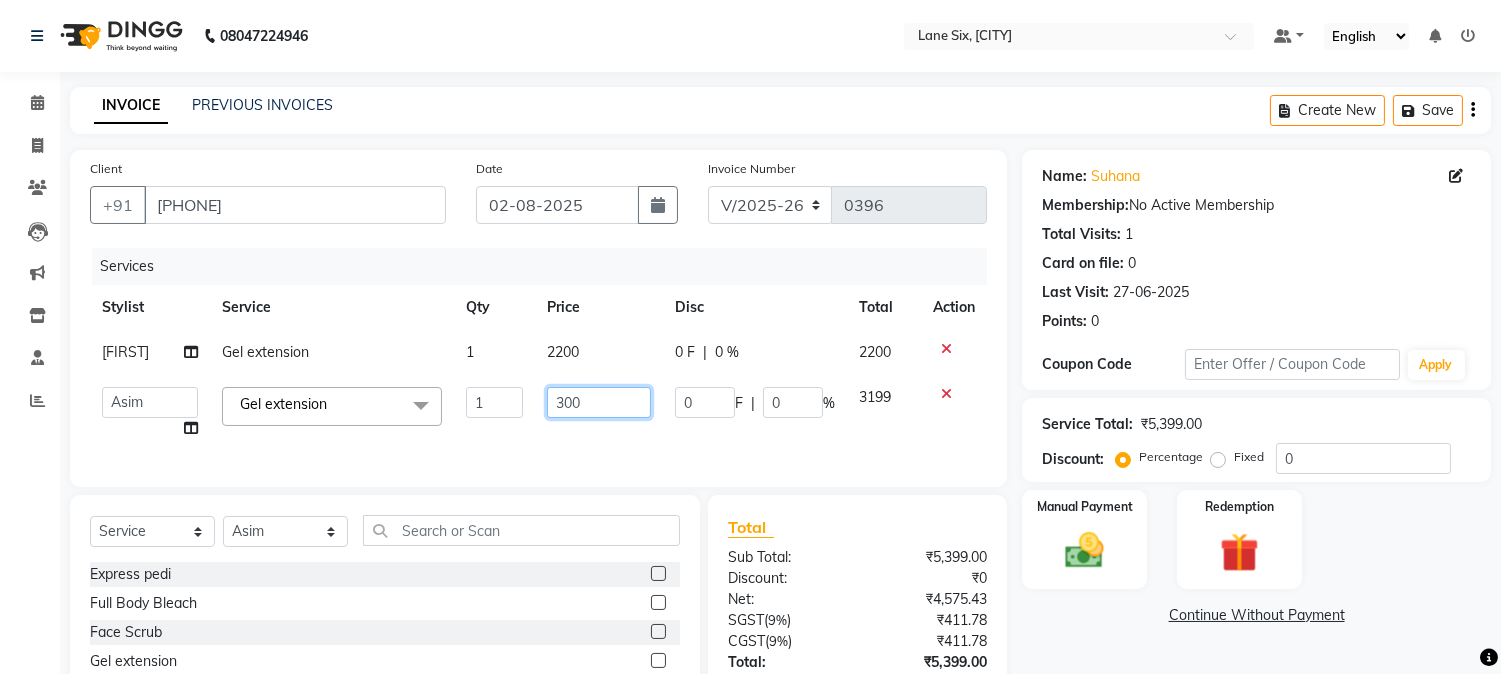 type on "3000" 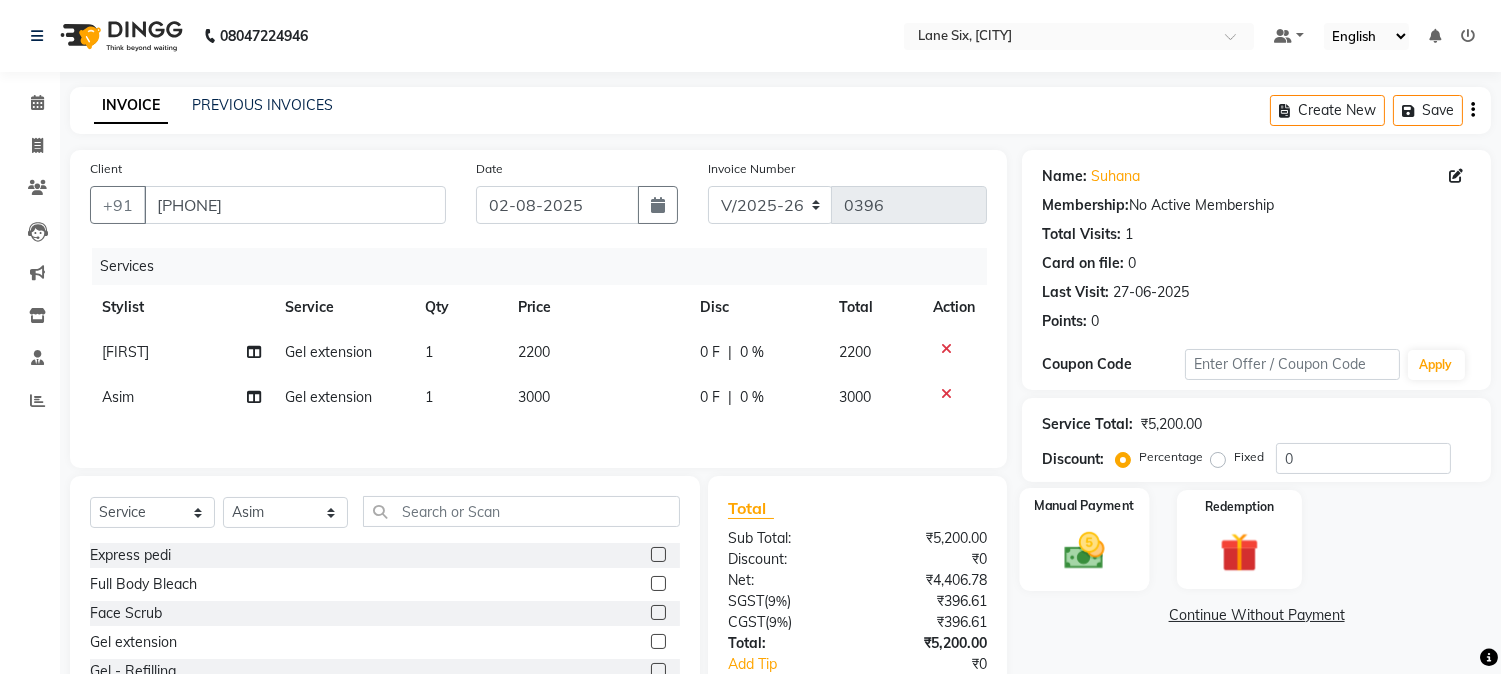 click on "Manual Payment" 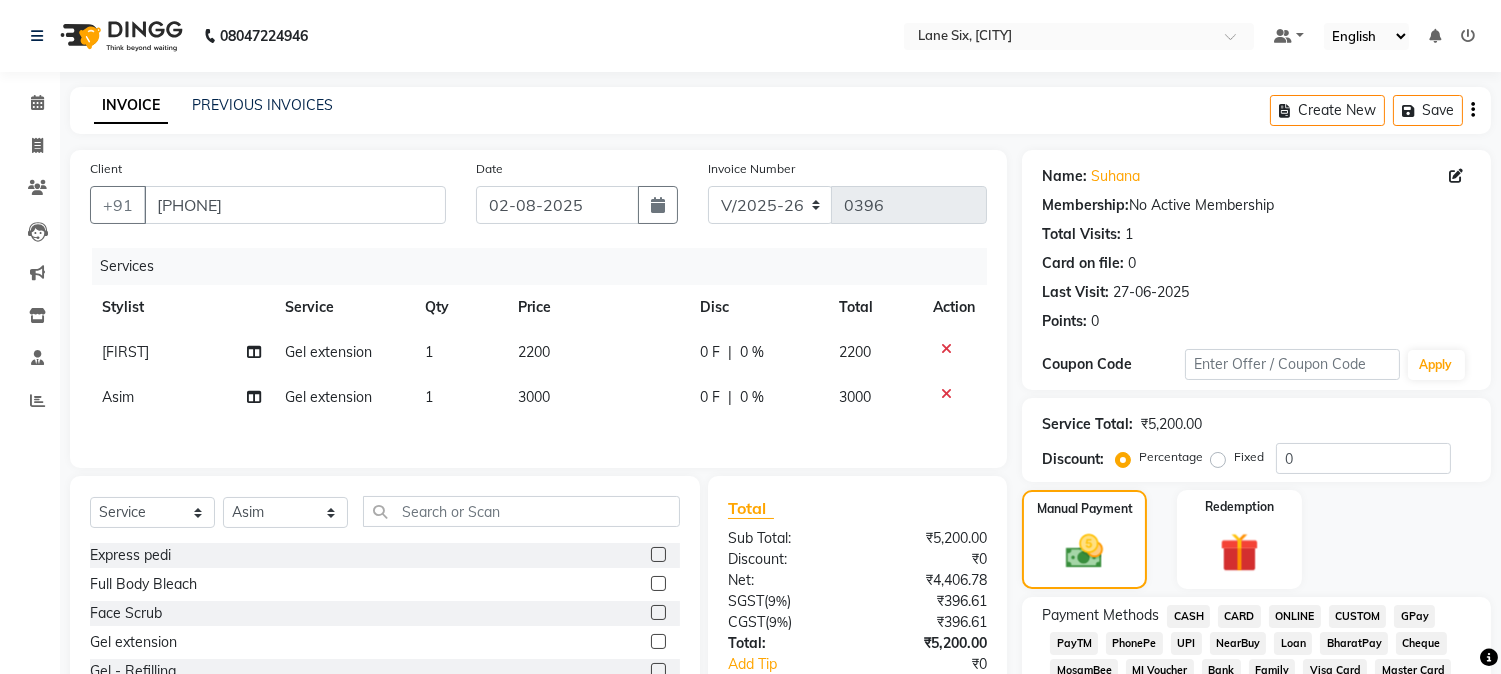 click on "GPay" 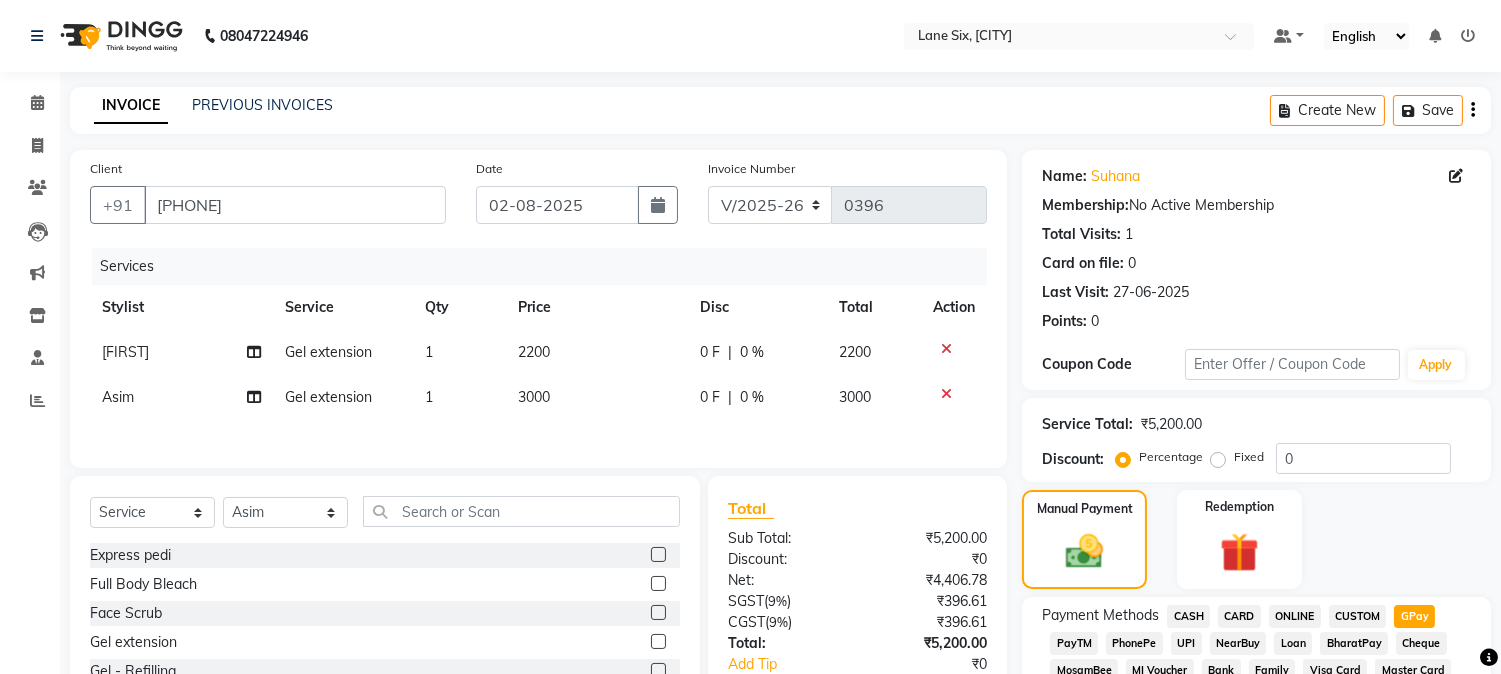 scroll, scrollTop: 590, scrollLeft: 0, axis: vertical 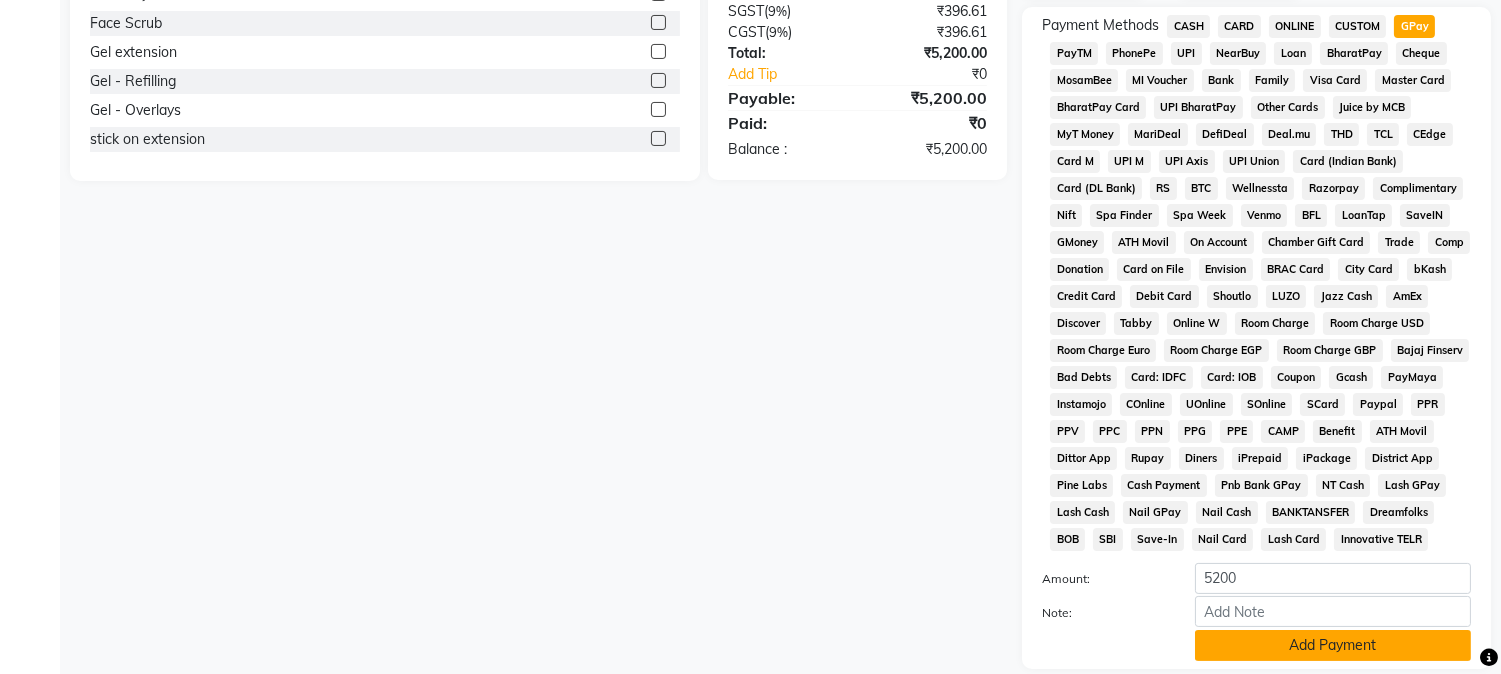 click on "Add Payment" 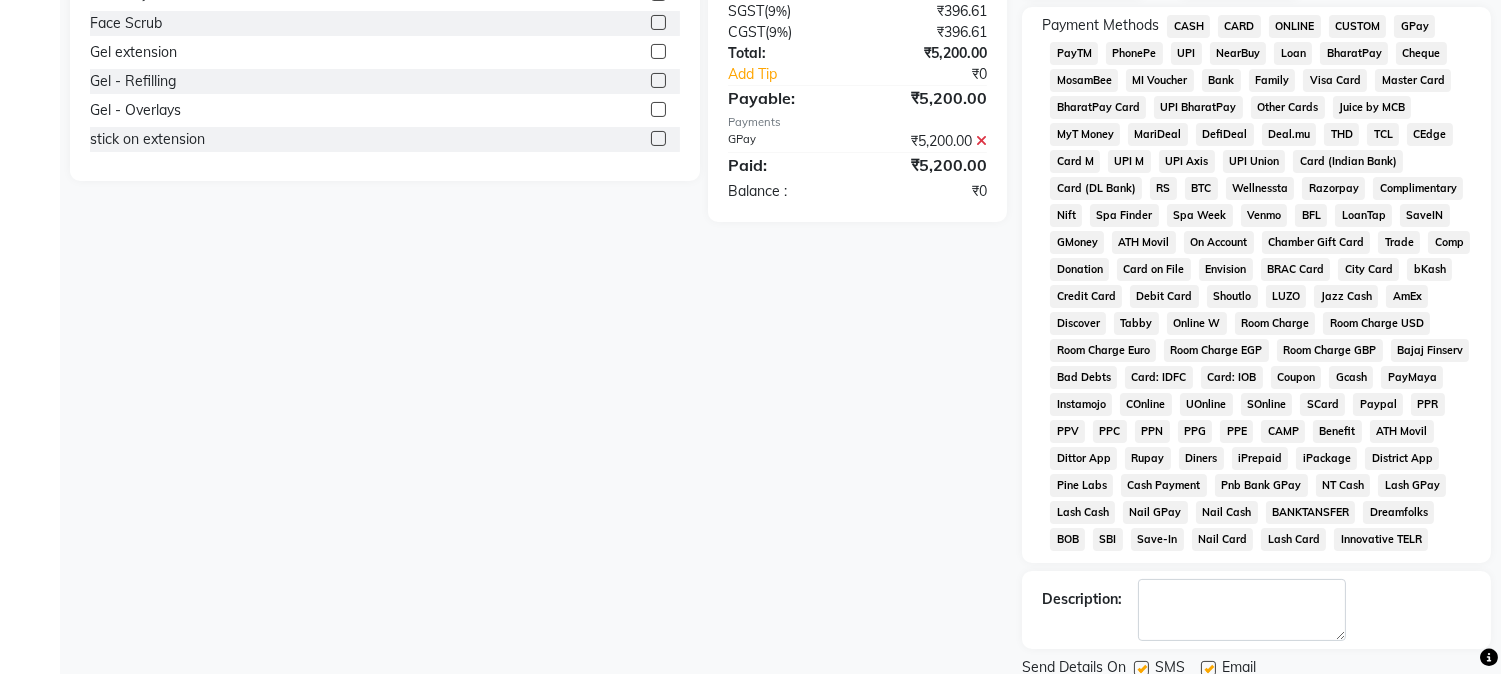 scroll, scrollTop: 666, scrollLeft: 0, axis: vertical 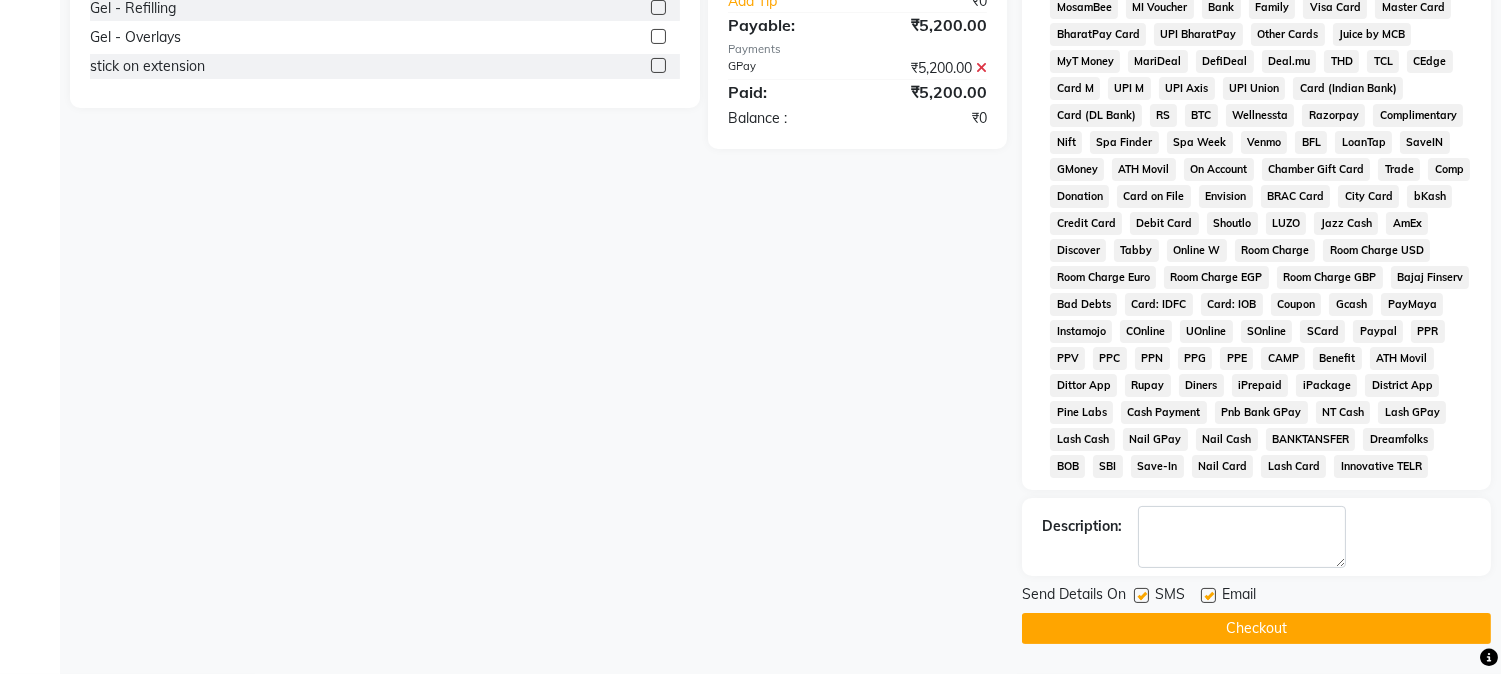 click on "Checkout" 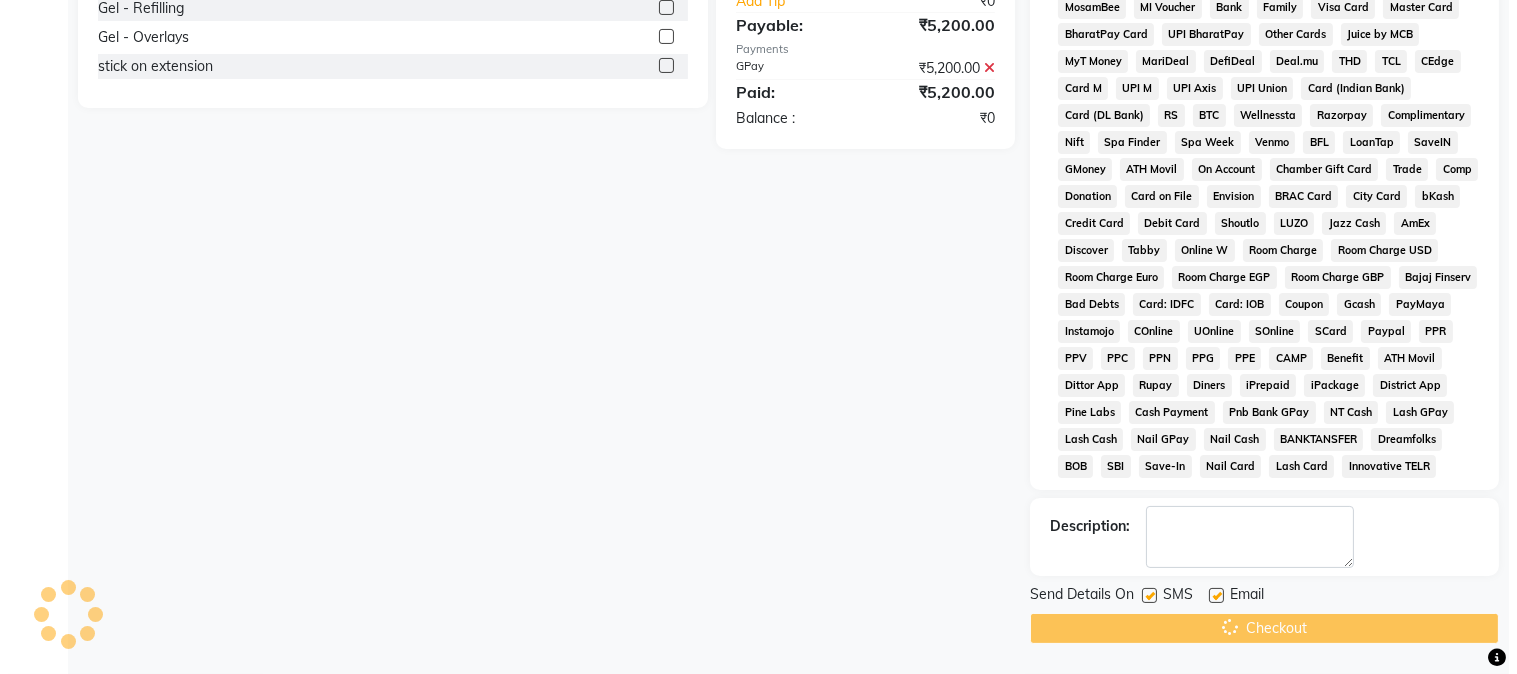 scroll, scrollTop: 0, scrollLeft: 0, axis: both 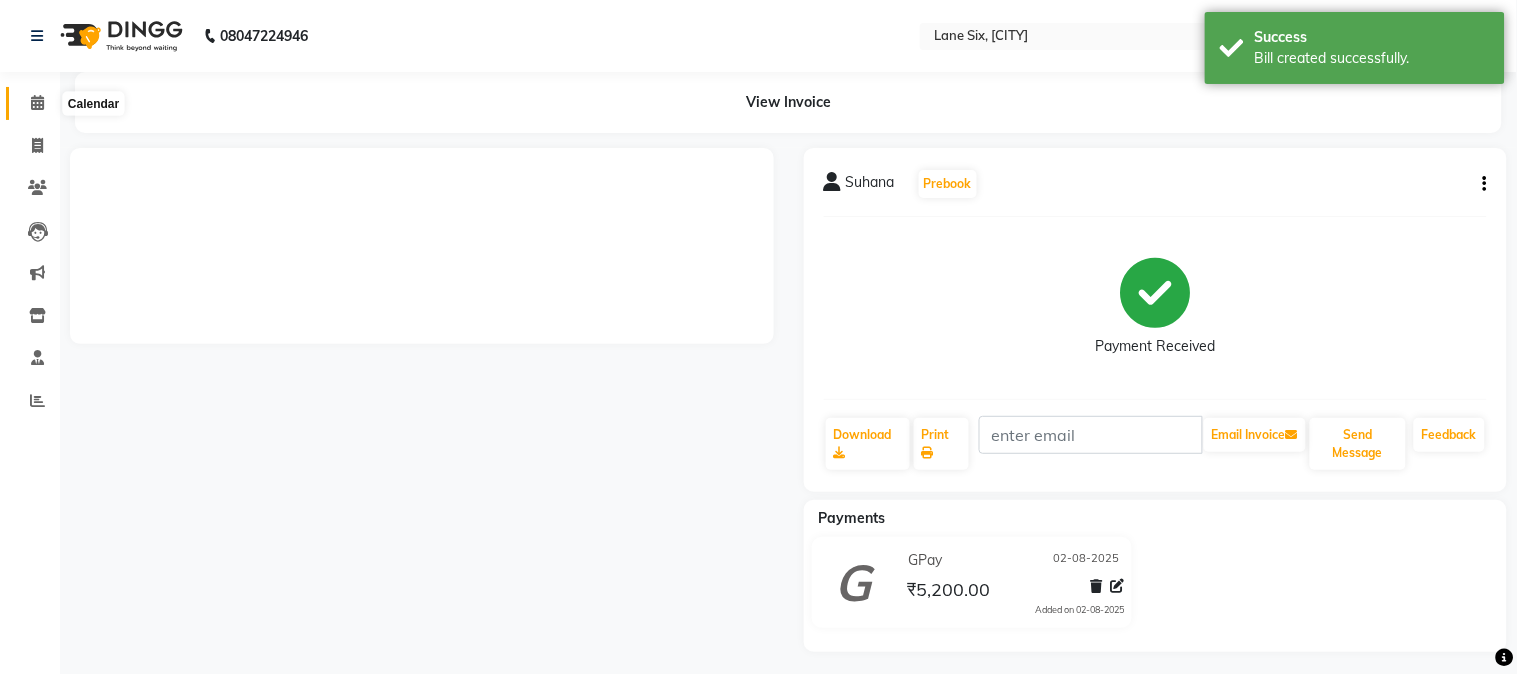 click 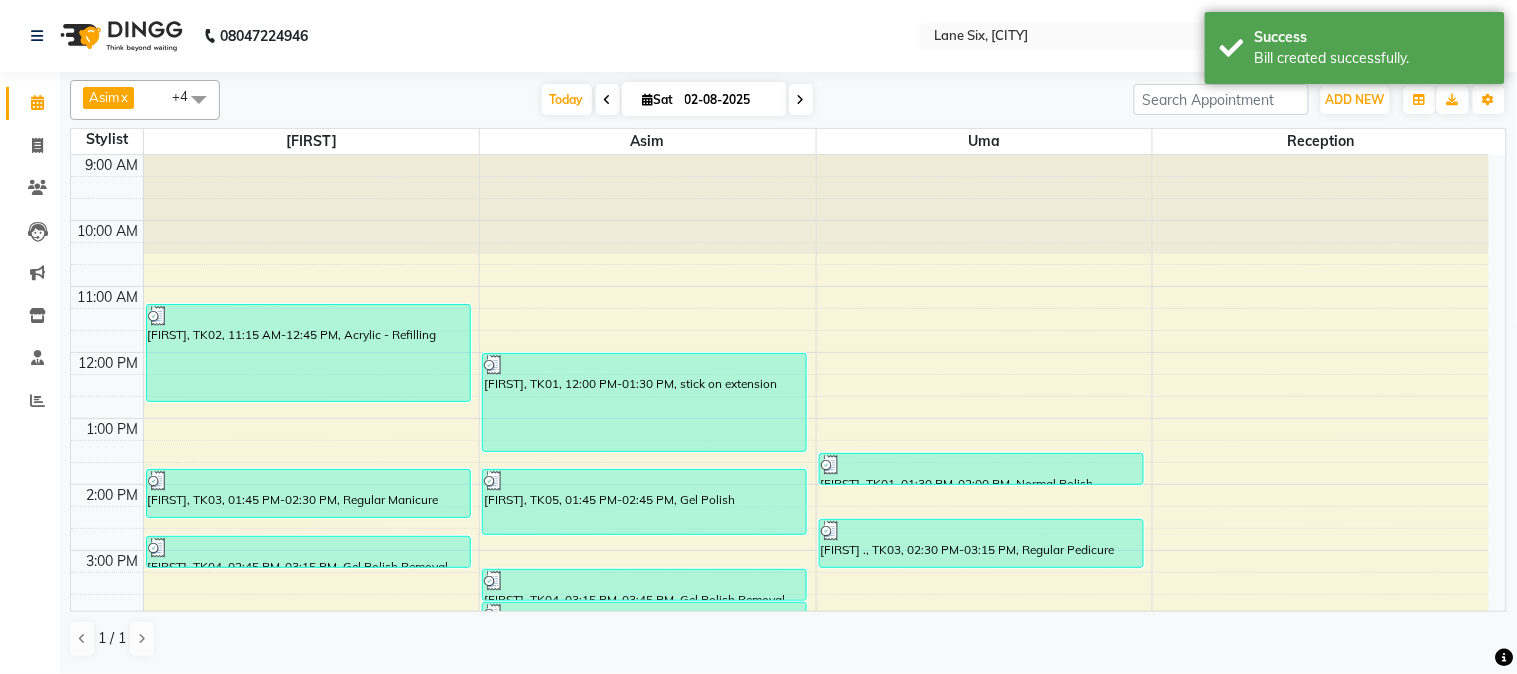 scroll, scrollTop: 0, scrollLeft: 0, axis: both 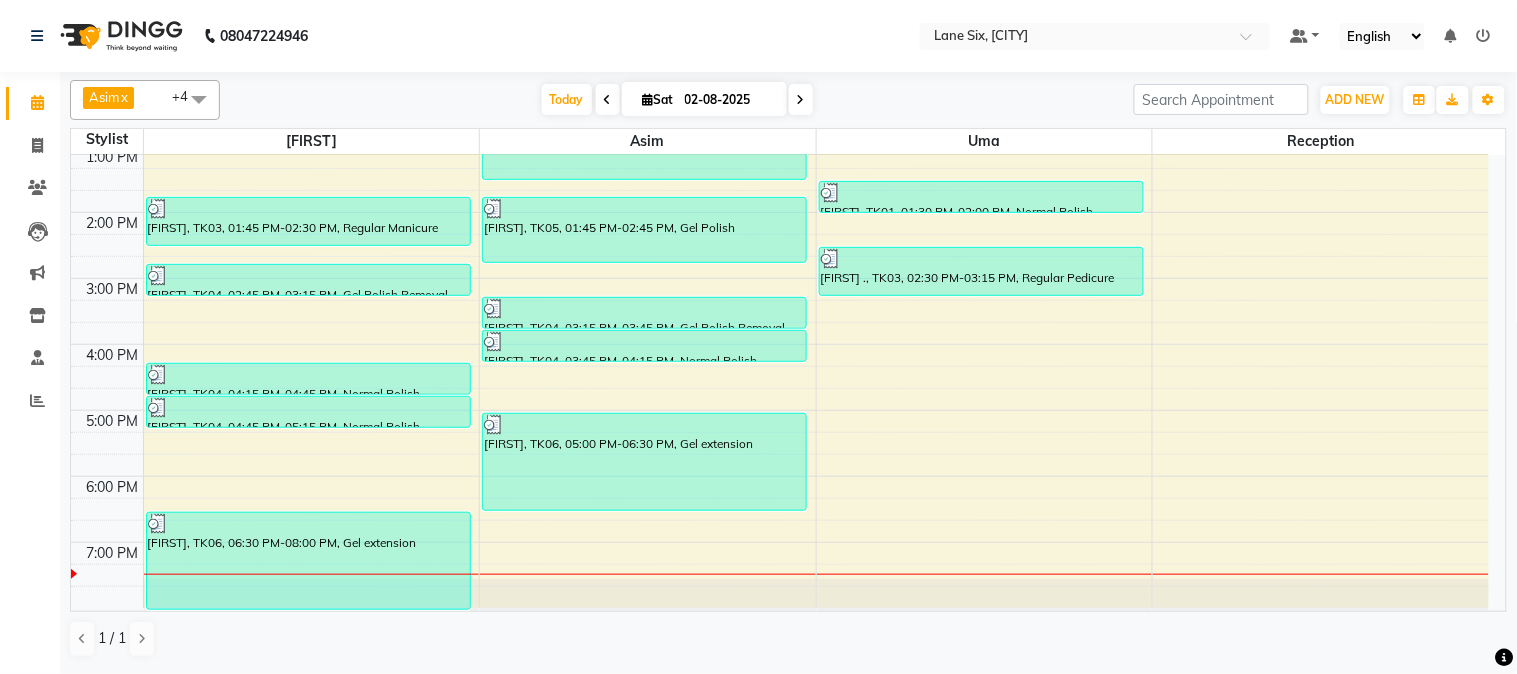 click on "9:00 AM 10:00 AM 11:00 AM 12:00 PM 1:00 PM 2:00 PM 3:00 PM 4:00 PM 5:00 PM 6:00 PM 7:00 PM     [FIRST], TK02, 11:15 AM-12:45 PM, Acrylic - Refilling     [FIRST] ., TK03, 01:45 PM-02:30 PM, Regular Manicure     [FIRST], TK04, 02:45 PM-03:15 PM, Gel Polish Removal     [FIRST], TK04, 04:15 PM-04:45 PM, Normal Polish     [FIRST], TK04, 04:45 PM-05:15 PM, Normal Polish     [FIRST], TK06, 06:30 PM-08:00 PM, Gel extension     [FIRST], TK01, 12:00 PM-01:30 PM, stick on extension     [FIRST], TK05, 01:45 PM-02:45 PM, Gel Polish     [FIRST], TK04, 03:15 PM-03:45 PM, Gel Polish Removal     [FIRST], TK04, 03:45 PM-04:15 PM, Normal Polish     [FIRST], TK06, 05:00 PM-06:30 PM, Gel extension     [FIRST], TK01, 01:30 PM-02:00 PM, Normal Polish     [FIRST] ., TK03, 02:30 PM-03:15 PM, Regular Pedicure" at bounding box center [780, 245] 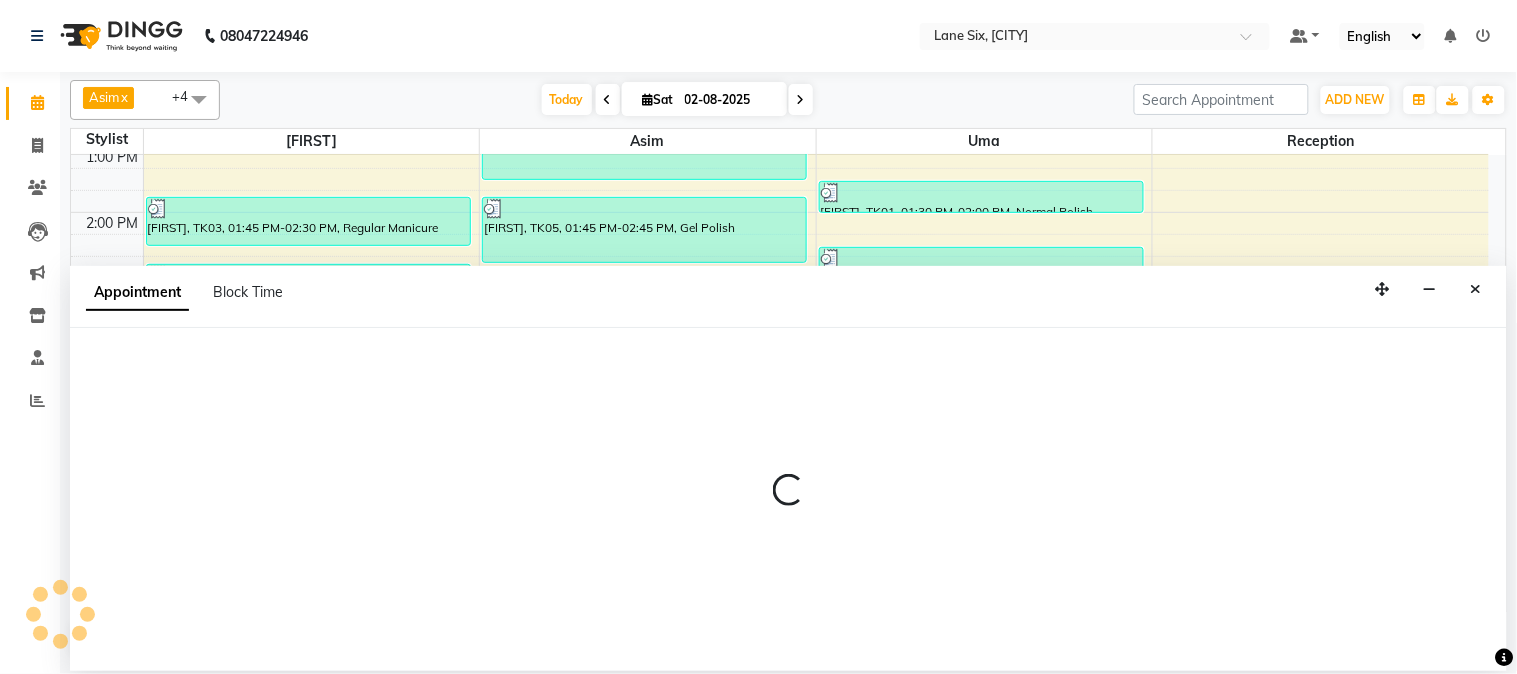 select on "9819" 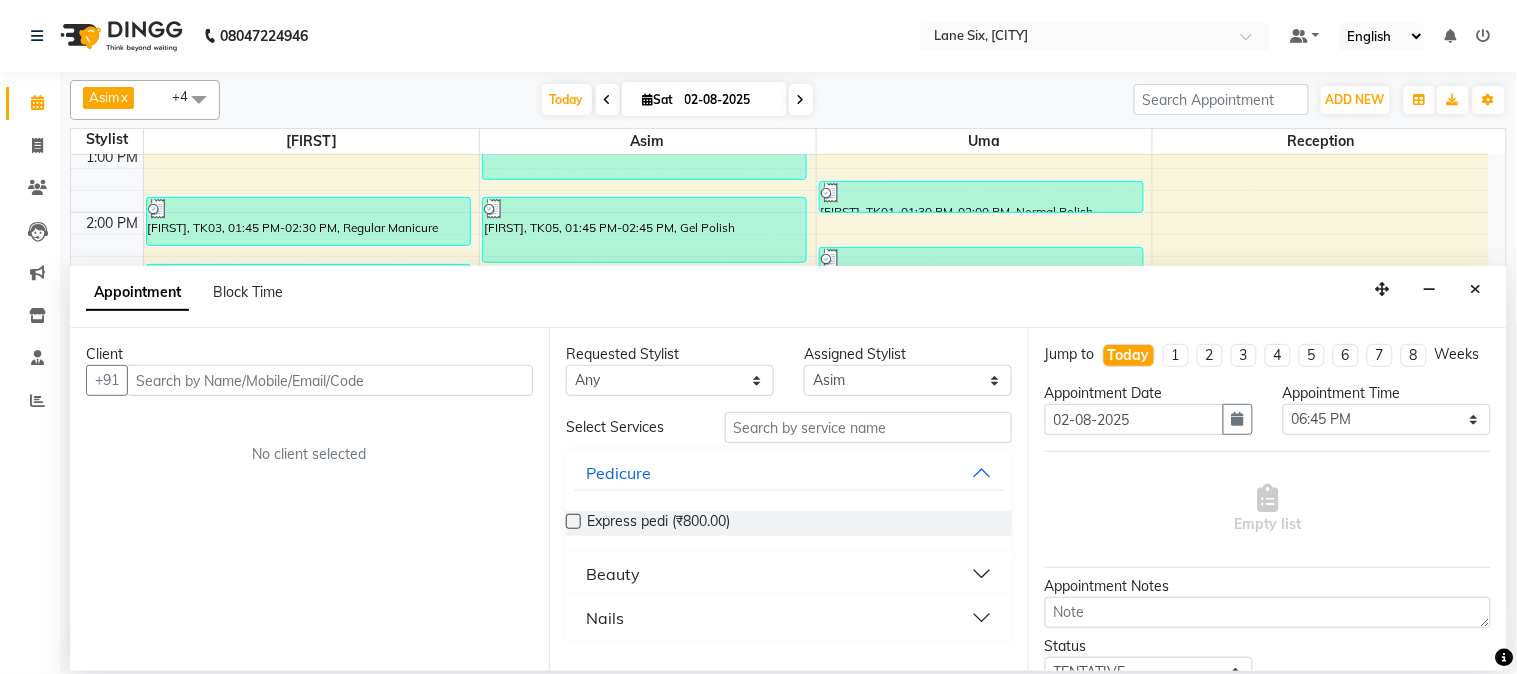 click at bounding box center (330, 380) 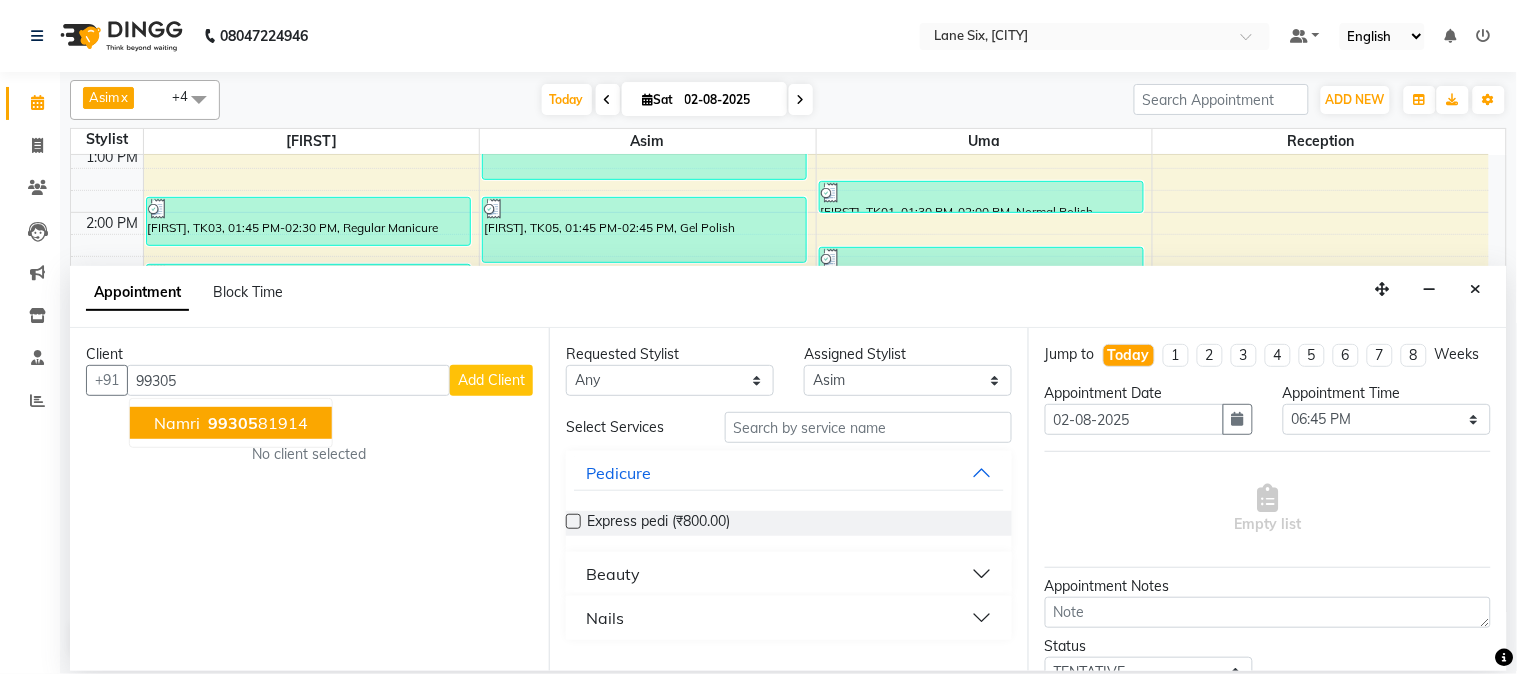 click on "[PHONE]" at bounding box center [256, 423] 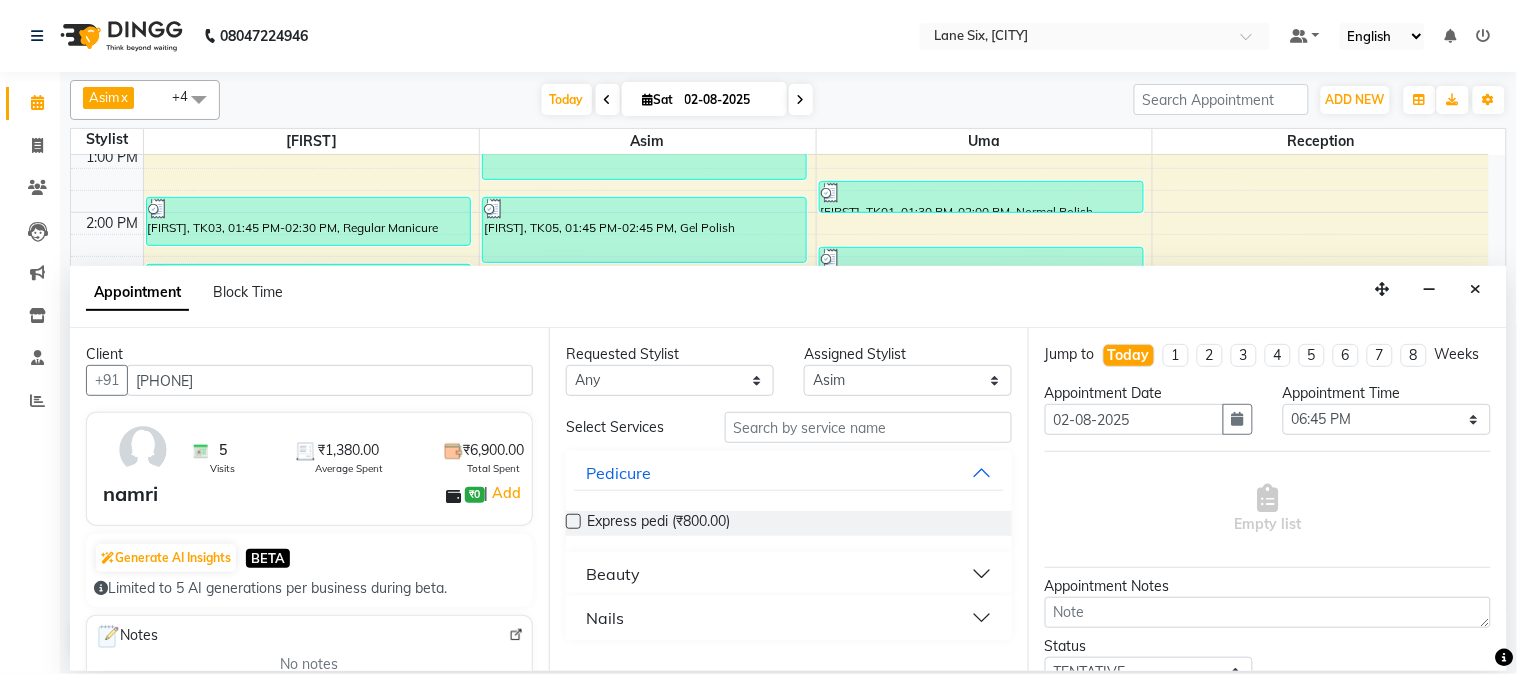 type on "[PHONE]" 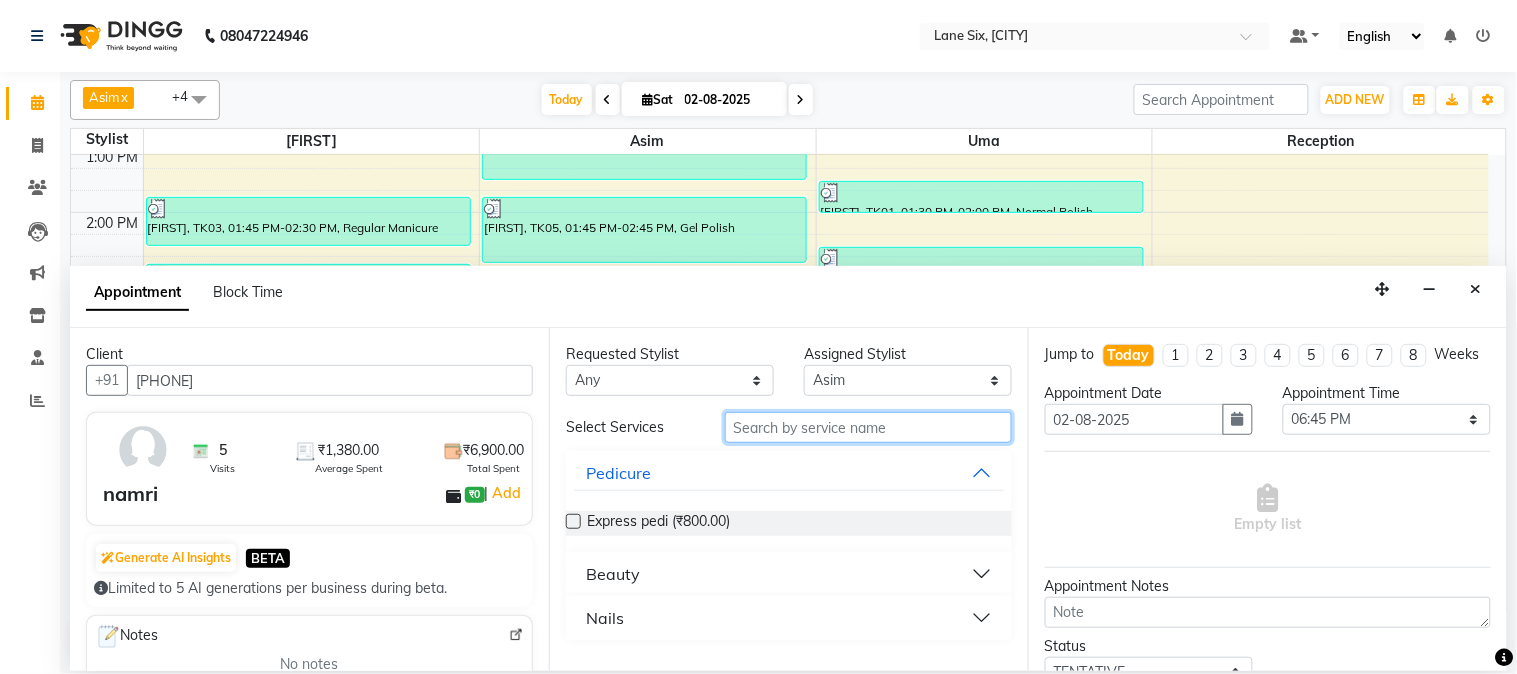 click at bounding box center [868, 427] 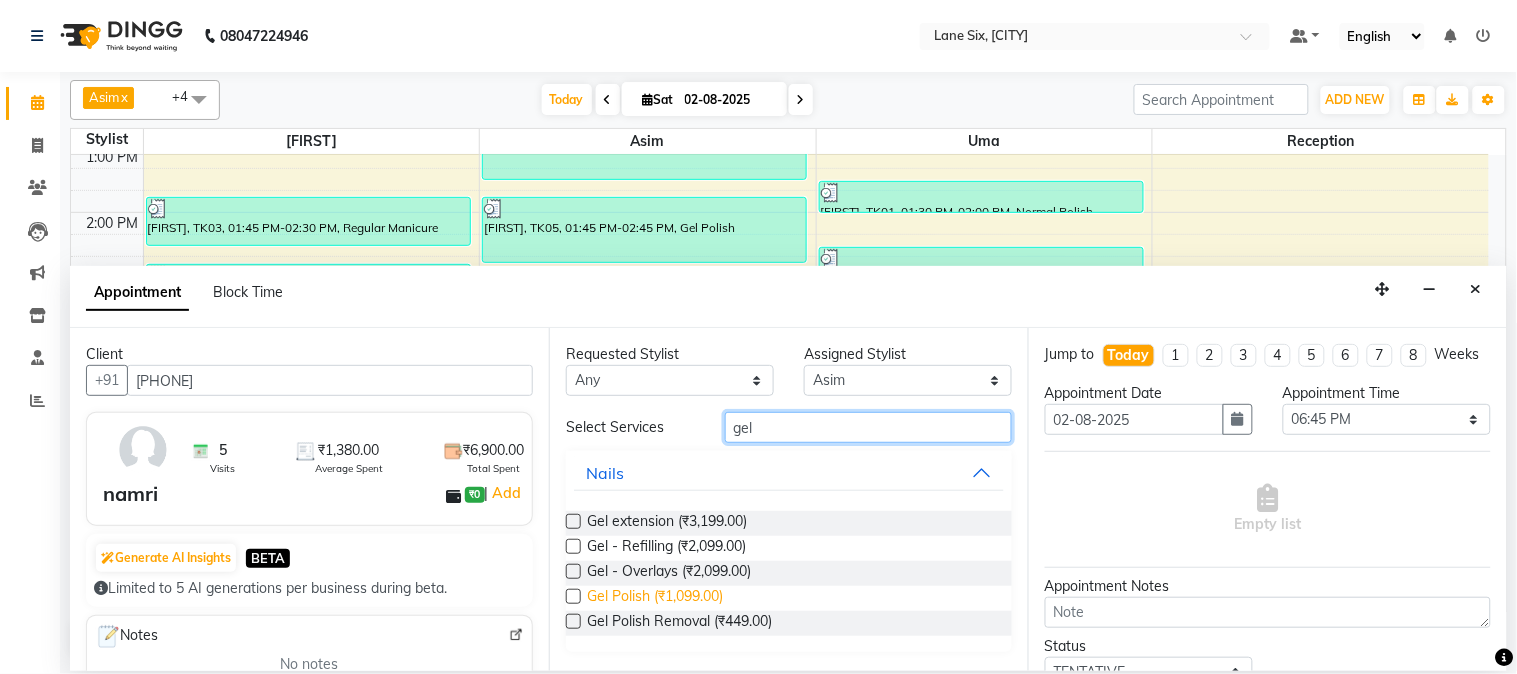 type on "gel" 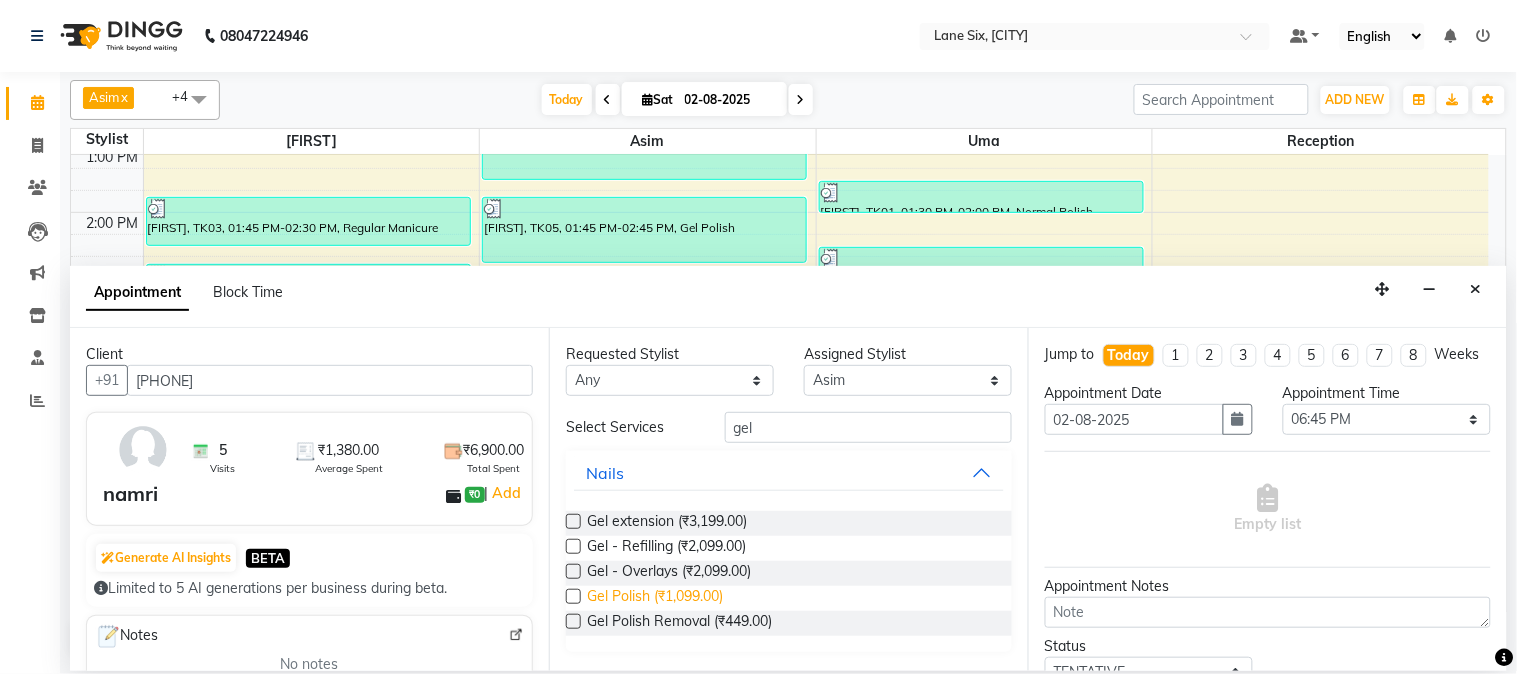 click on "Gel Polish (₹1,099.00)" at bounding box center [655, 598] 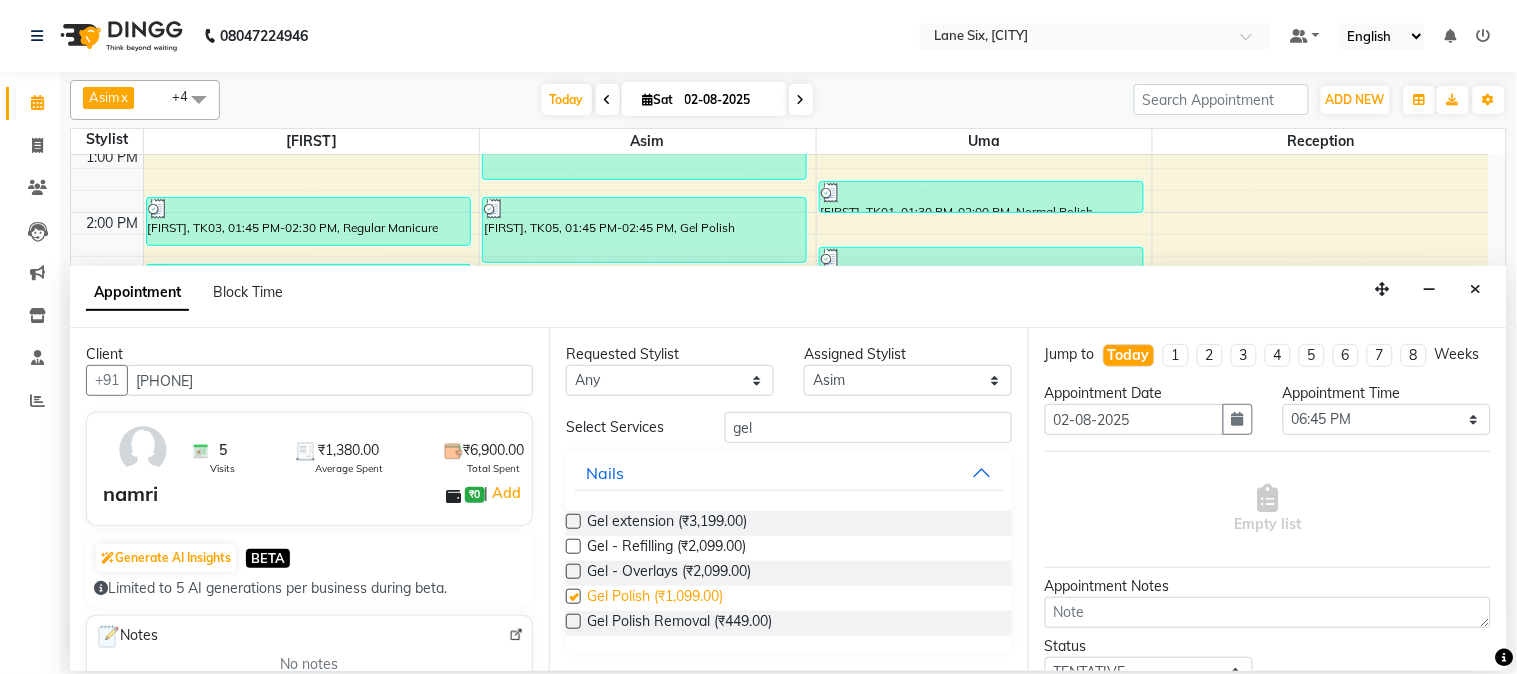 checkbox on "false" 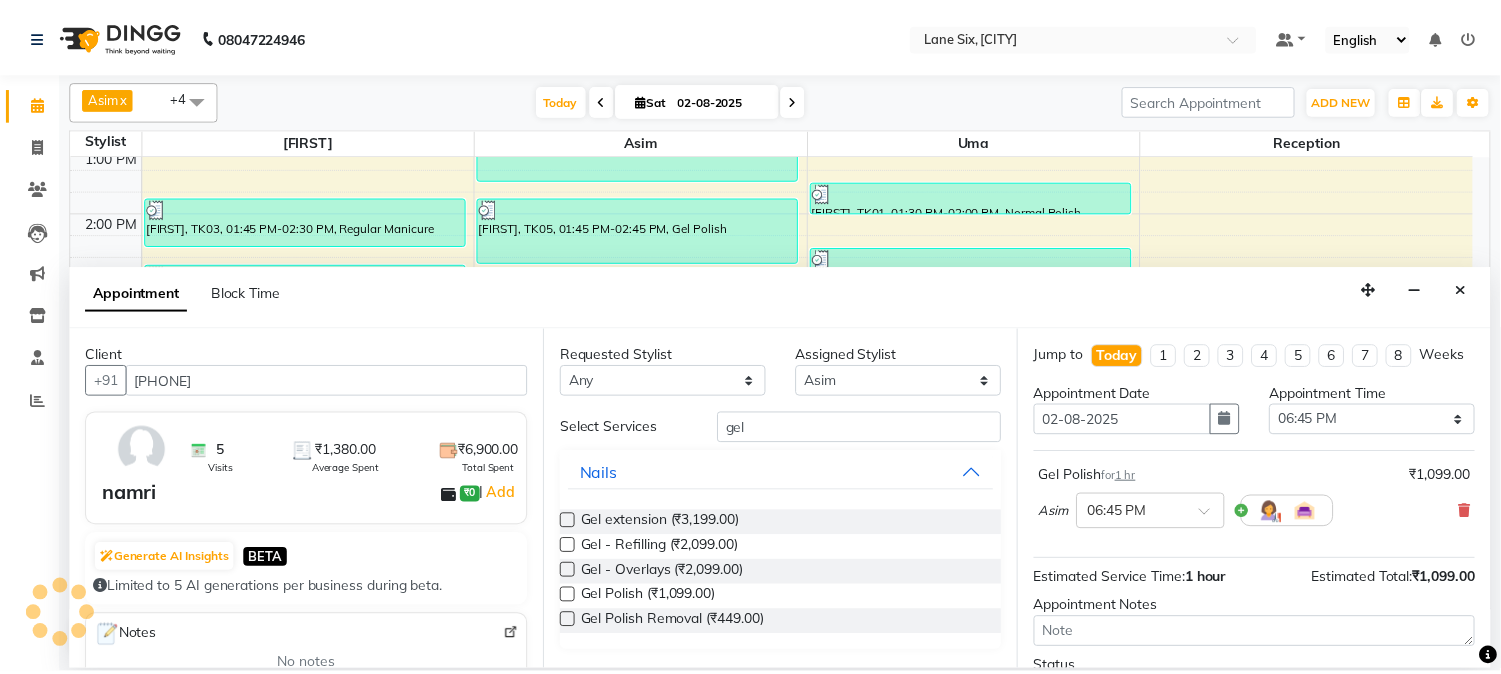 scroll, scrollTop: 183, scrollLeft: 0, axis: vertical 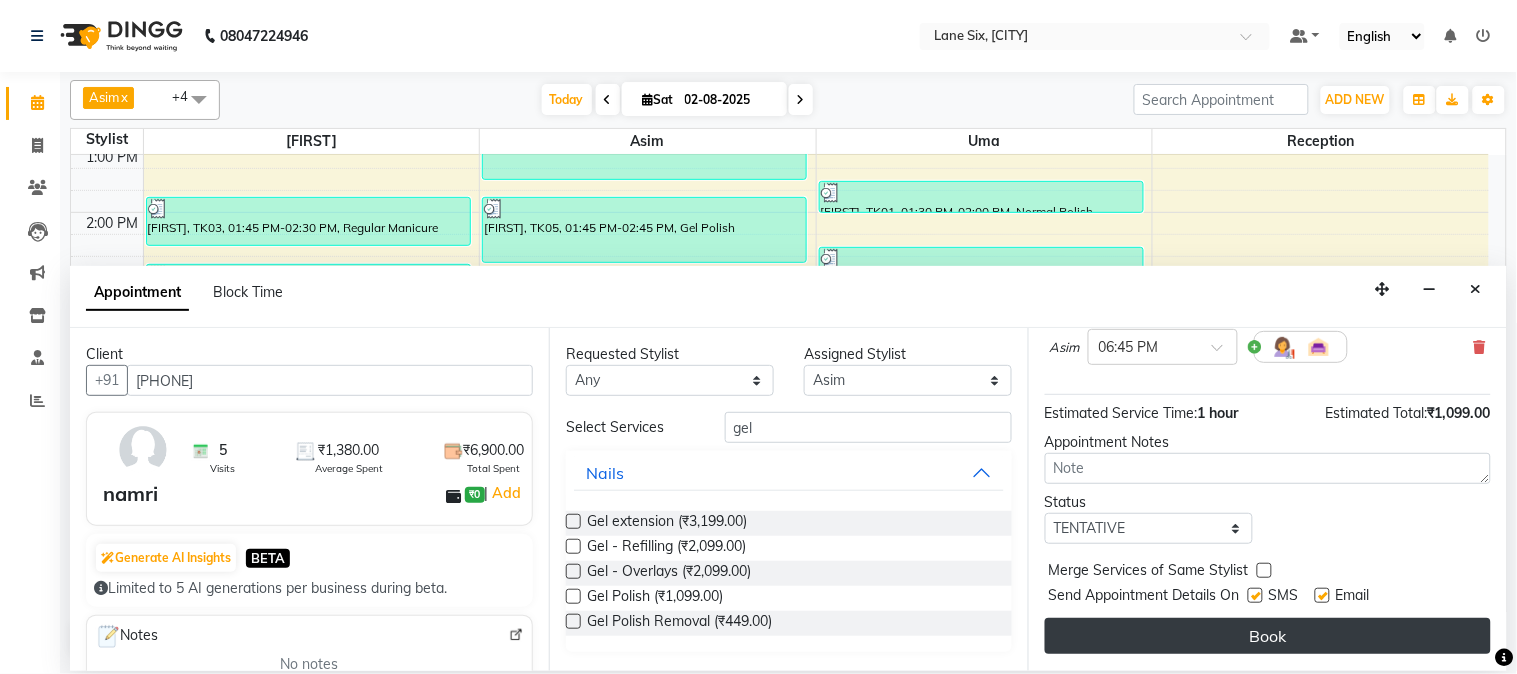 click on "Book" at bounding box center [1268, 636] 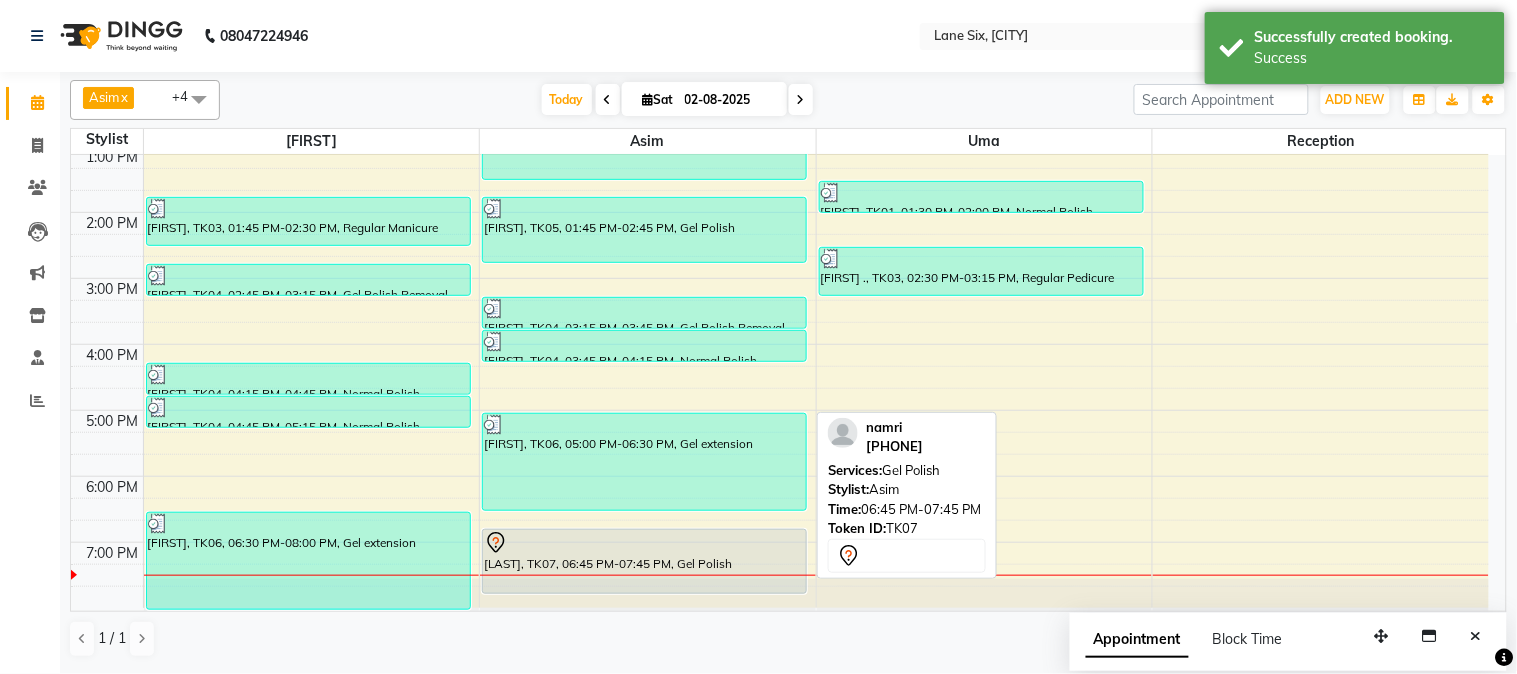 click at bounding box center (644, 543) 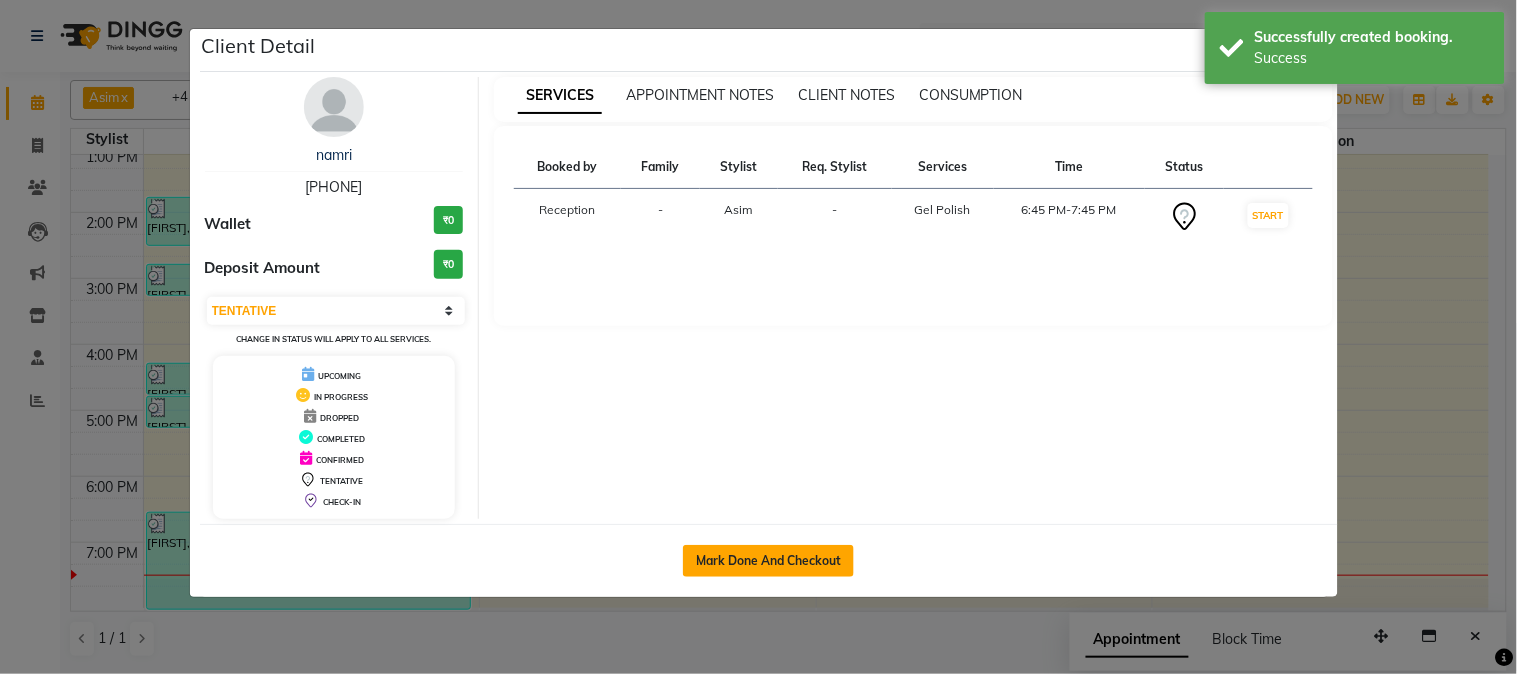 click on "Mark Done And Checkout" 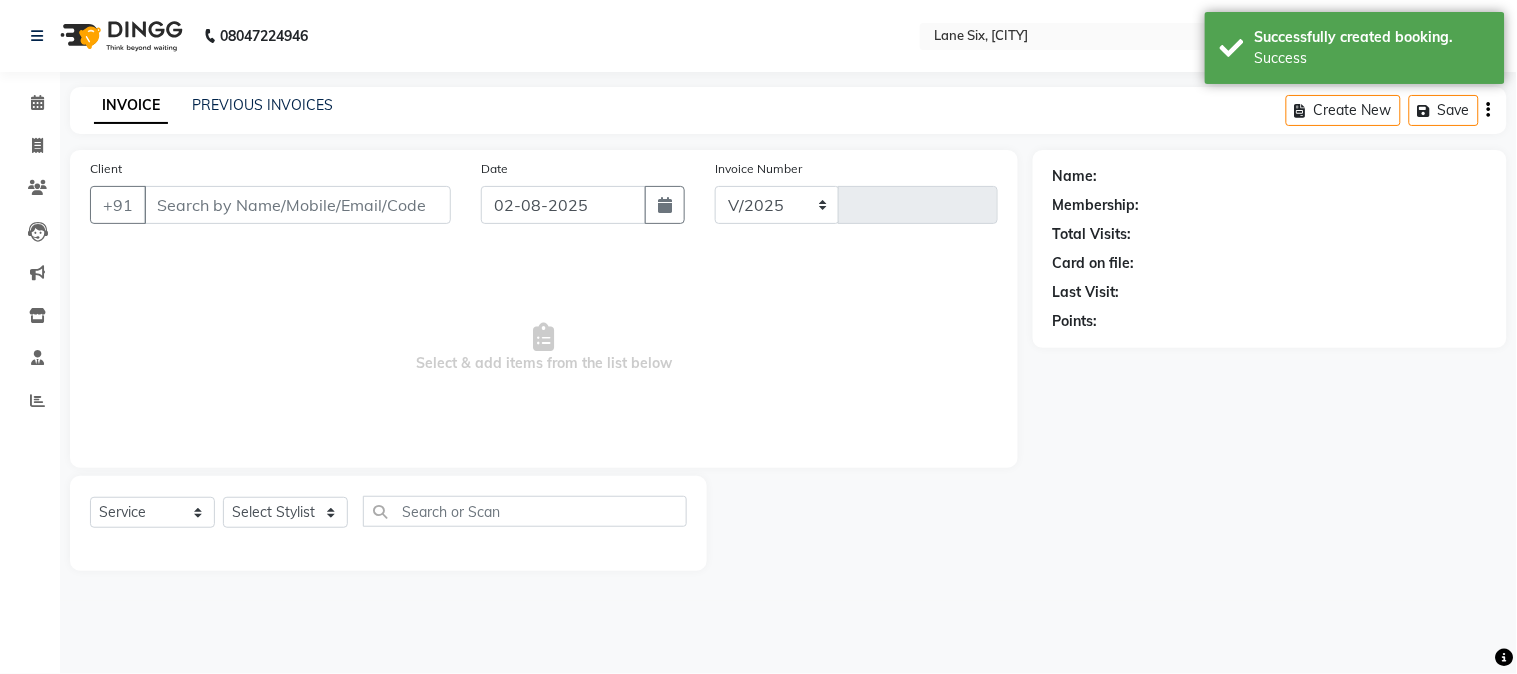 select on "664" 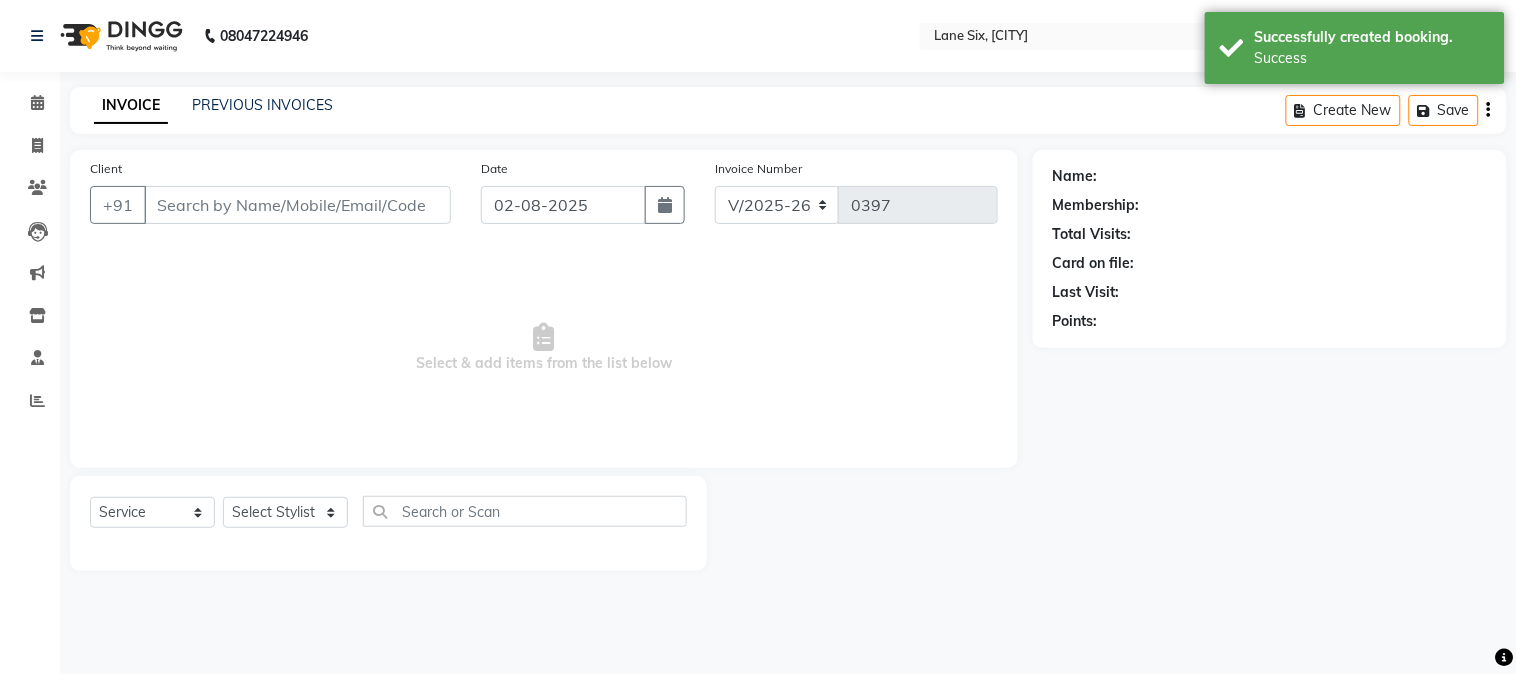 type on "[PHONE]" 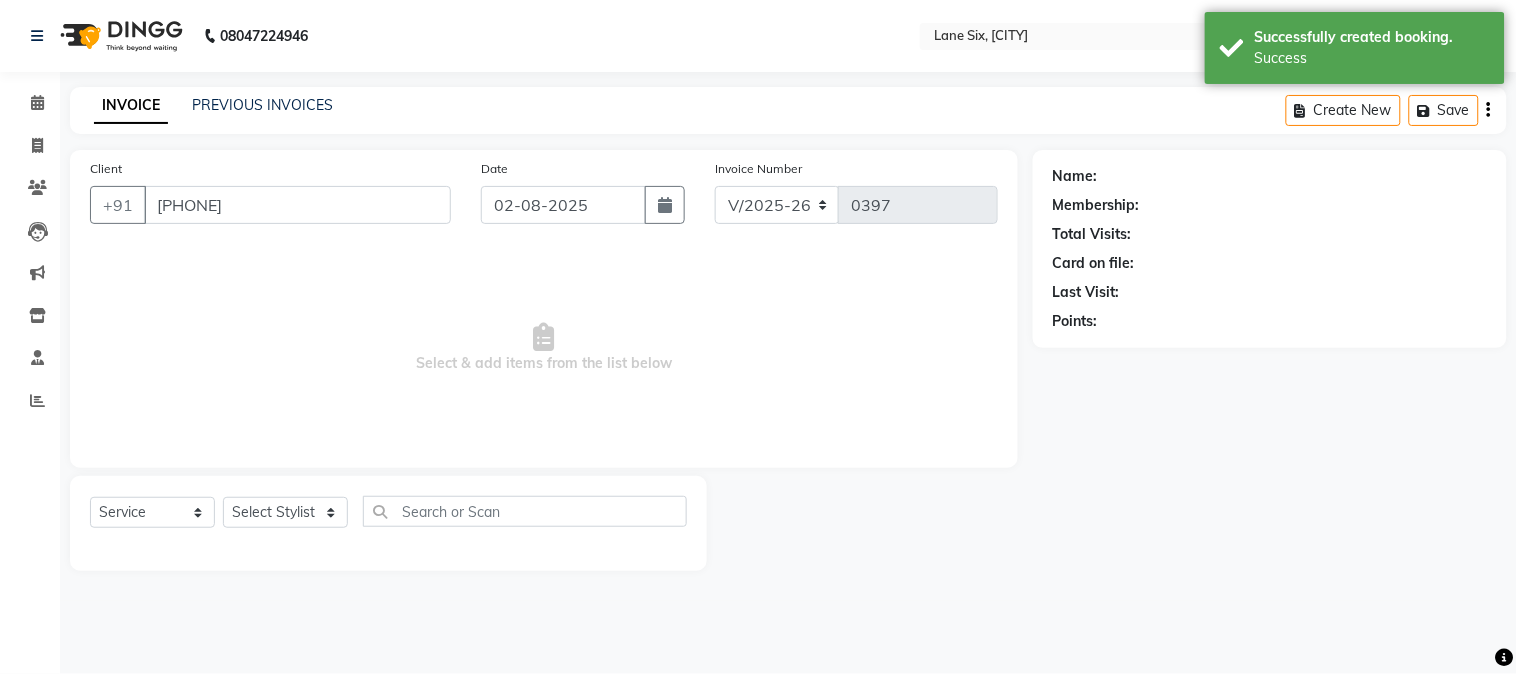 select on "9819" 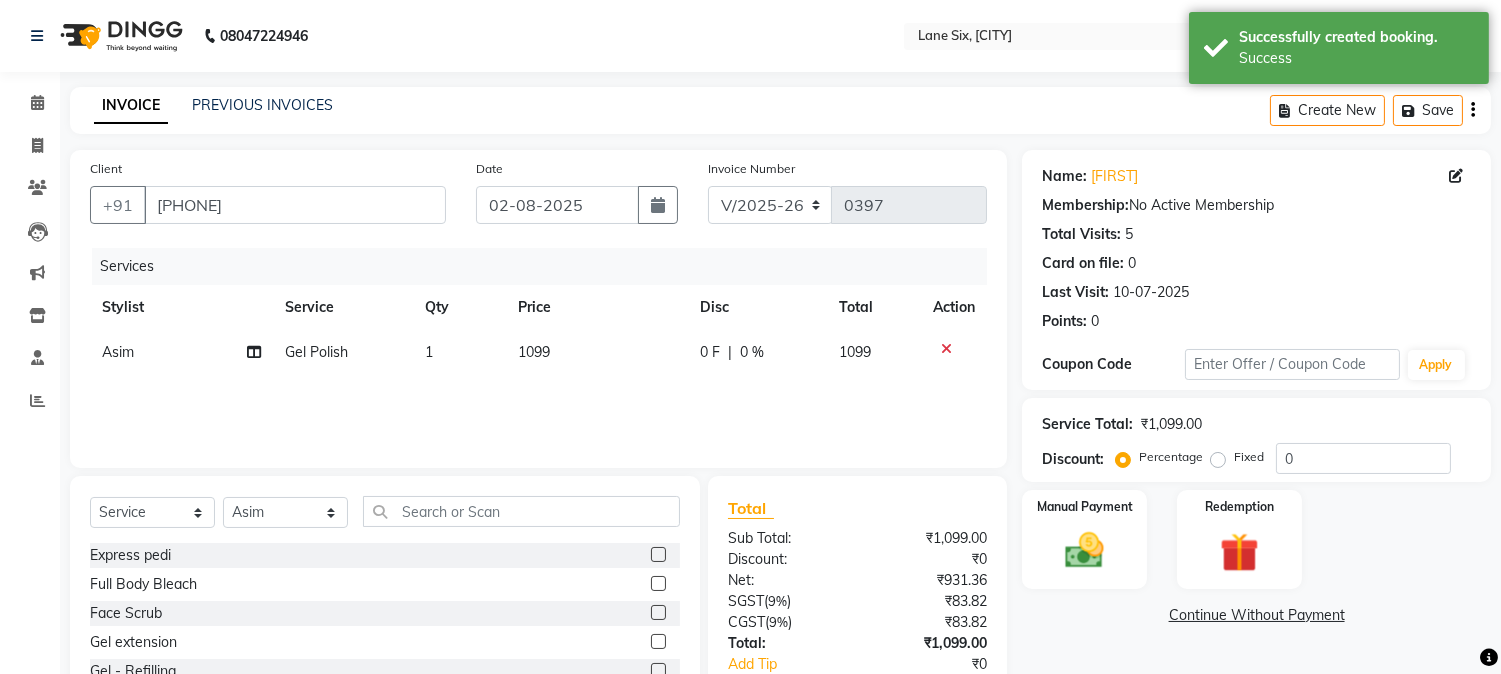 click on "1099" 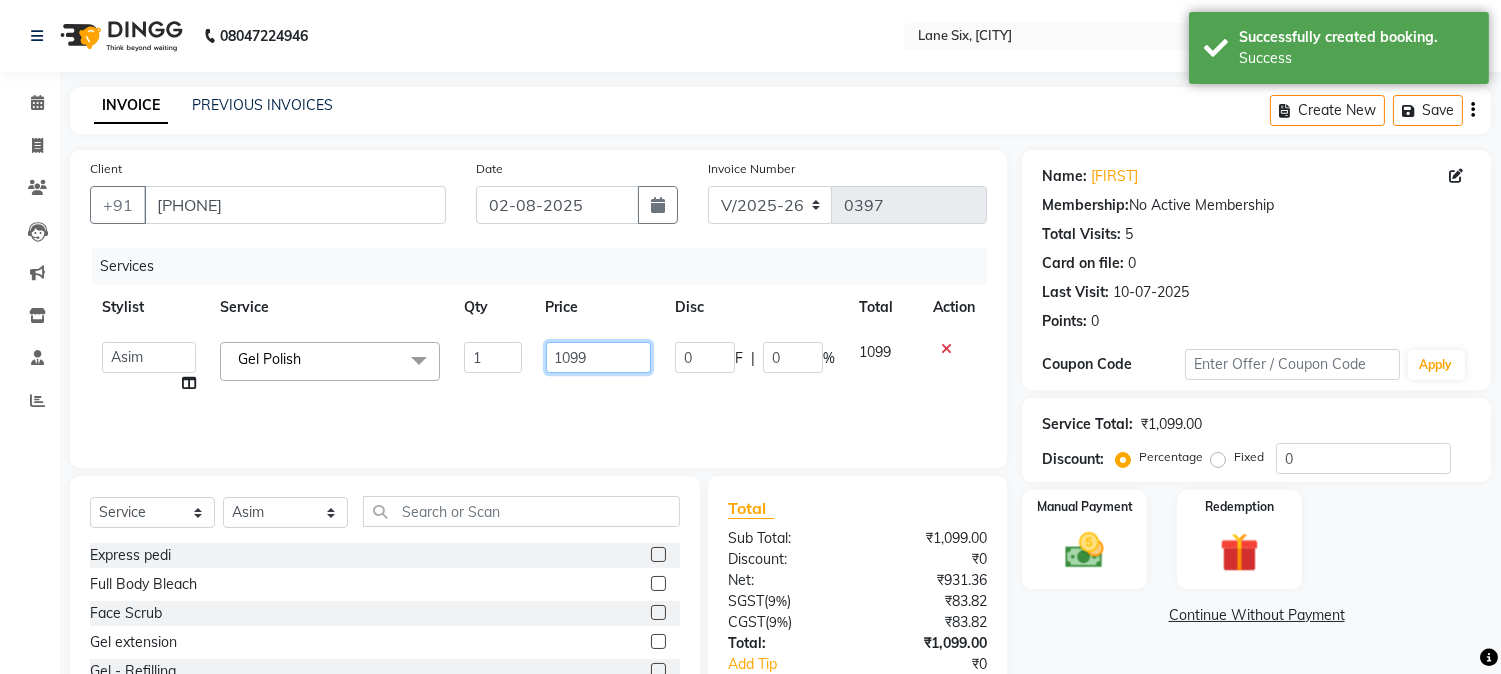 click on "1099" 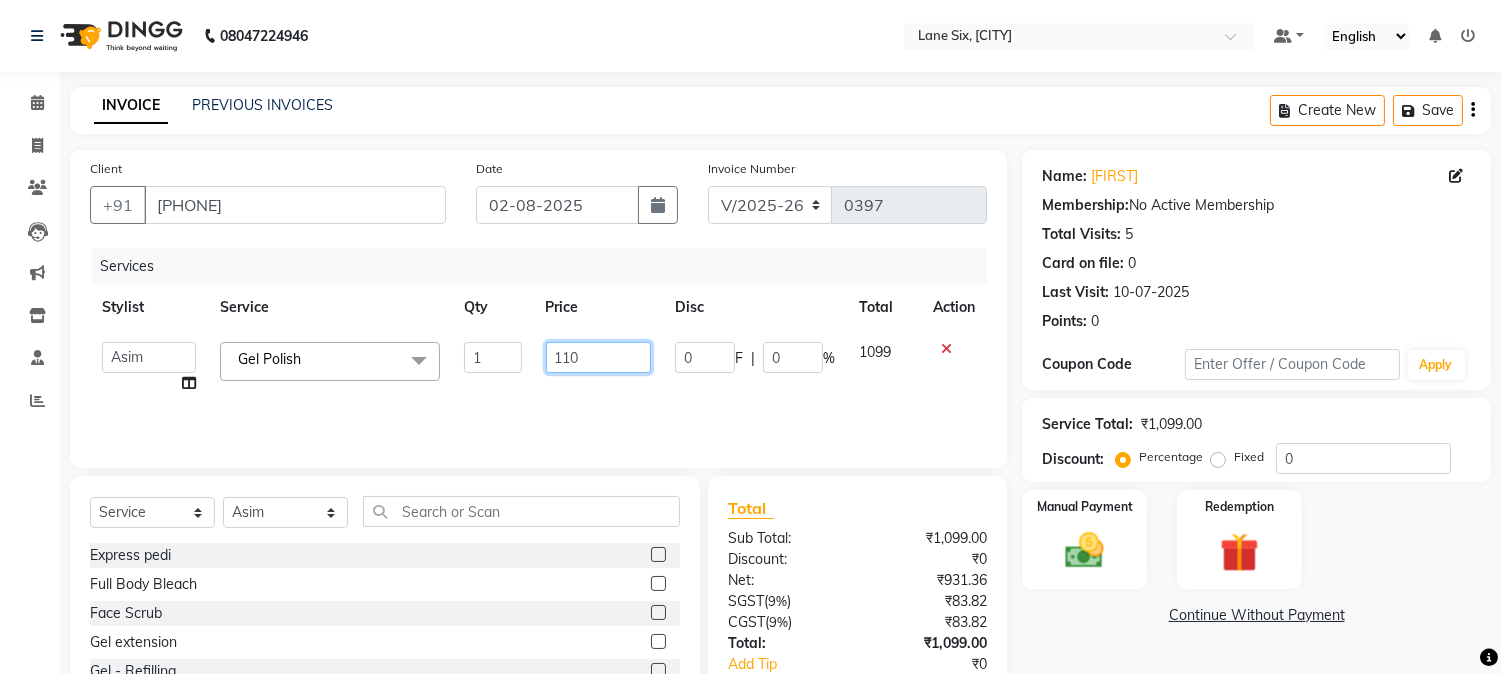 type on "1100" 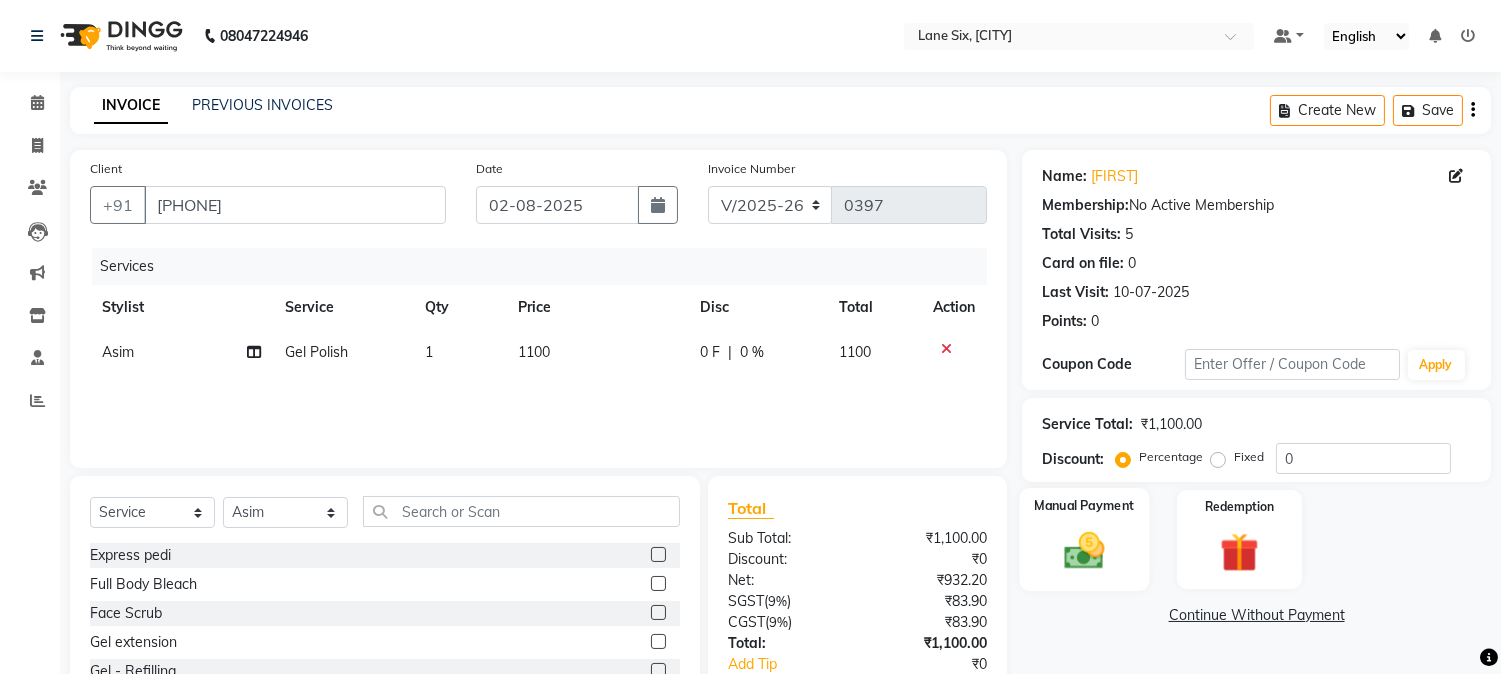click on "Manual Payment" 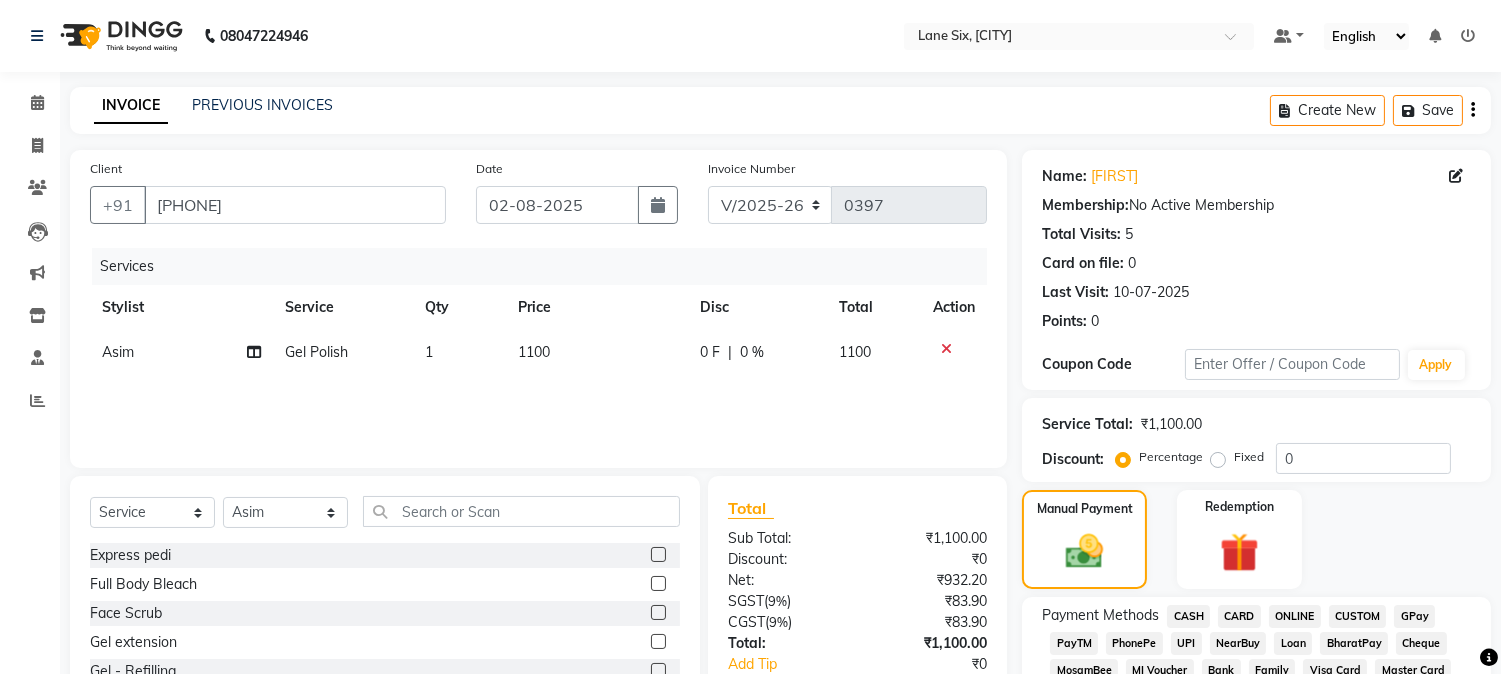 click on "GPay" 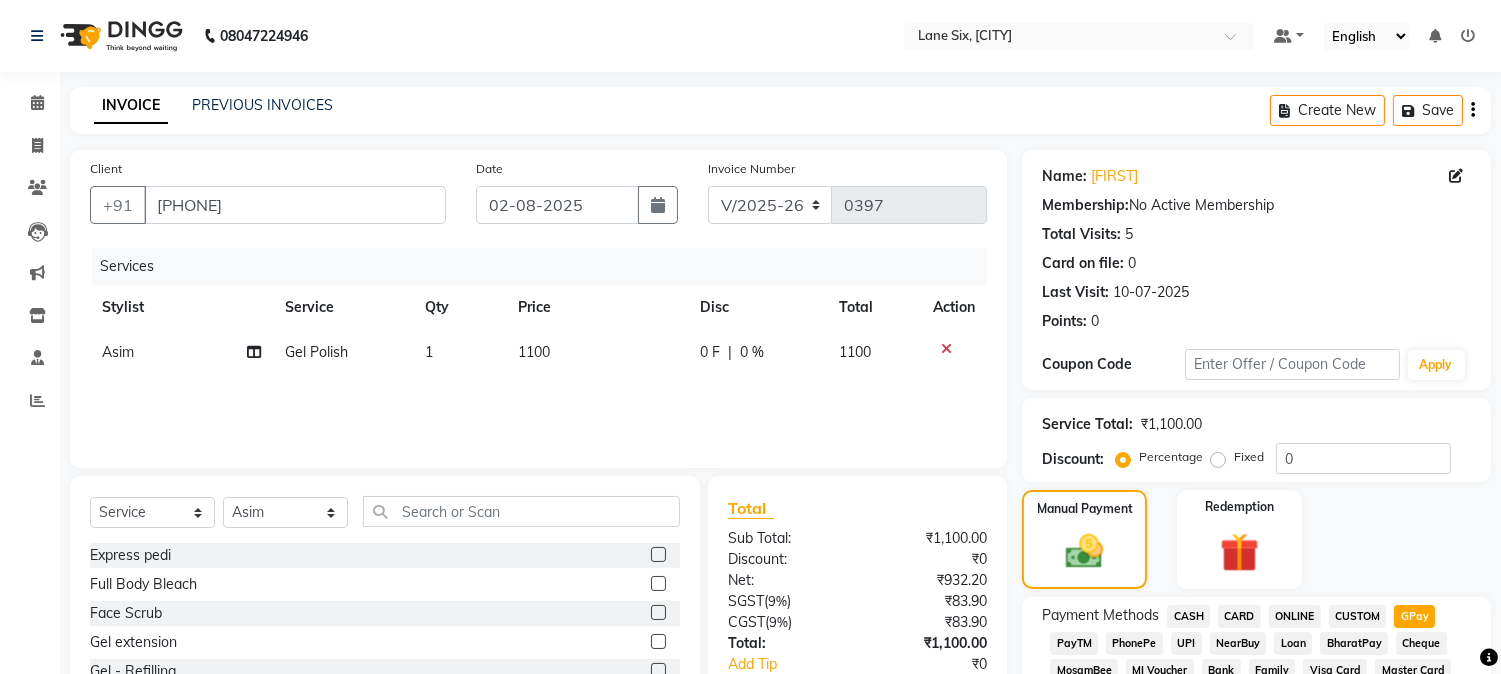 drag, startPoint x: 1436, startPoint y: 608, endPoint x: 1506, endPoint y: 574, distance: 77.820305 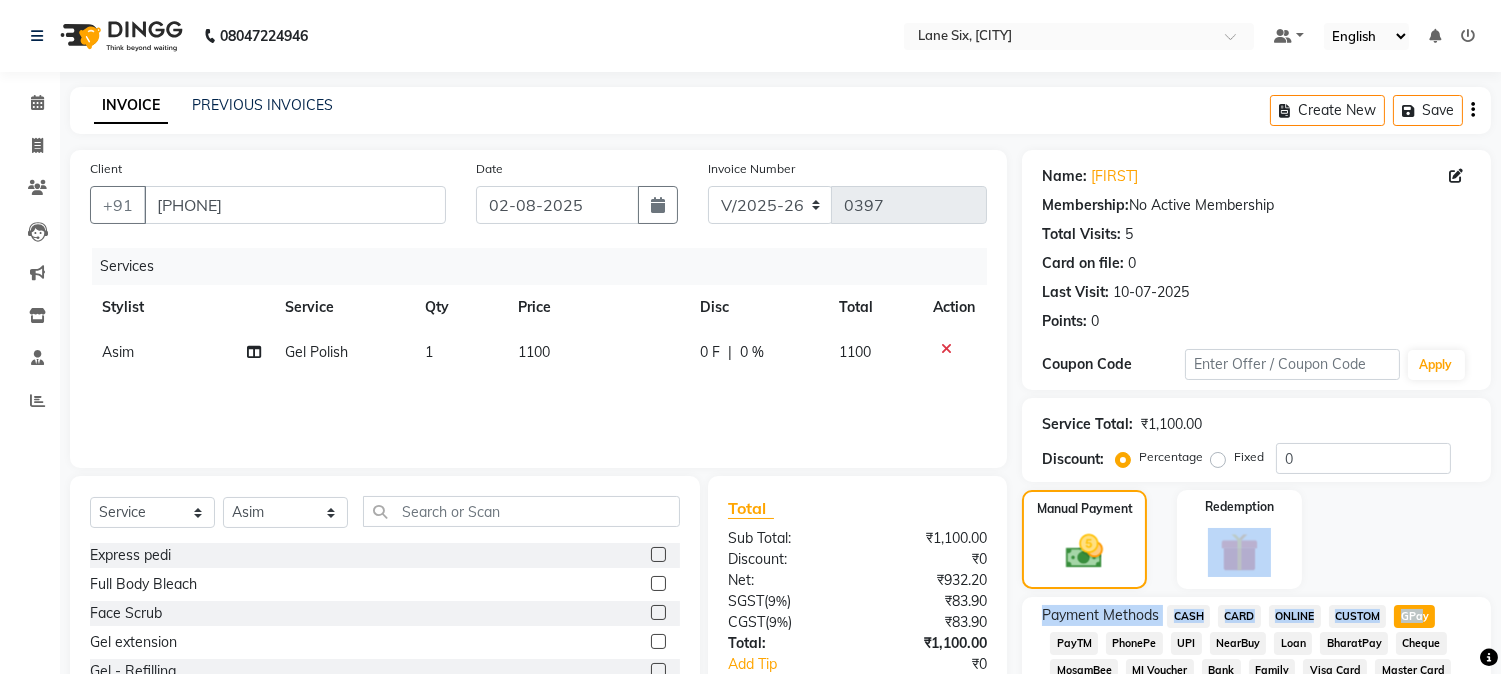 click on "Manual Payment Redemption" 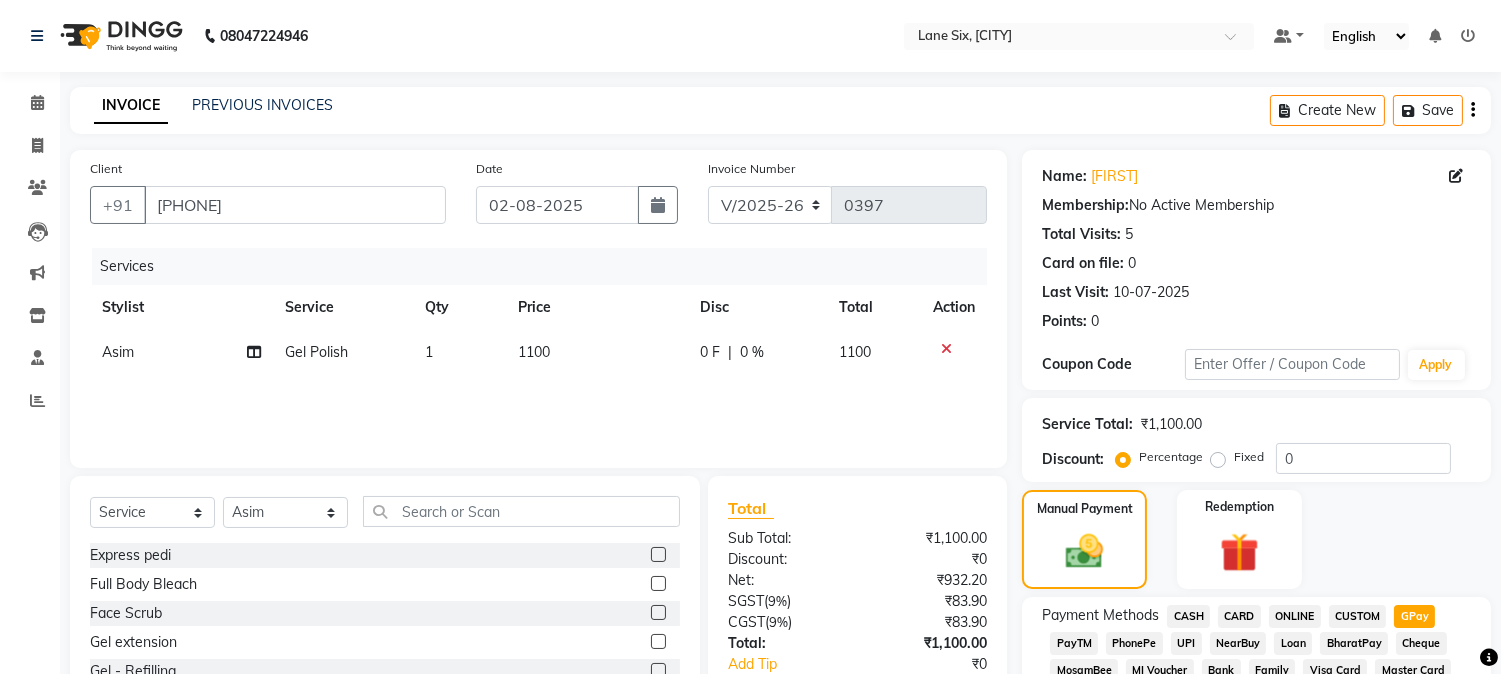 scroll, scrollTop: 590, scrollLeft: 0, axis: vertical 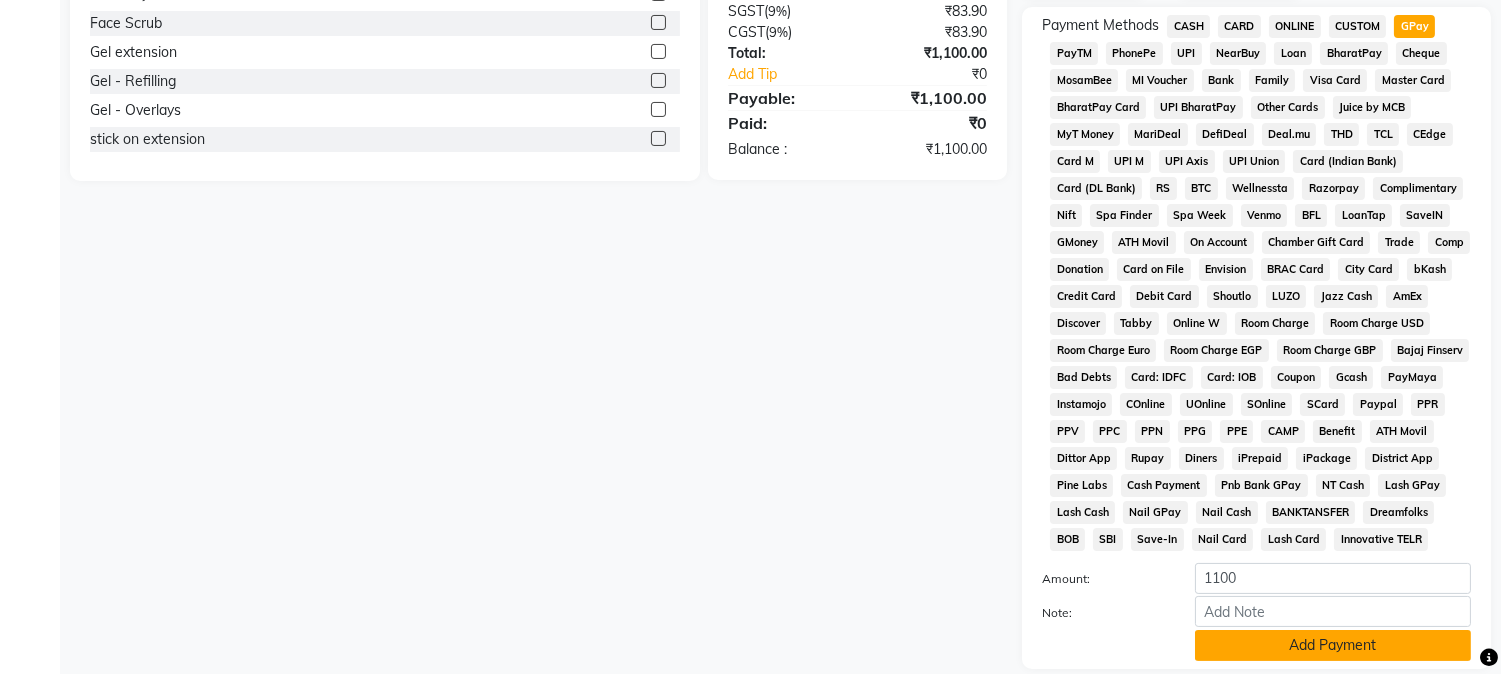 click on "Add Payment" 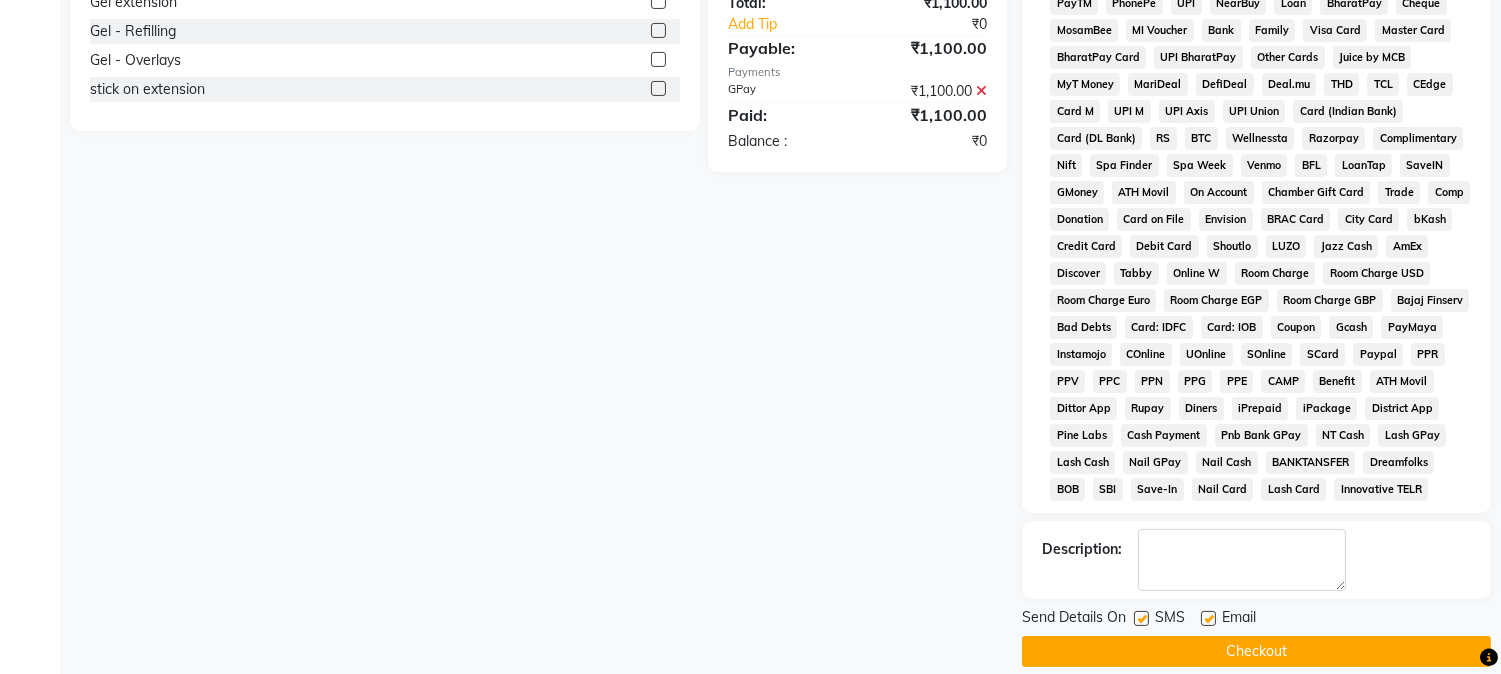 scroll, scrollTop: 666, scrollLeft: 0, axis: vertical 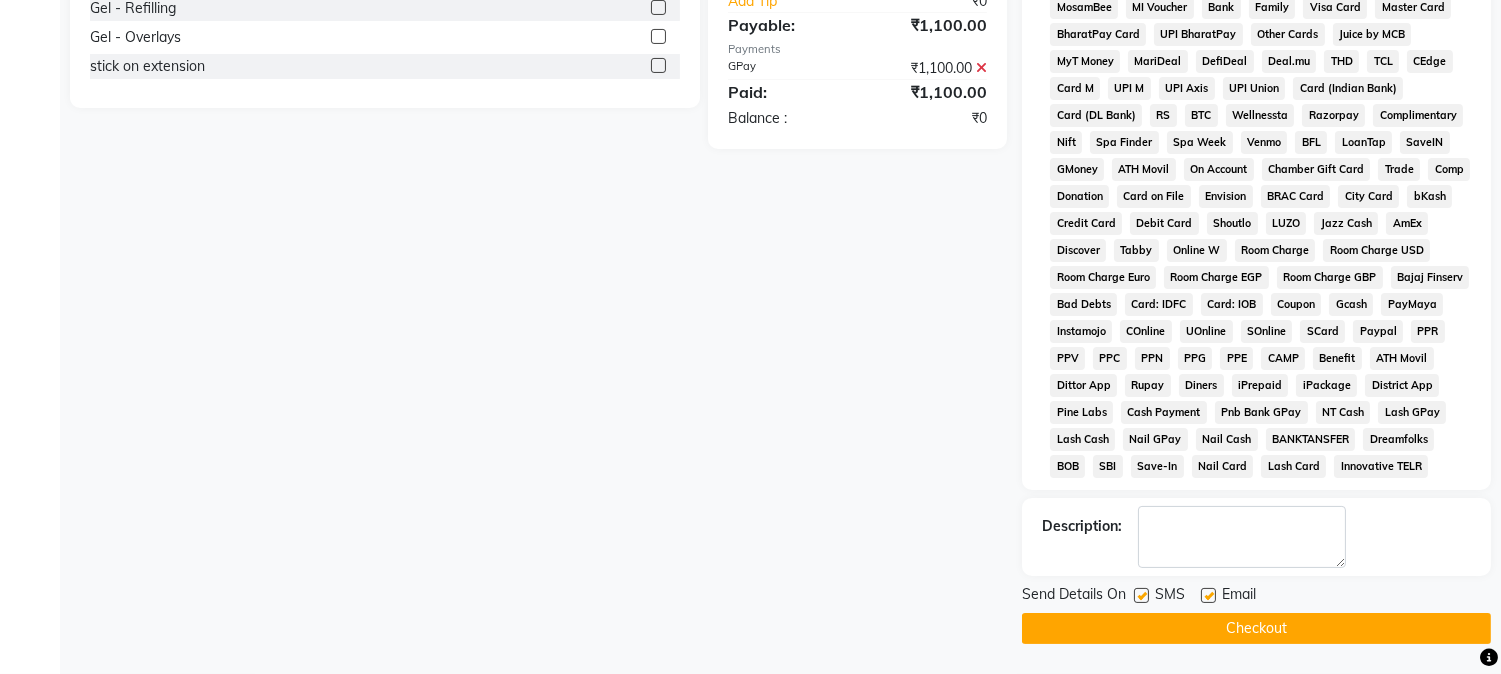 click on "Checkout" 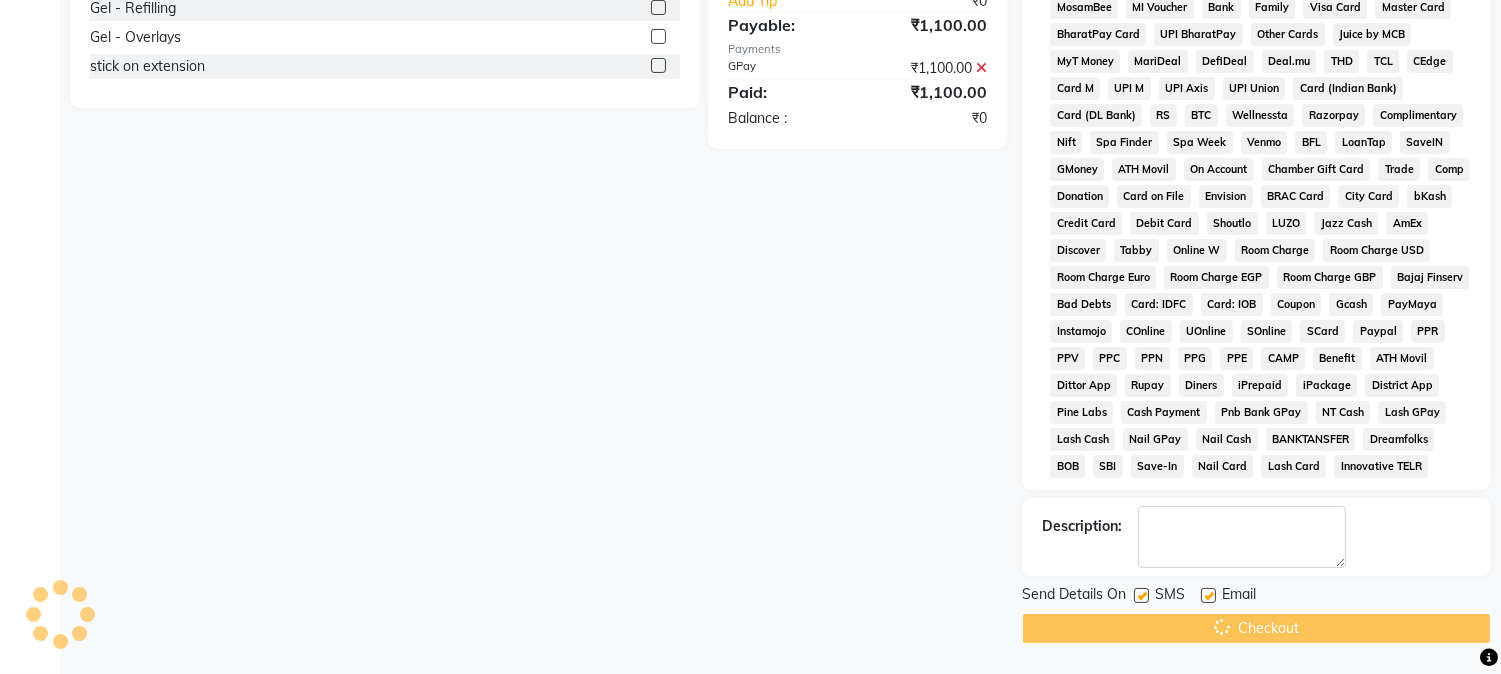 scroll, scrollTop: 0, scrollLeft: 0, axis: both 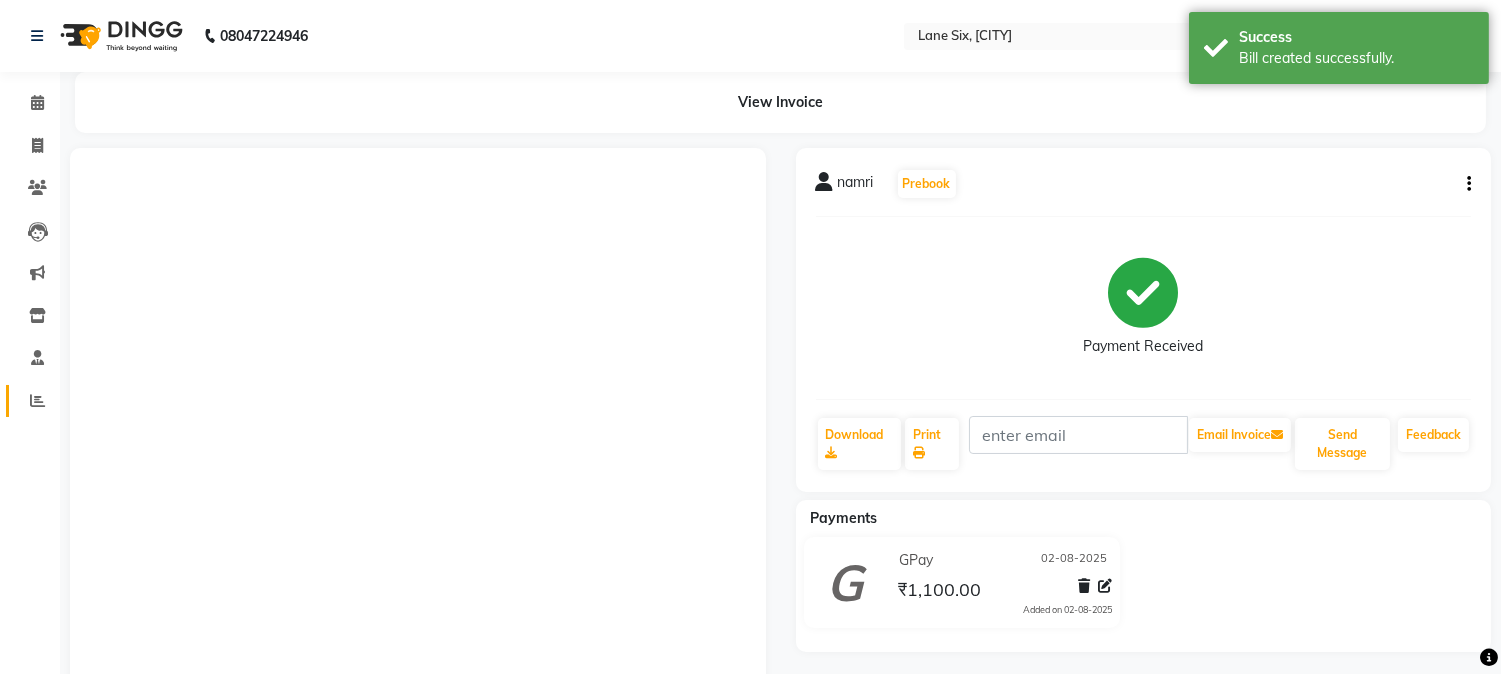 click 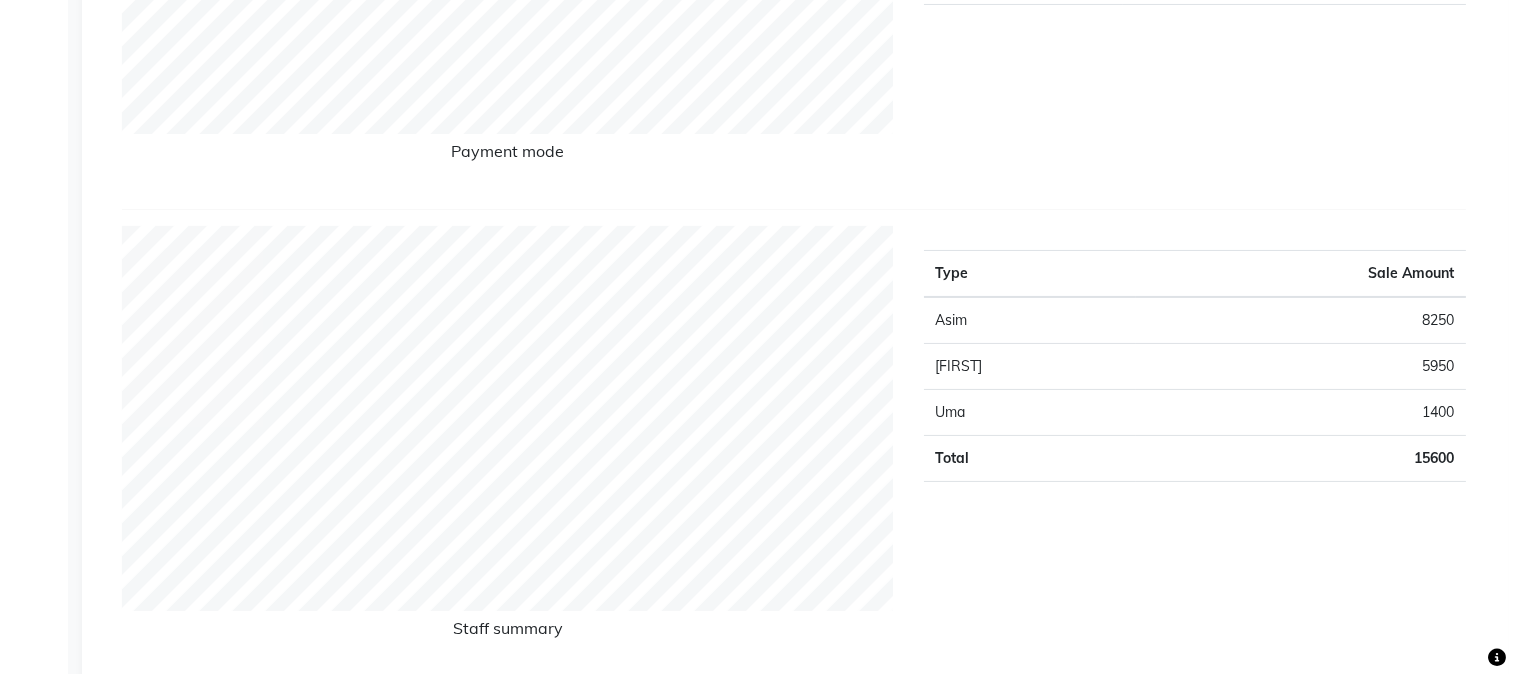 scroll, scrollTop: 0, scrollLeft: 0, axis: both 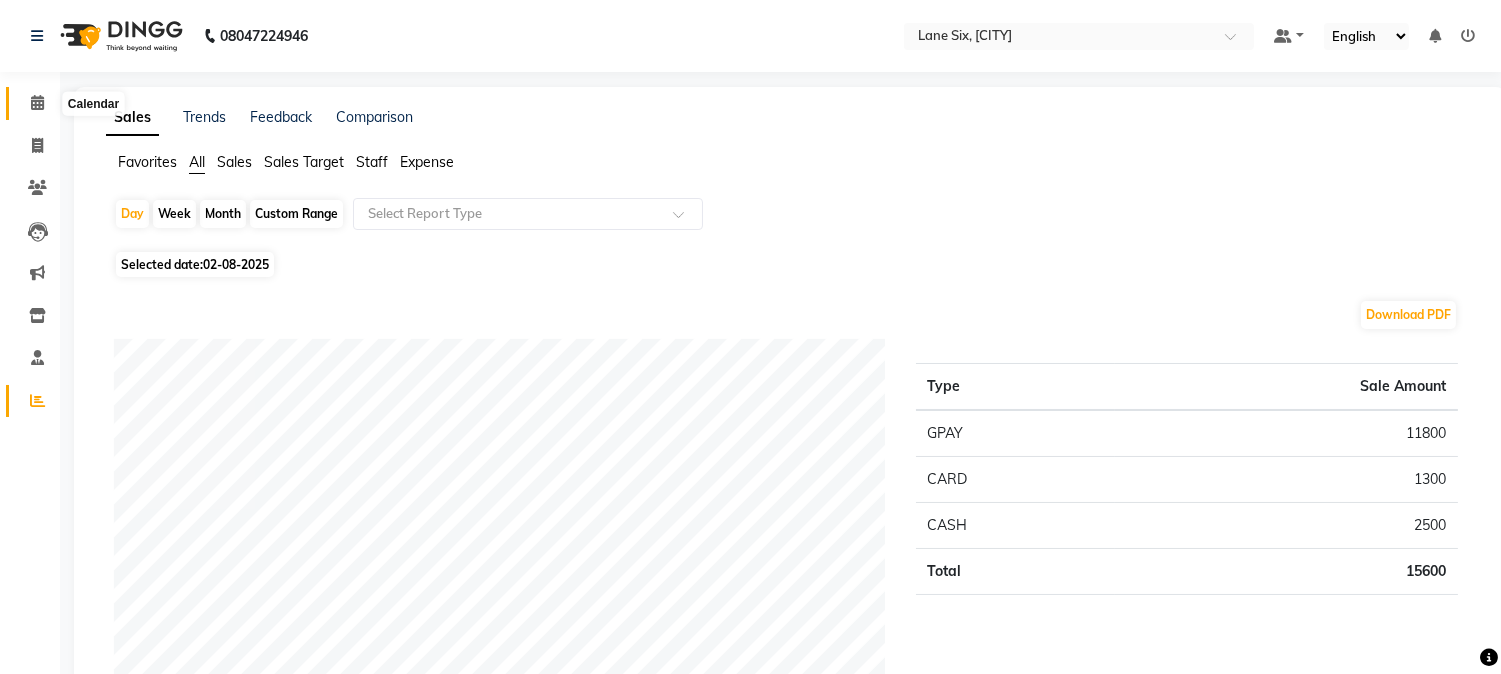 click 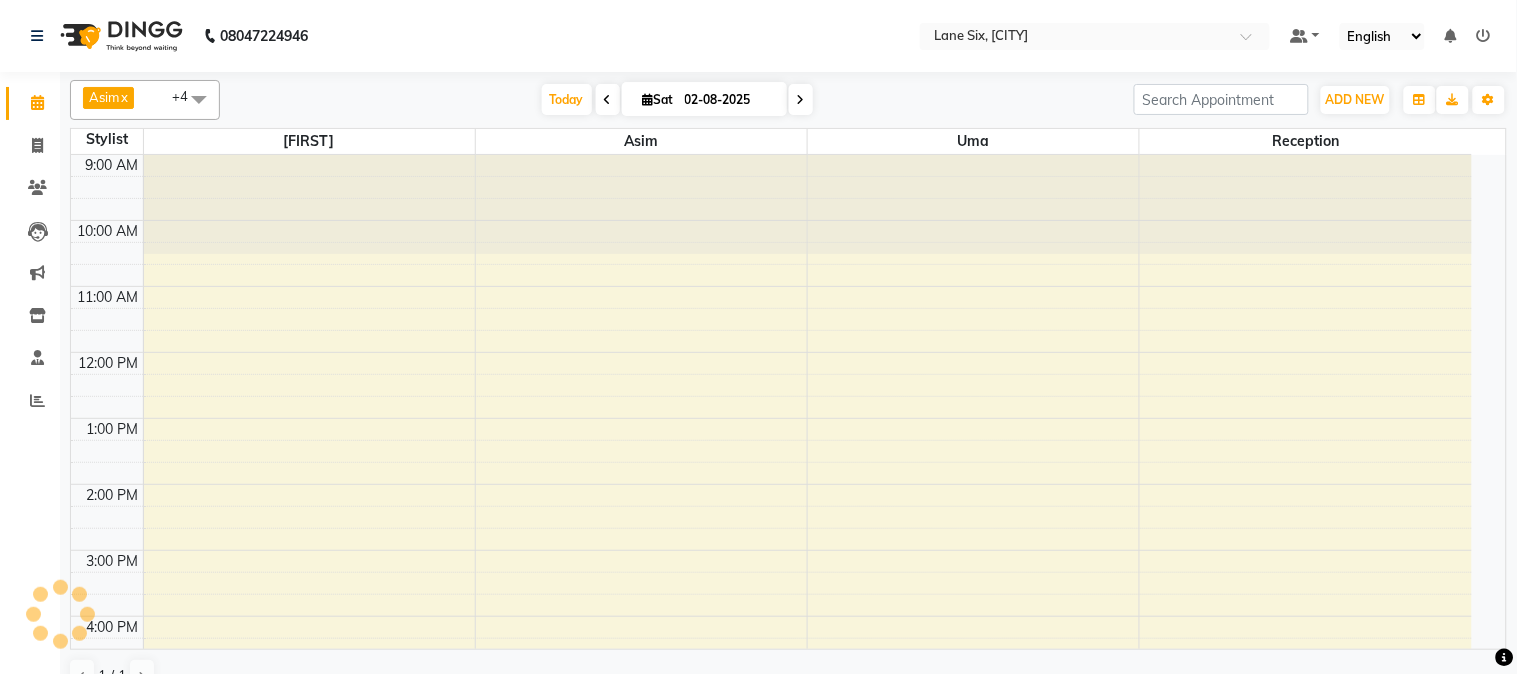 scroll, scrollTop: 0, scrollLeft: 0, axis: both 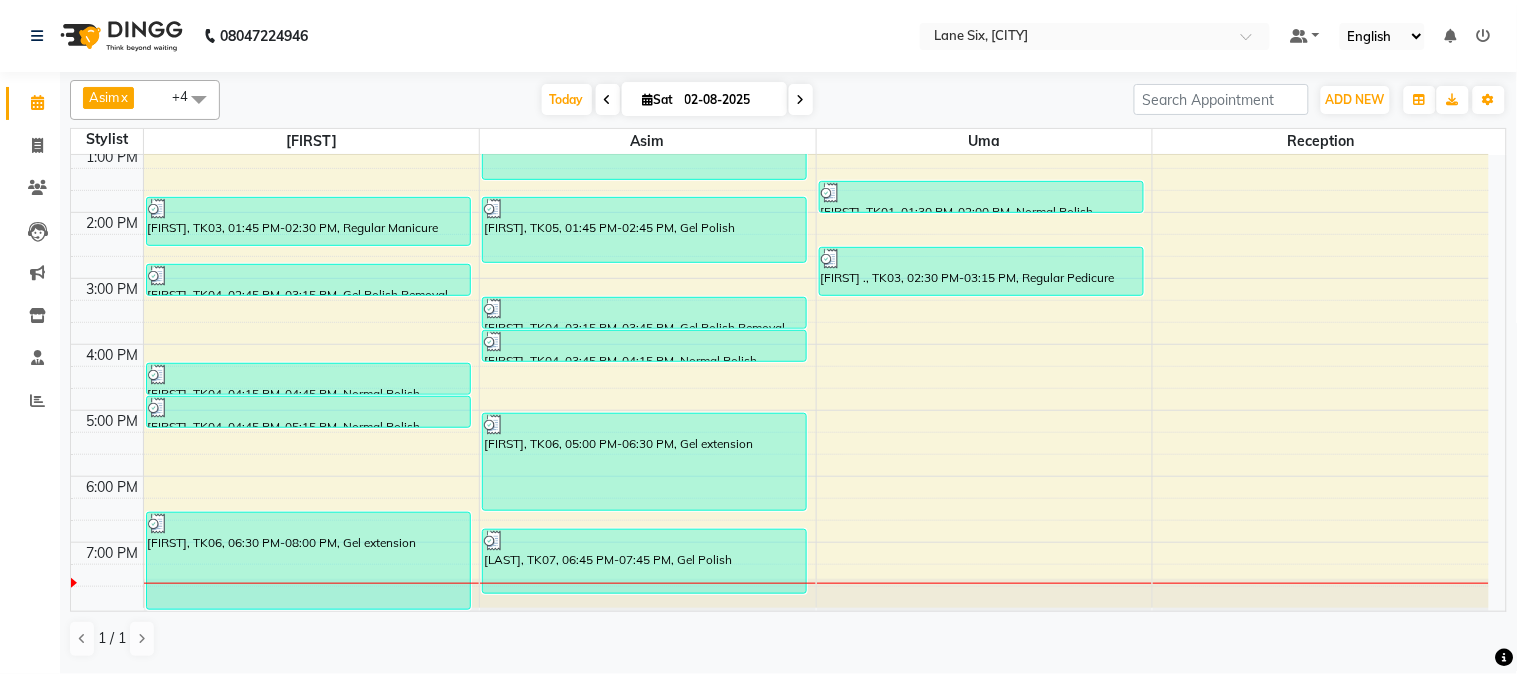 click on "9:00 AM 10:00 AM 11:00 AM 12:00 PM 1:00 PM 2:00 PM 3:00 PM 4:00 PM 5:00 PM 6:00 PM 7:00 PM     [FIRST], TK02, 11:15 AM-12:45 PM, Acrylic - Refilling     [FIRST], TK03, 01:45 PM-02:30 PM, Regular Manicure     [FIRST], TK04, 02:45 PM-03:15 PM, Gel Polish Removal     [FIRST], TK04, 04:15 PM-04:45 PM, Normal Polish     [FIRST], TK04, 04:45 PM-05:15 PM, Normal Polish     [FIRST], TK06, 06:30 PM-08:00 PM, Gel extension     [FIRST], TK01, 12:00 PM-01:30 PM, stick on extension     [FIRST], TK05, 01:45 PM-02:45 PM, Gel Polish     [FIRST], TK04, 03:15 PM-03:45 PM, Gel Polish Removal     [FIRST], TK04, 03:45 PM-04:15 PM, Normal Polish     [FIRST], TK06, 05:00 PM-06:30 PM, Gel extension     [FIRST], TK07, 06:45 PM-07:45 PM, Gel Polish     [FIRST], TK01, 01:30 PM-02:00 PM, Normal Polish     [FIRST], TK03, 02:30 PM-03:15 PM, Regular Pedicure" at bounding box center [780, 245] 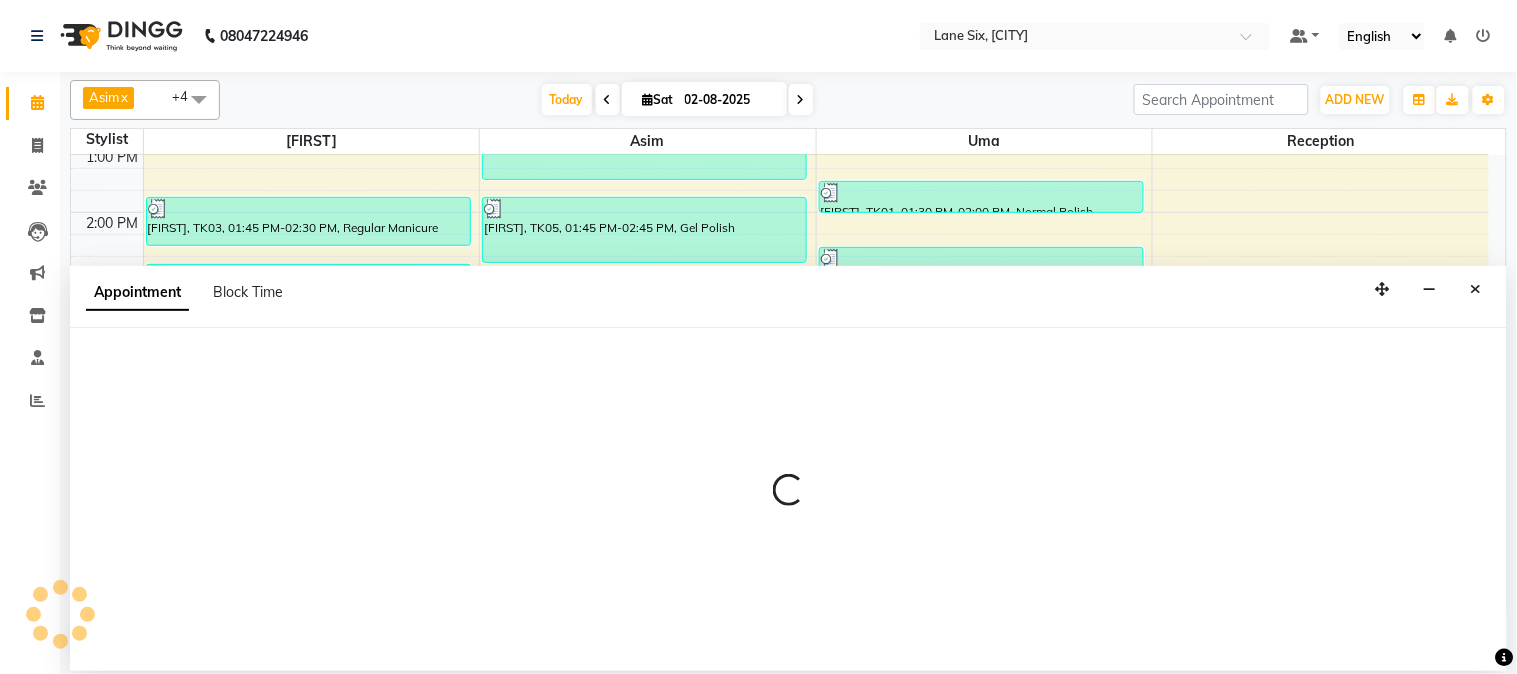 select on "10217" 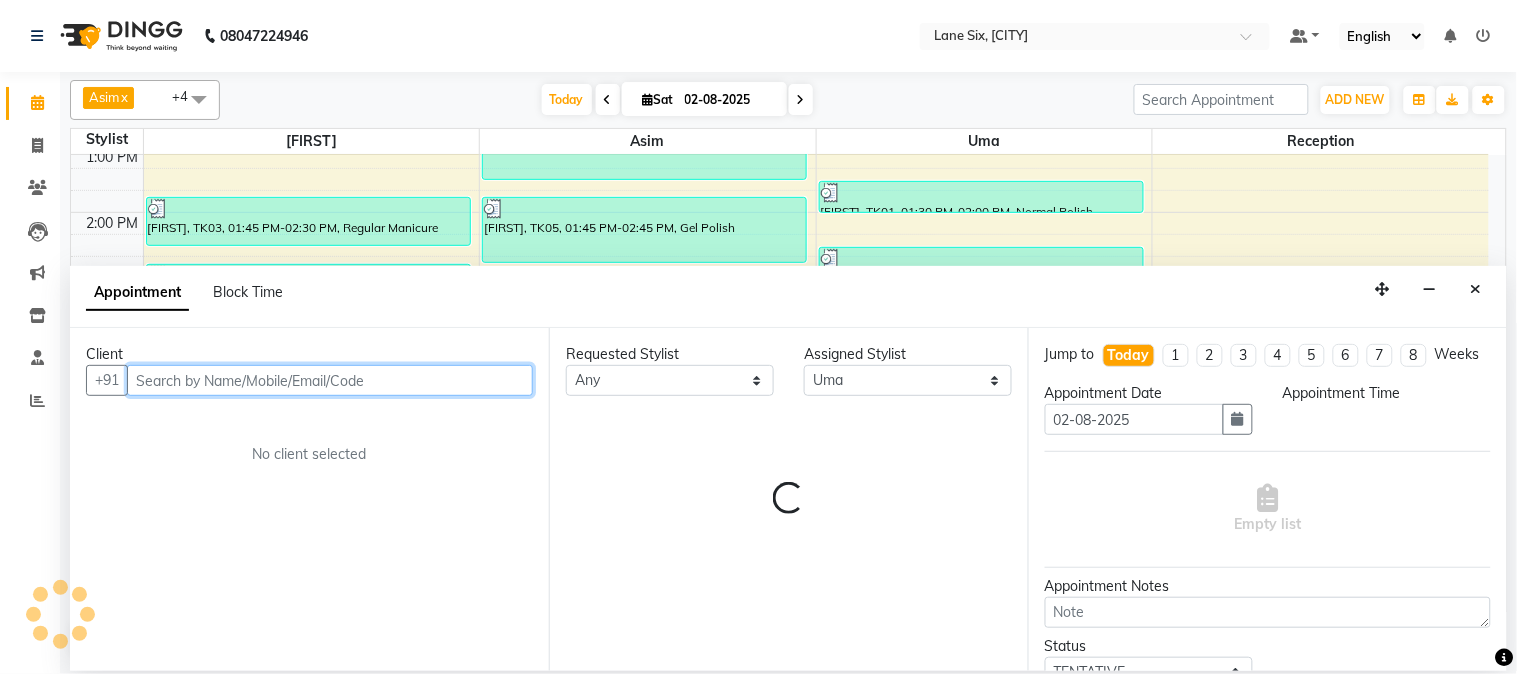 select on "1035" 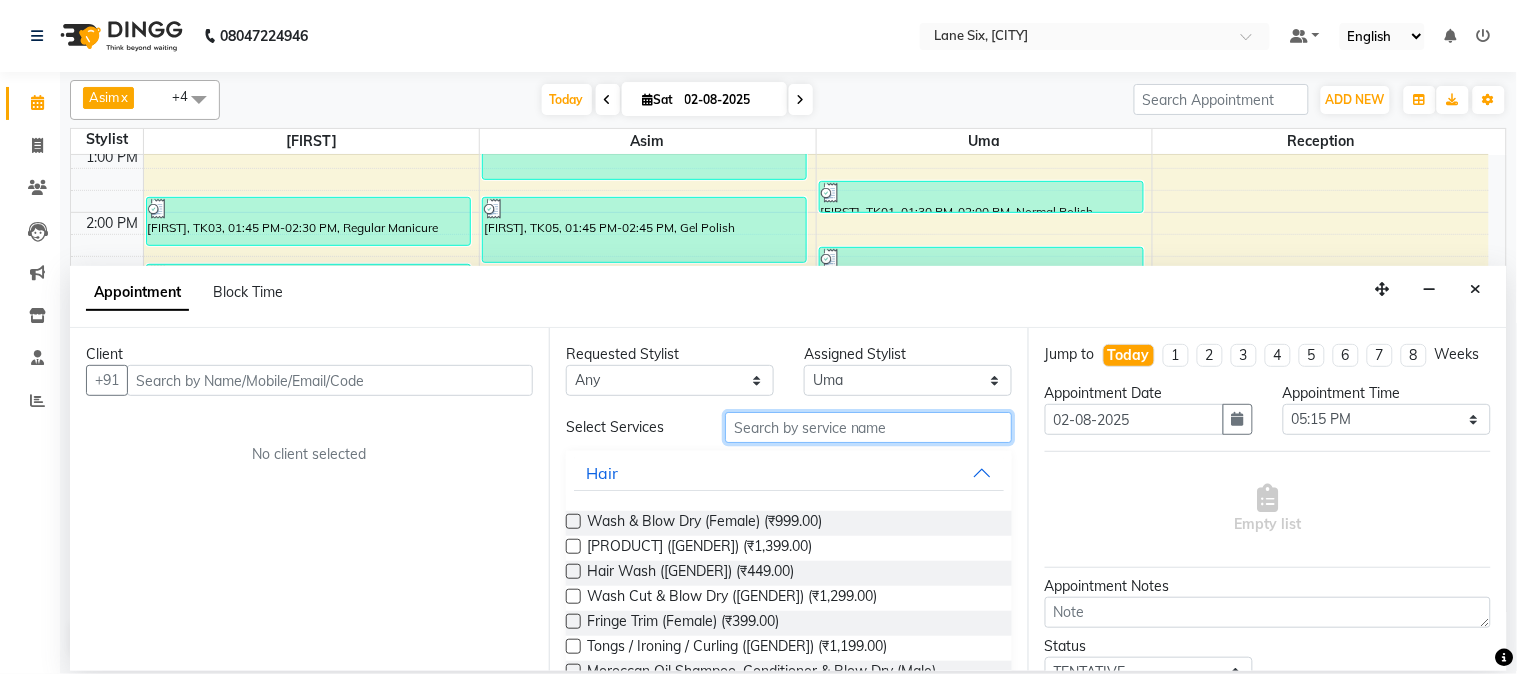 click at bounding box center (868, 427) 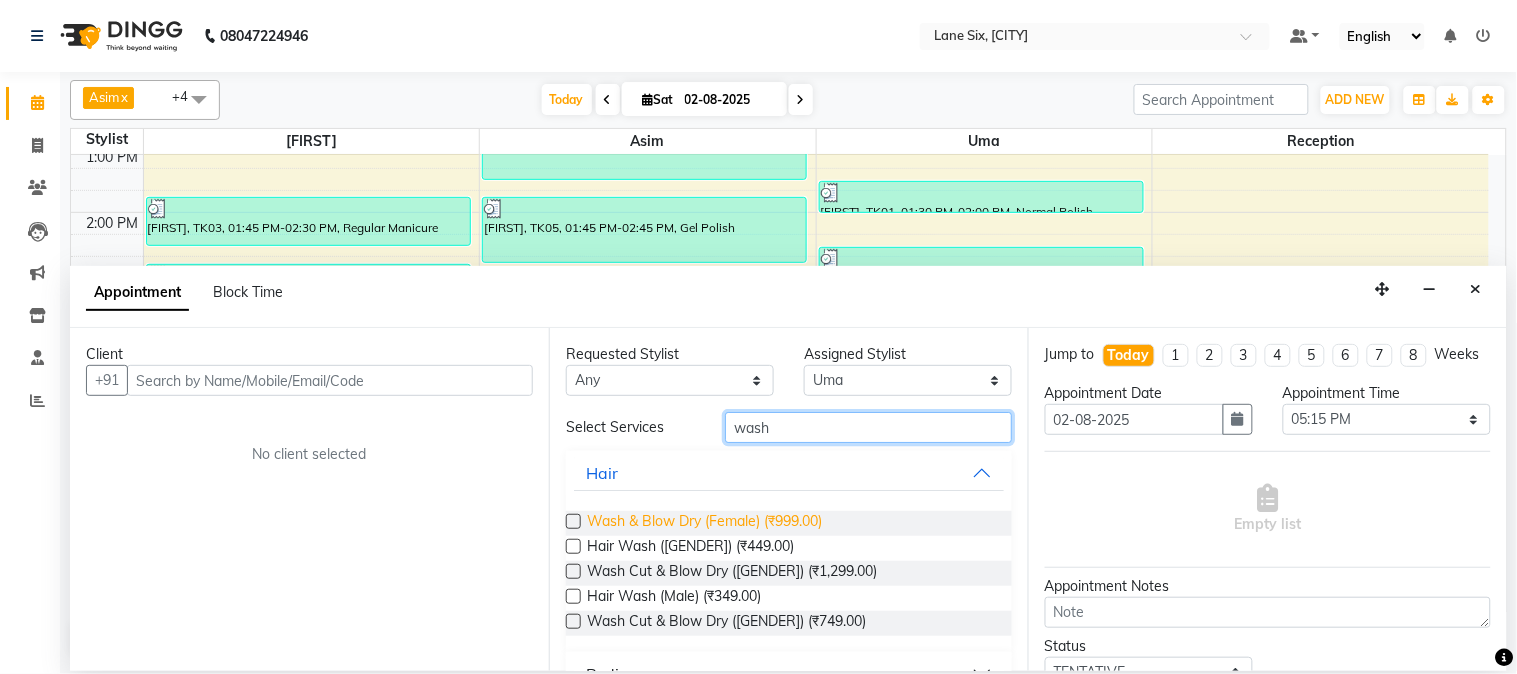 type on "wash" 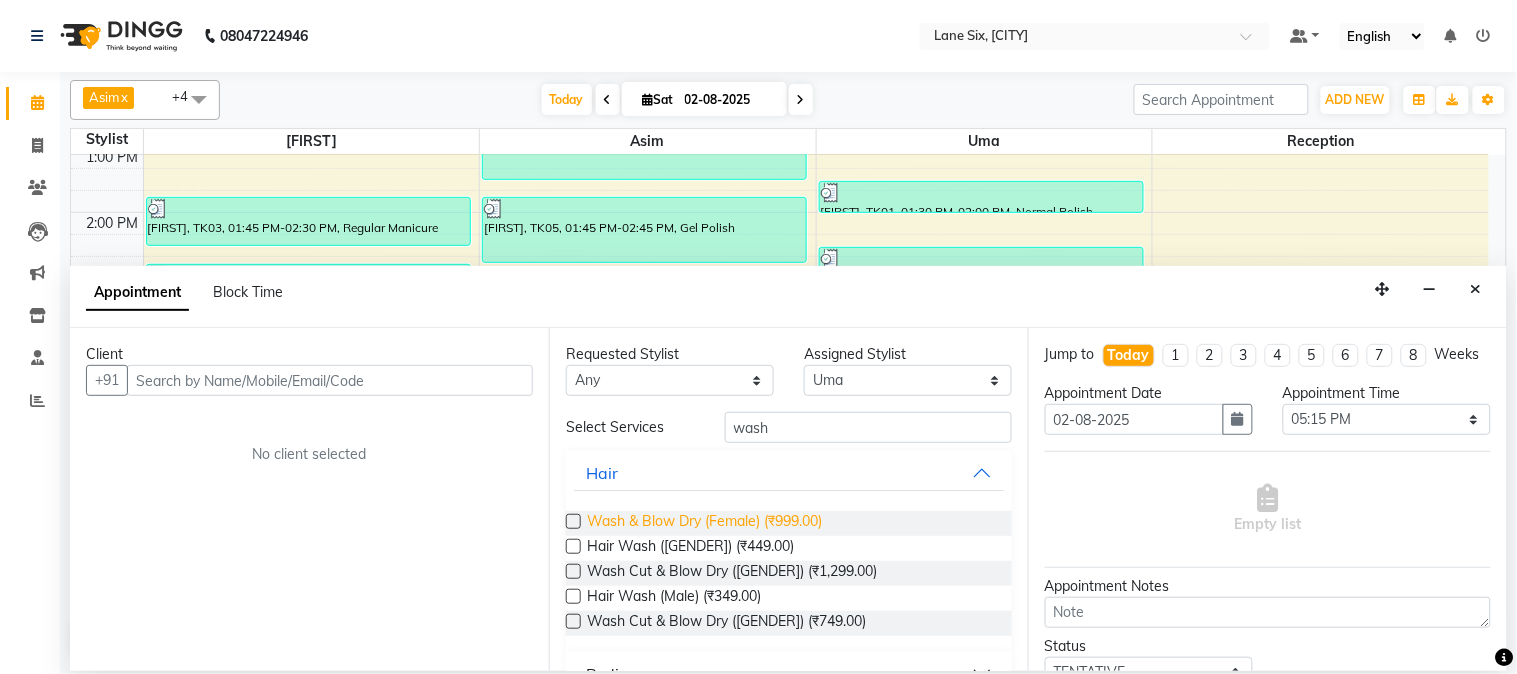 click on "Wash & Blow Dry (Female) (₹999.00)" at bounding box center (704, 523) 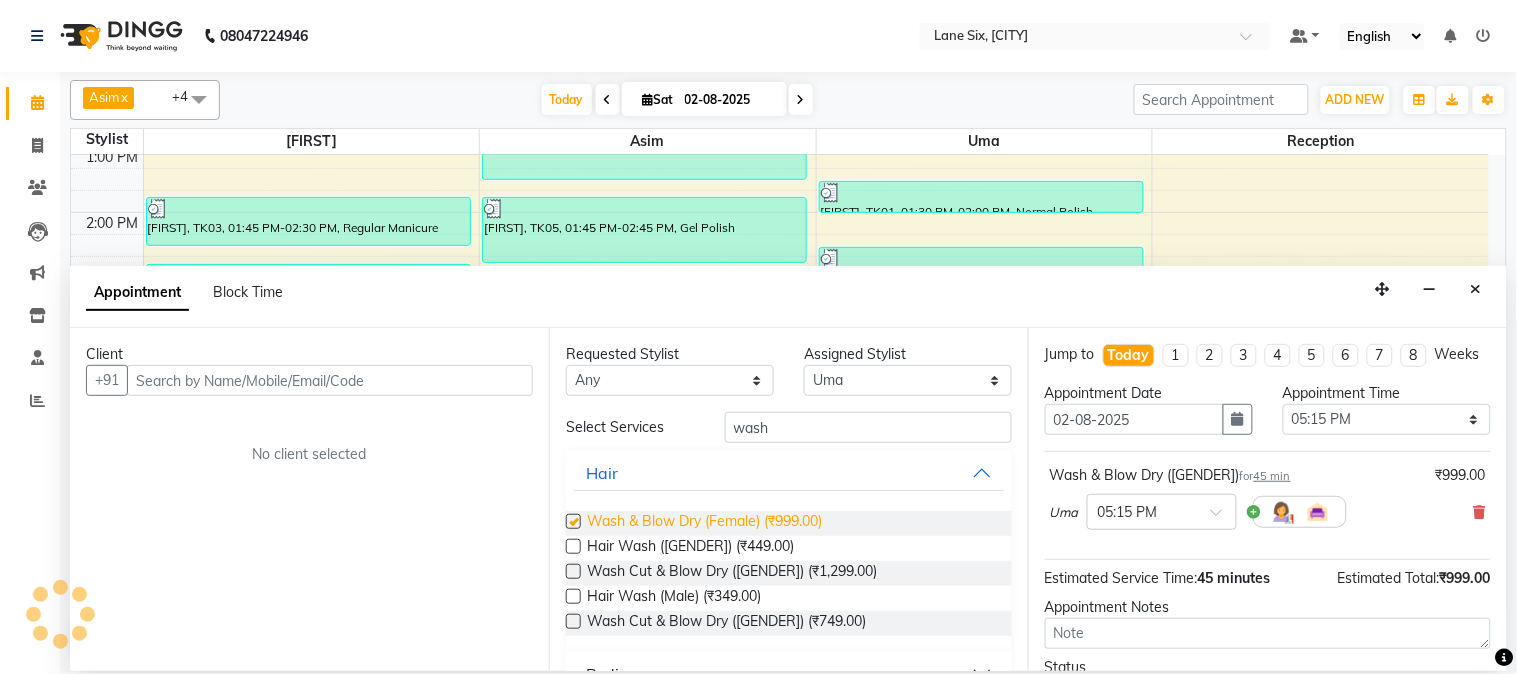 checkbox on "false" 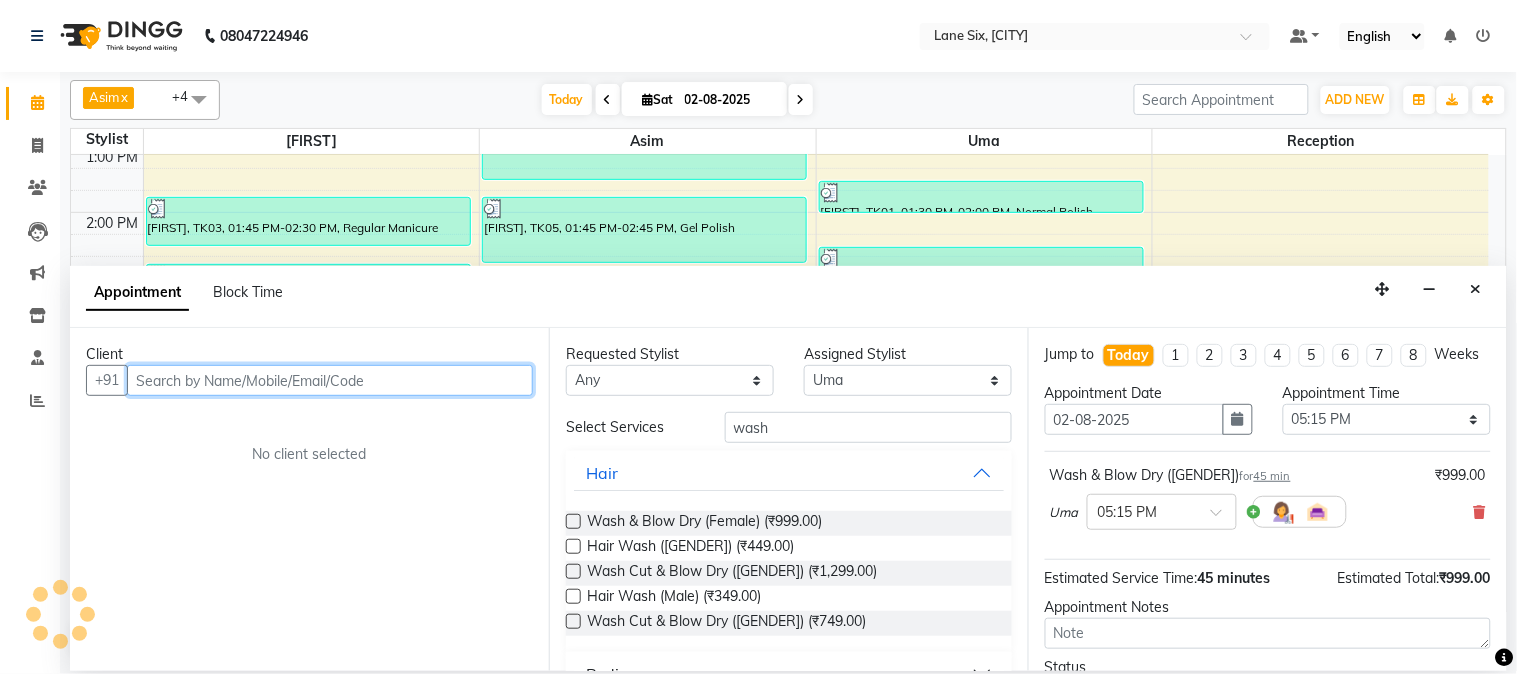 click at bounding box center [330, 380] 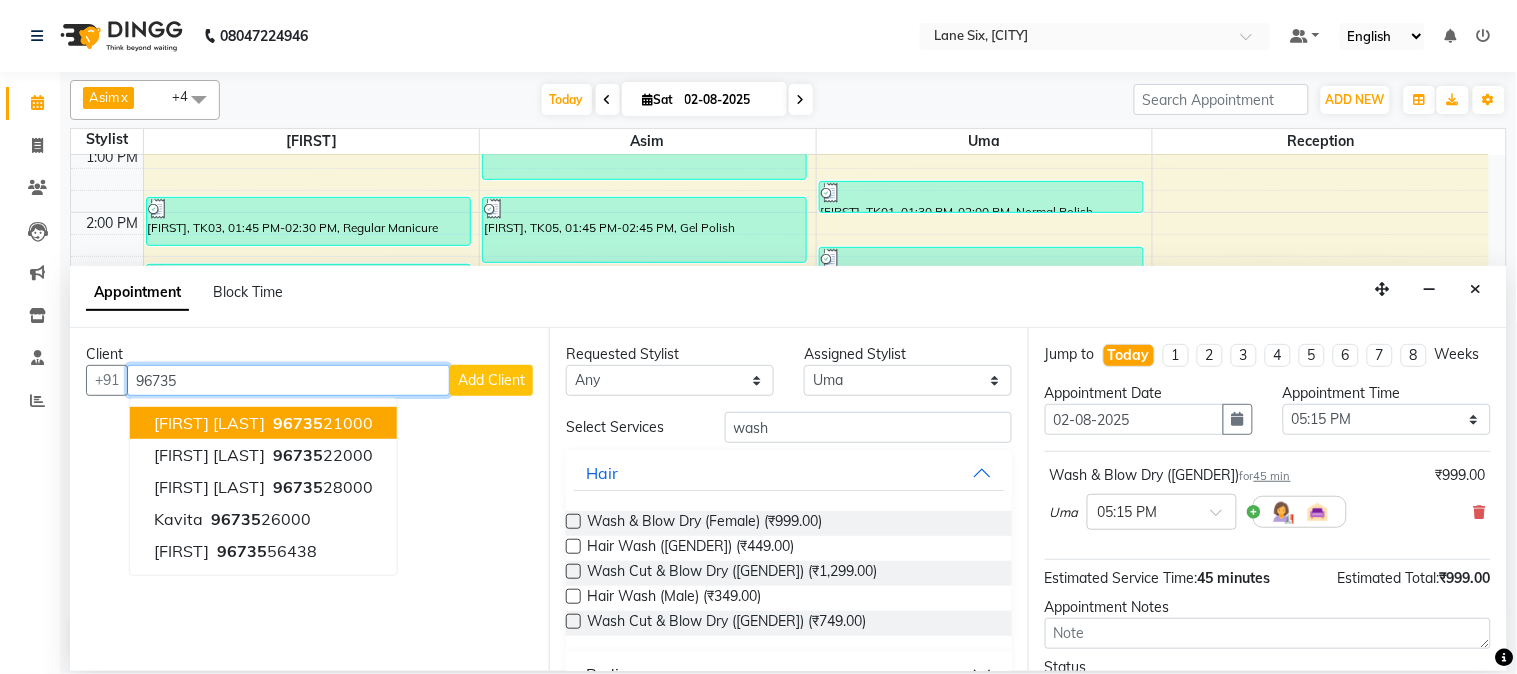click on "[PHONE]" at bounding box center (321, 423) 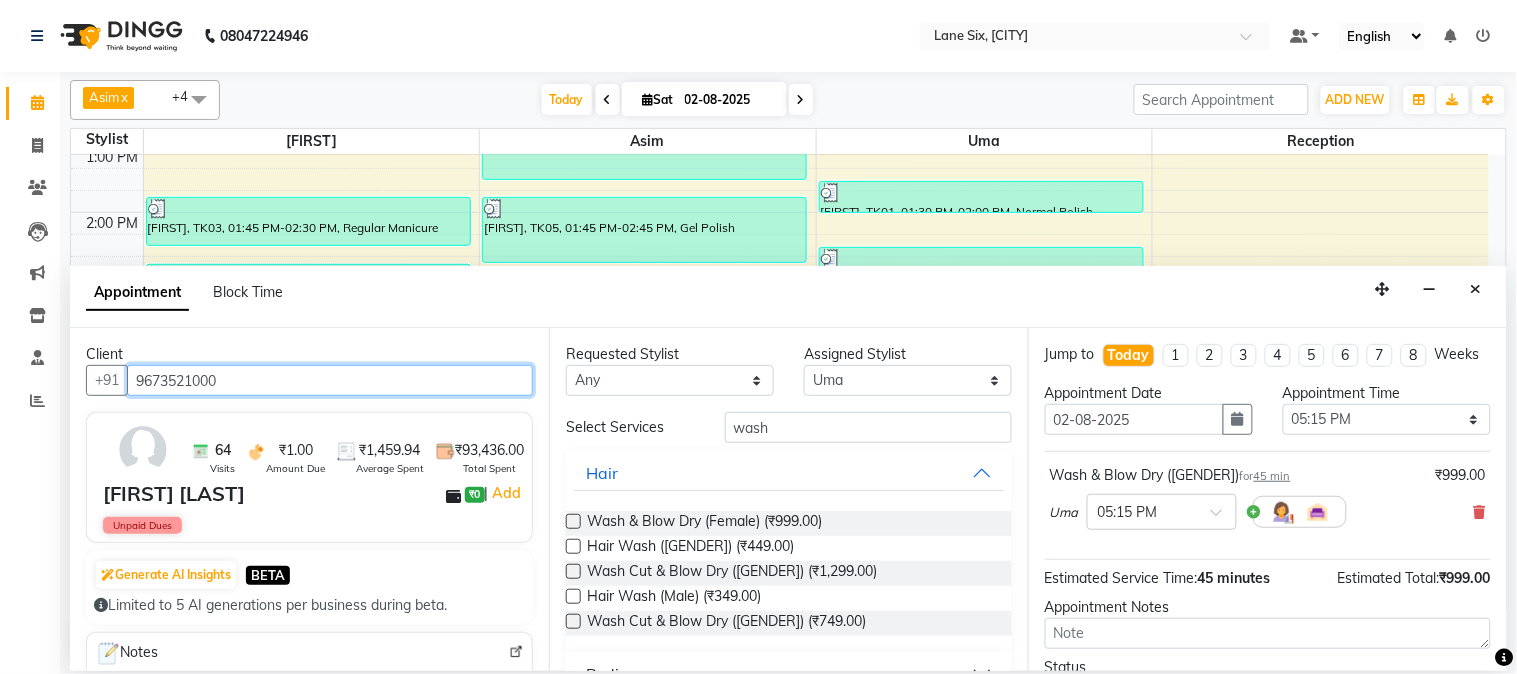 scroll, scrollTop: 183, scrollLeft: 0, axis: vertical 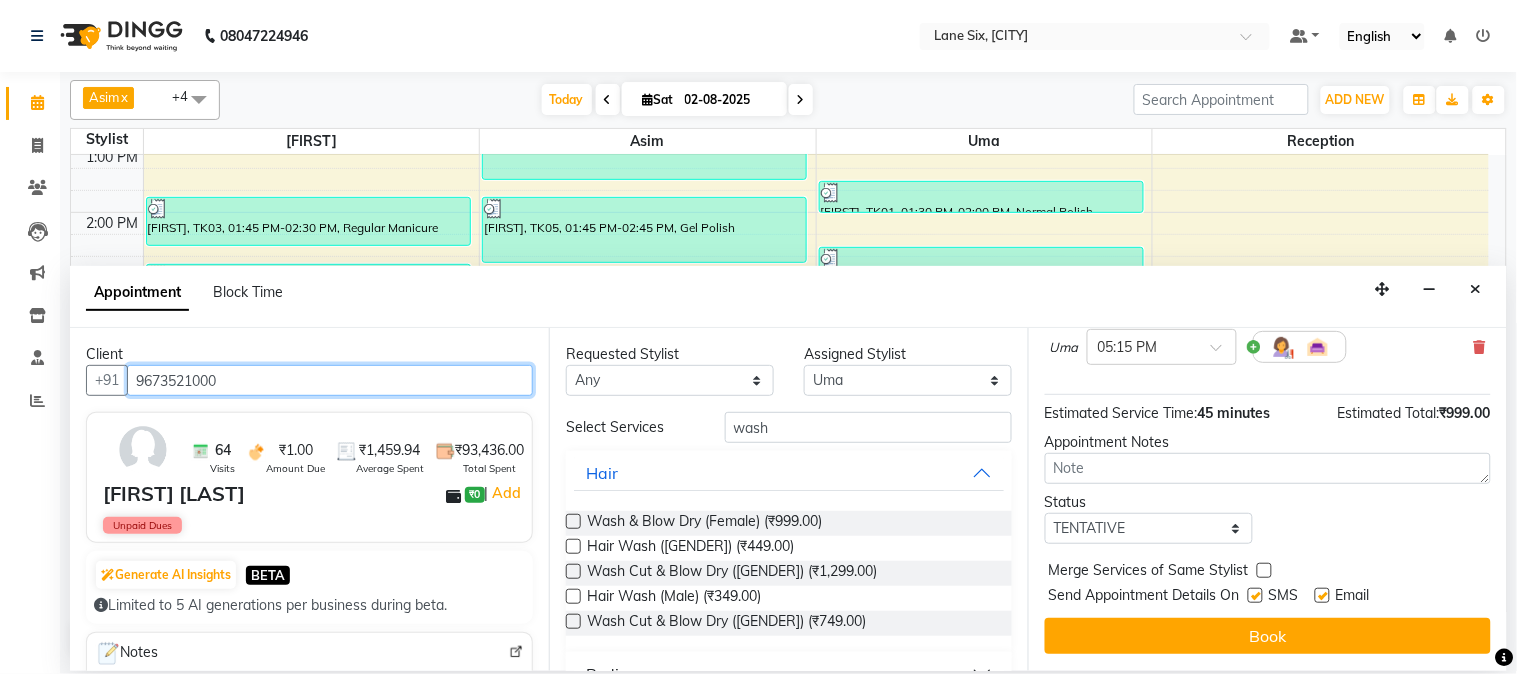 type on "9673521000" 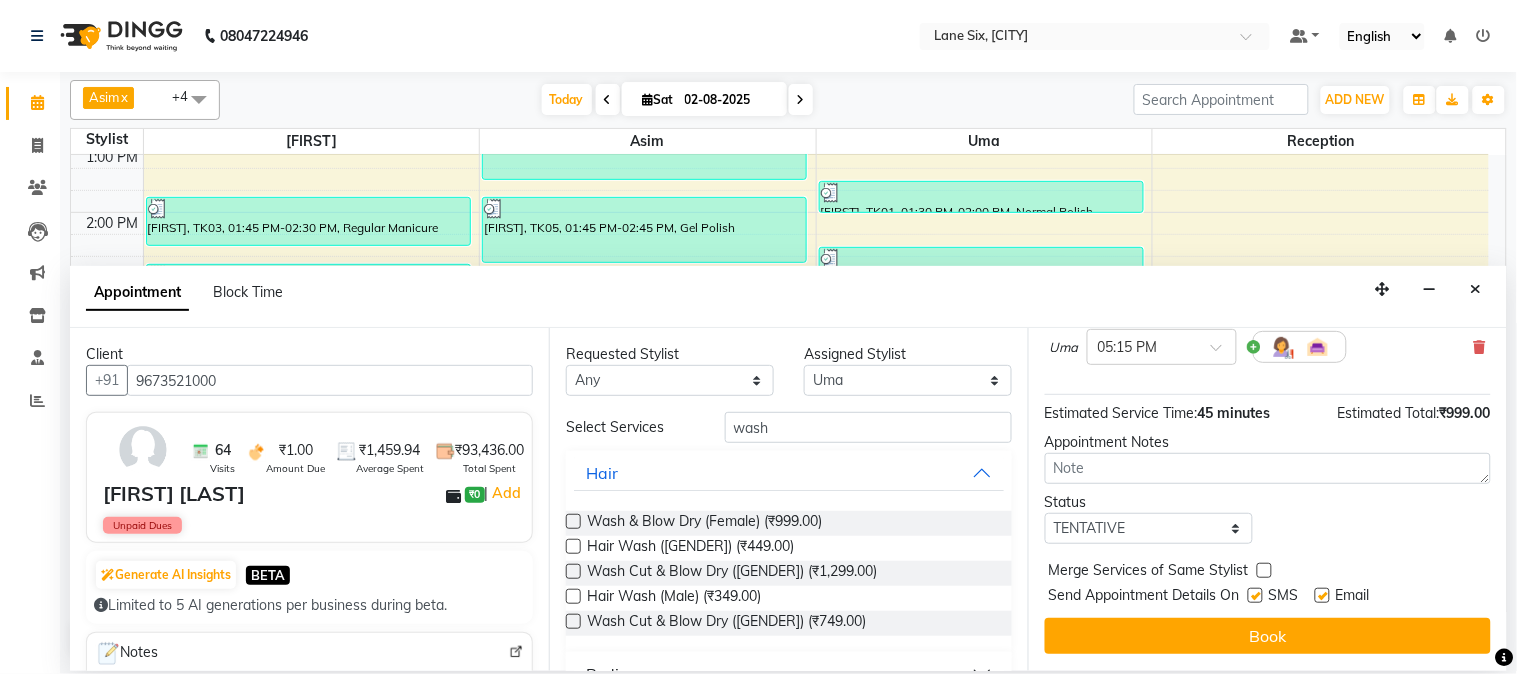 click at bounding box center [1322, 595] 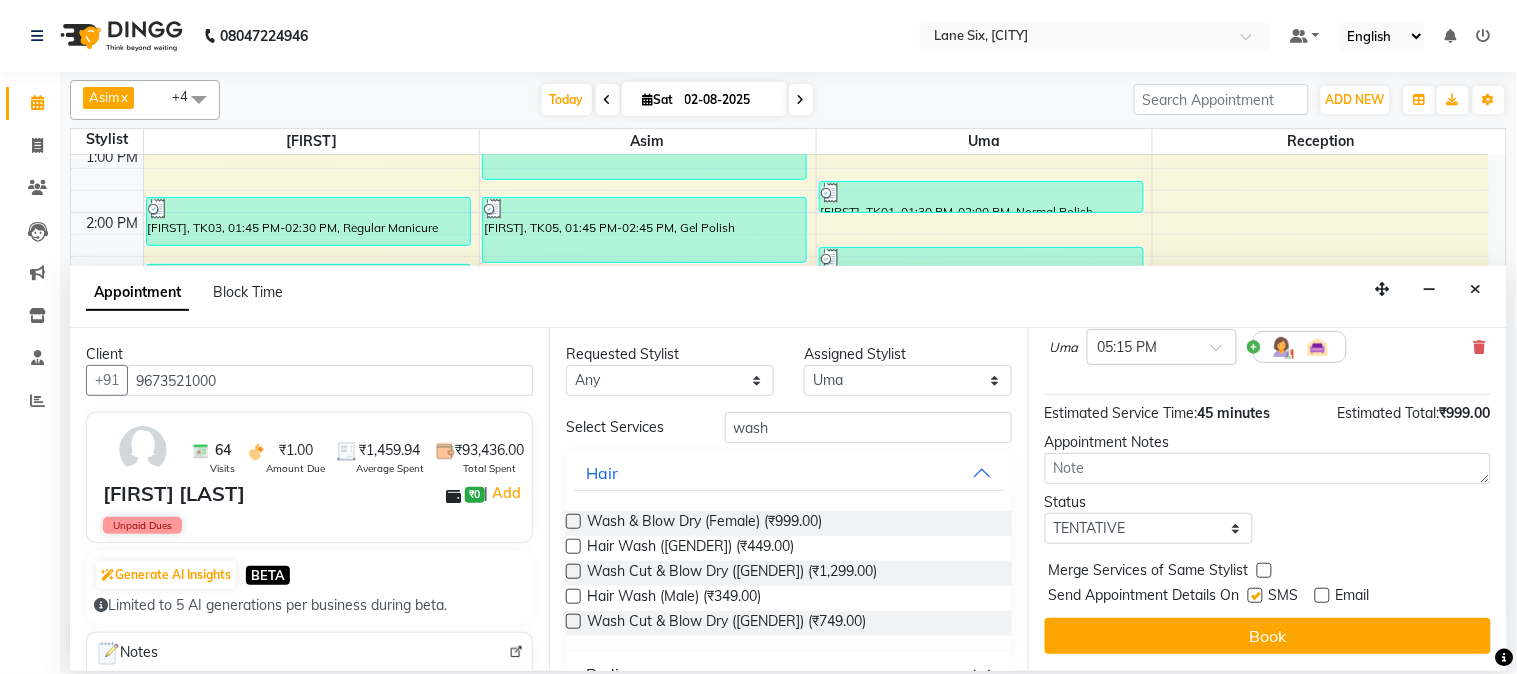 click at bounding box center (1255, 595) 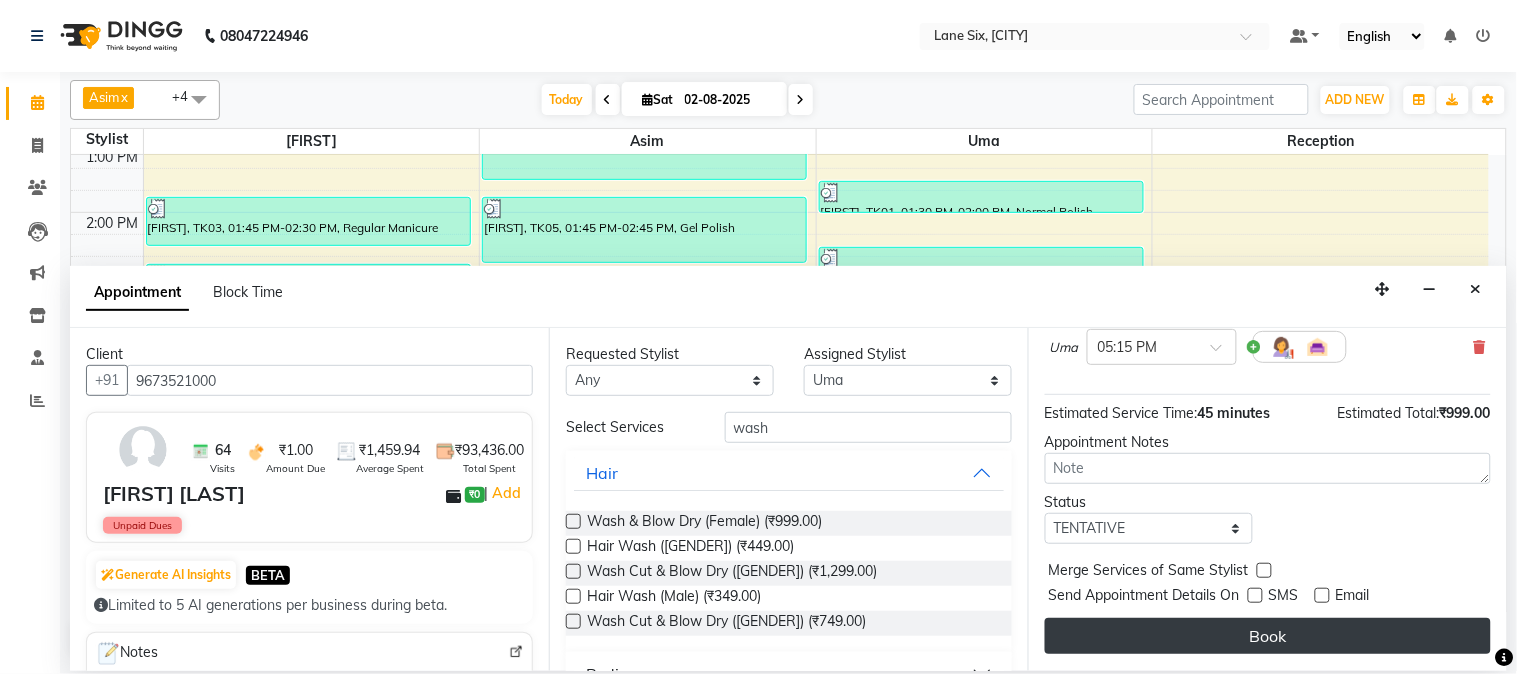 click on "Book" at bounding box center (1268, 636) 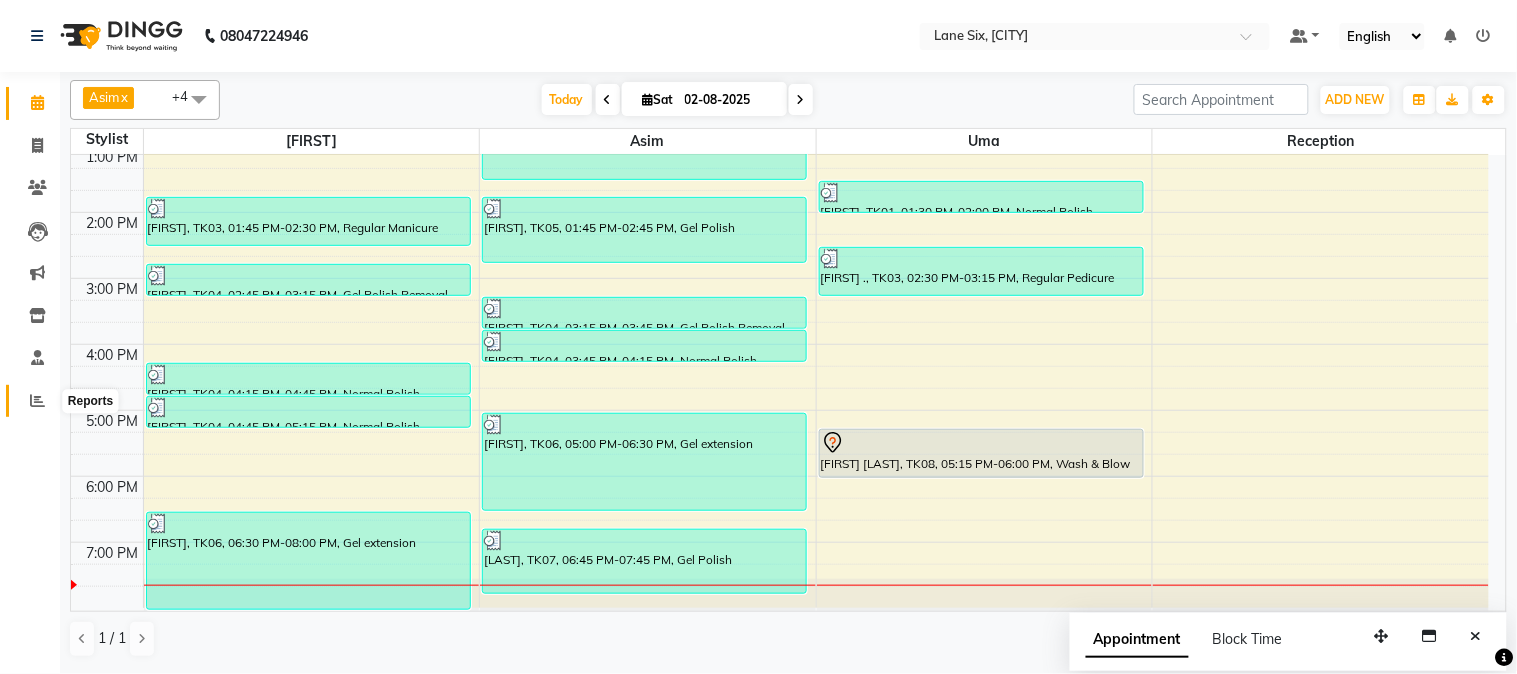 click 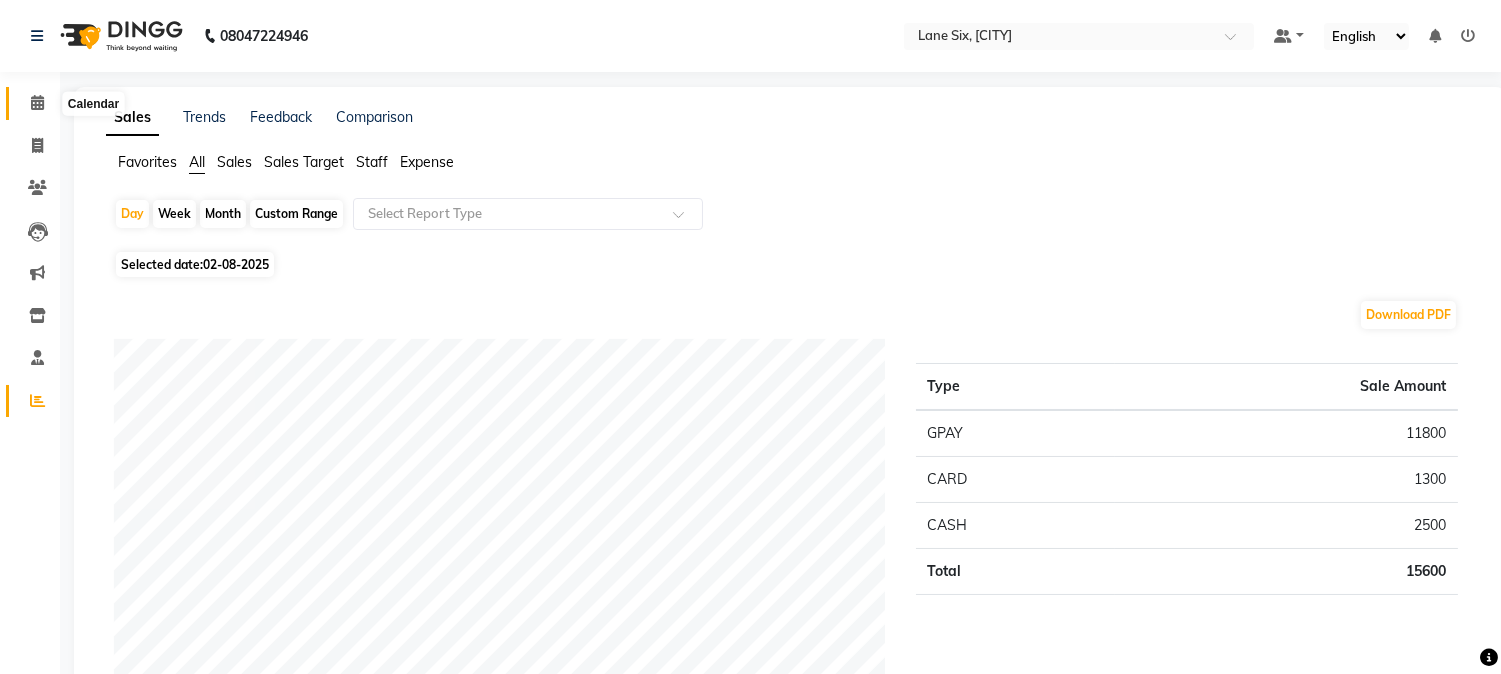 click 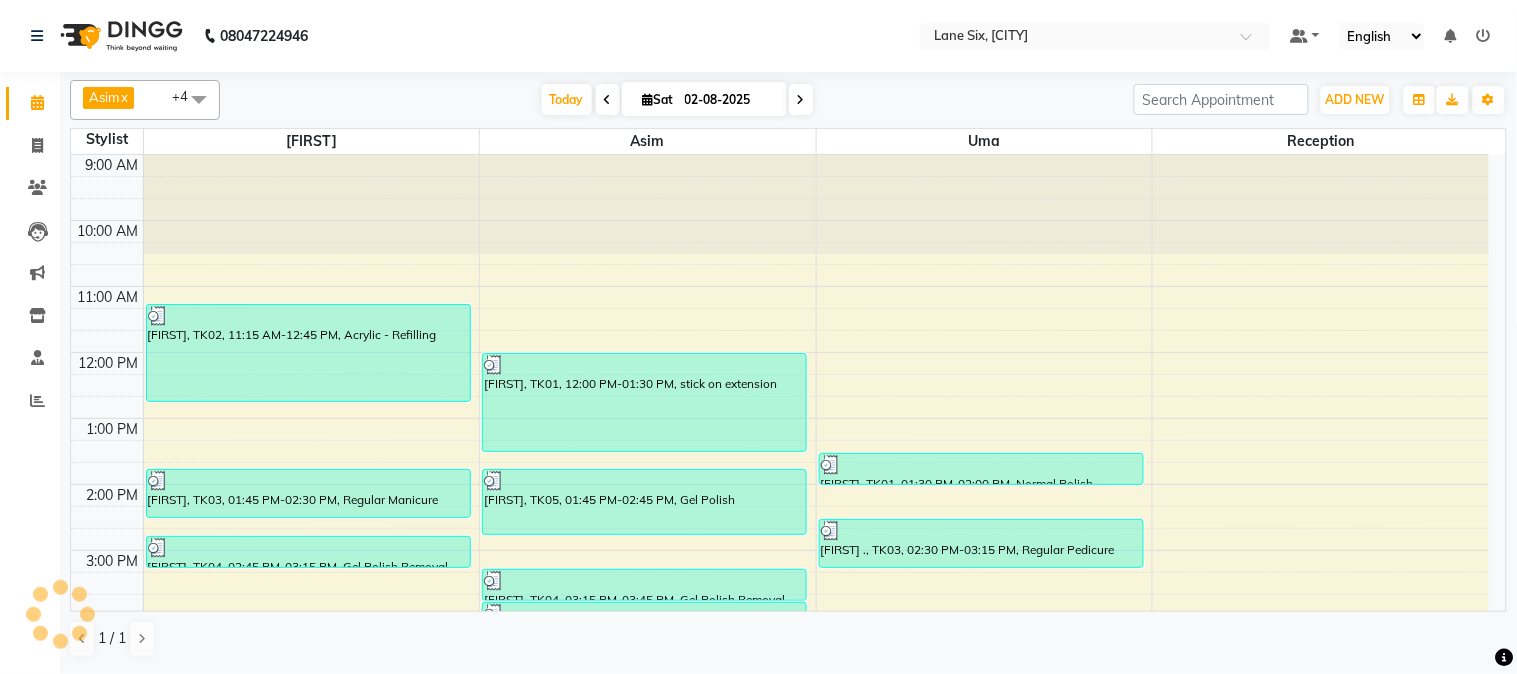 scroll, scrollTop: 0, scrollLeft: 0, axis: both 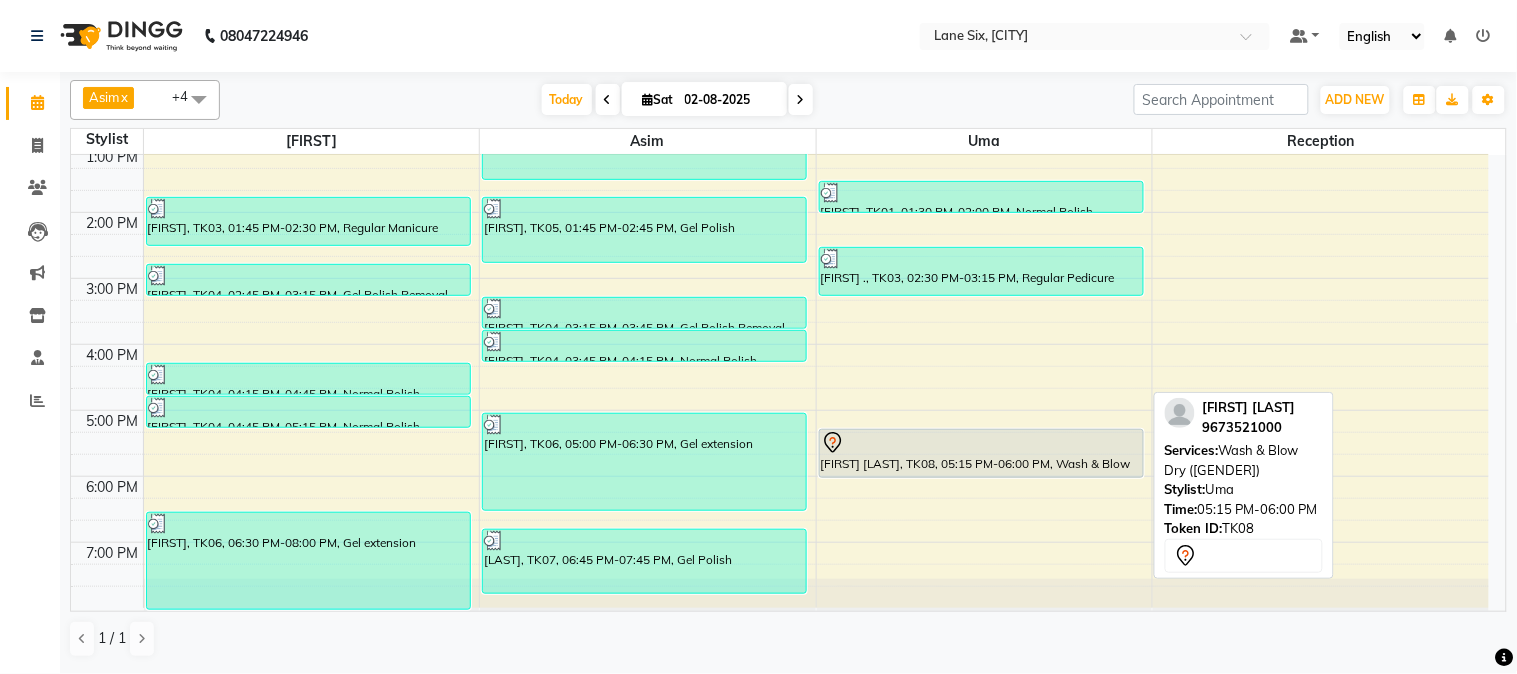 click at bounding box center (981, 443) 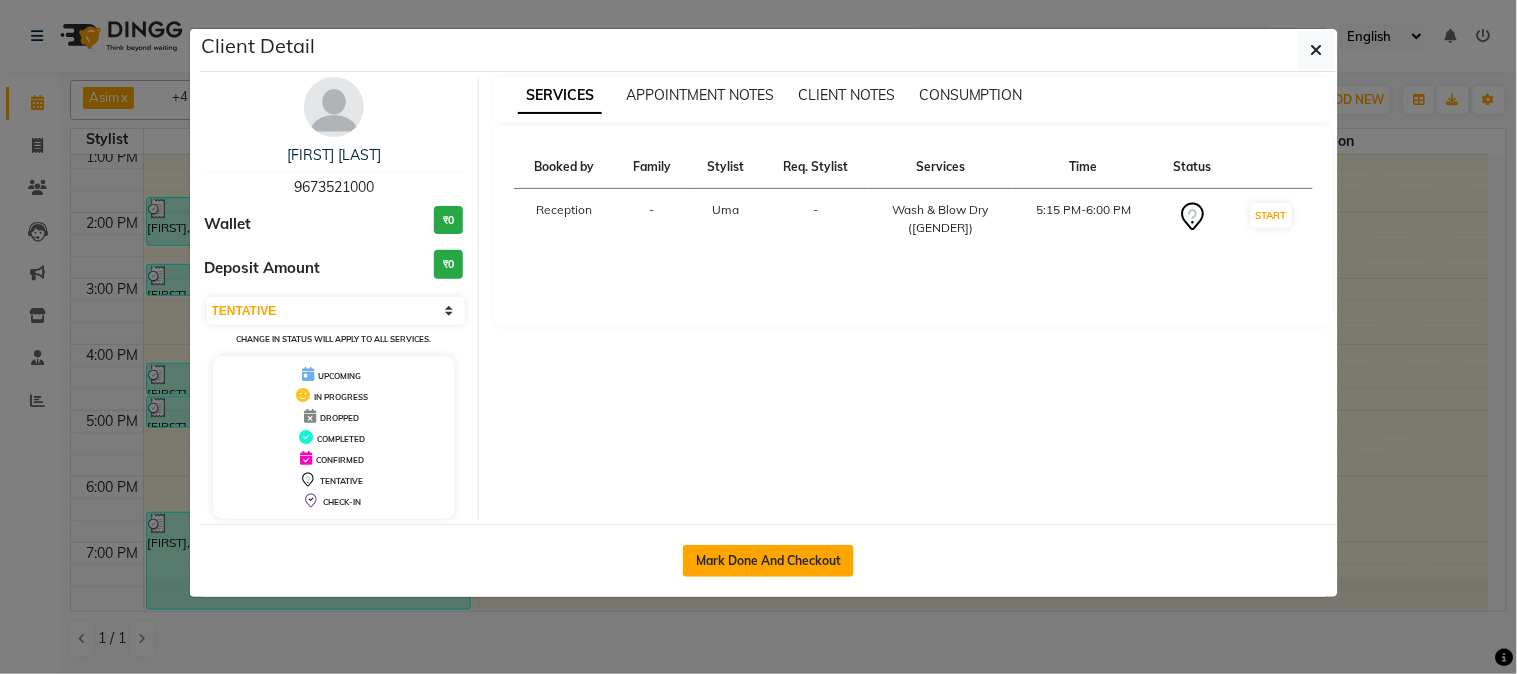 click on "Mark Done And Checkout" 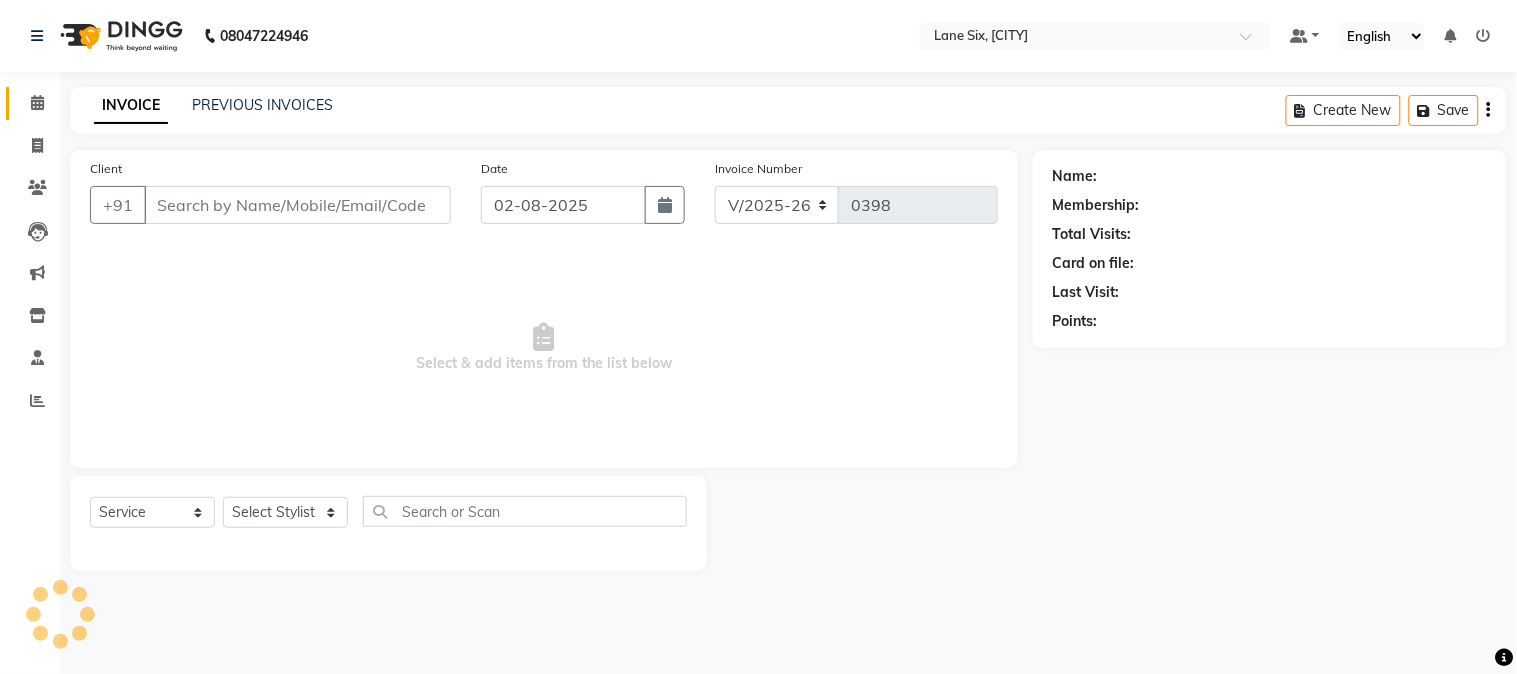 type on "9673521000" 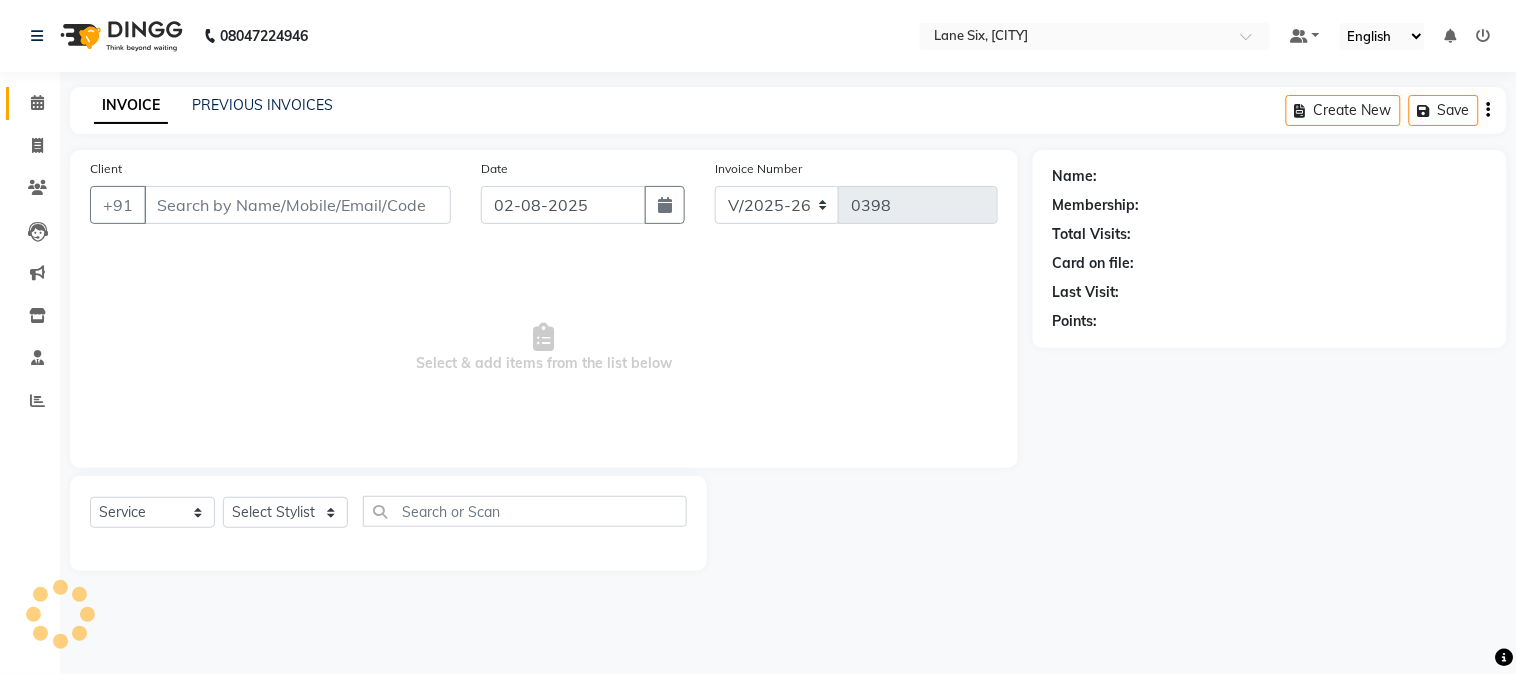 select on "10217" 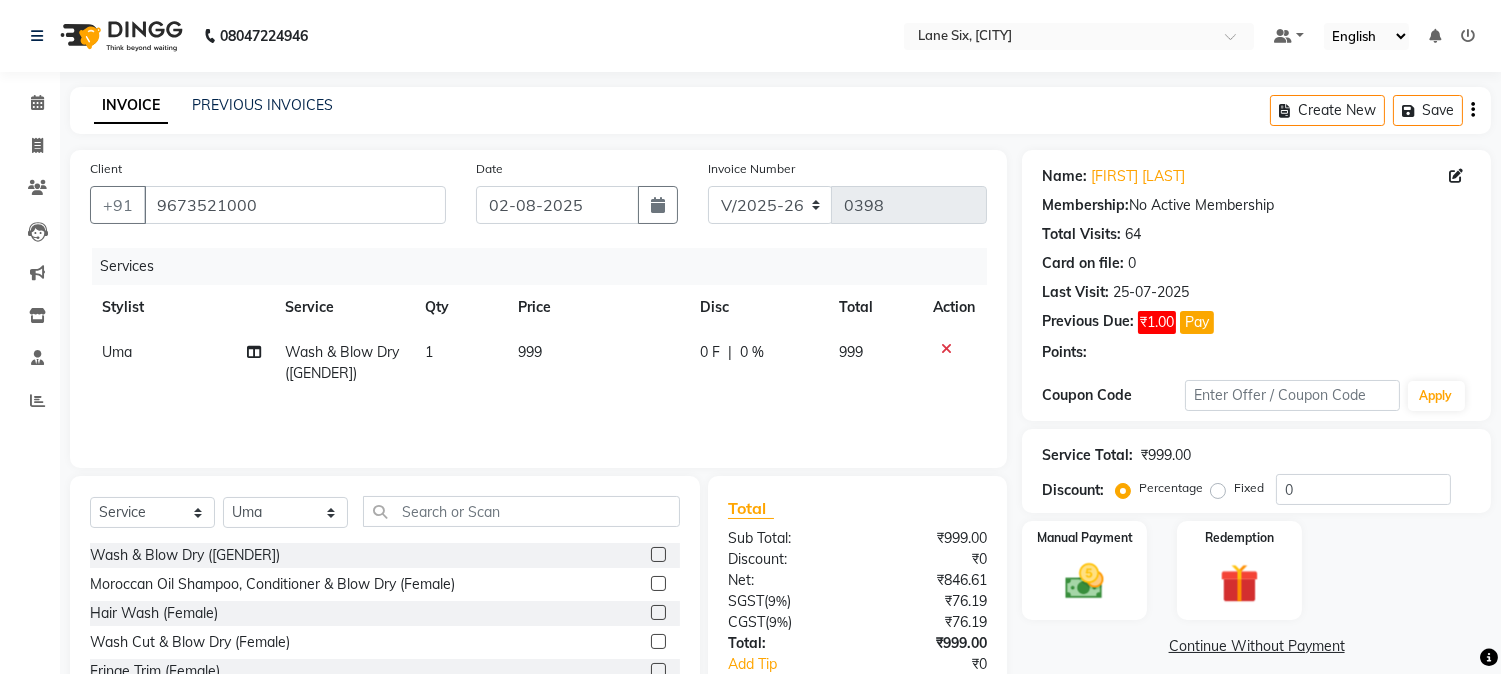 click on "999" 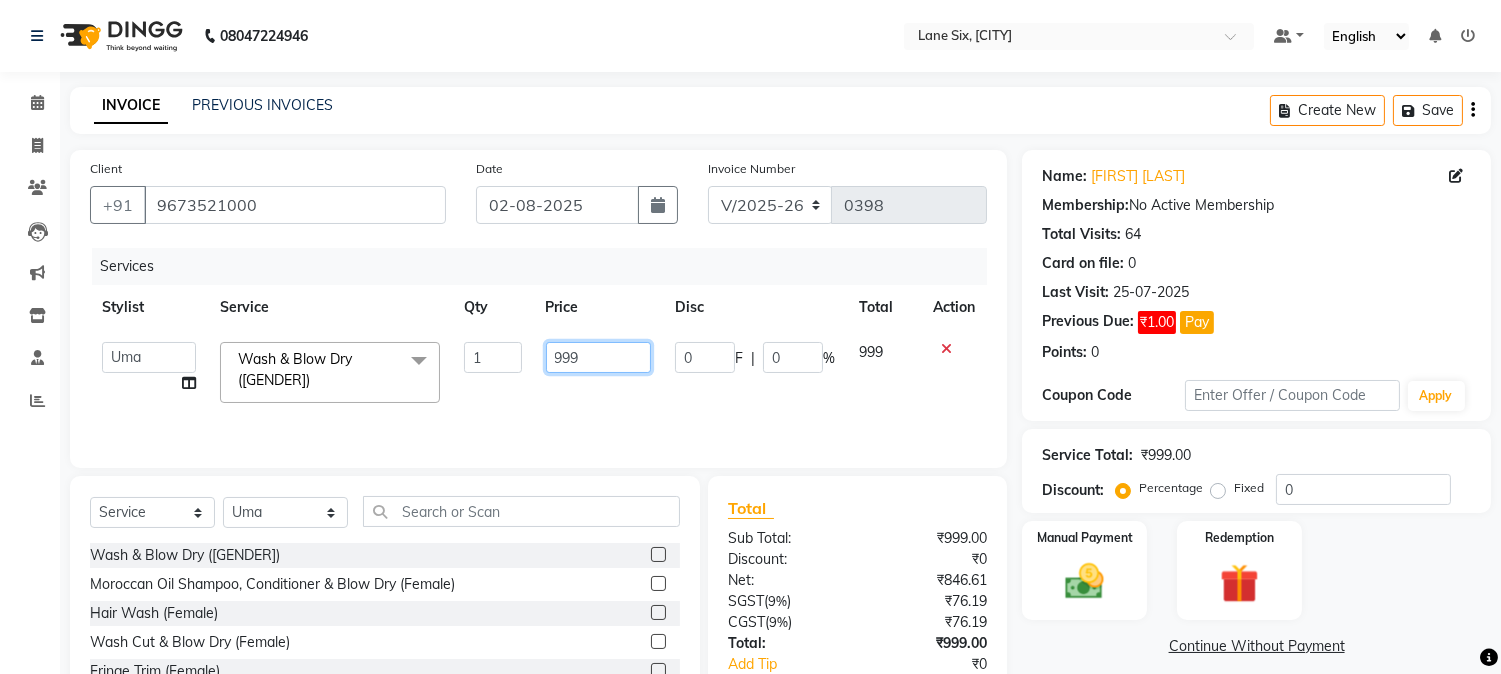 click on "999" 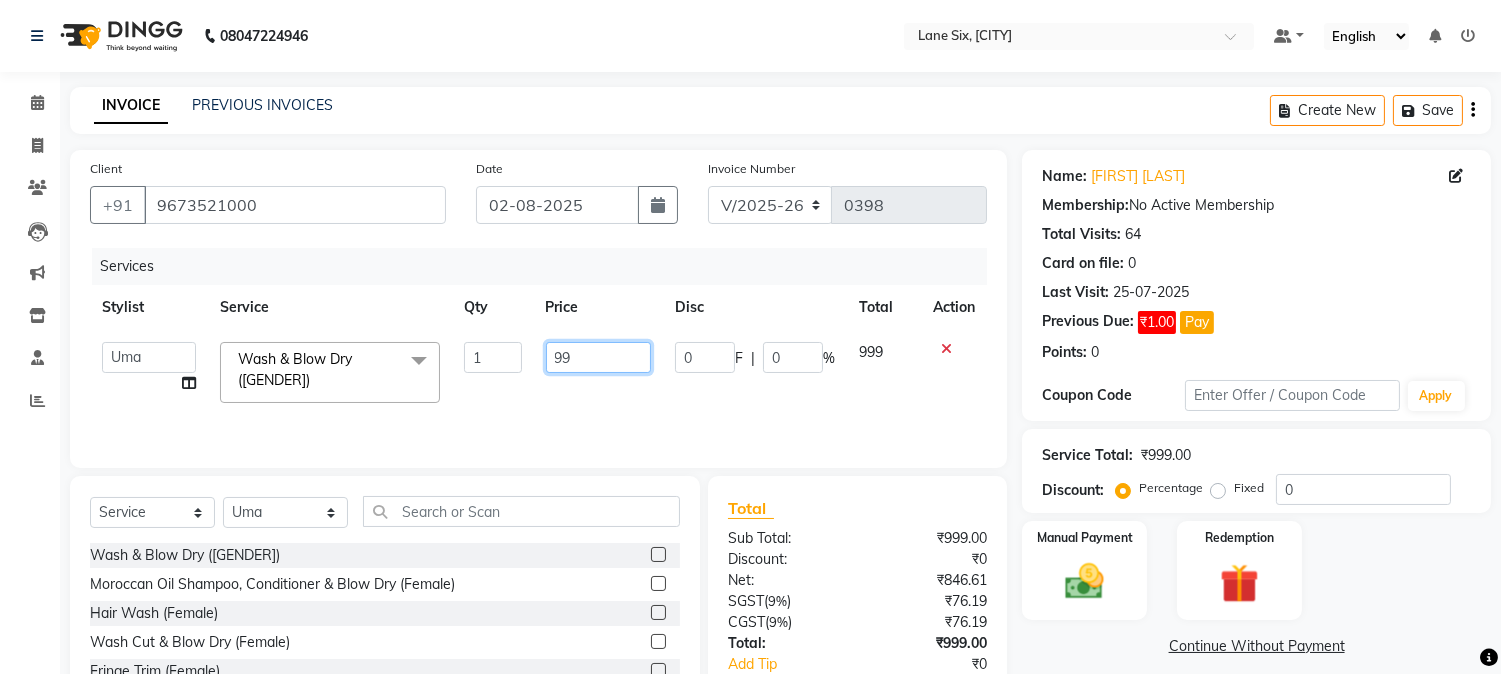 type on "9" 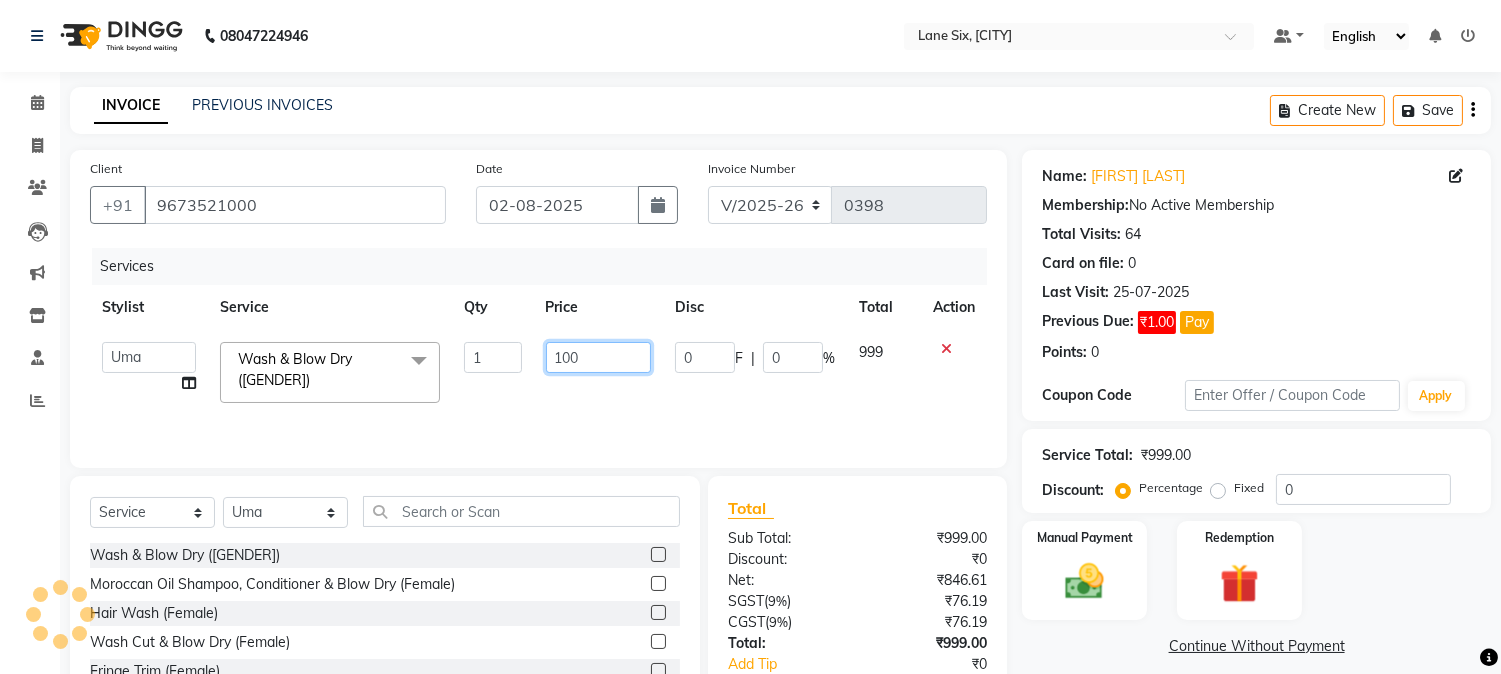 type on "1000" 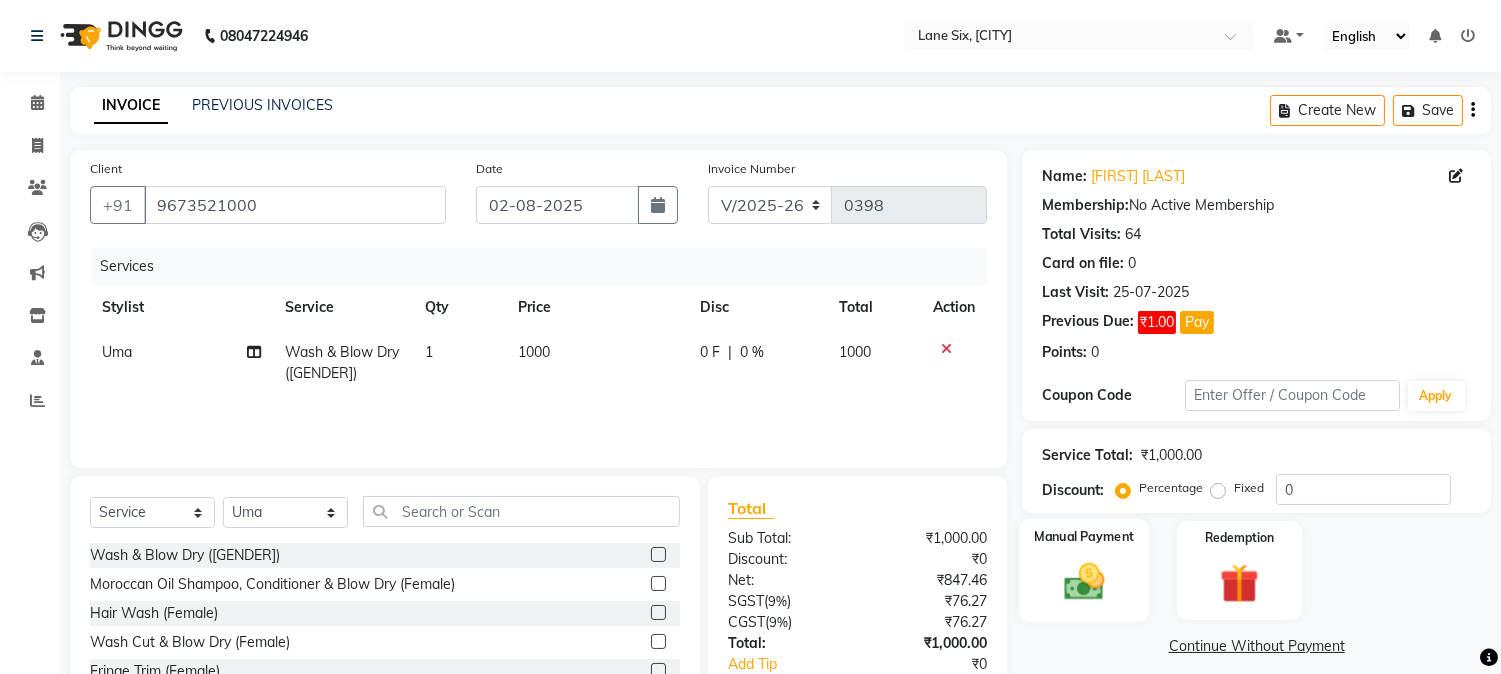click 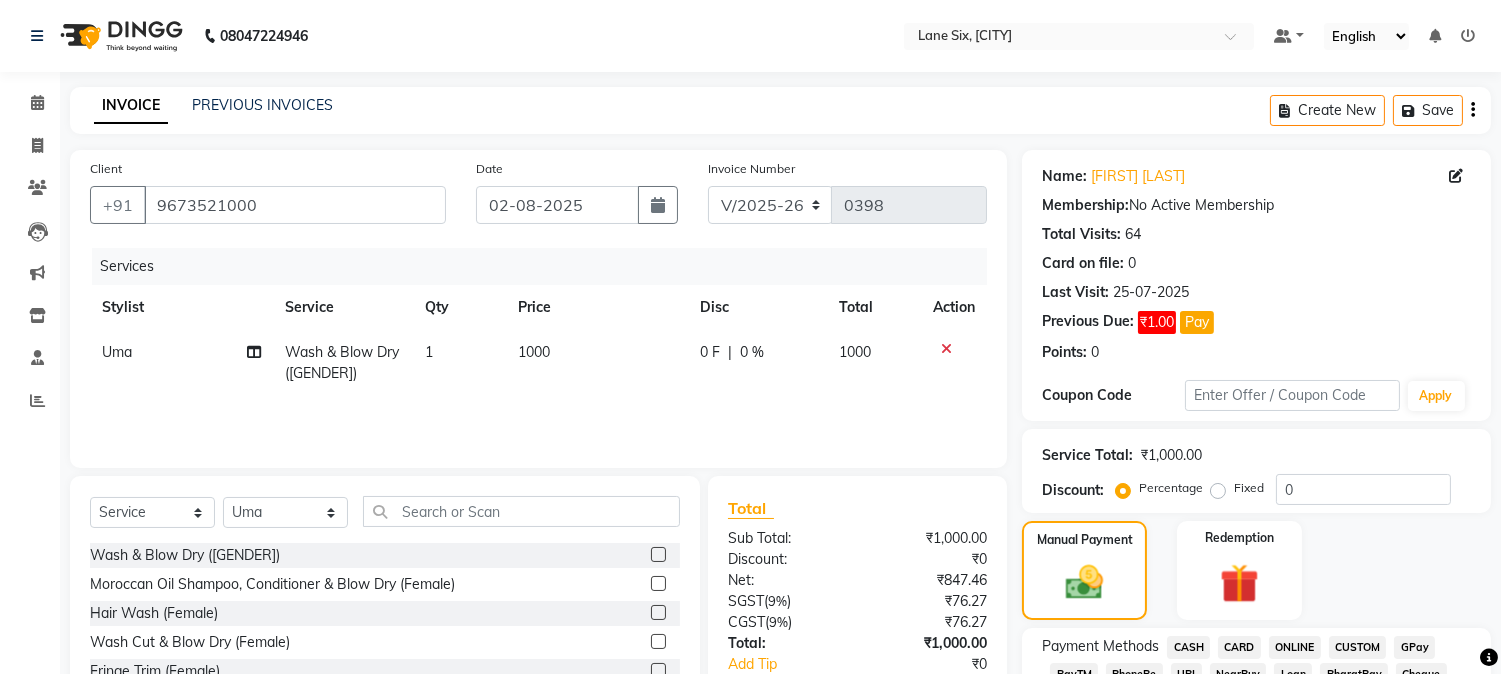 click on "CASH" 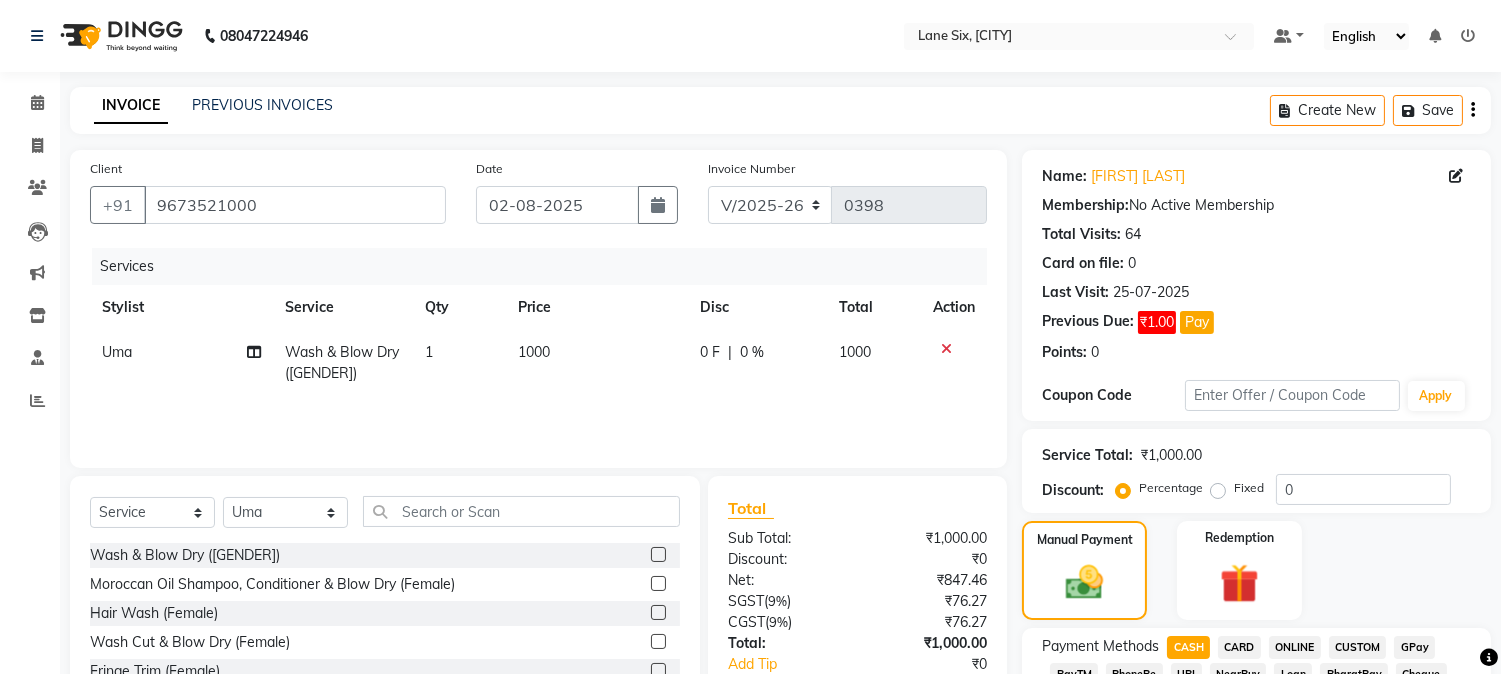 scroll, scrollTop: 590, scrollLeft: 0, axis: vertical 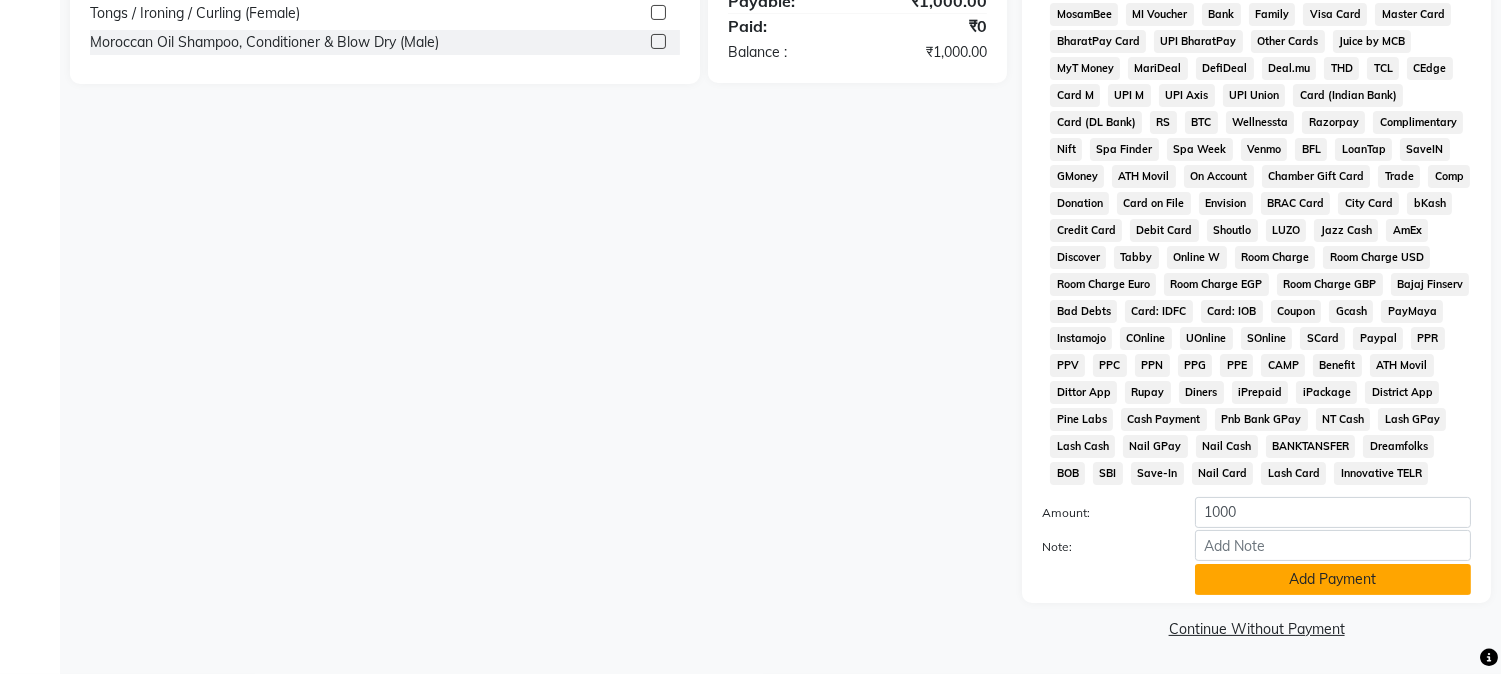 click on "Add Payment" 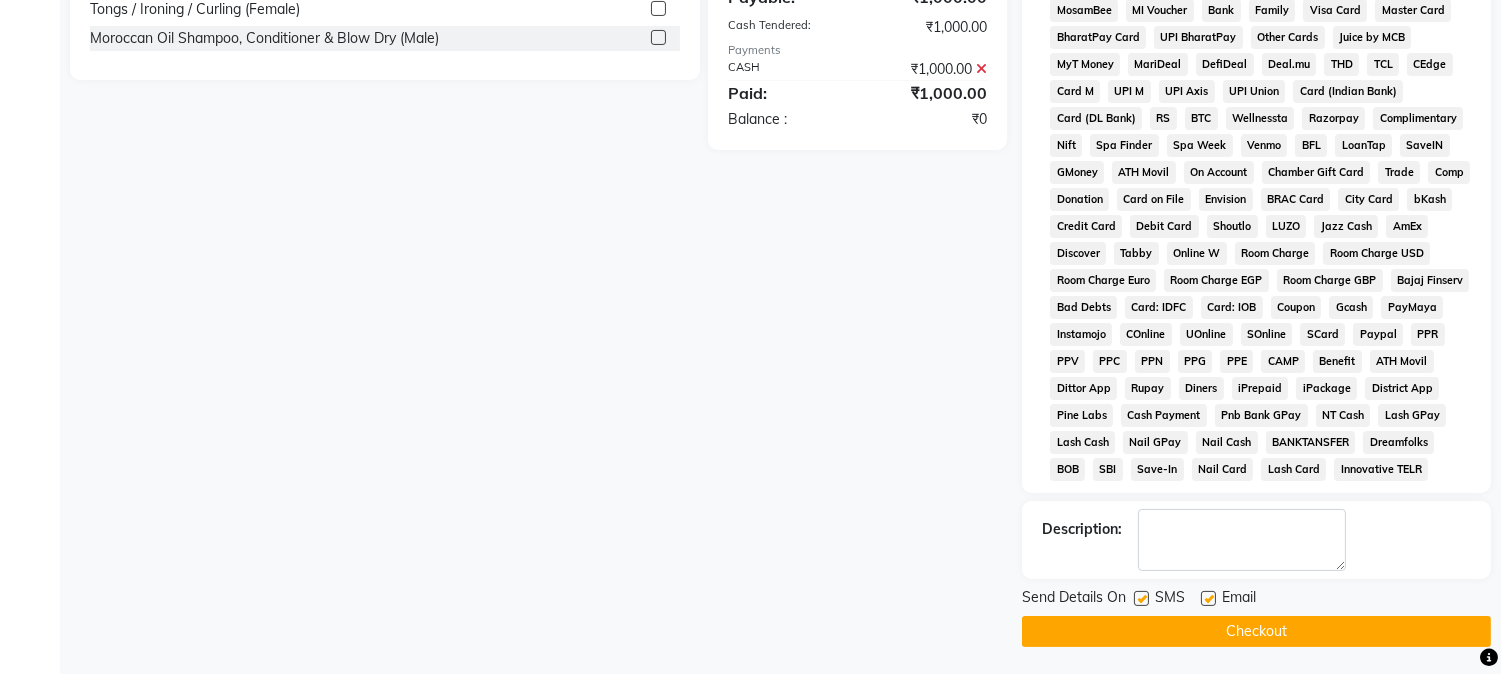 click on "Checkout" 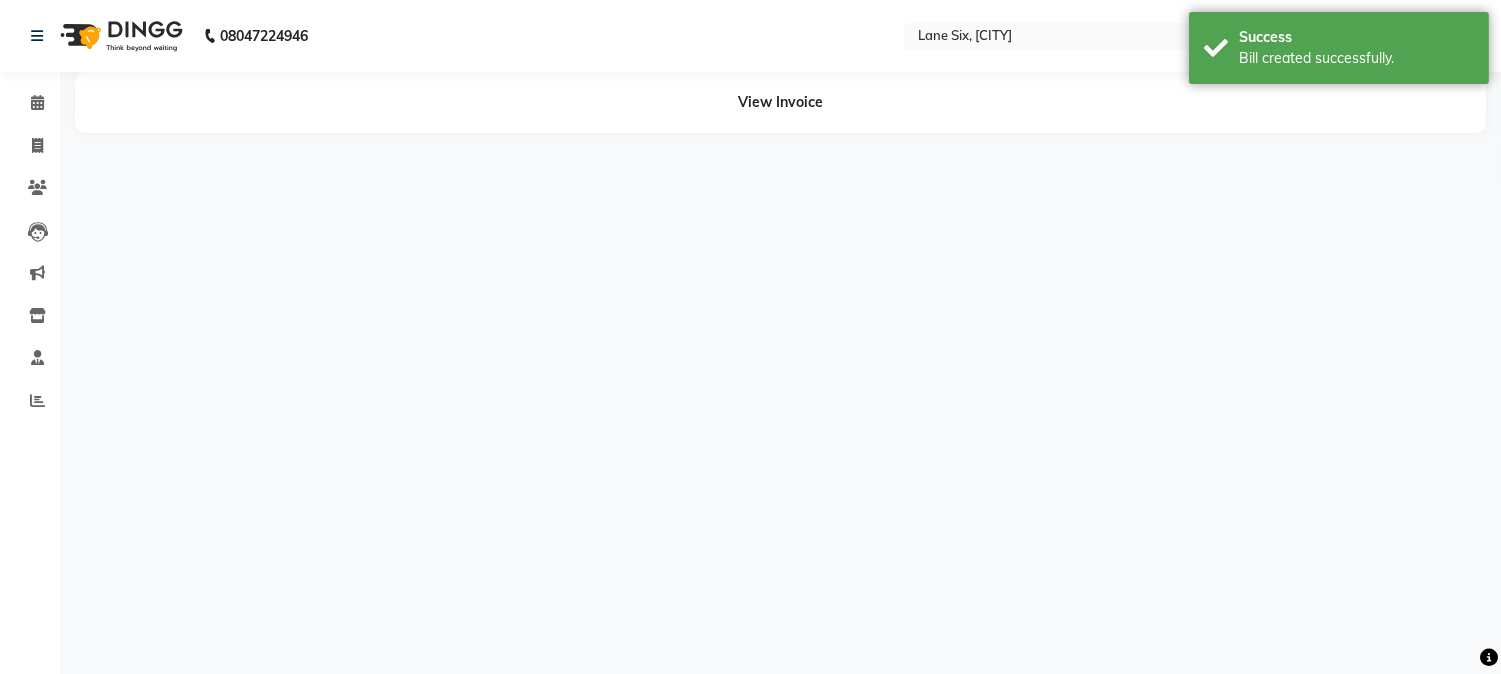 scroll, scrollTop: 0, scrollLeft: 0, axis: both 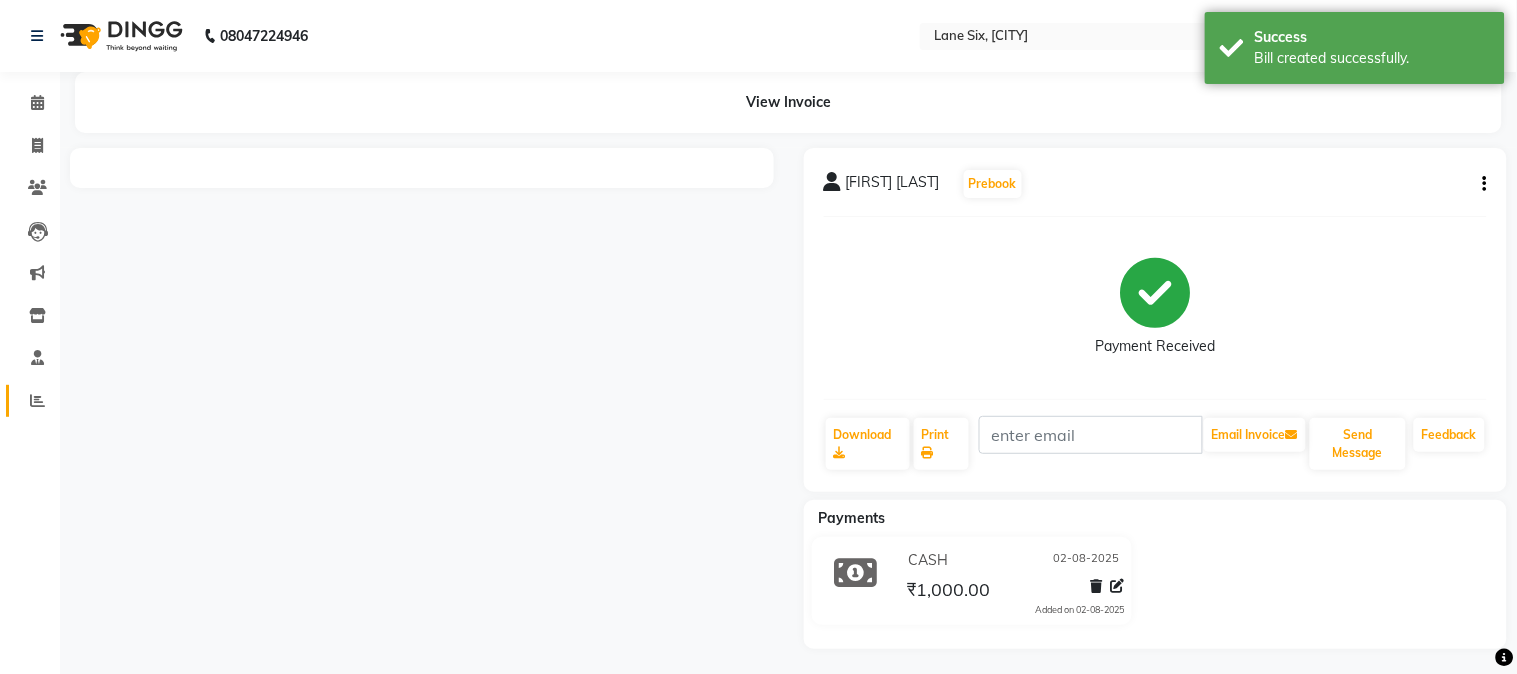 click 